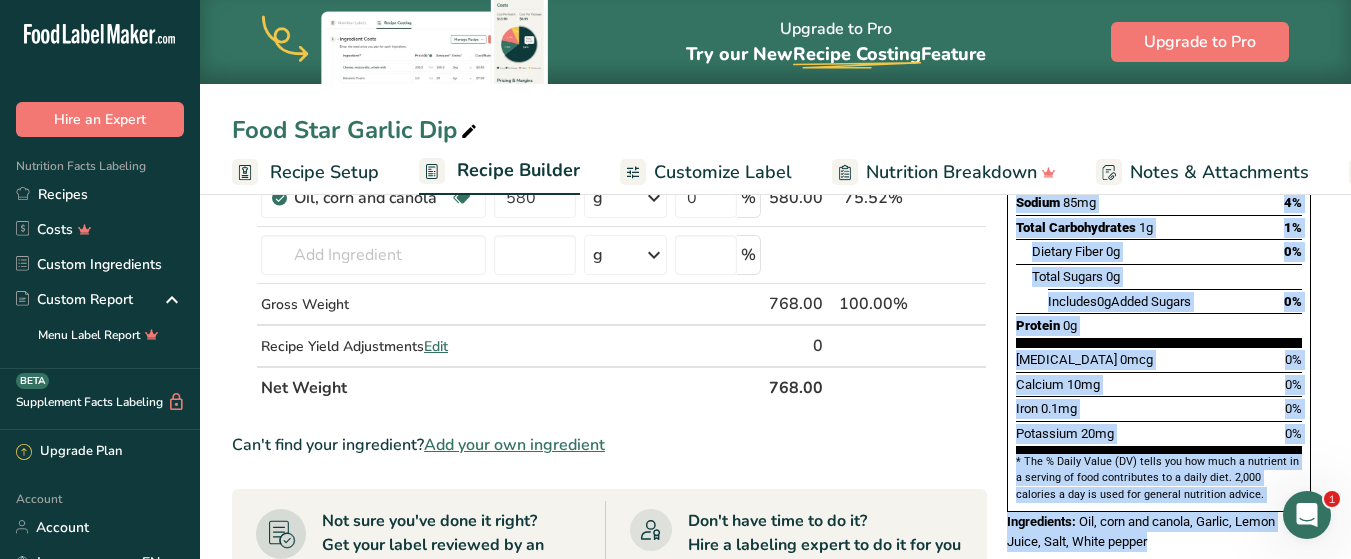 scroll, scrollTop: 0, scrollLeft: 0, axis: both 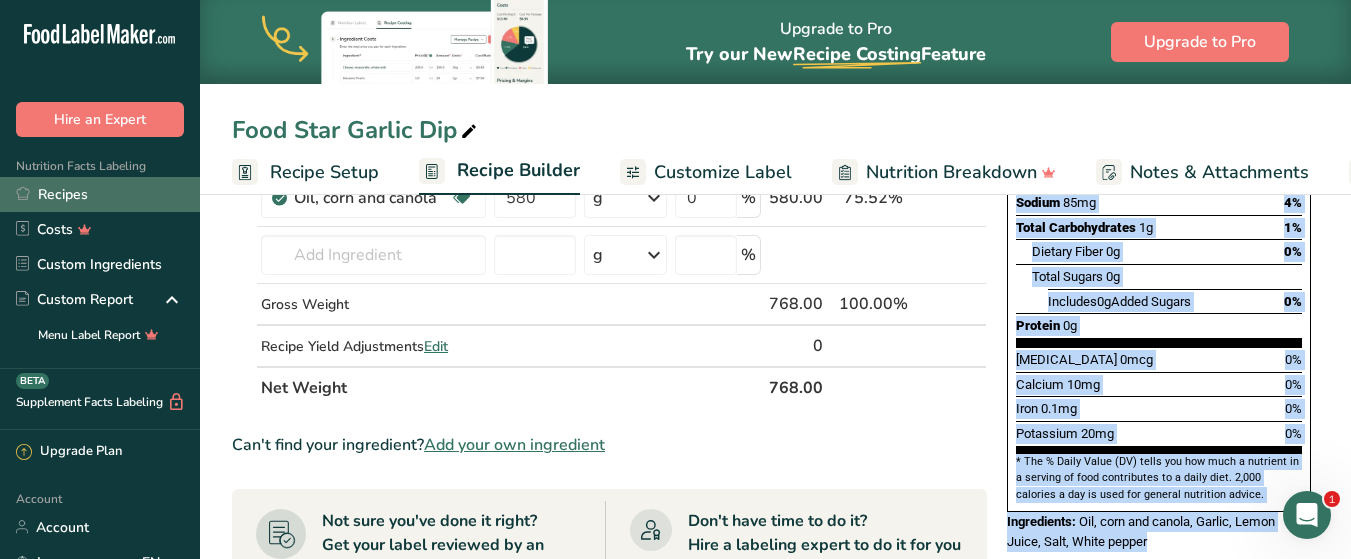 click on "Recipes" at bounding box center [100, 194] 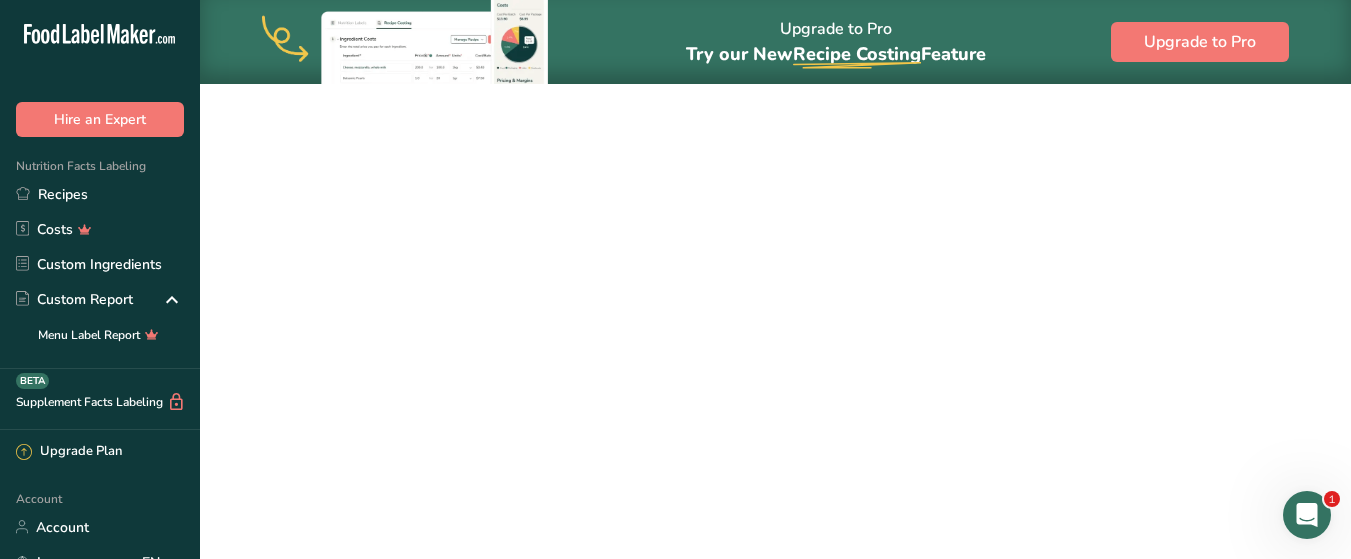 scroll, scrollTop: 0, scrollLeft: 0, axis: both 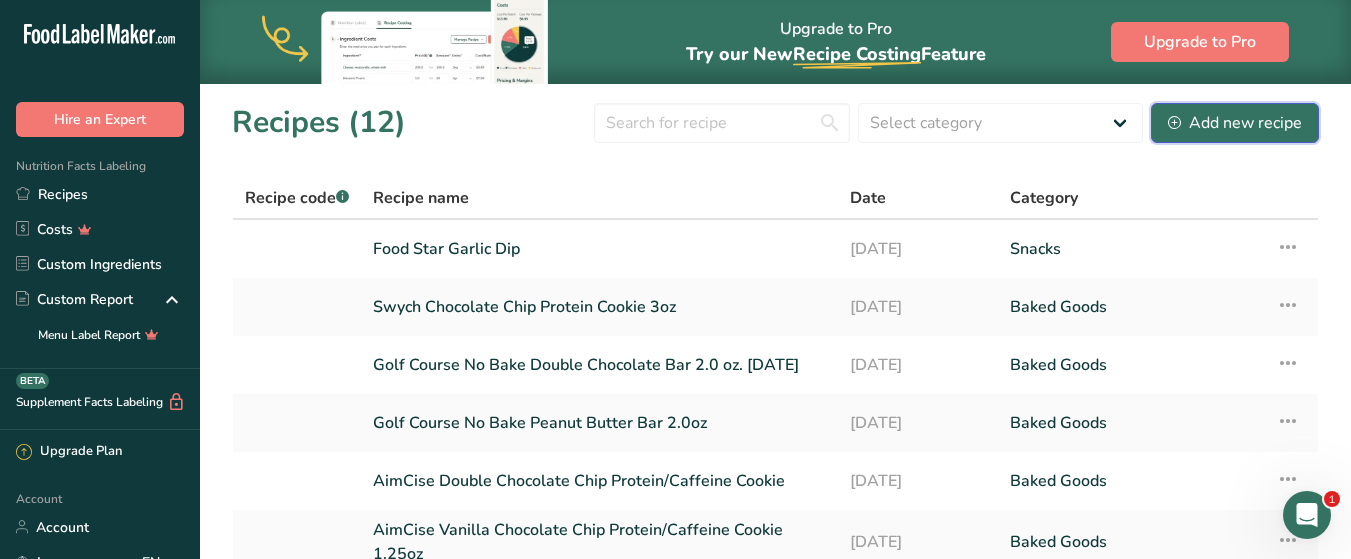 click on "Add new recipe" at bounding box center (1235, 123) 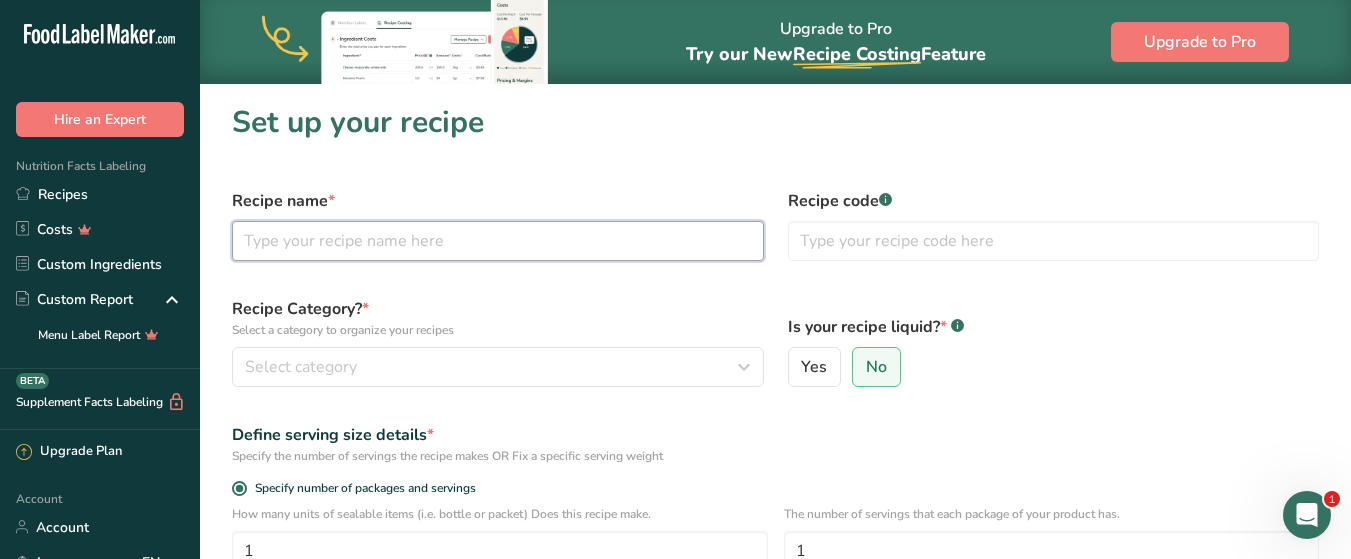 click at bounding box center [498, 241] 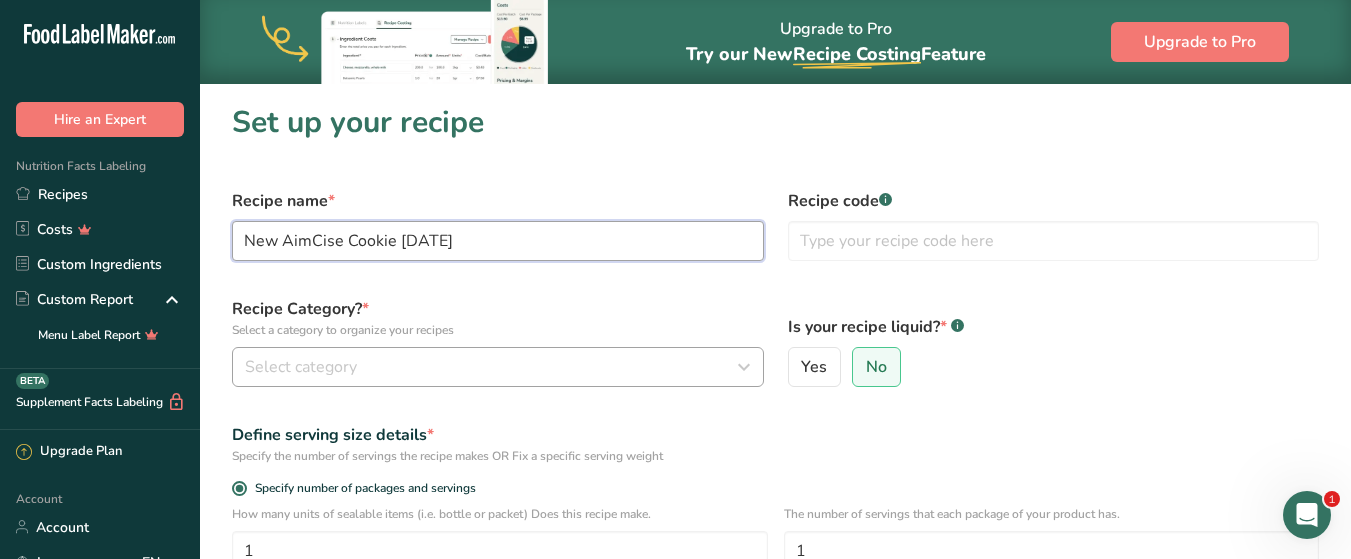 type on "New AimCise Cookie [DATE]" 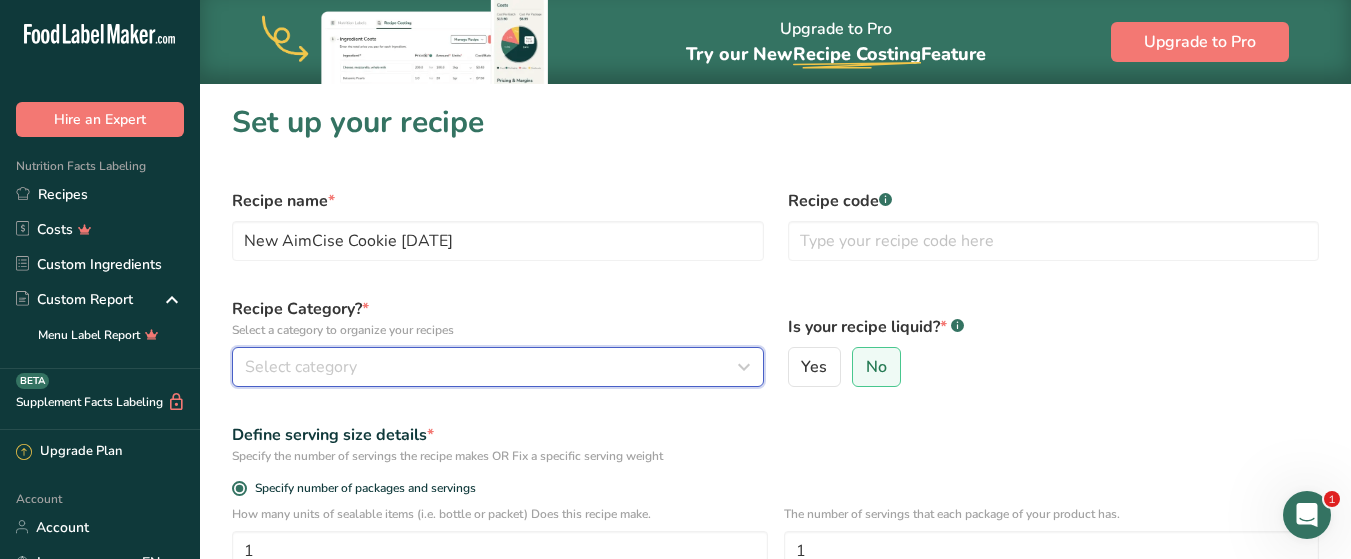 click on "Select category" at bounding box center [301, 367] 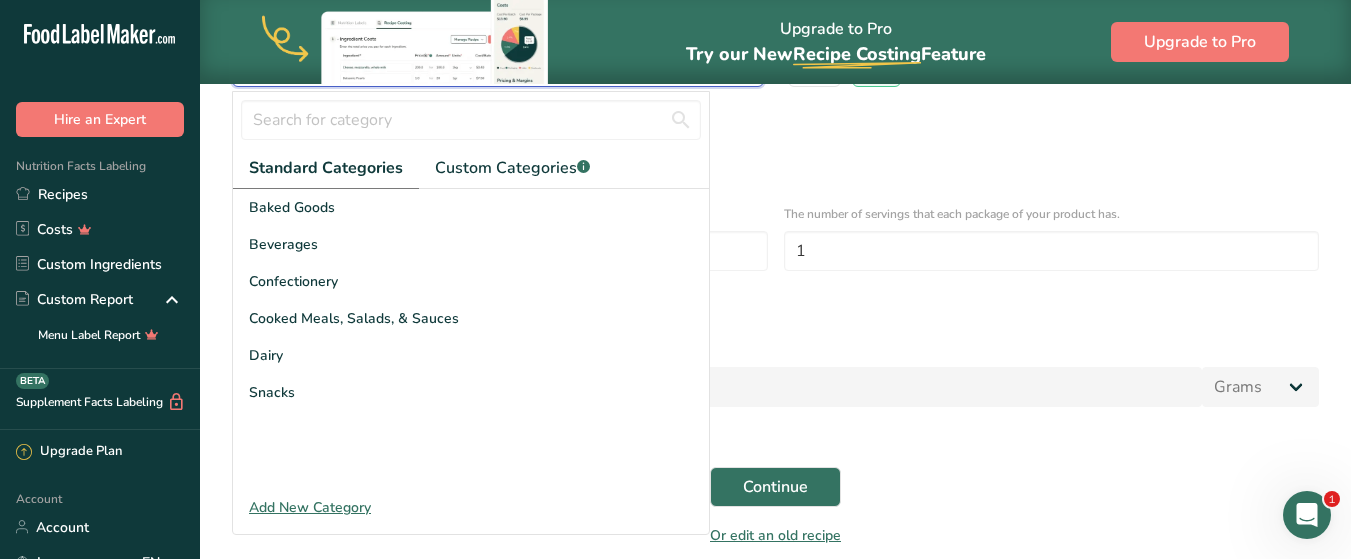 scroll, scrollTop: 200, scrollLeft: 0, axis: vertical 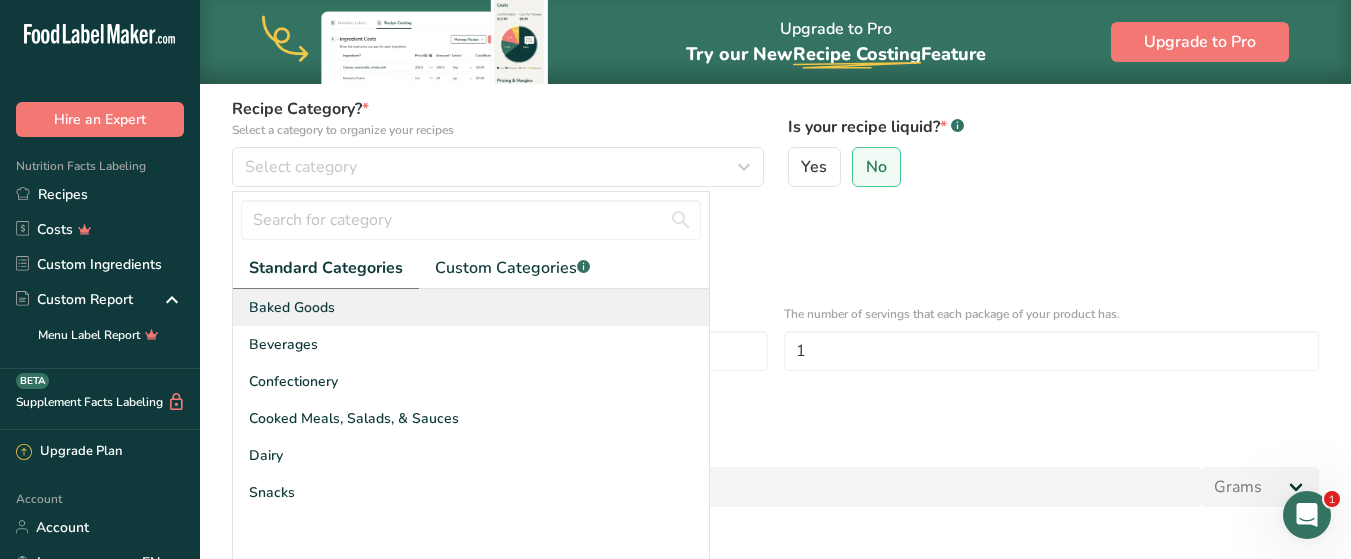 click on "Baked Goods" at bounding box center [471, 307] 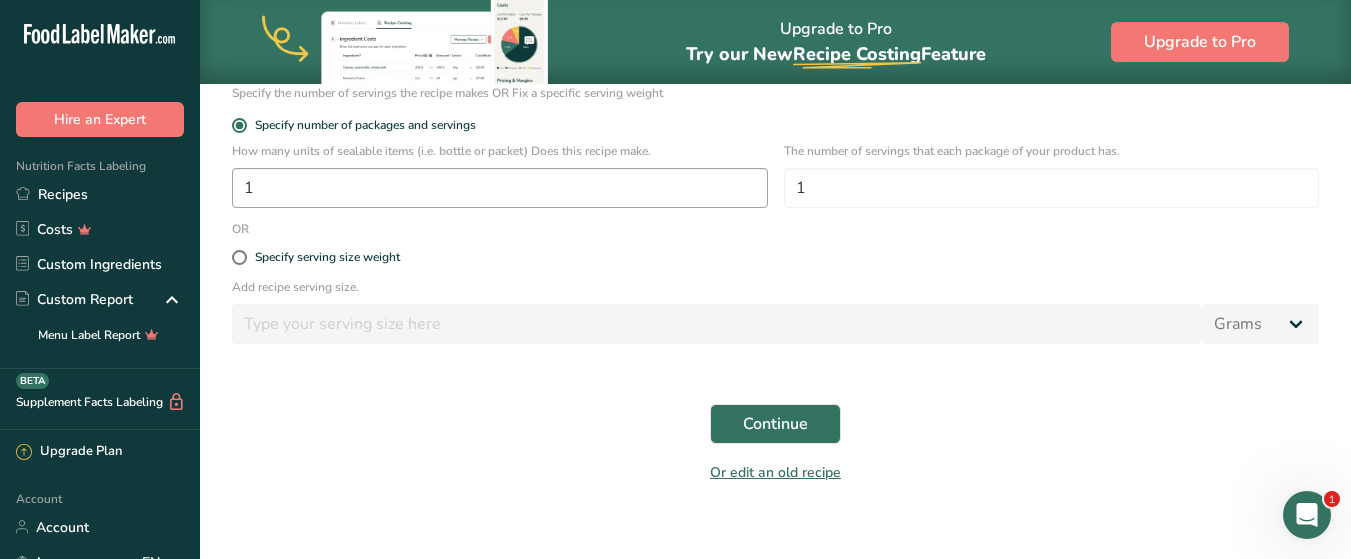 scroll, scrollTop: 384, scrollLeft: 0, axis: vertical 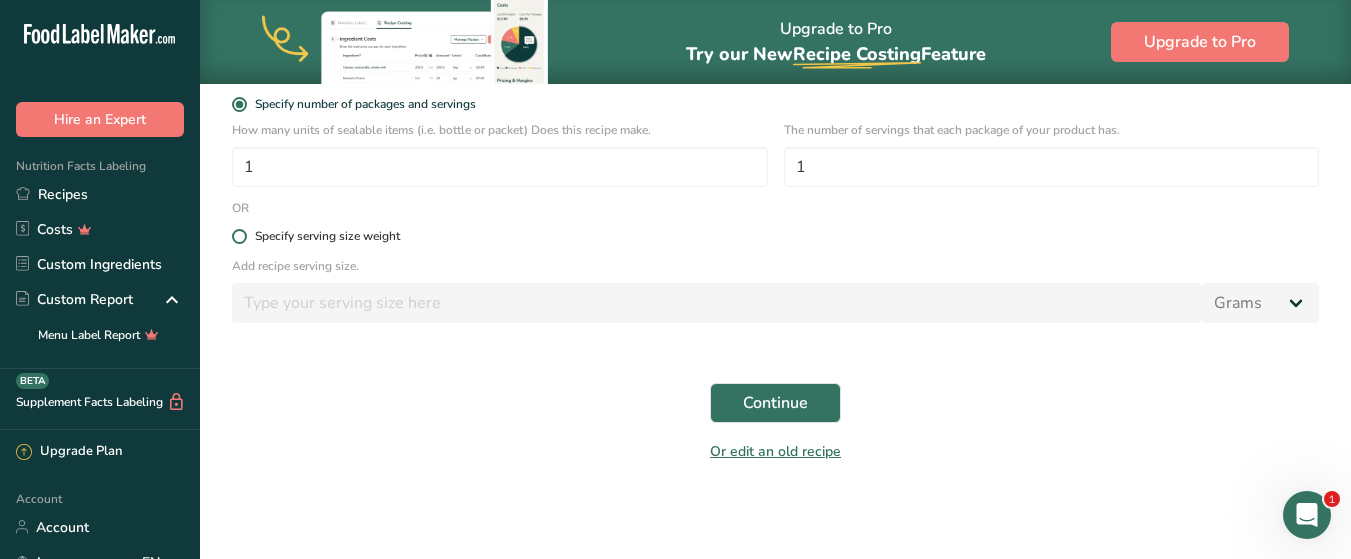 click at bounding box center (239, 236) 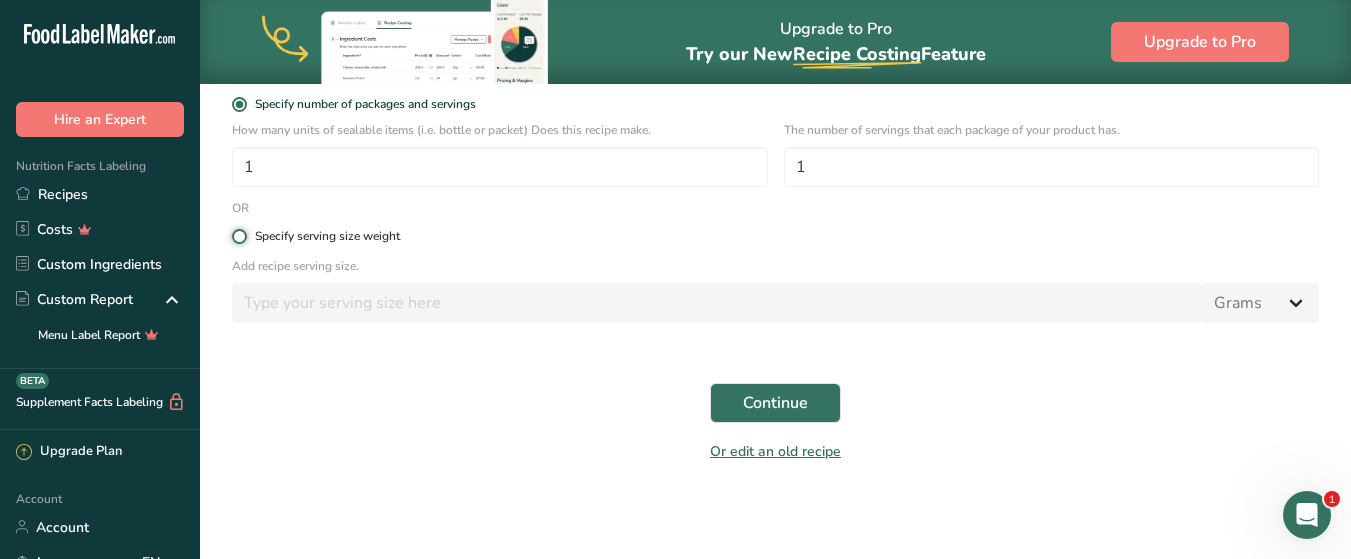 click on "Specify serving size weight" at bounding box center [238, 236] 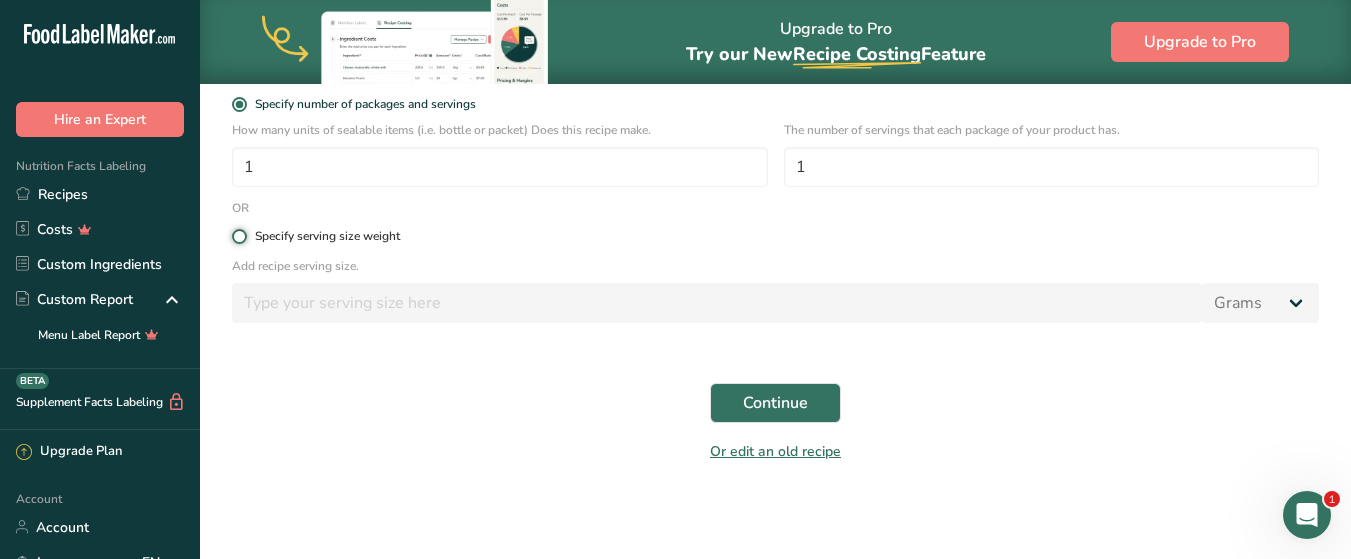 radio on "true" 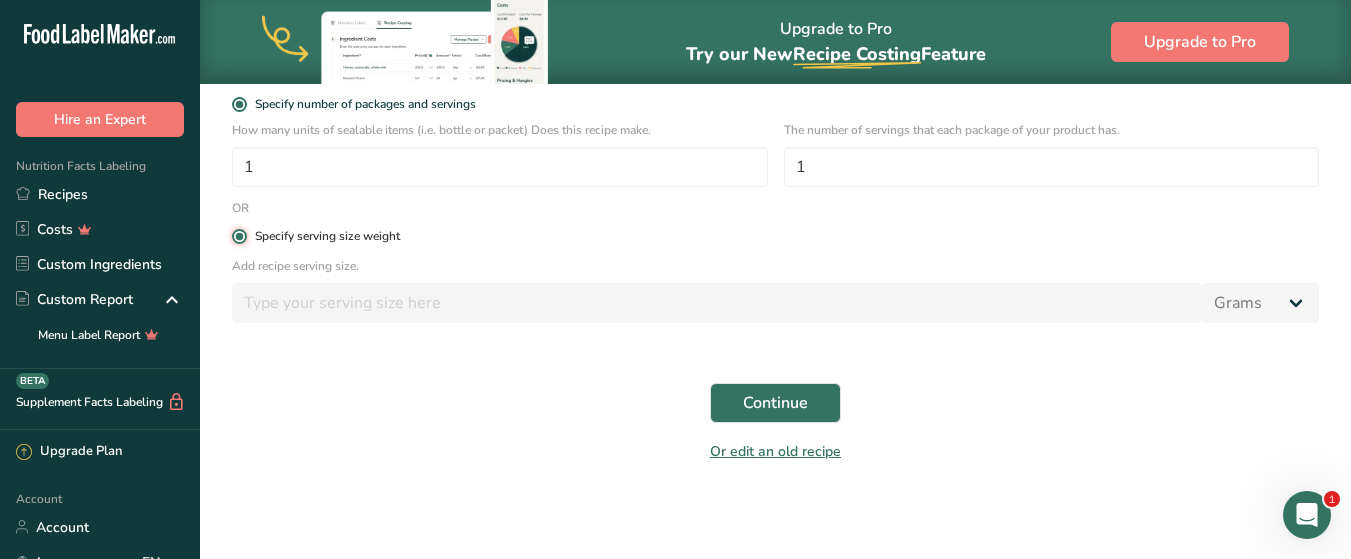 radio on "false" 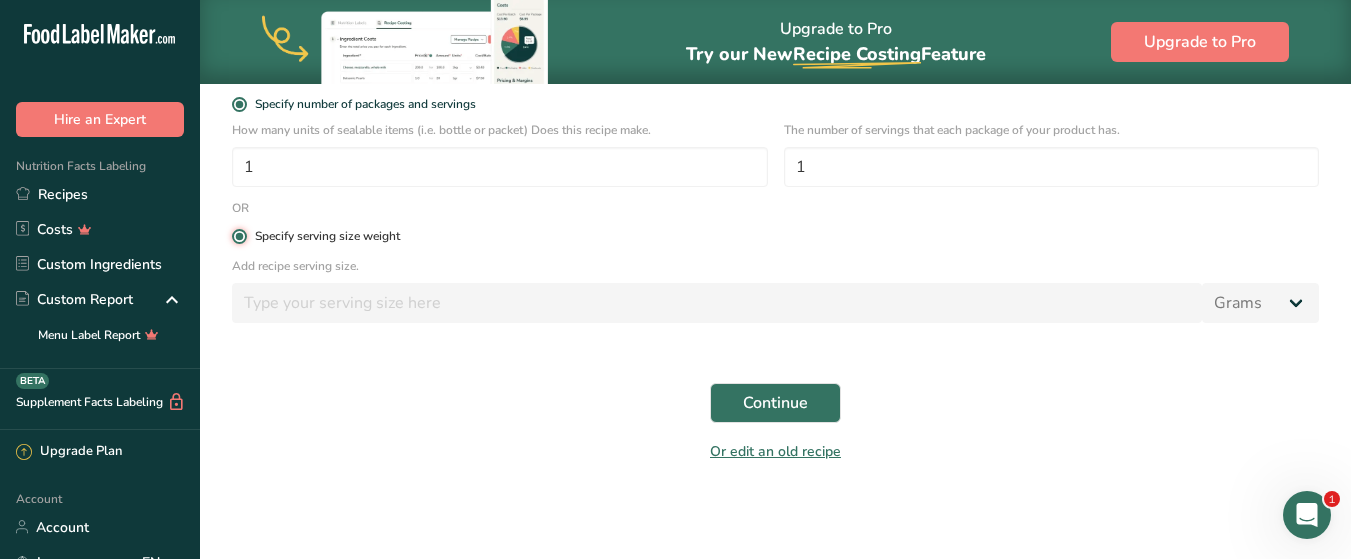 type 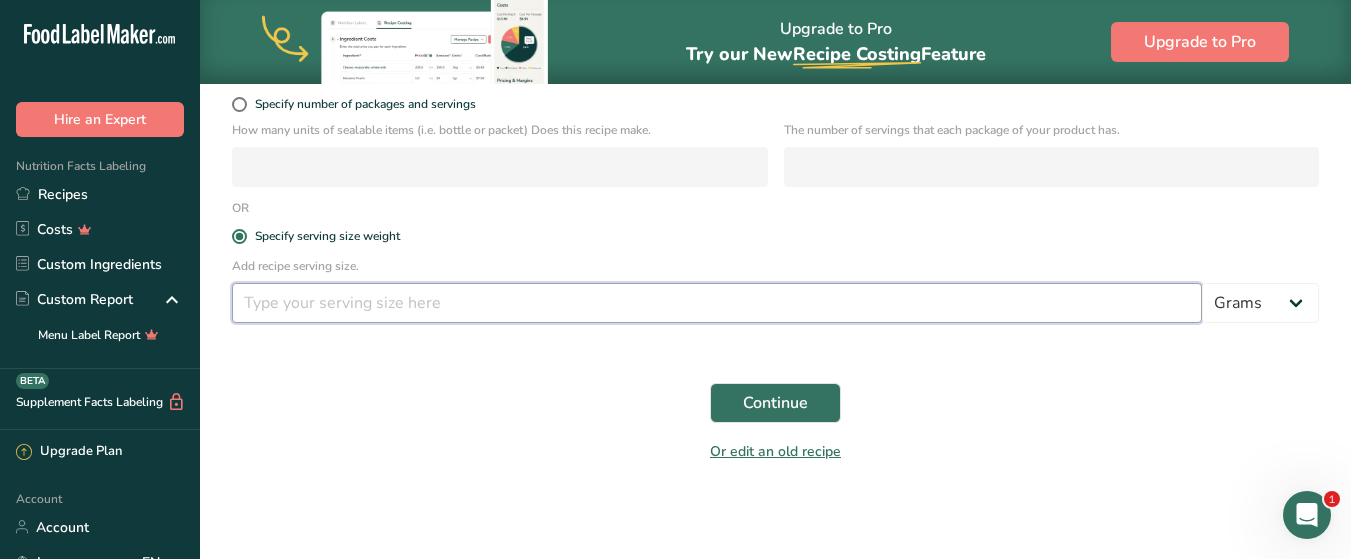 click at bounding box center (717, 303) 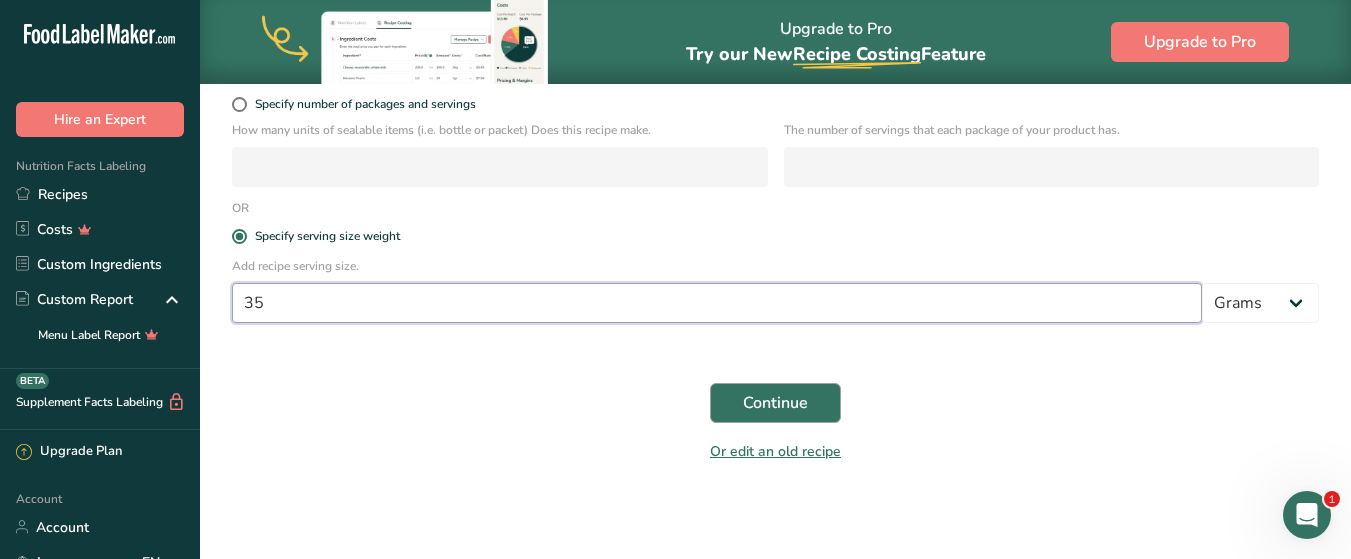 type on "35" 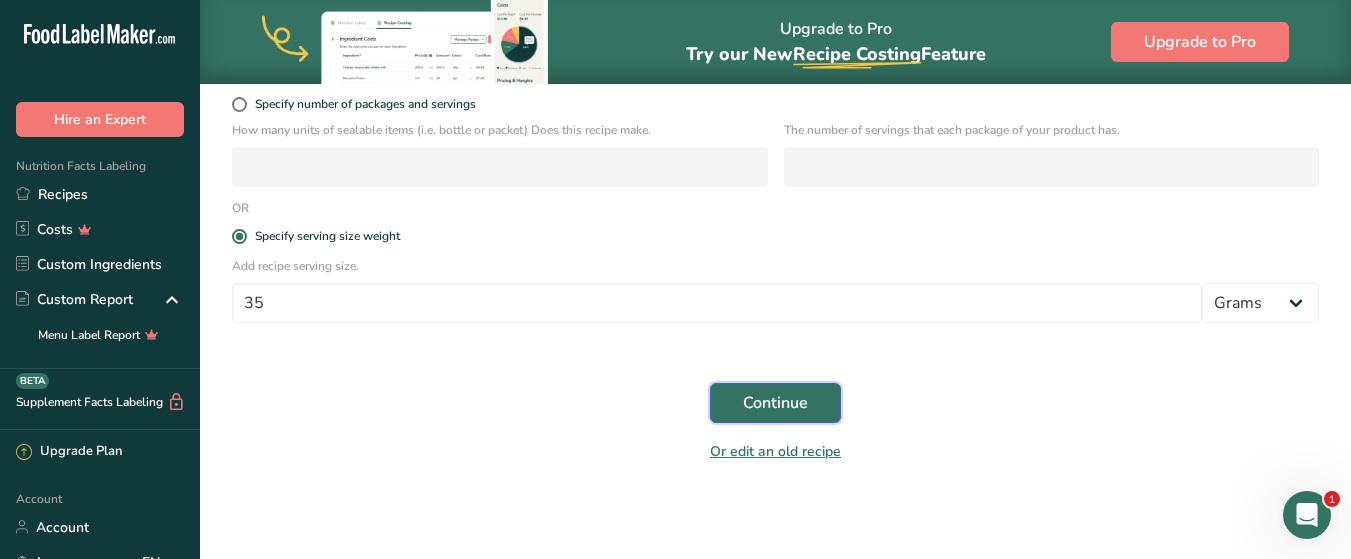 click on "Continue" at bounding box center (775, 403) 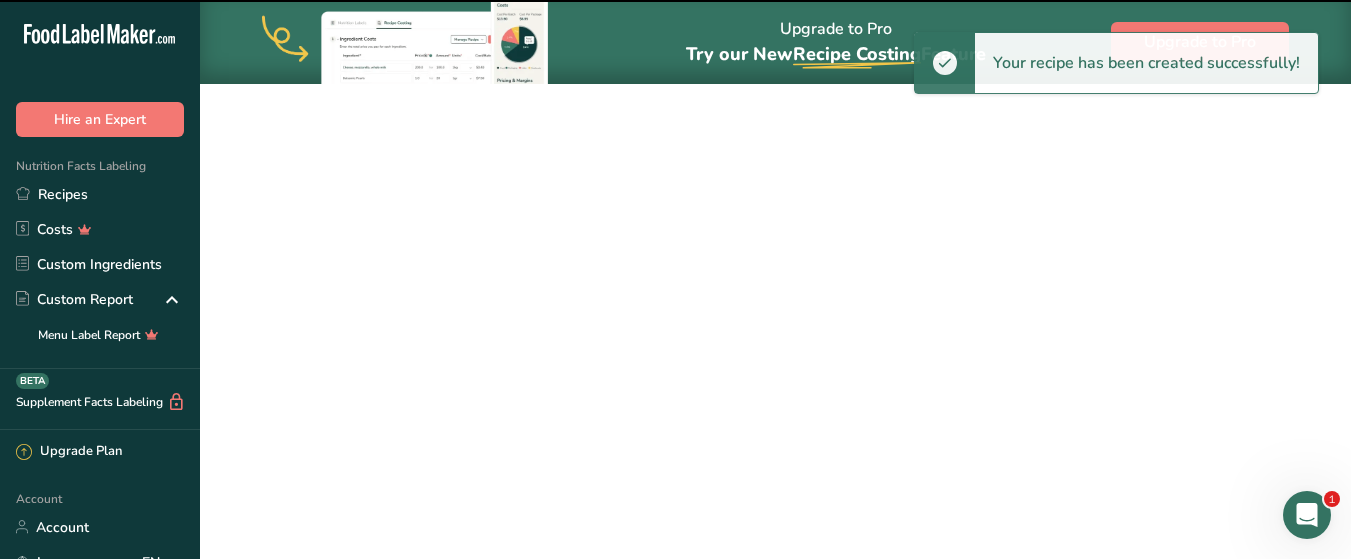 scroll, scrollTop: 0, scrollLeft: 0, axis: both 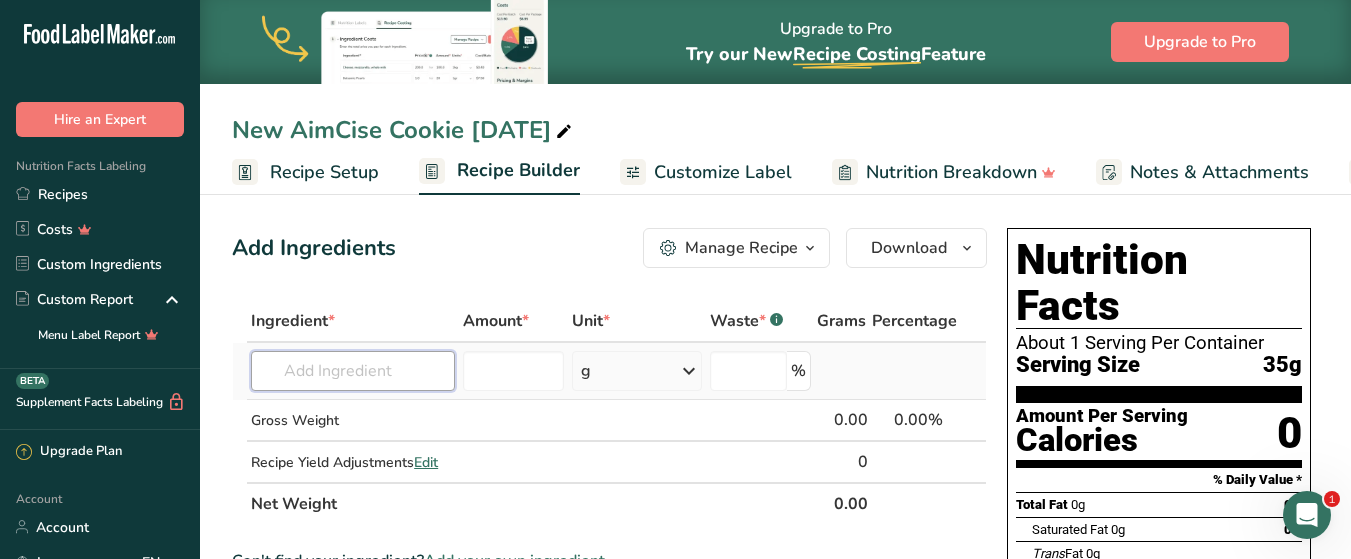click at bounding box center [353, 371] 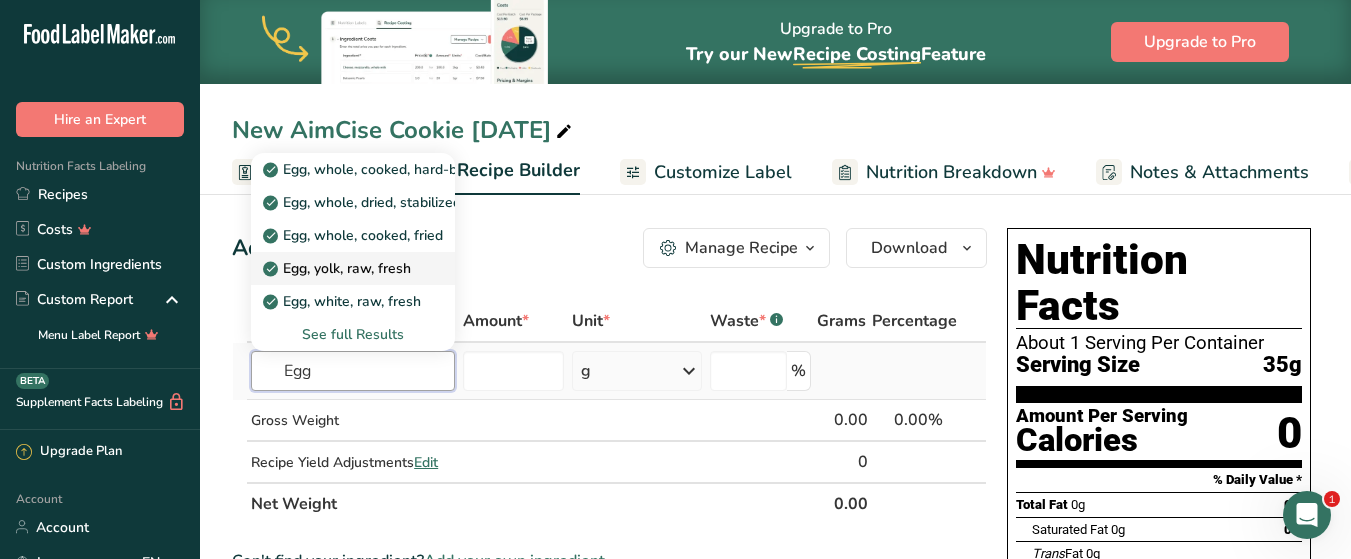 type on "Egg" 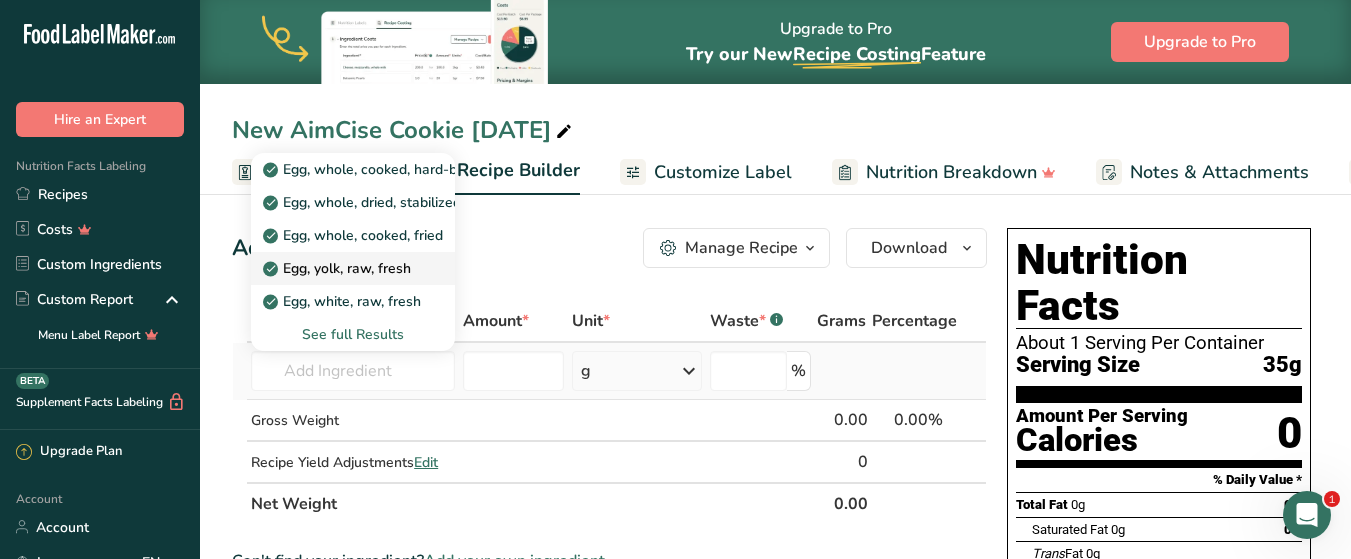 click on "Egg, yolk, raw, fresh" at bounding box center (339, 268) 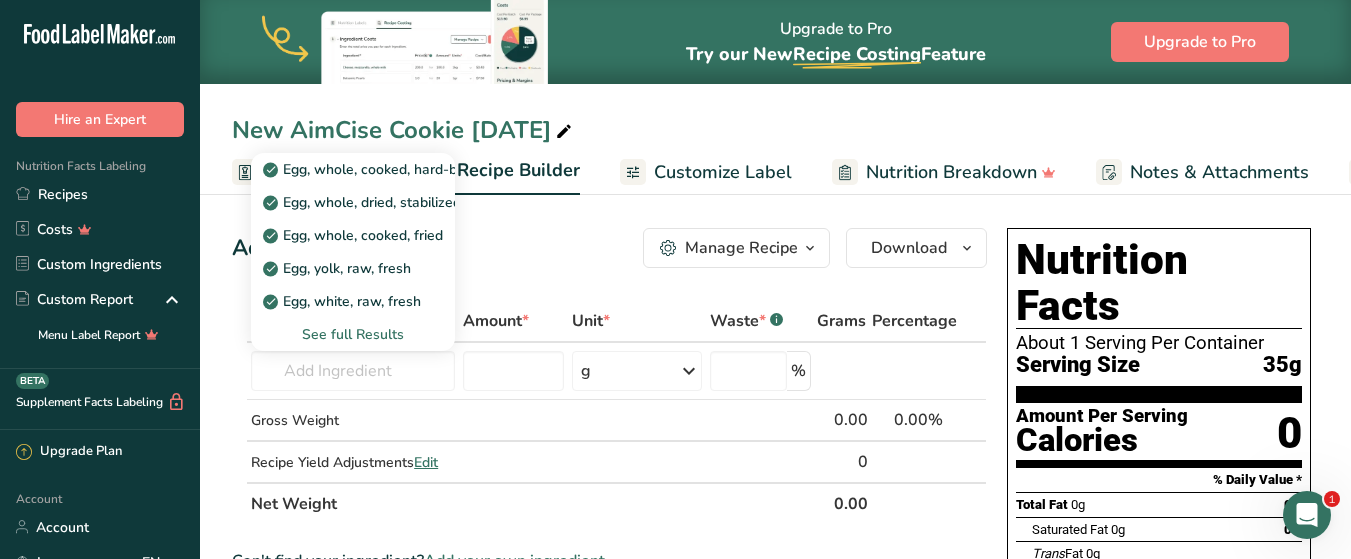 type on "Egg, yolk, raw, fresh" 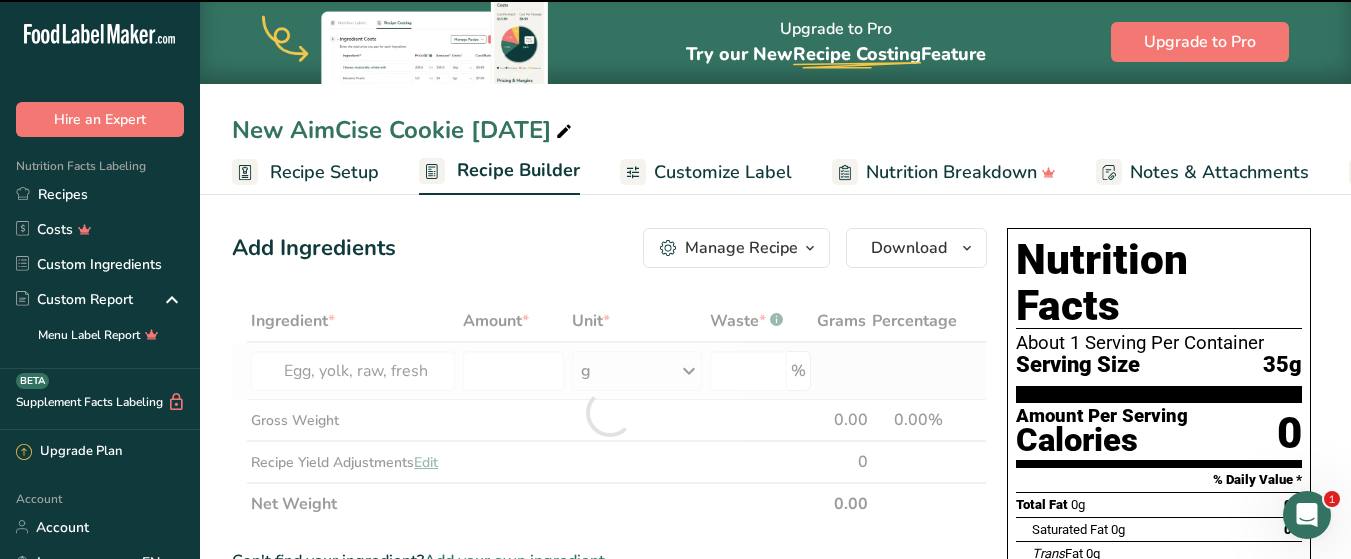 type on "0" 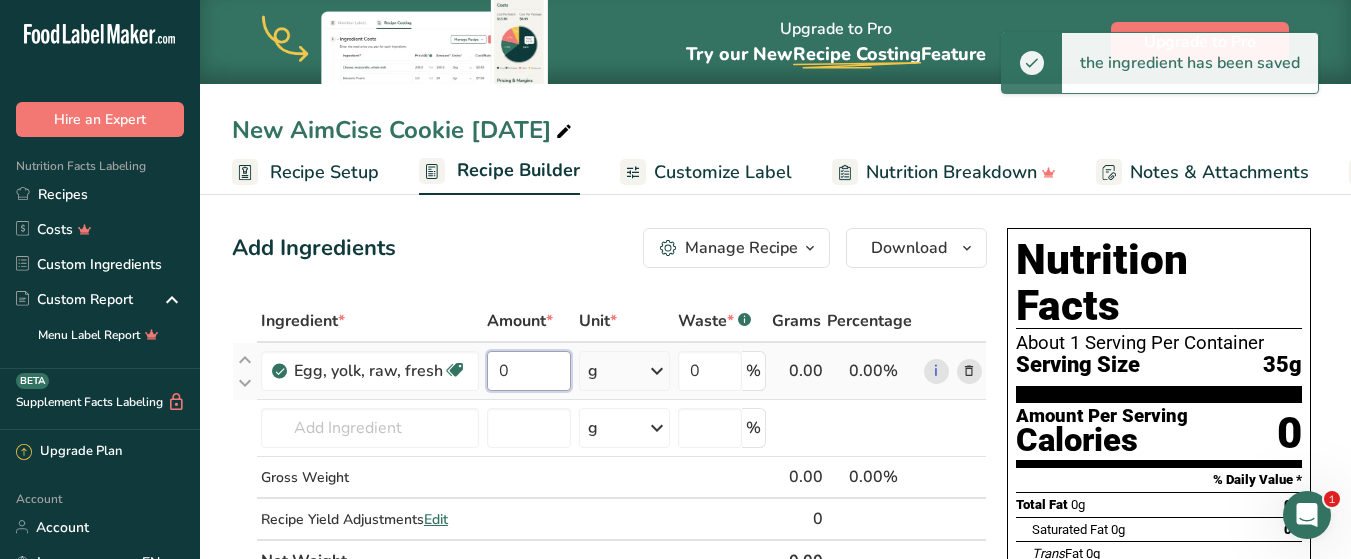 click on "0" at bounding box center [529, 371] 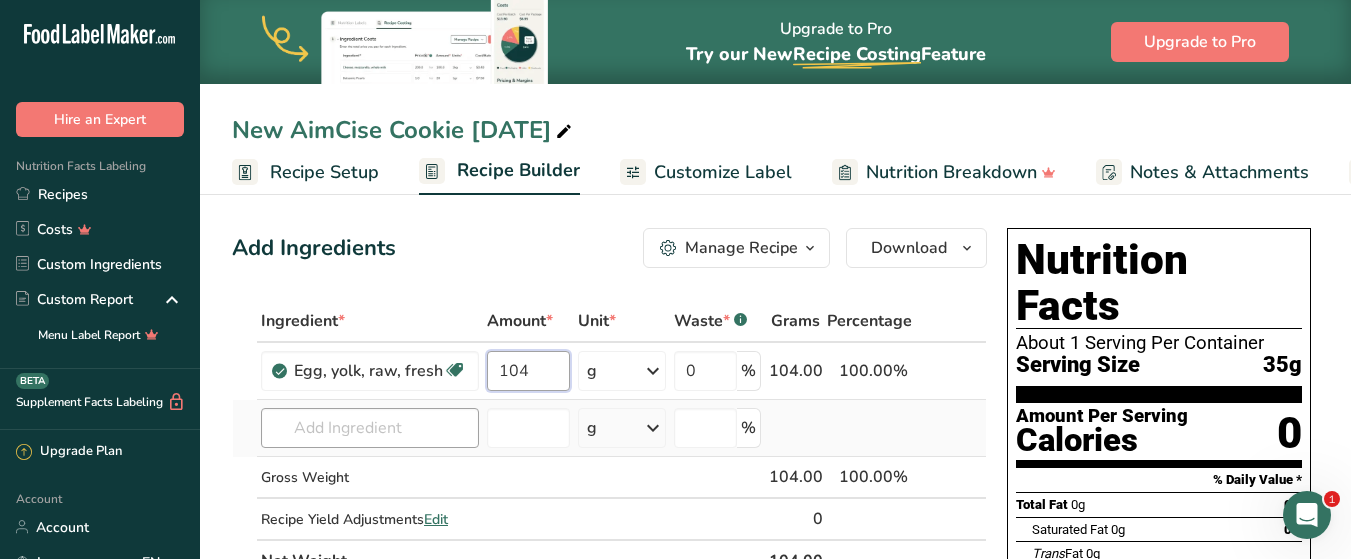 type on "104" 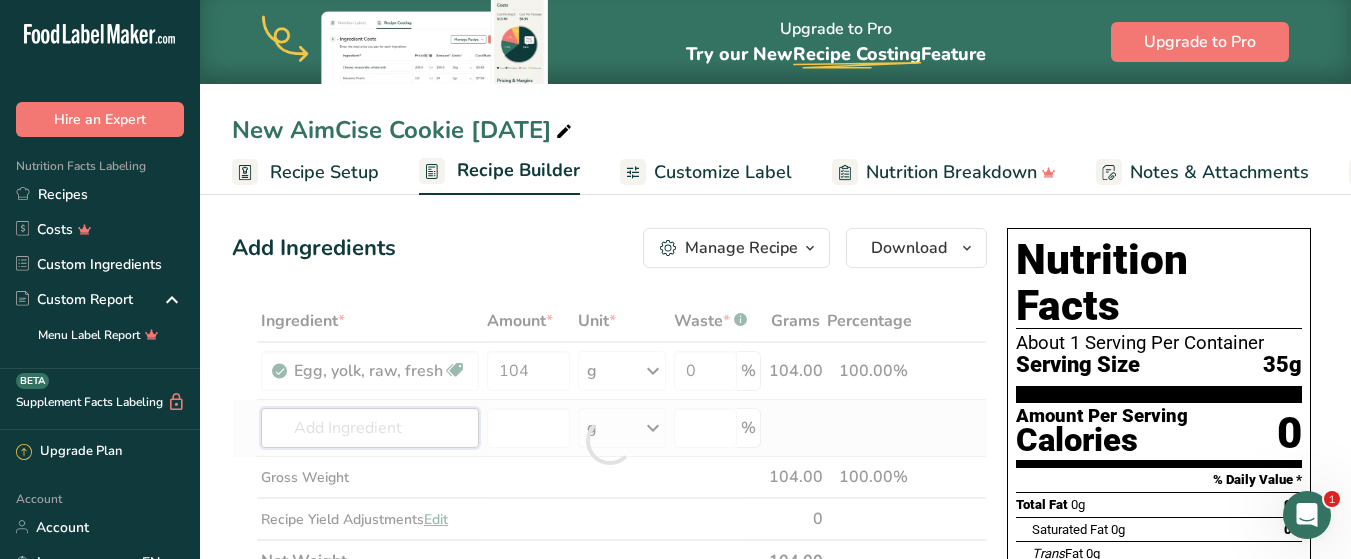 click on "Ingredient *
Amount *
Unit *
Waste *   .a-a{fill:#347362;}.b-a{fill:#fff;}          Grams
Percentage
Egg, yolk, raw, fresh
Dairy free
Gluten free
Vegetarian
Soy free
104
g
Portions
1 large
1 cup
Weight Units
g
kg
mg
See more
Volume Units
l
Volume units require a density conversion. If you know your ingredient's density enter it below. Otherwise, click on "RIA" our AI Regulatory bot - she will be able to help you
lb/ft3
g/cm3
Confirm
mL
lb/ft3
fl oz" at bounding box center [609, 441] 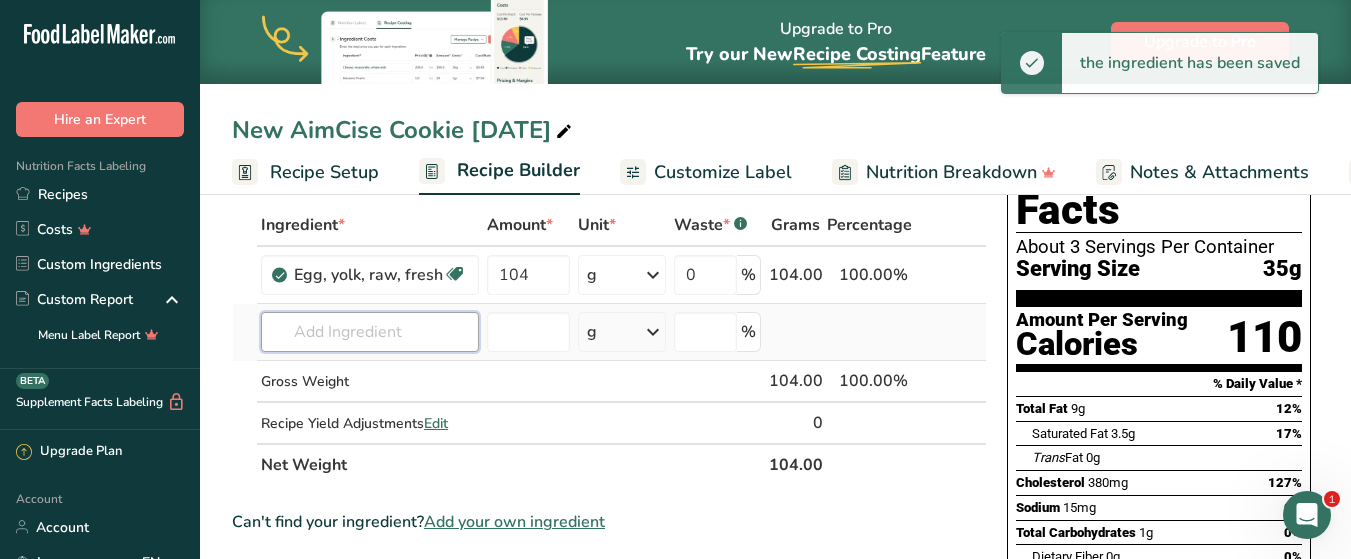scroll, scrollTop: 100, scrollLeft: 0, axis: vertical 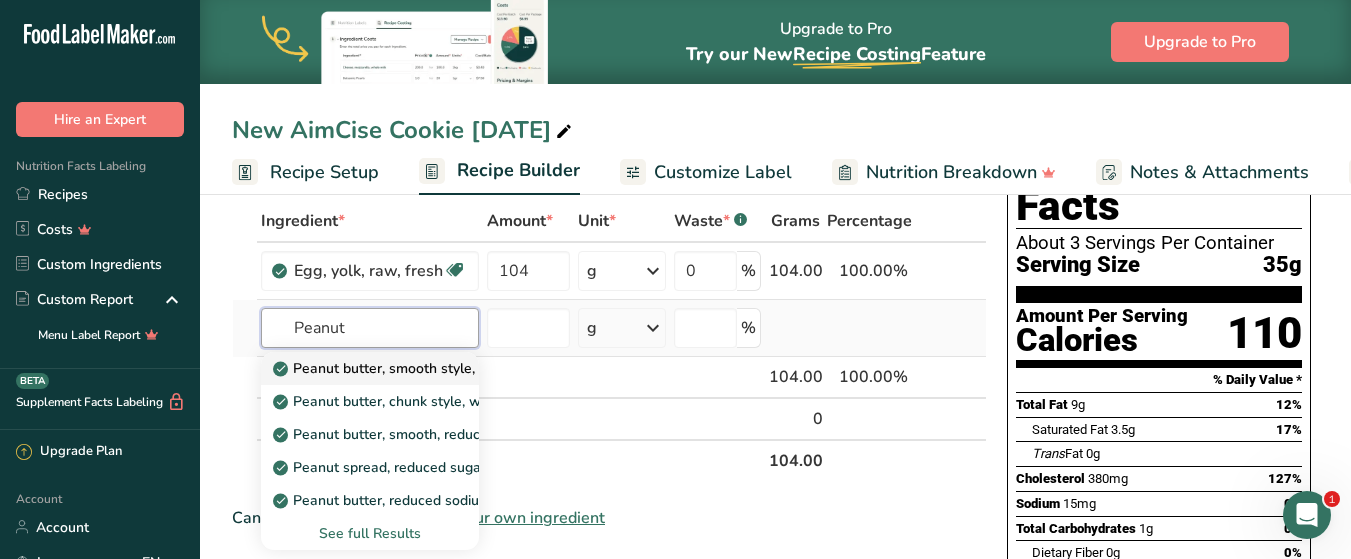 type on "Peanut" 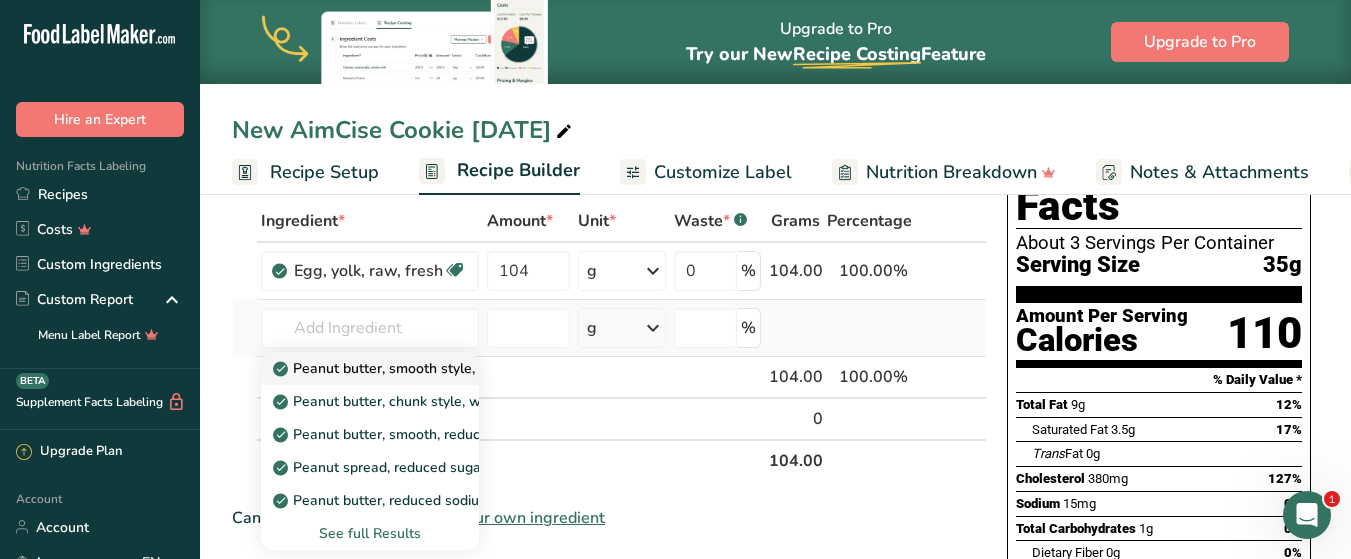 click on "Peanut butter, smooth style, without salt" at bounding box center [416, 368] 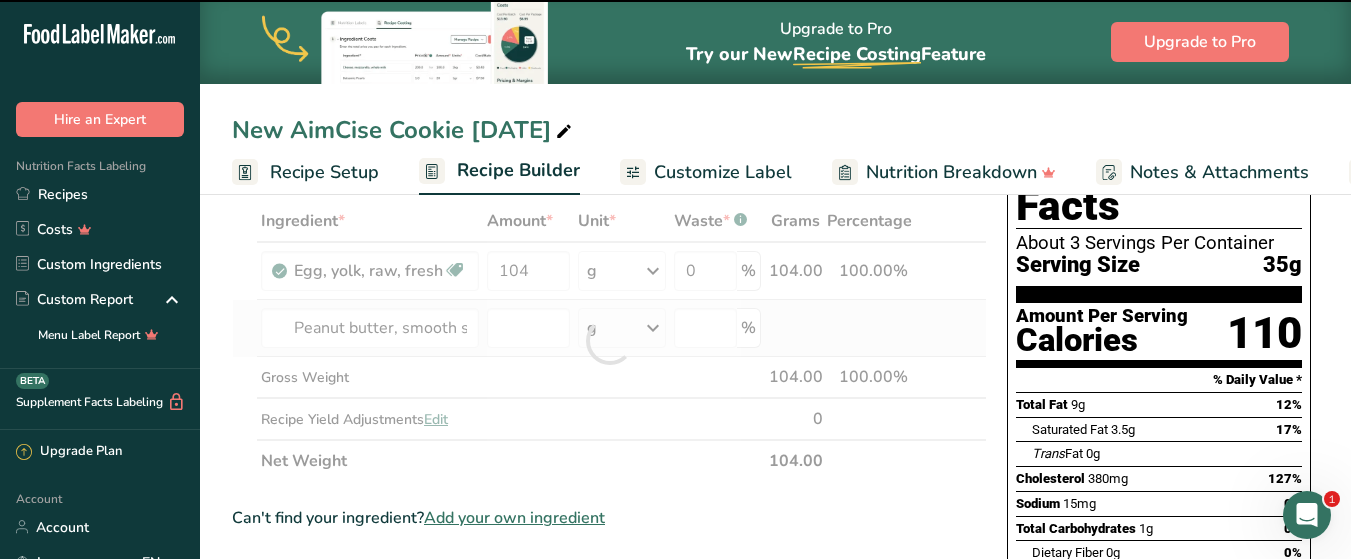 type on "0" 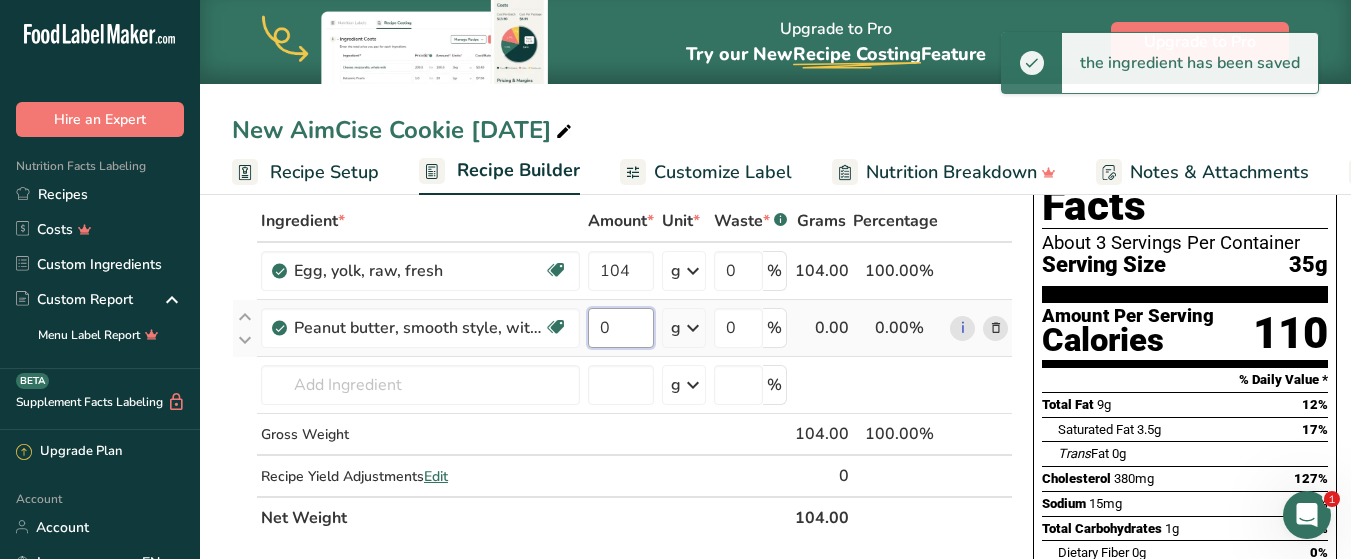 click on "0" at bounding box center [621, 328] 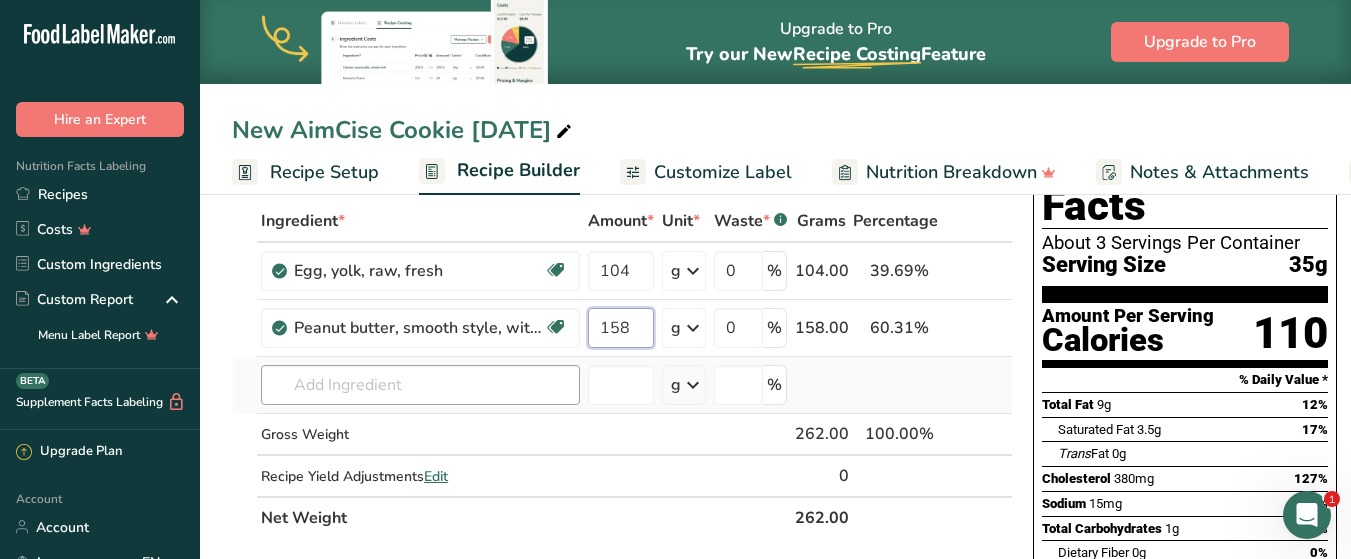 type on "158" 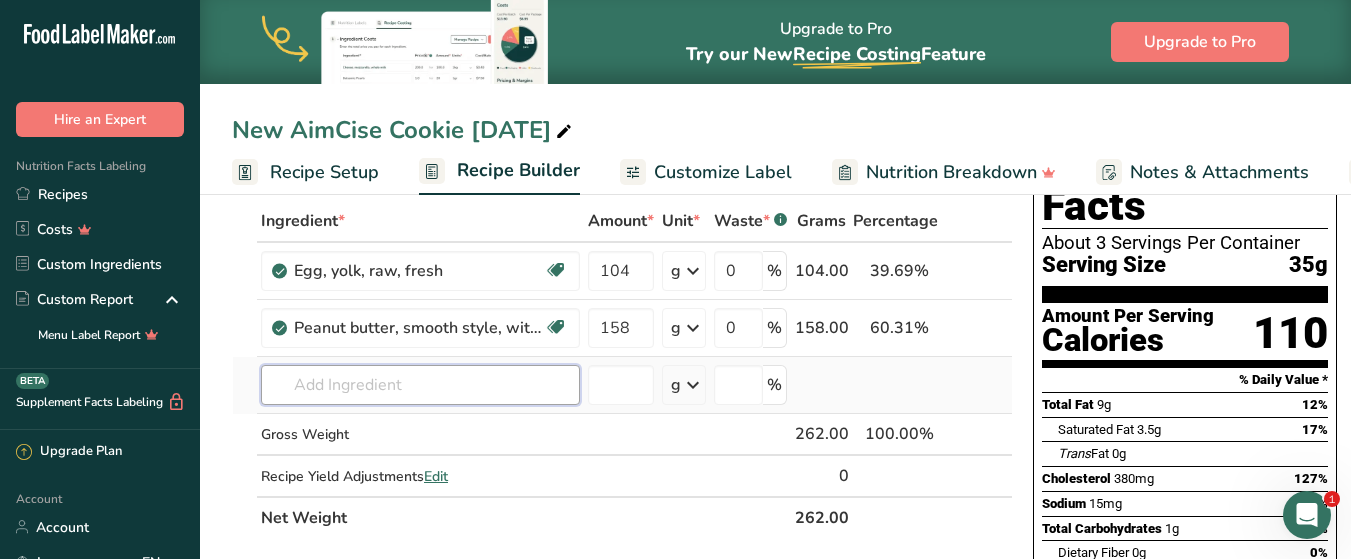 click on "Ingredient *
Amount *
Unit *
Waste *   .a-a{fill:#347362;}.b-a{fill:#fff;}          Grams
Percentage
Egg, yolk, raw, fresh
Dairy free
Gluten free
Vegetarian
Soy free
104
g
Portions
1 large
1 cup
Weight Units
g
kg
mg
See more
Volume Units
l
Volume units require a density conversion. If you know your ingredient's density enter it below. Otherwise, click on "RIA" our AI Regulatory bot - she will be able to help you
lb/ft3
g/cm3
Confirm
mL
lb/ft3
fl oz" at bounding box center (622, 369) 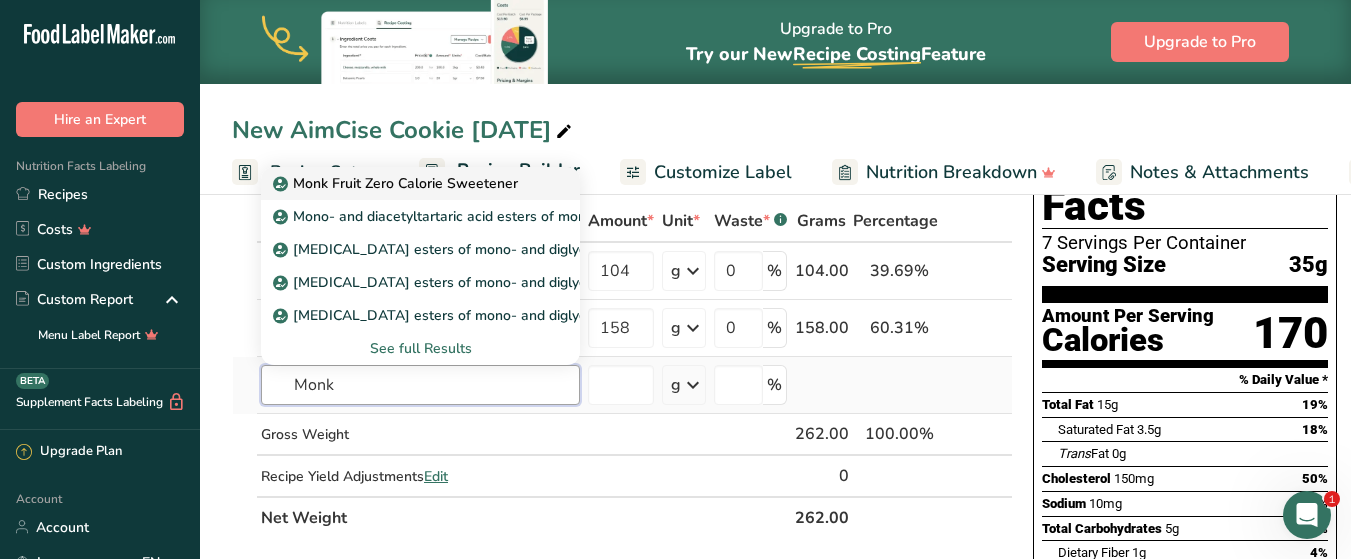 type on "Monk" 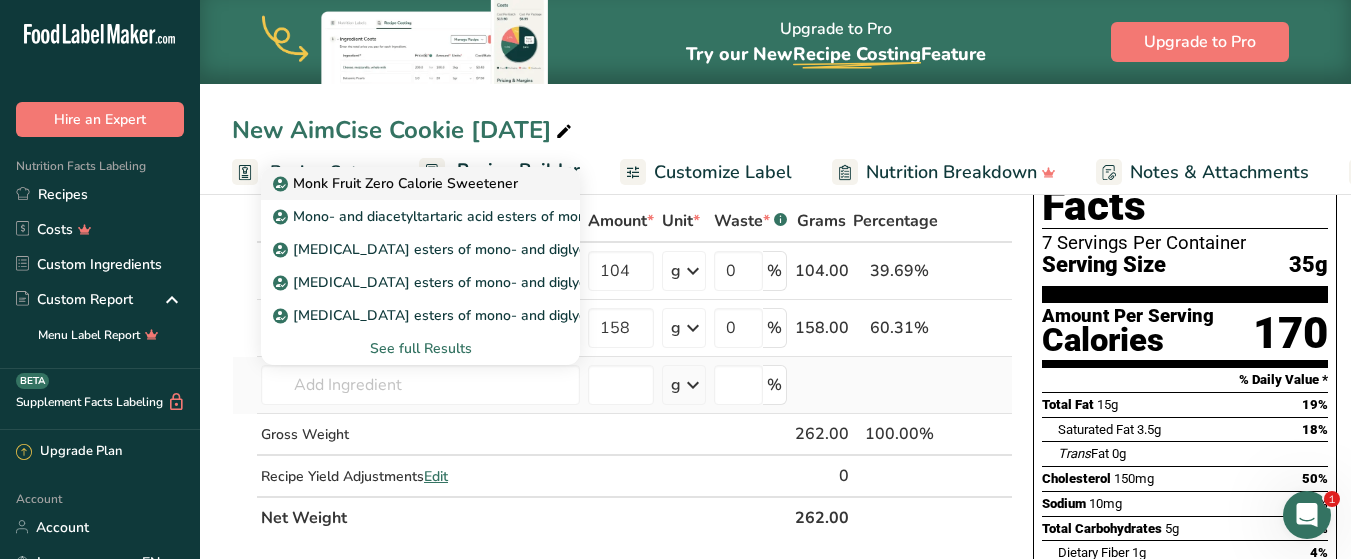 click on "Monk Fruit Zero Calorie Sweetener" at bounding box center [397, 183] 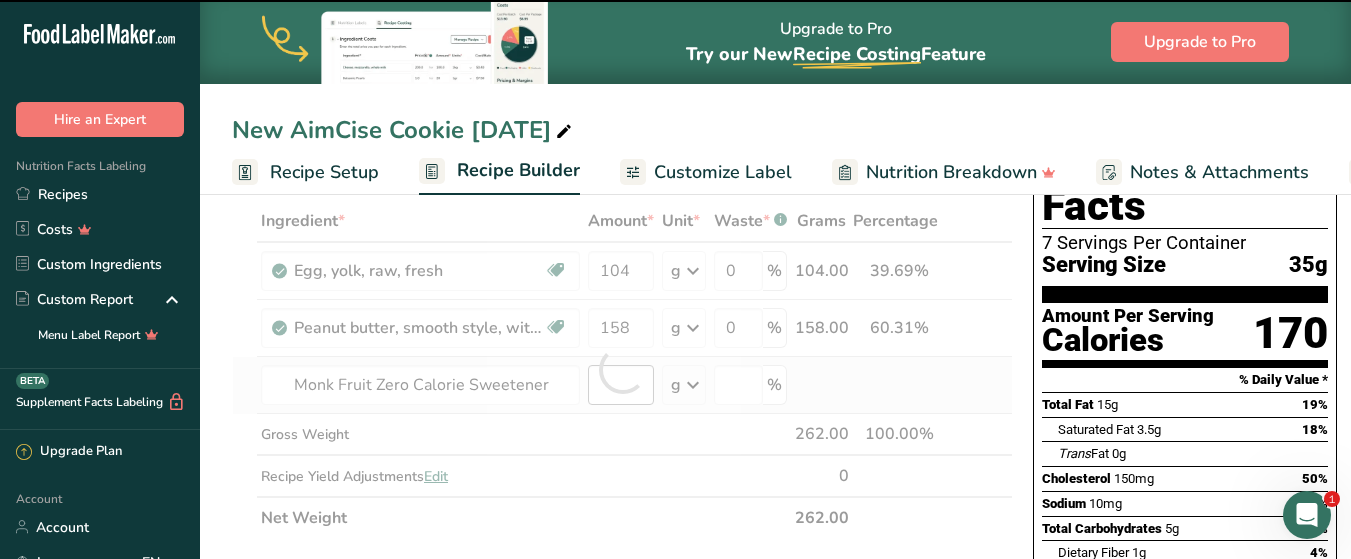 type on "0" 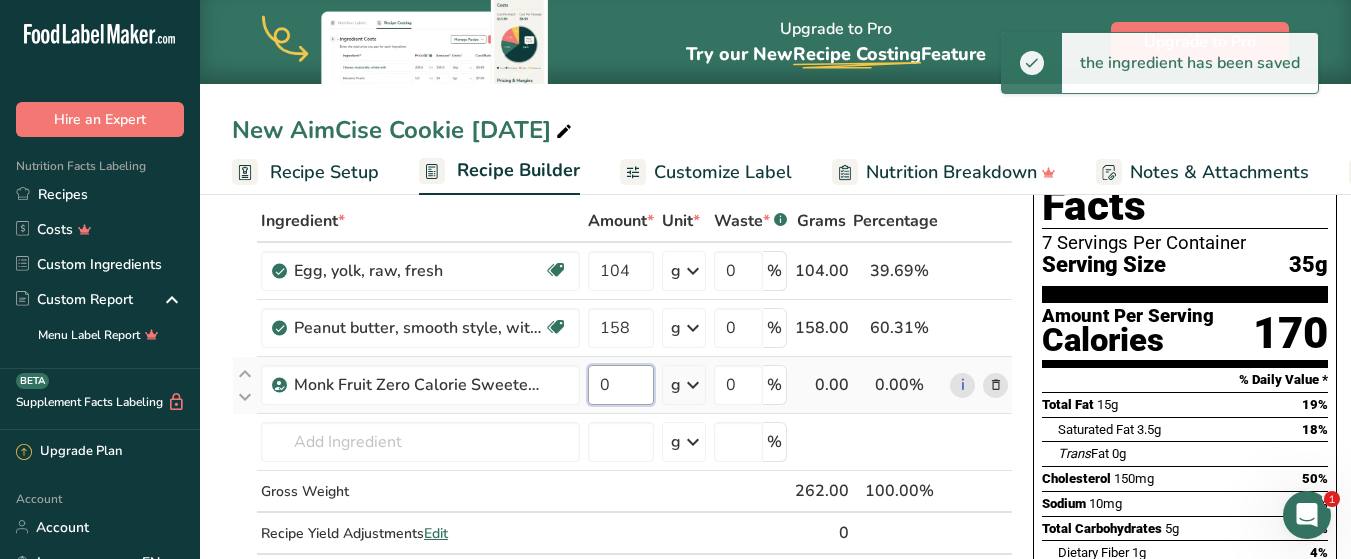 click on "0" at bounding box center (621, 385) 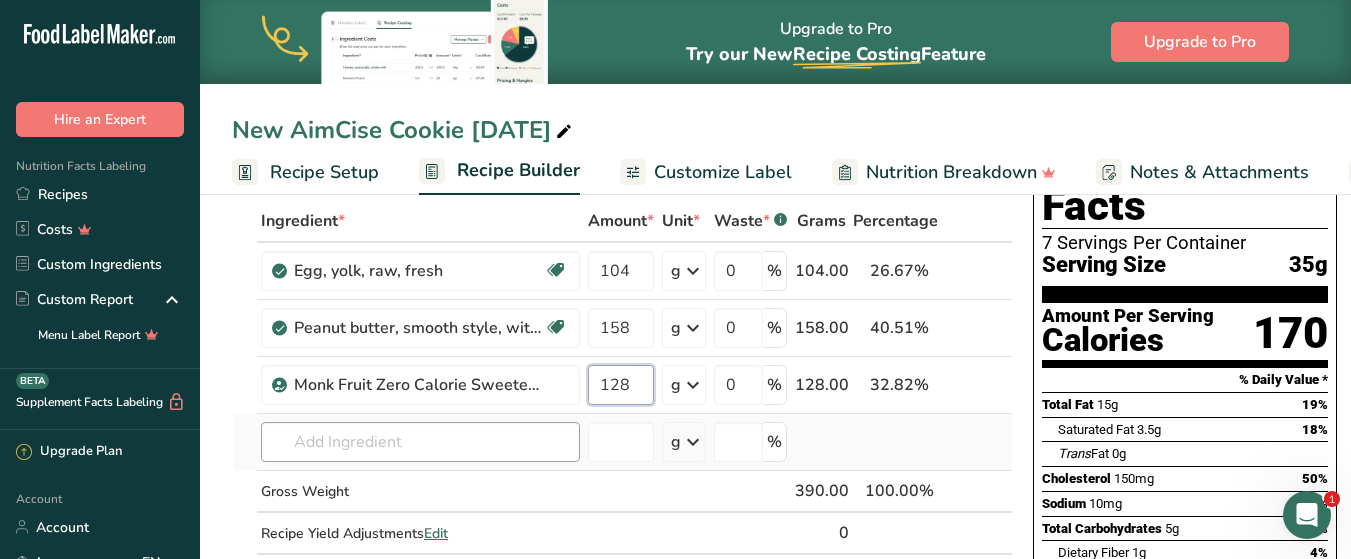 type on "128" 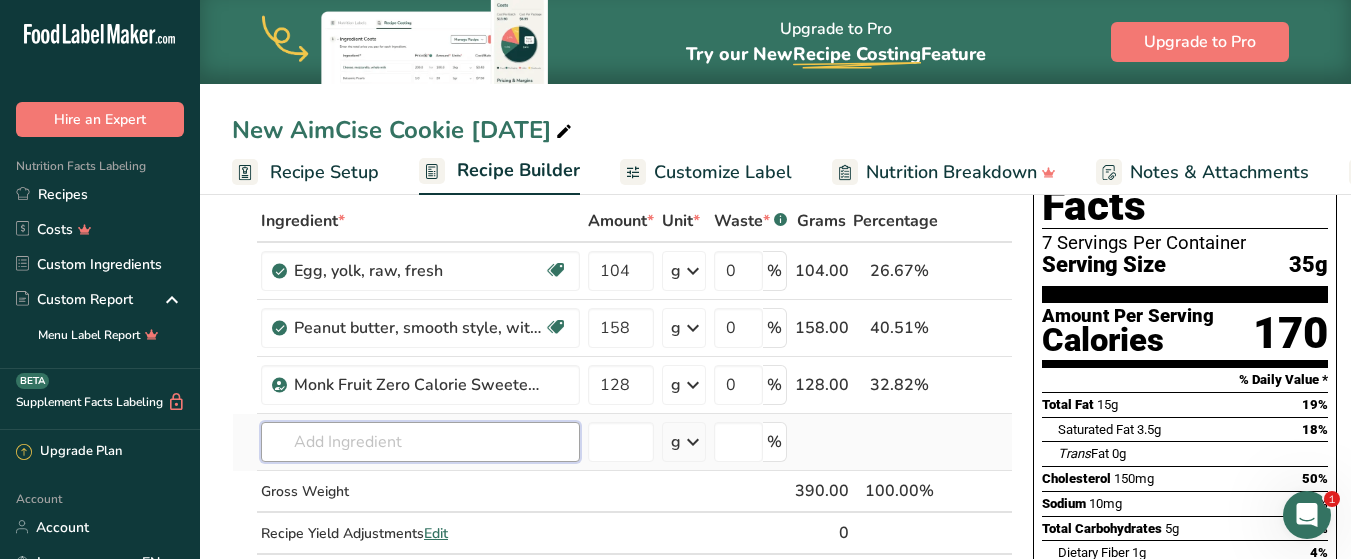 click on "Ingredient *
Amount *
Unit *
Waste *   .a-a{fill:#347362;}.b-a{fill:#fff;}          Grams
Percentage
Egg, yolk, raw, fresh
Dairy free
Gluten free
Vegetarian
Soy free
104
g
Portions
1 large
1 cup
Weight Units
g
kg
mg
See more
Volume Units
l
Volume units require a density conversion. If you know your ingredient's density enter it below. Otherwise, click on "RIA" our AI Regulatory bot - she will be able to help you
lb/ft3
g/cm3
Confirm
mL
lb/ft3
fl oz" at bounding box center (622, 398) 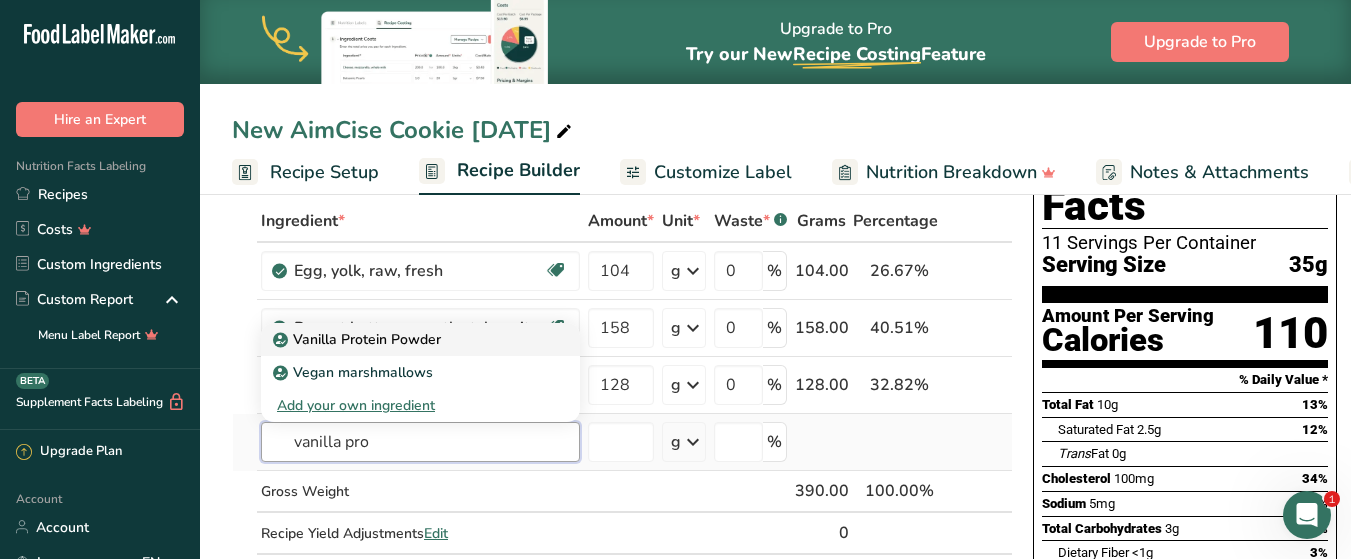 type on "vanilla pro" 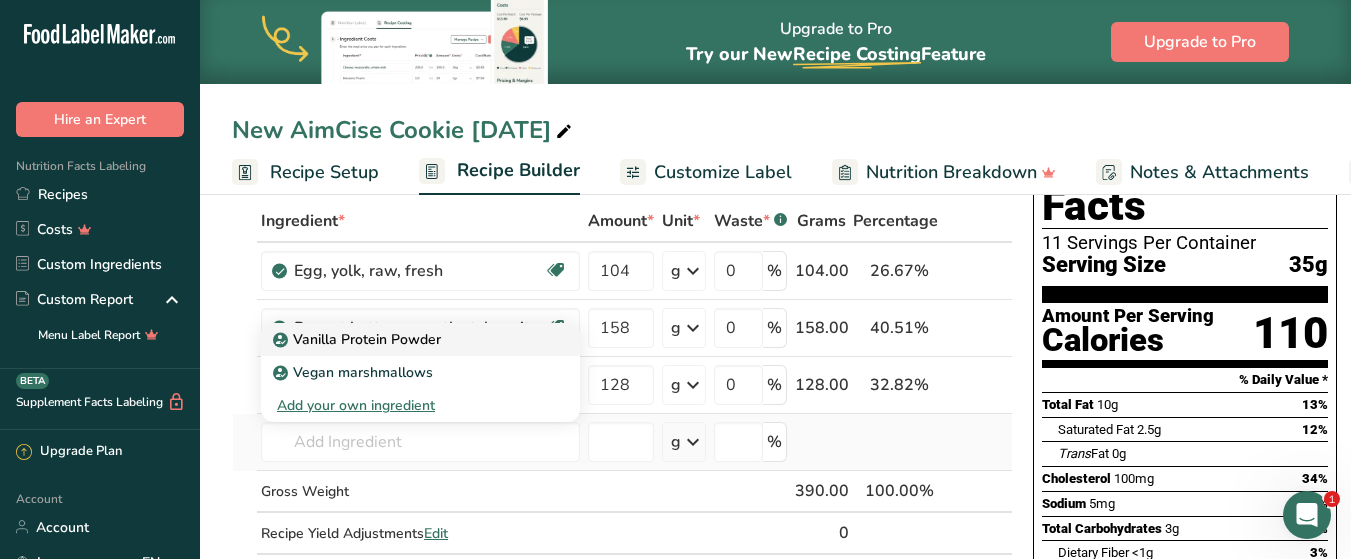 click on "Vanilla Protein Powder" at bounding box center (359, 339) 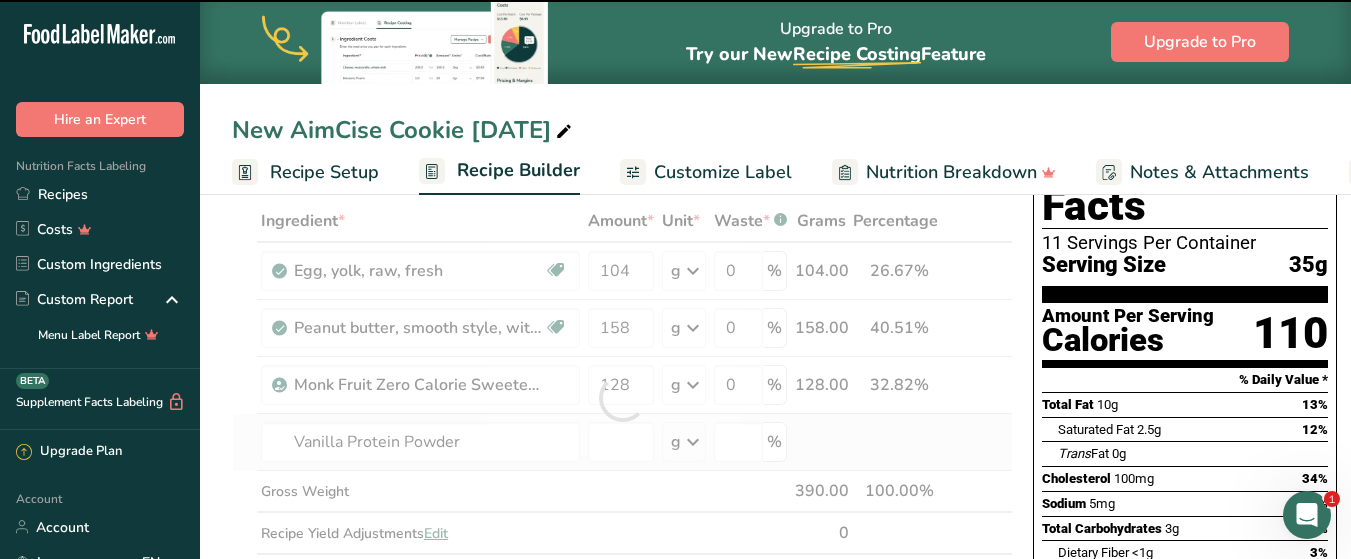 type on "0" 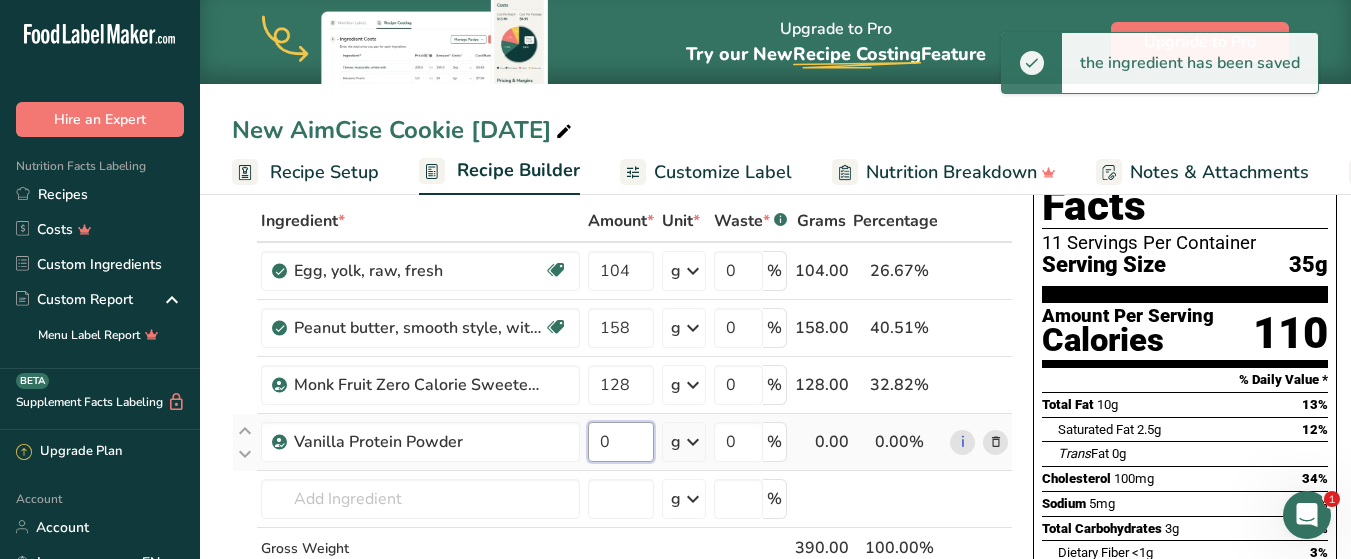 click on "0" at bounding box center (621, 442) 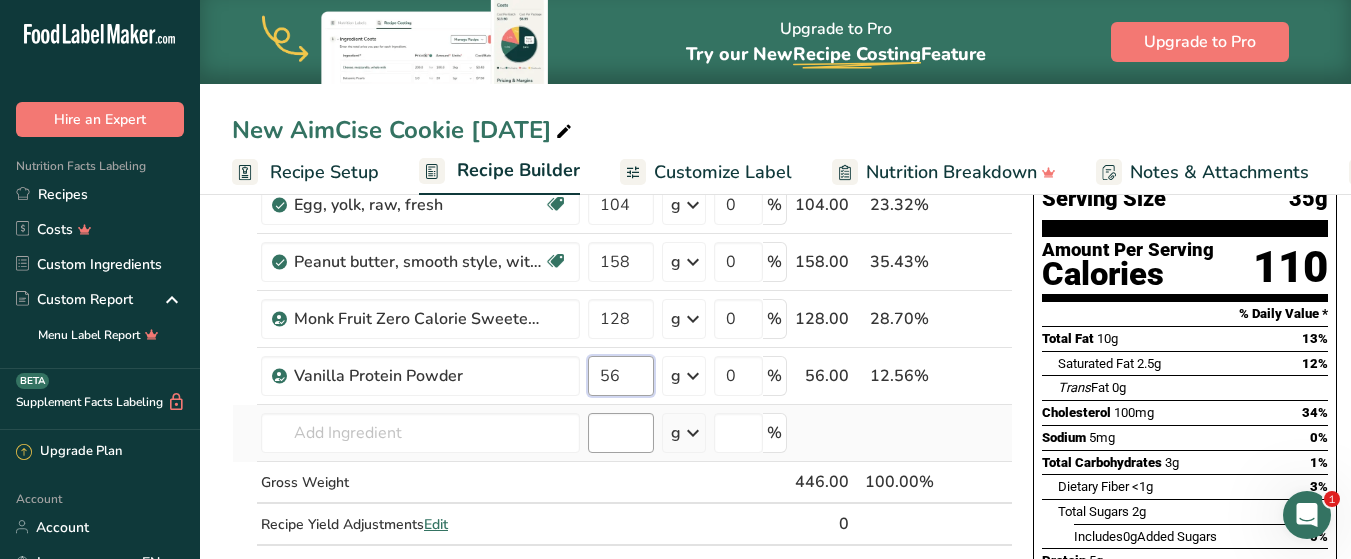 scroll, scrollTop: 200, scrollLeft: 0, axis: vertical 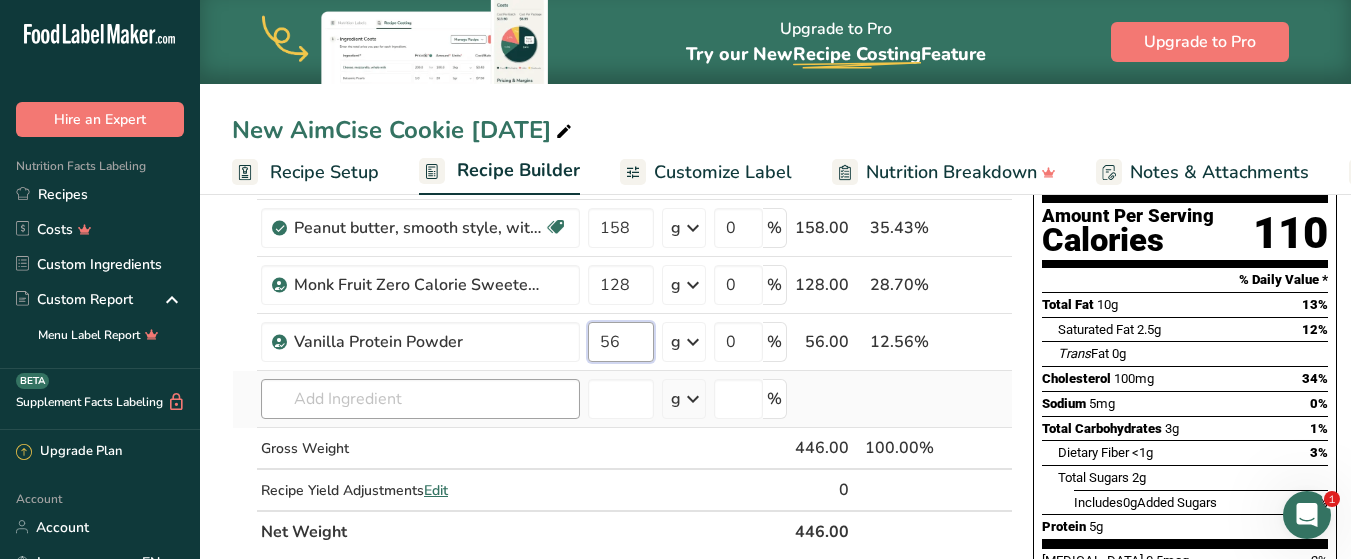 type on "56" 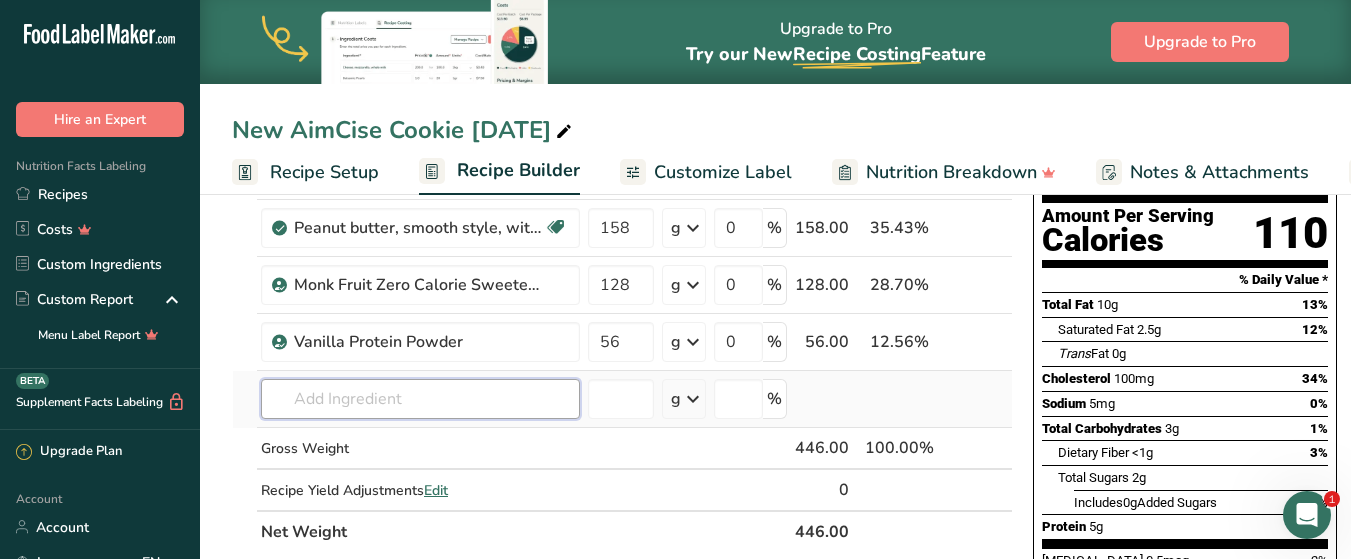 click on "Ingredient *
Amount *
Unit *
Waste *   .a-a{fill:#347362;}.b-a{fill:#fff;}          Grams
Percentage
Egg, yolk, raw, fresh
Dairy free
Gluten free
Vegetarian
Soy free
104
g
Portions
1 large
1 cup
Weight Units
g
kg
mg
See more
Volume Units
l
Volume units require a density conversion. If you know your ingredient's density enter it below. Otherwise, click on "RIA" our AI Regulatory bot - she will be able to help you
lb/ft3
g/cm3
Confirm
mL
lb/ft3
fl oz" at bounding box center (622, 326) 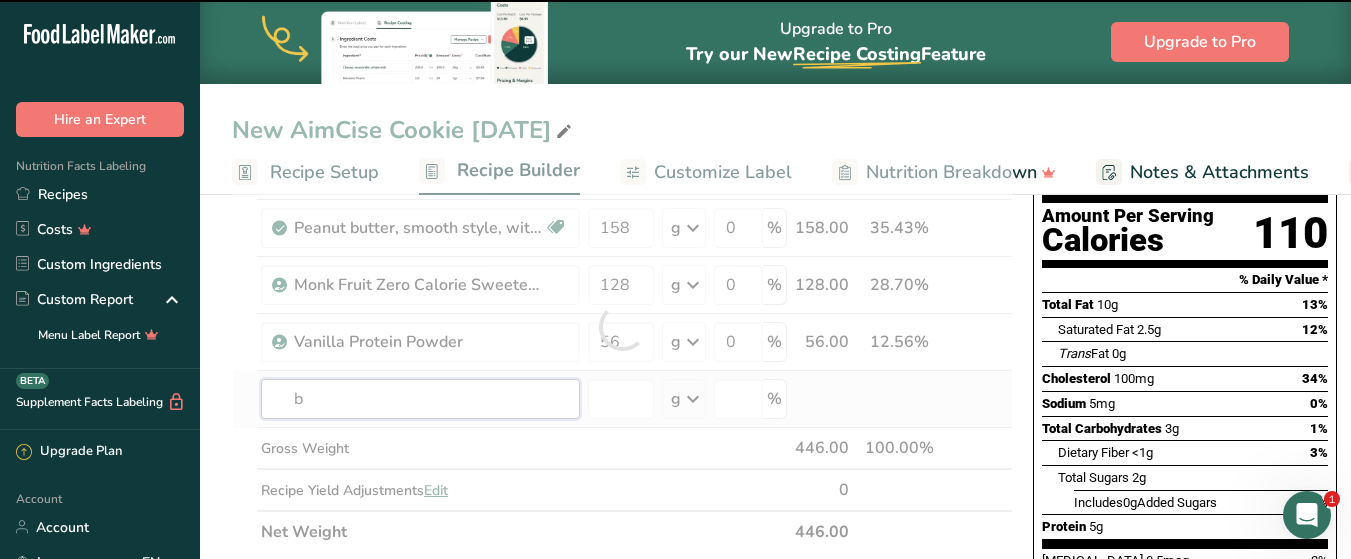 type on "ba" 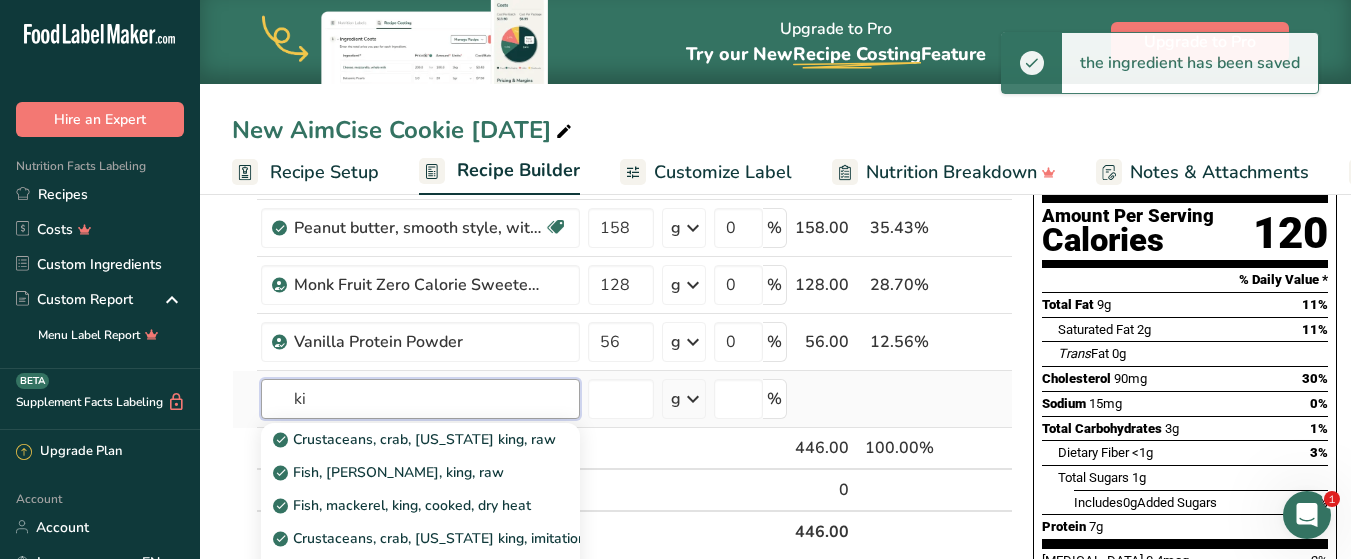 type on "k" 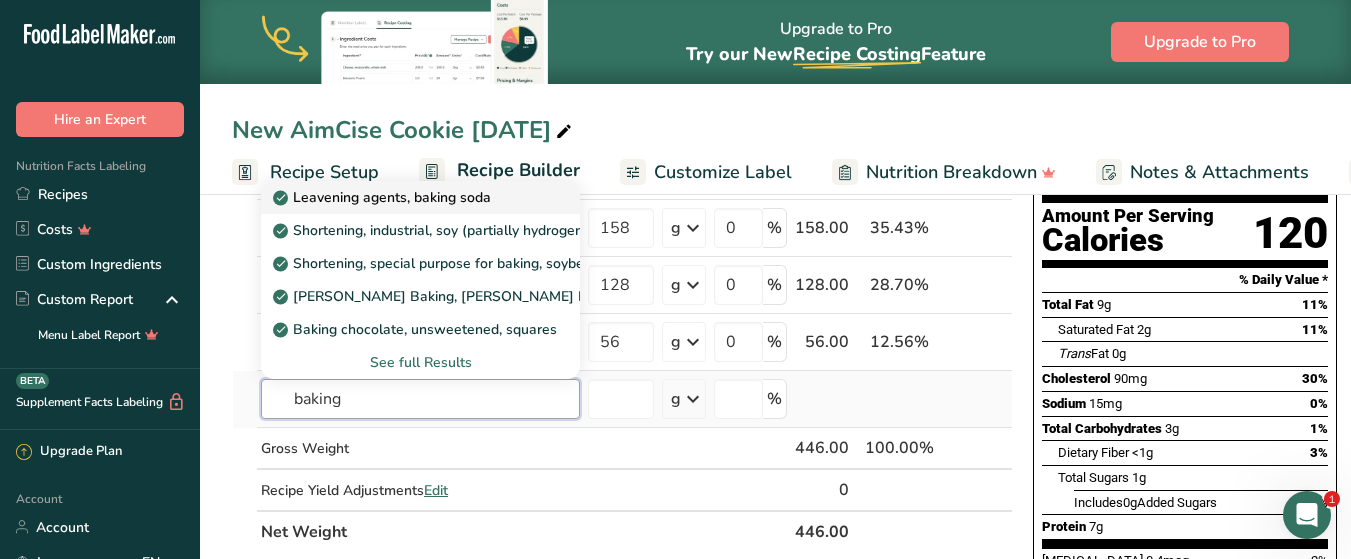 type on "baking" 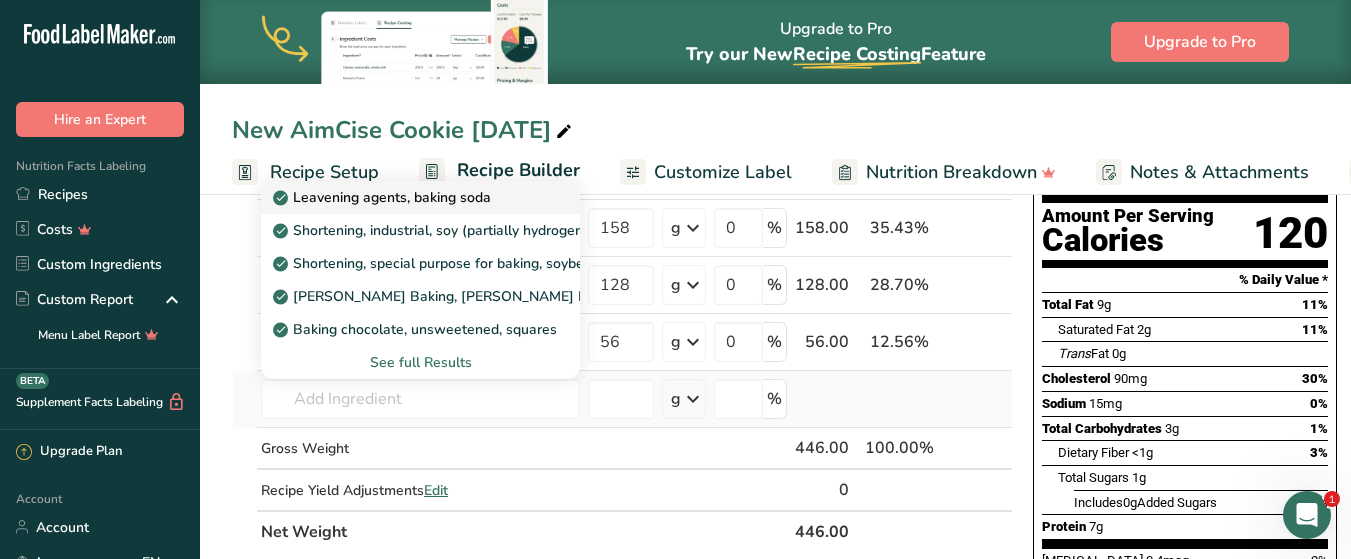click on "Leavening agents, baking soda" at bounding box center (384, 197) 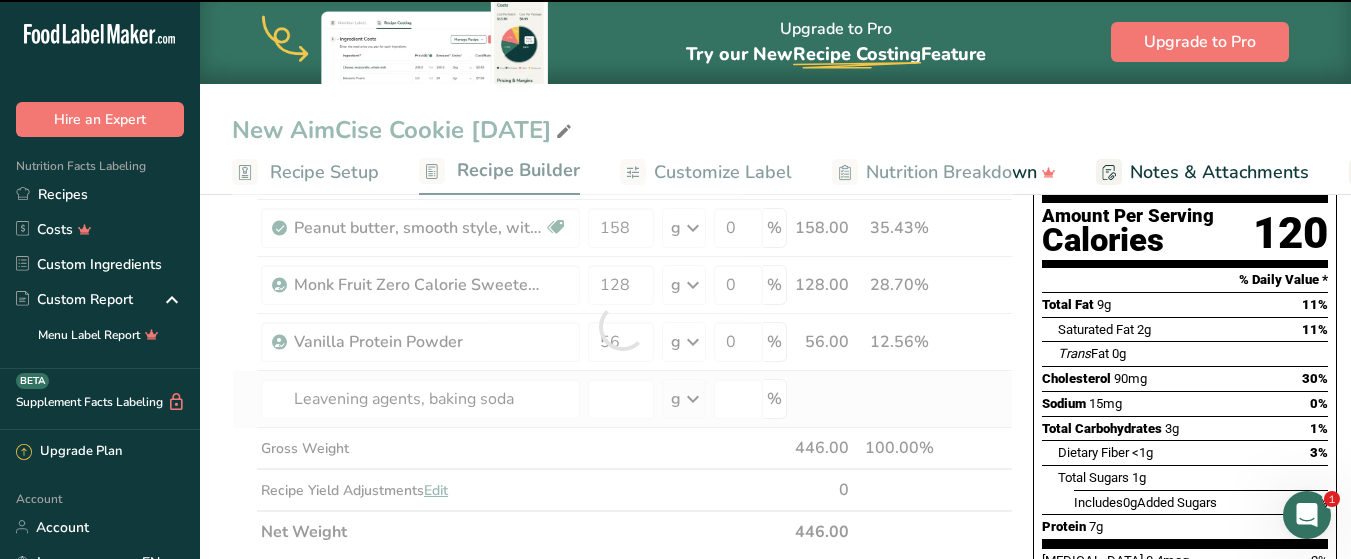 type on "0" 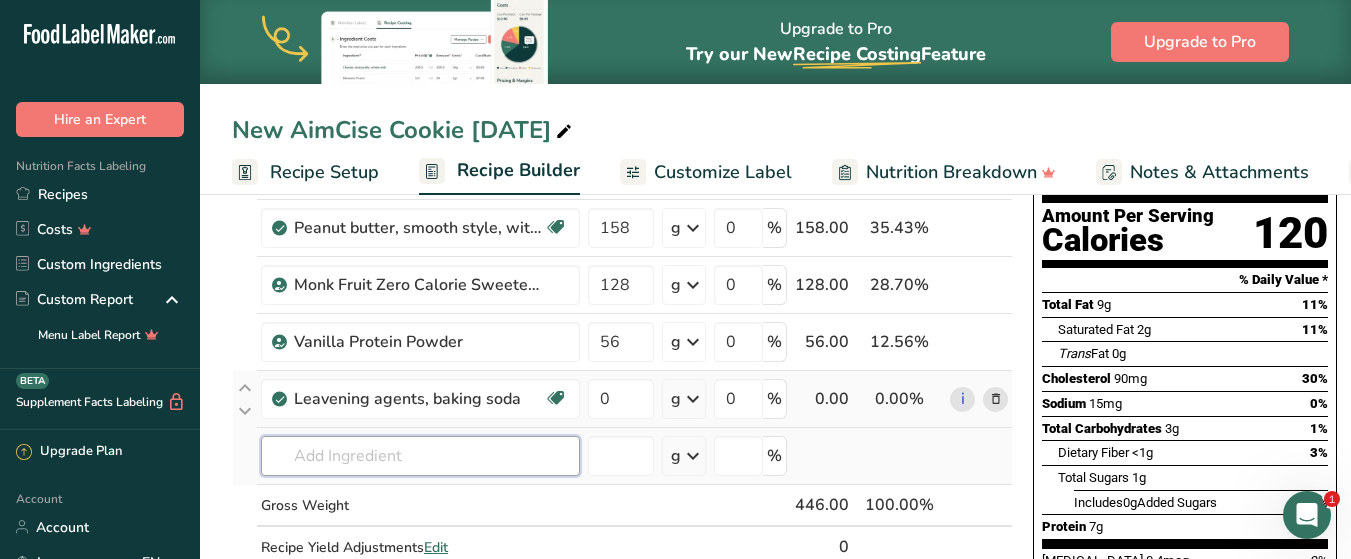 click at bounding box center [420, 456] 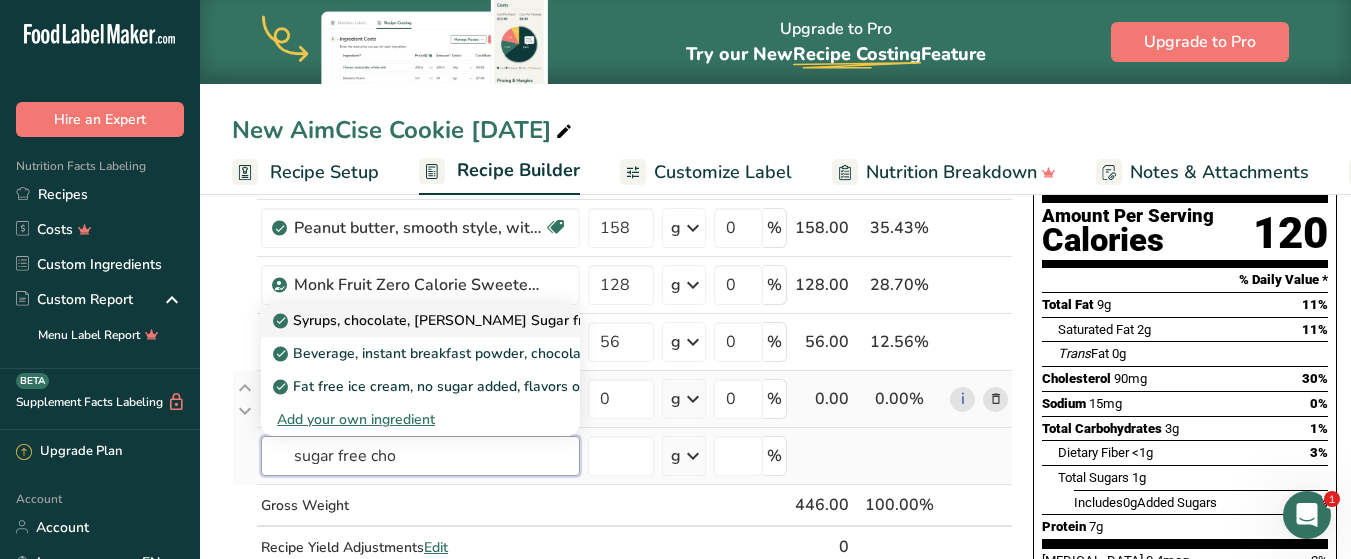 type on "sugar free cho" 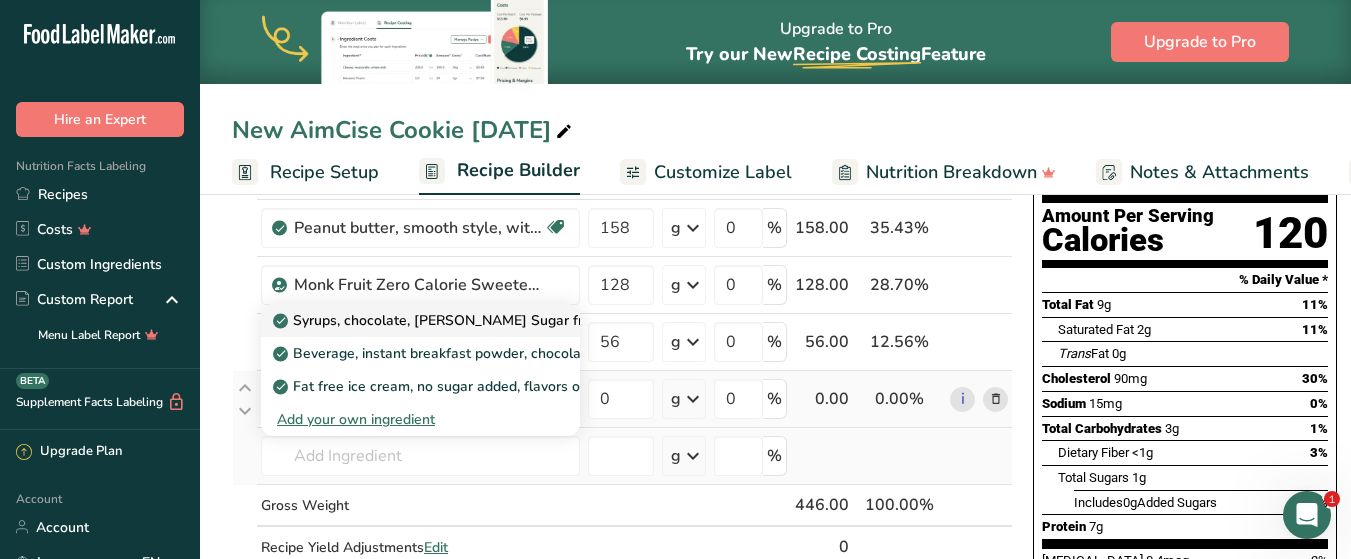 click on "Syrups, chocolate, [PERSON_NAME] Sugar free, Genuine Chocolate Flavored, Lite Syrup" at bounding box center [568, 320] 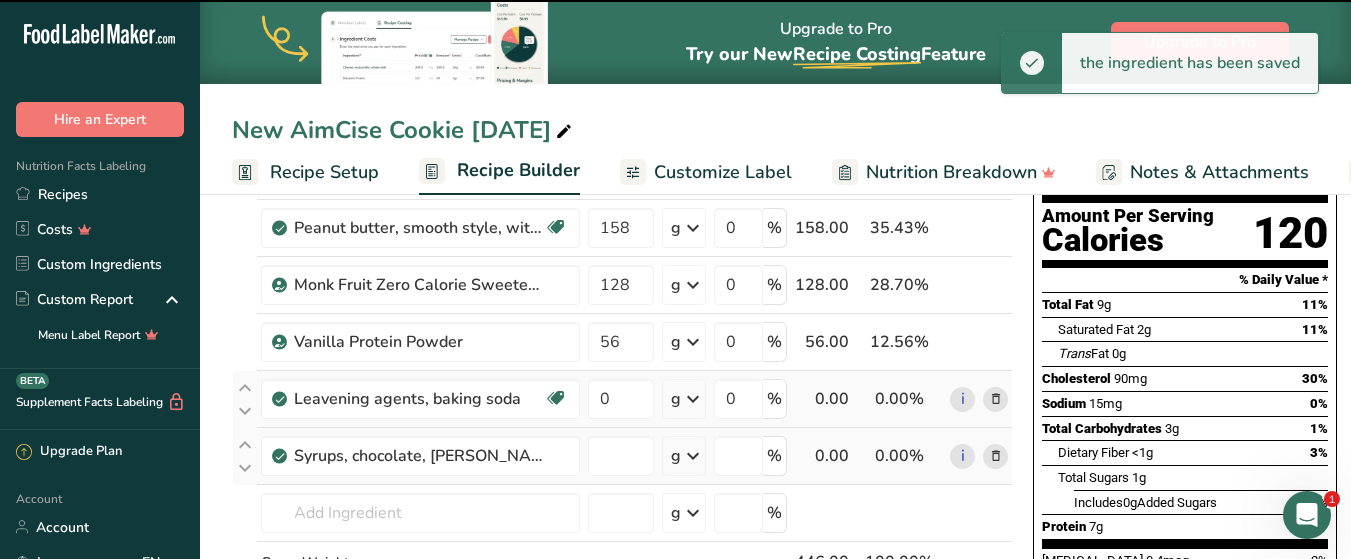 type on "0" 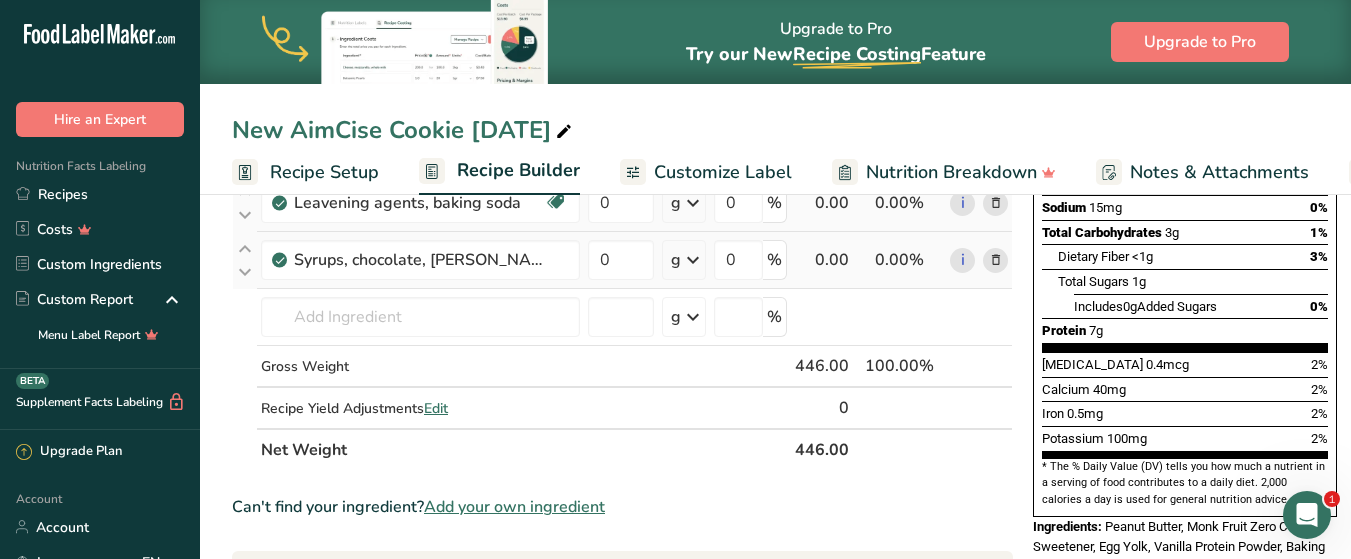 scroll, scrollTop: 400, scrollLeft: 0, axis: vertical 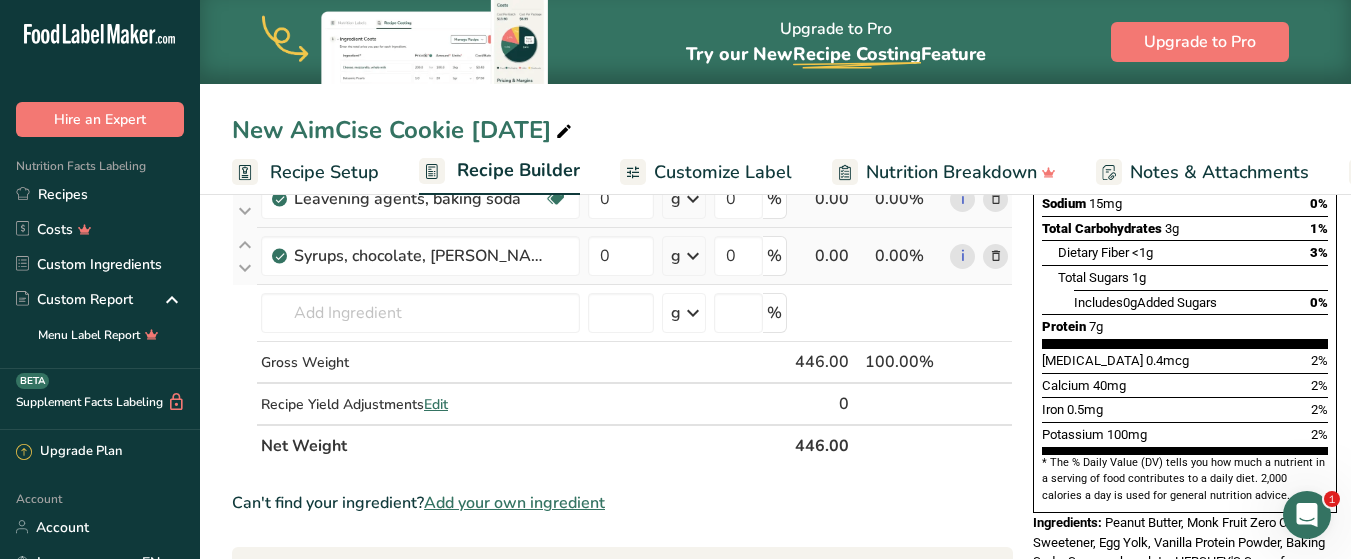 click at bounding box center (996, 256) 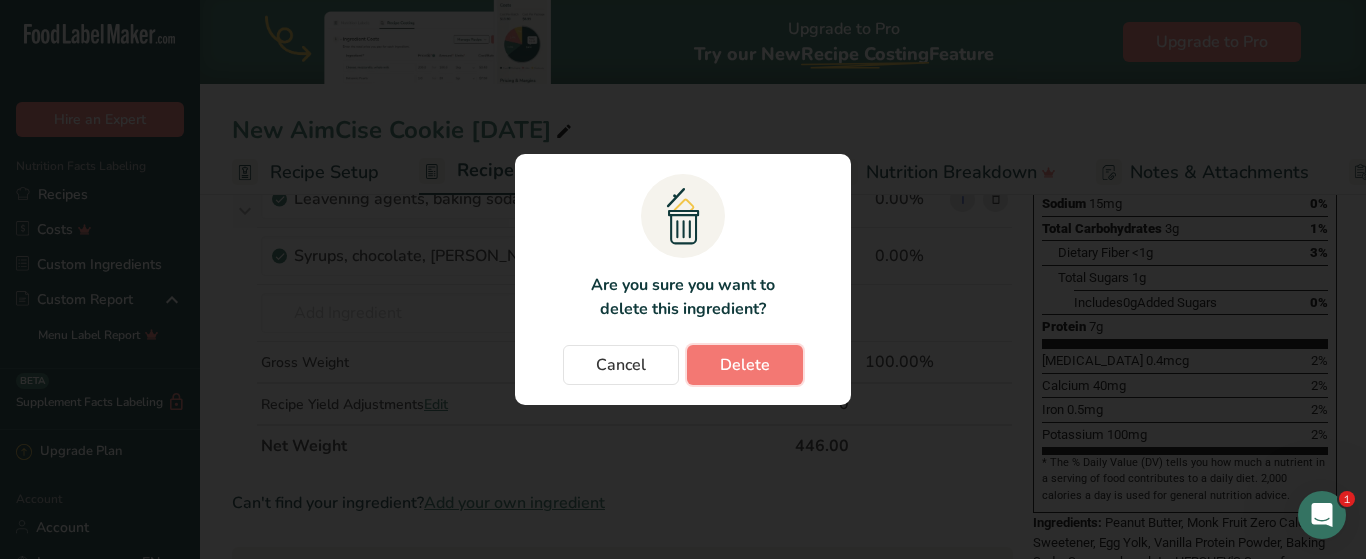 click on "Delete" at bounding box center (745, 365) 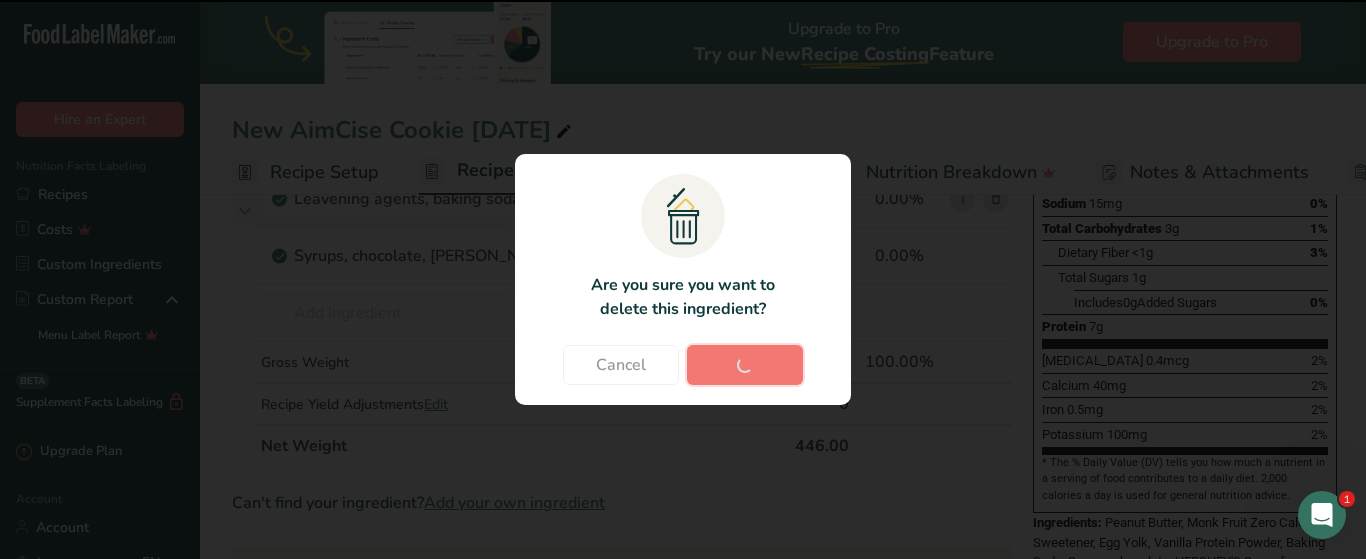 type 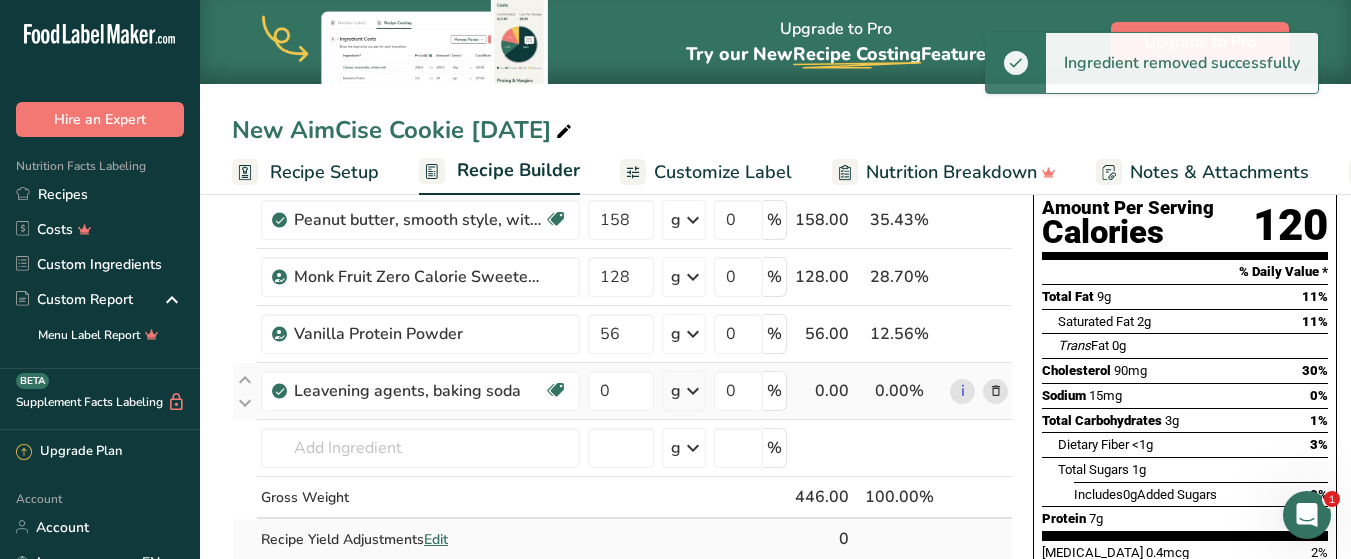 scroll, scrollTop: 200, scrollLeft: 0, axis: vertical 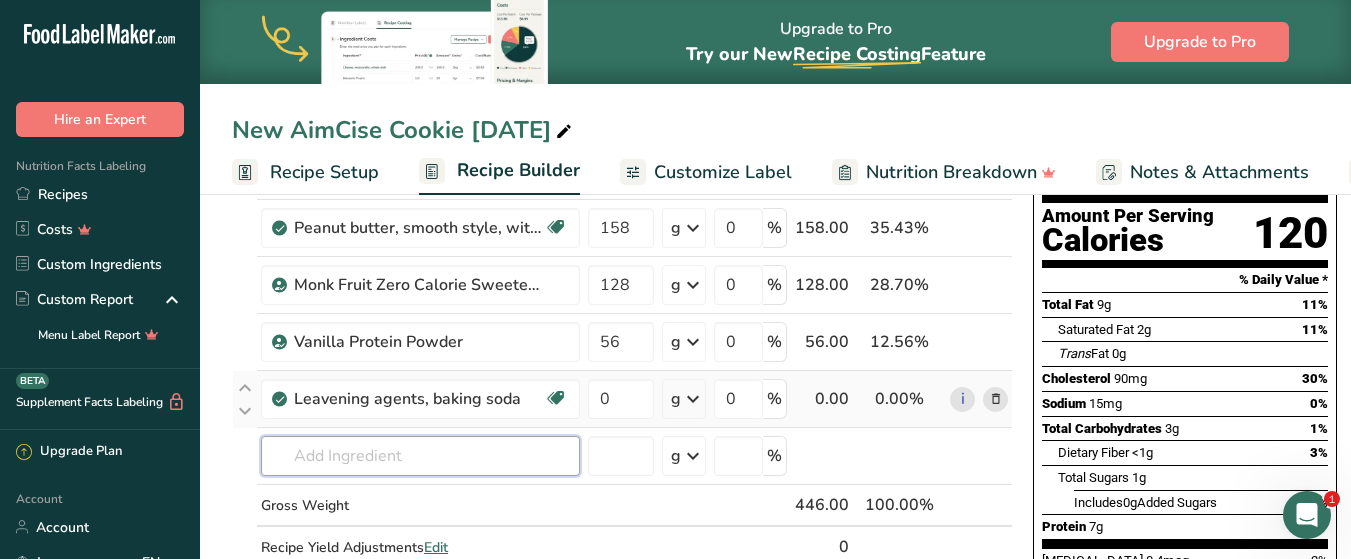 click at bounding box center [420, 456] 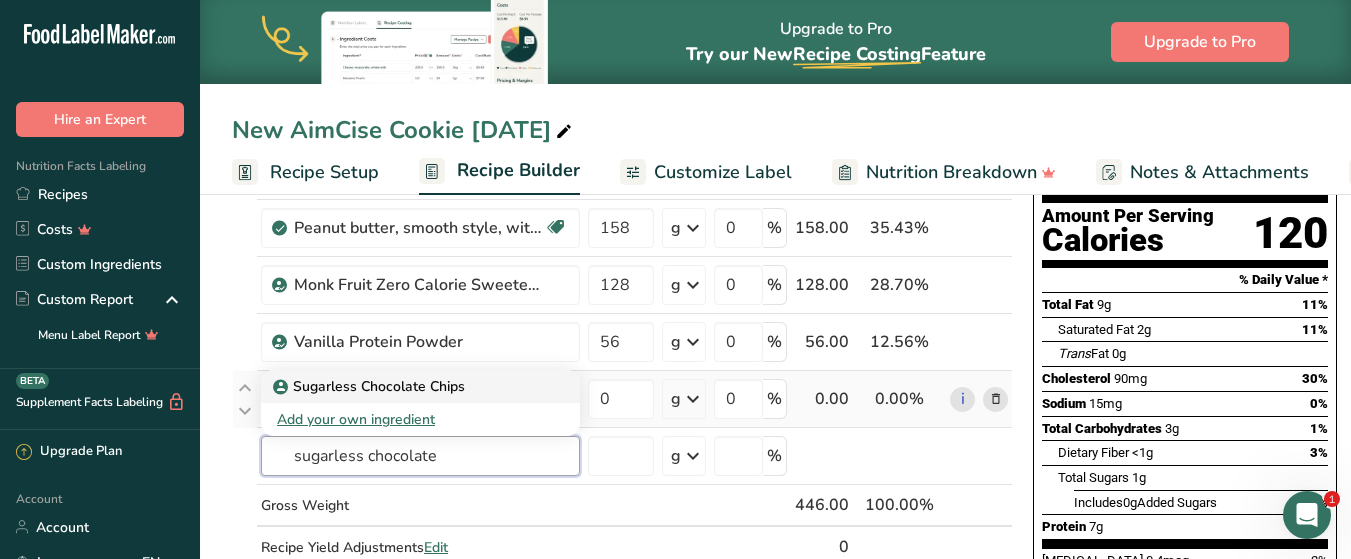 type on "sugarless chocolate" 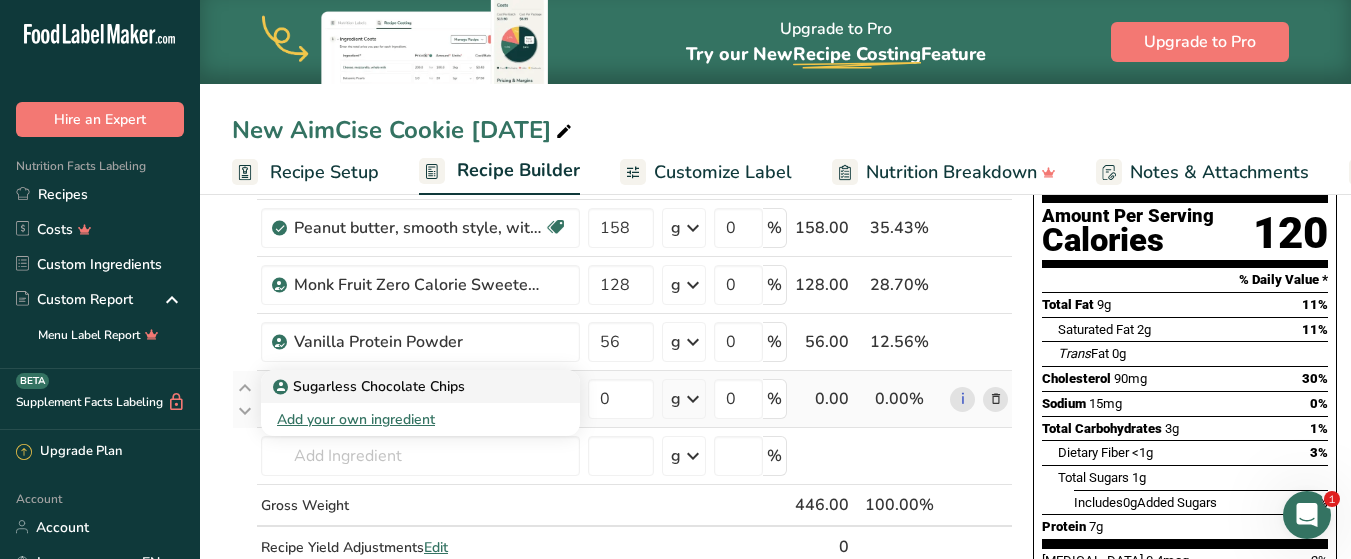click on "Sugarless Chocolate Chips" at bounding box center (371, 386) 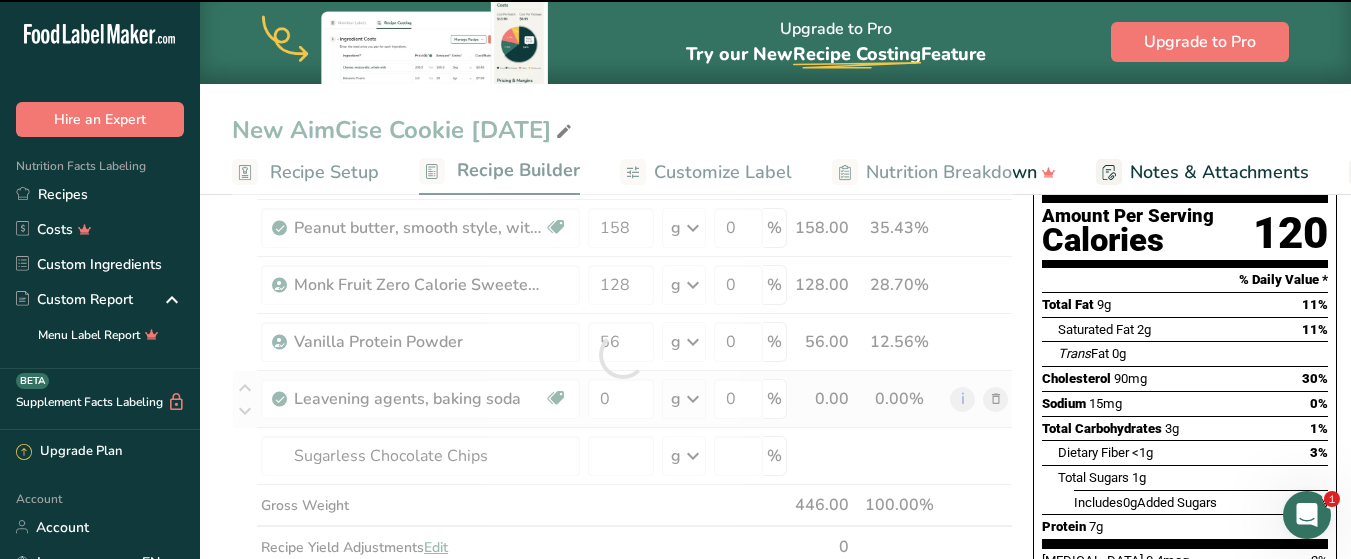 type on "0" 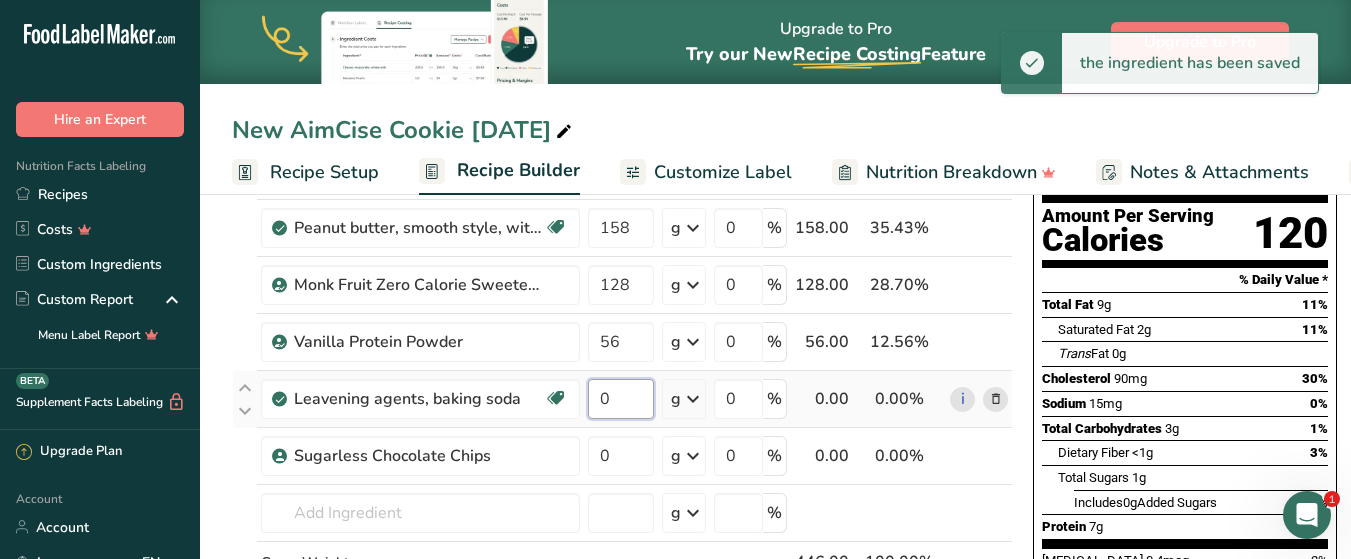 click on "0" at bounding box center (621, 399) 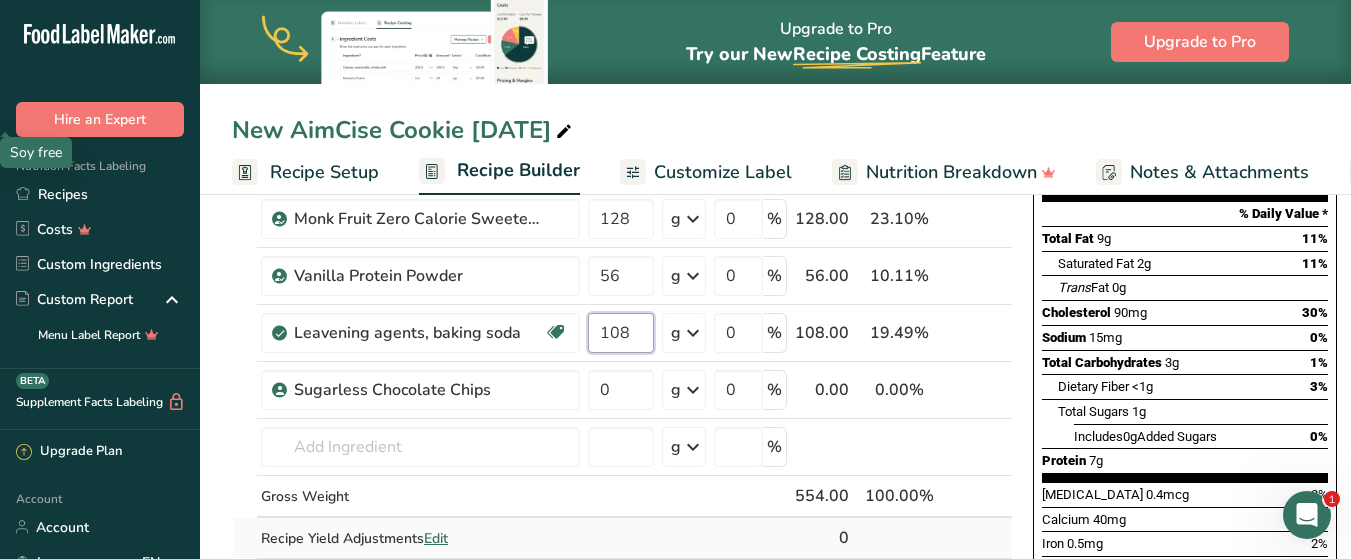 scroll, scrollTop: 400, scrollLeft: 0, axis: vertical 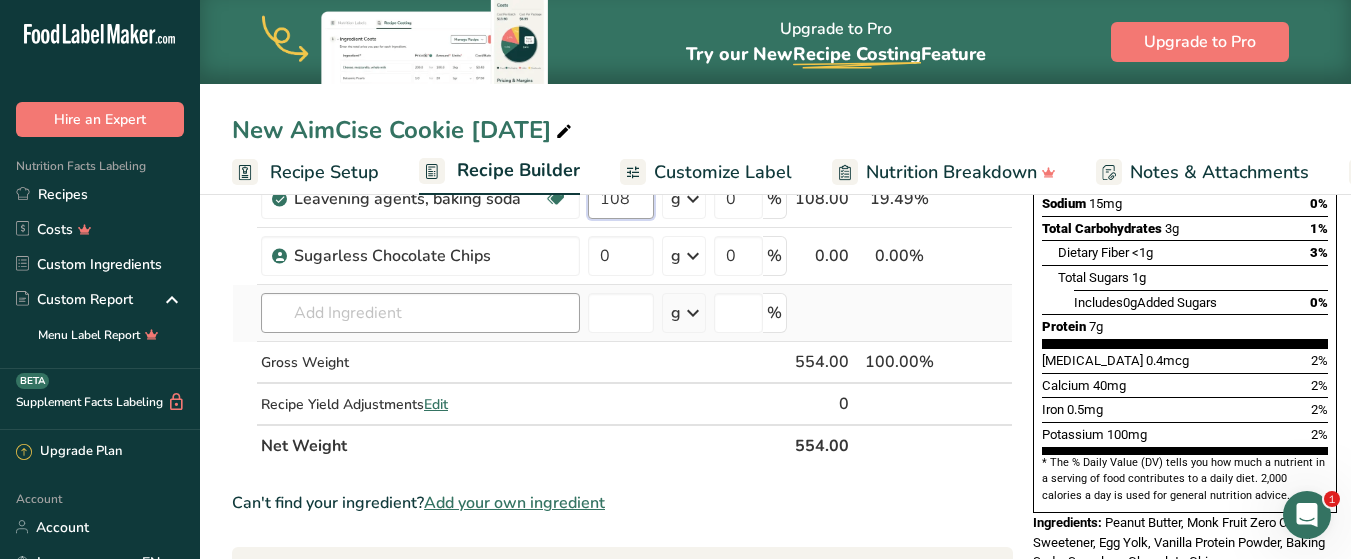 type on "108" 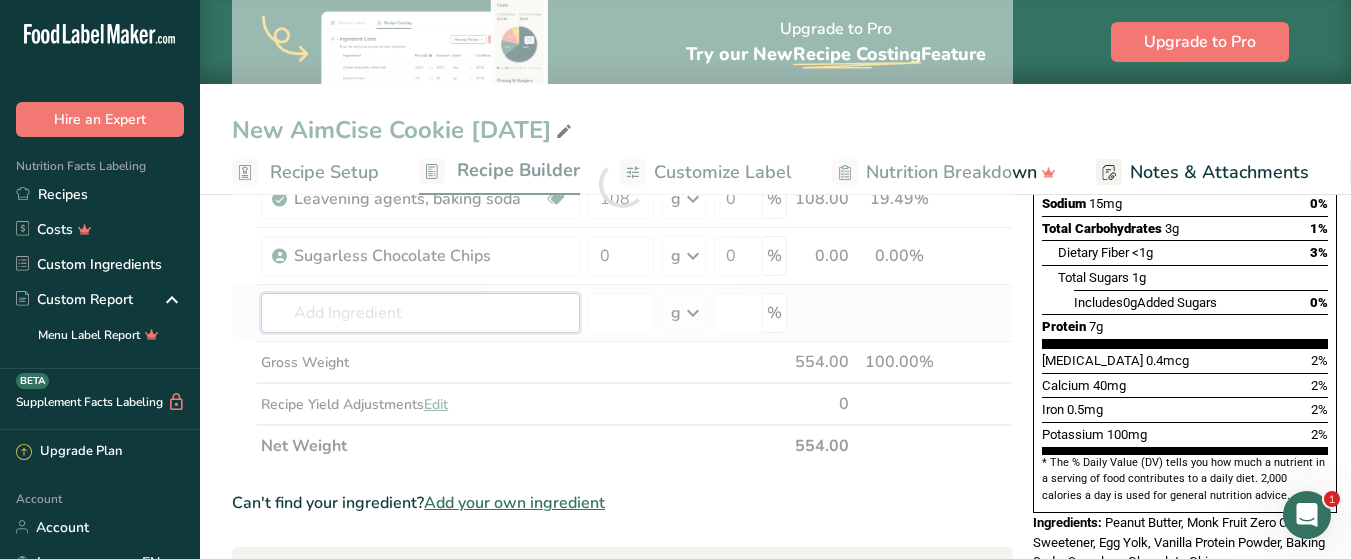 click on "Ingredient *
Amount *
Unit *
Waste *   .a-a{fill:#347362;}.b-a{fill:#fff;}          Grams
Percentage
Egg, yolk, raw, fresh
Dairy free
Gluten free
Vegetarian
Soy free
104
g
Portions
1 large
1 cup
Weight Units
g
kg
mg
See more
Volume Units
l
Volume units require a density conversion. If you know your ingredient's density enter it below. Otherwise, click on "RIA" our AI Regulatory bot - she will be able to help you
lb/ft3
g/cm3
Confirm
mL
lb/ft3
fl oz" at bounding box center [622, 183] 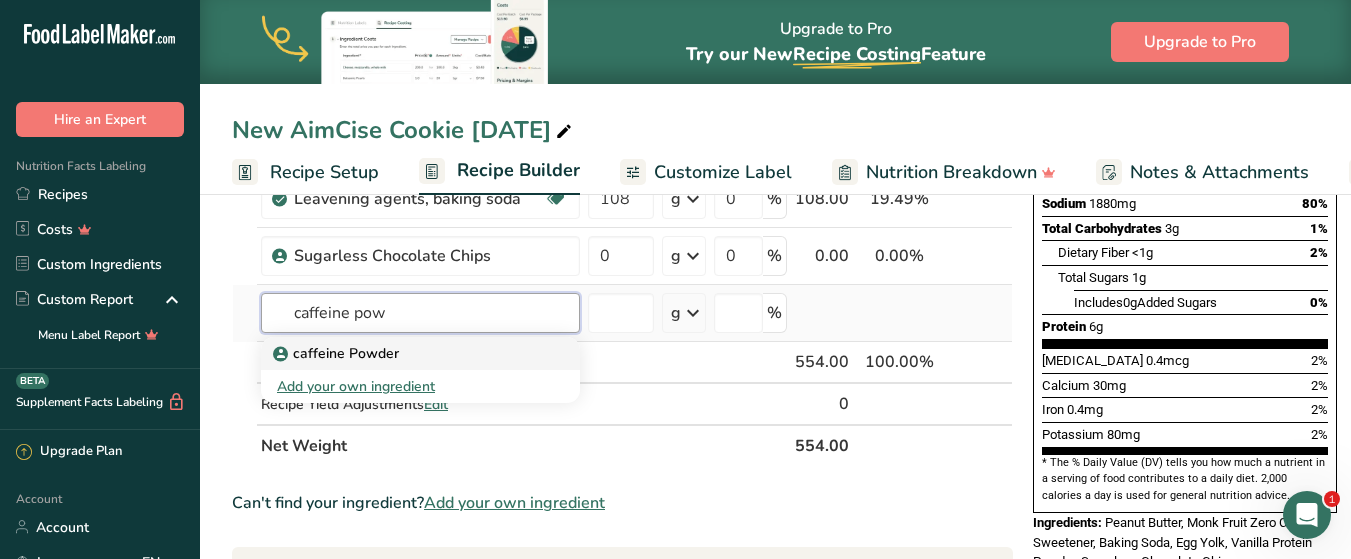 type on "caffeine pow" 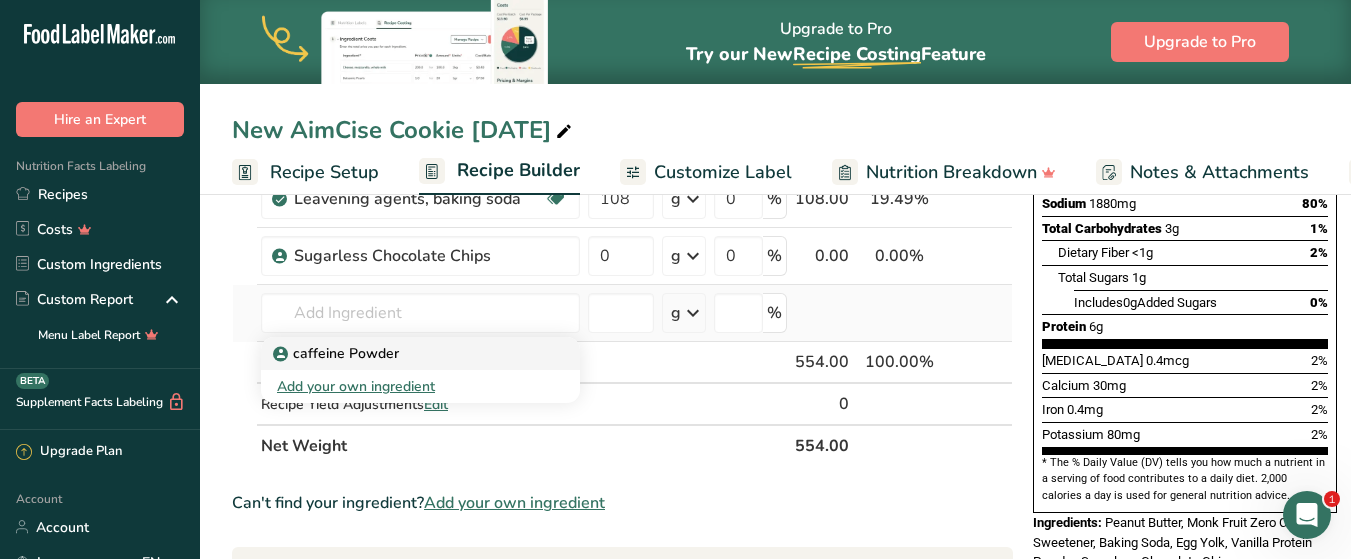 click on "caffeine Powder" at bounding box center (338, 353) 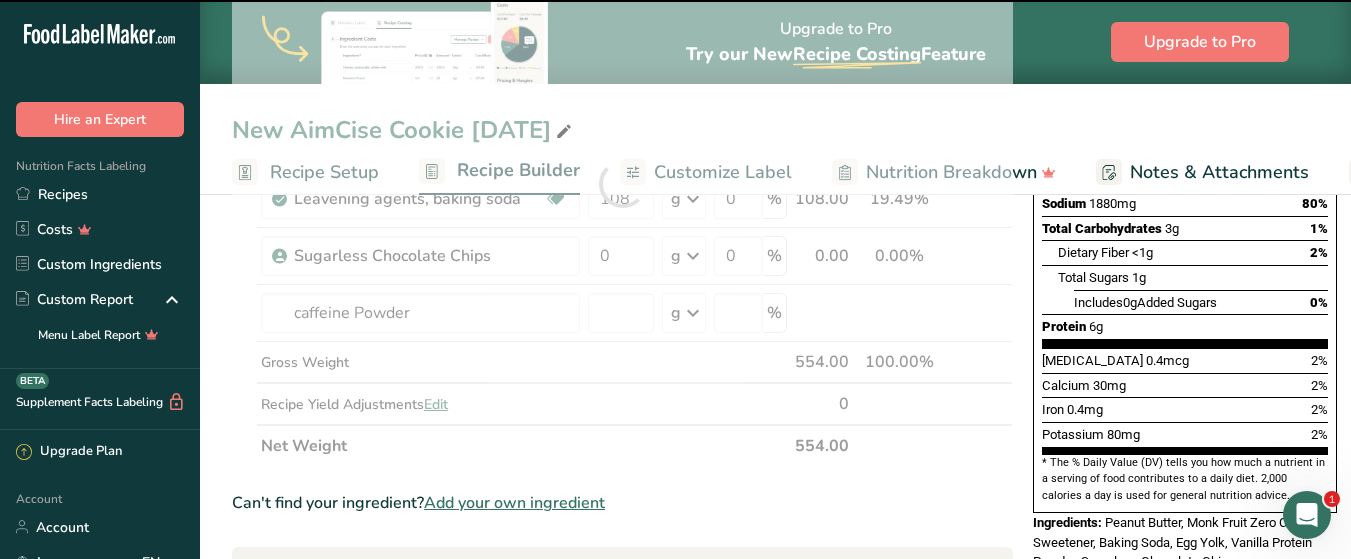 type on "0" 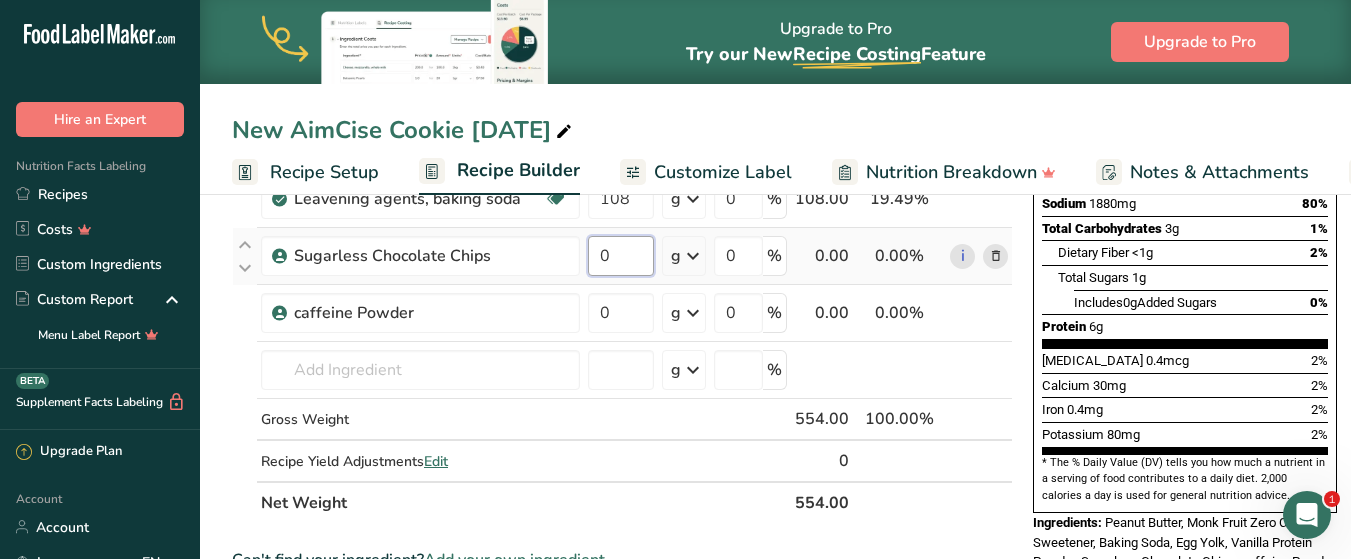 click on "0" at bounding box center [621, 256] 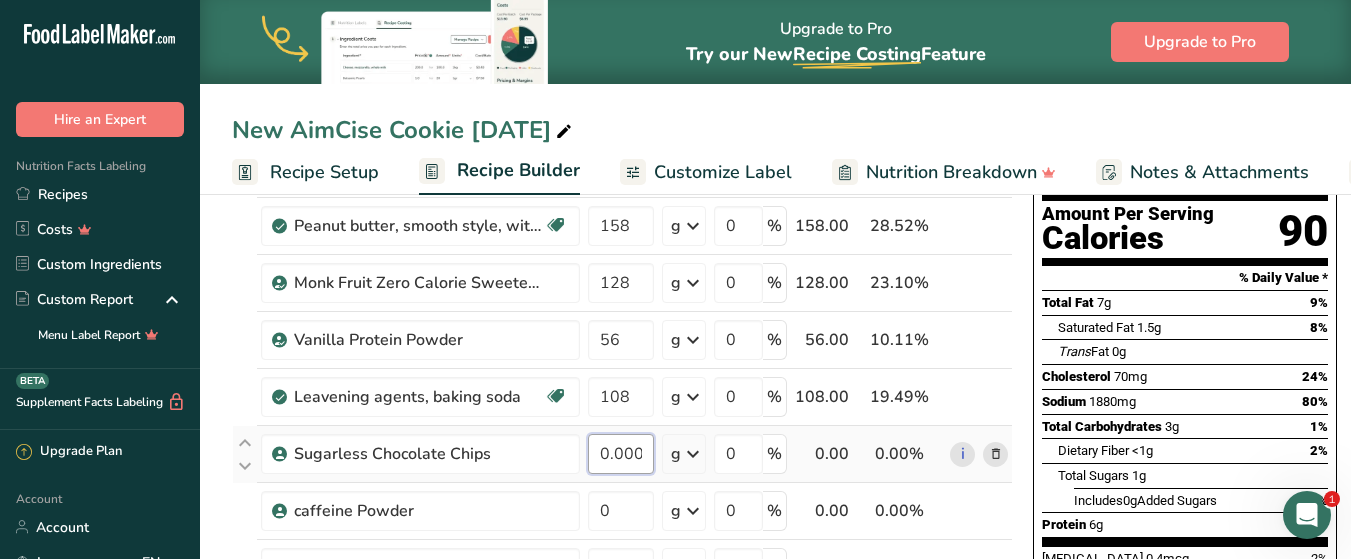 scroll, scrollTop: 200, scrollLeft: 0, axis: vertical 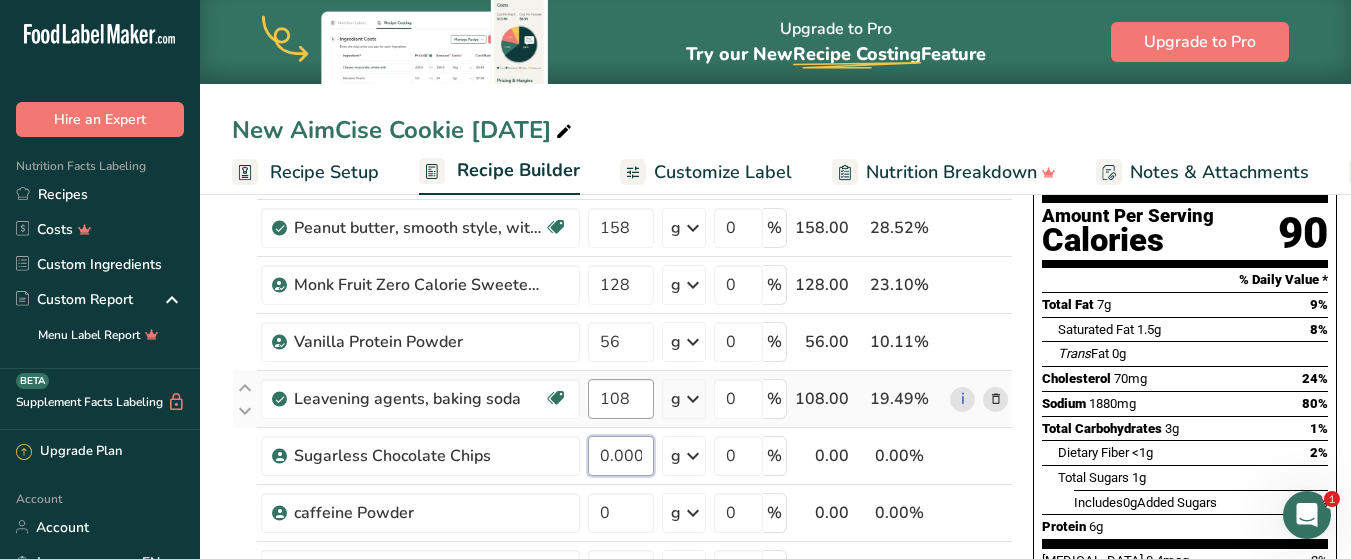 type on "0.000002" 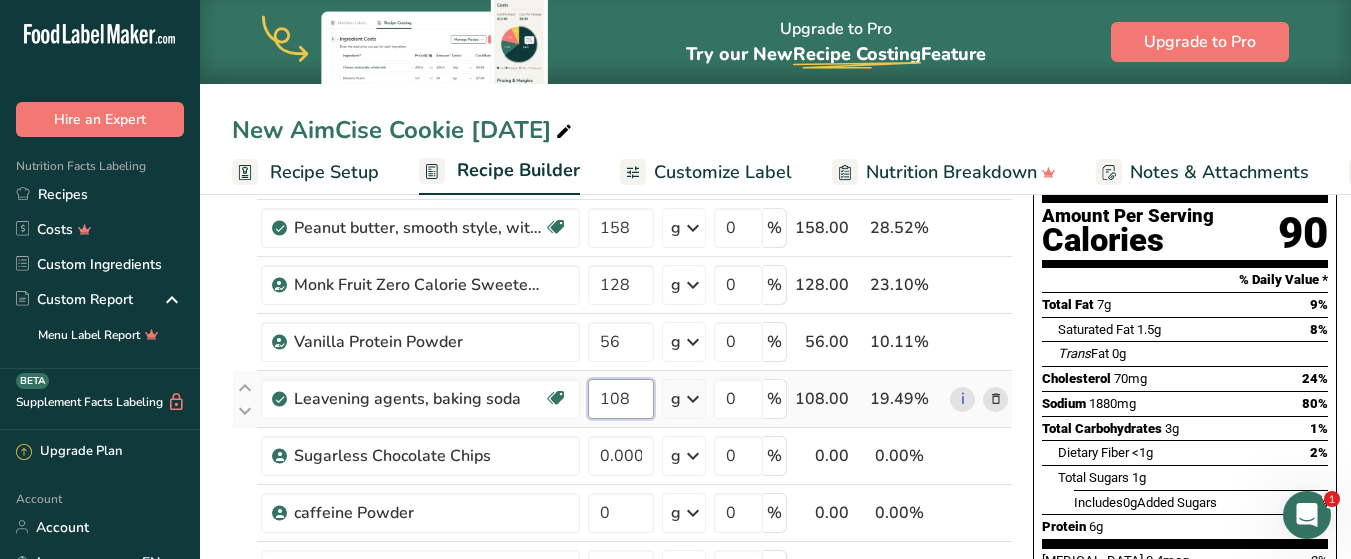 click on "Ingredient *
Amount *
Unit *
Waste *   .a-a{fill:#347362;}.b-a{fill:#fff;}          Grams
Percentage
Egg, yolk, raw, fresh
Dairy free
Gluten free
Vegetarian
Soy free
104
g
Portions
1 large
1 cup
Weight Units
g
kg
mg
See more
Volume Units
l
Volume units require a density conversion. If you know your ingredient's density enter it below. Otherwise, click on "RIA" our AI Regulatory bot - she will be able to help you
lb/ft3
g/cm3
Confirm
mL
lb/ft3
fl oz" at bounding box center (622, 412) 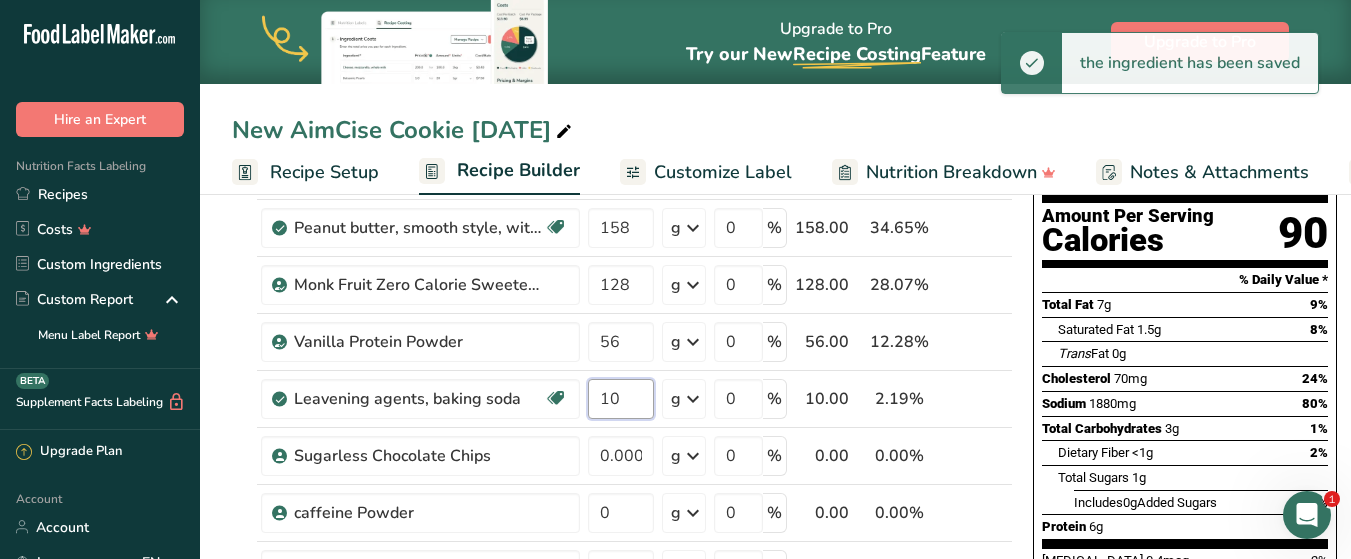 type on "1" 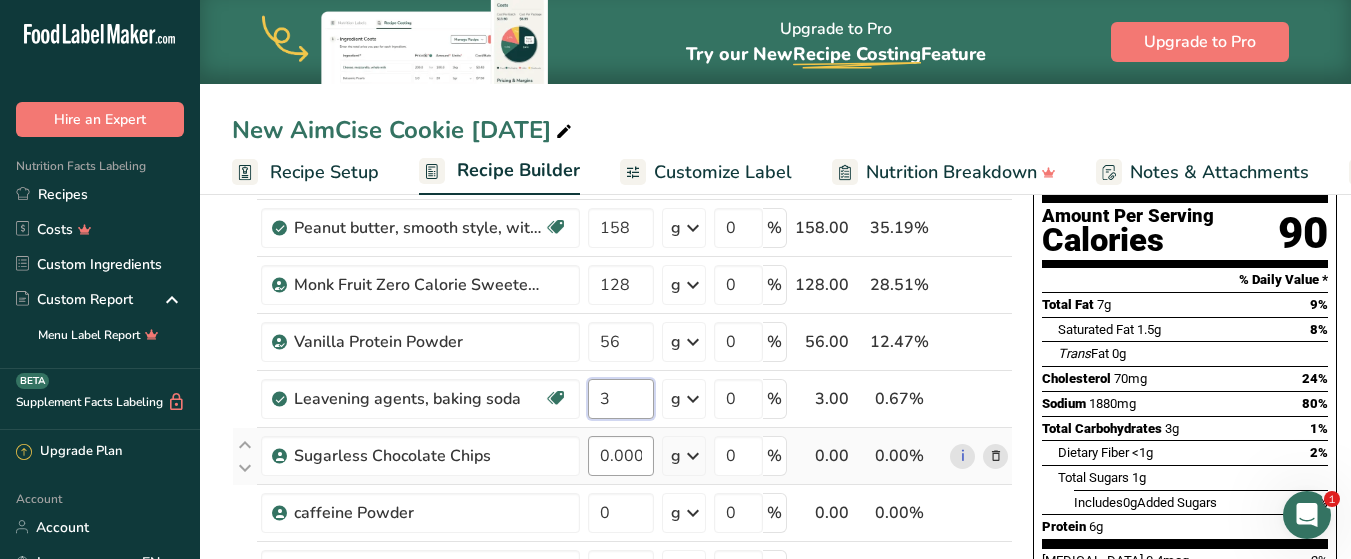 type on "3" 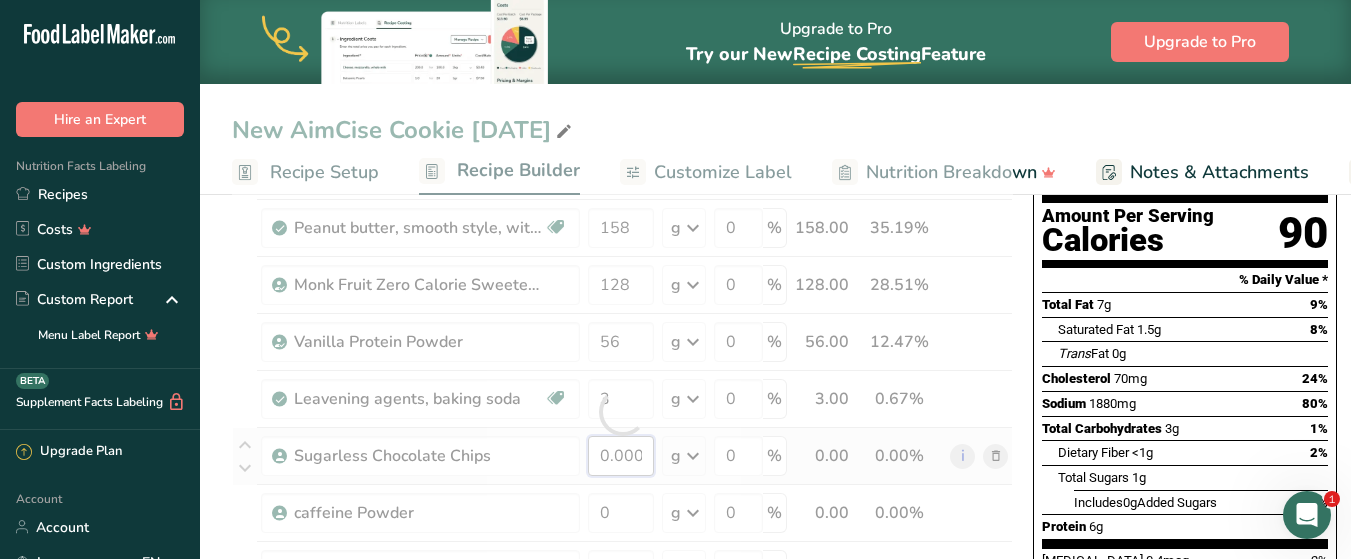 click on "Ingredient *
Amount *
Unit *
Waste *   .a-a{fill:#347362;}.b-a{fill:#fff;}          Grams
Percentage
Egg, yolk, raw, fresh
Dairy free
Gluten free
Vegetarian
Soy free
104
g
Portions
1 large
1 cup
Weight Units
g
kg
mg
See more
Volume Units
l
Volume units require a density conversion. If you know your ingredient's density enter it below. Otherwise, click on "RIA" our AI Regulatory bot - she will be able to help you
lb/ft3
g/cm3
Confirm
mL
lb/ft3
fl oz" at bounding box center (622, 412) 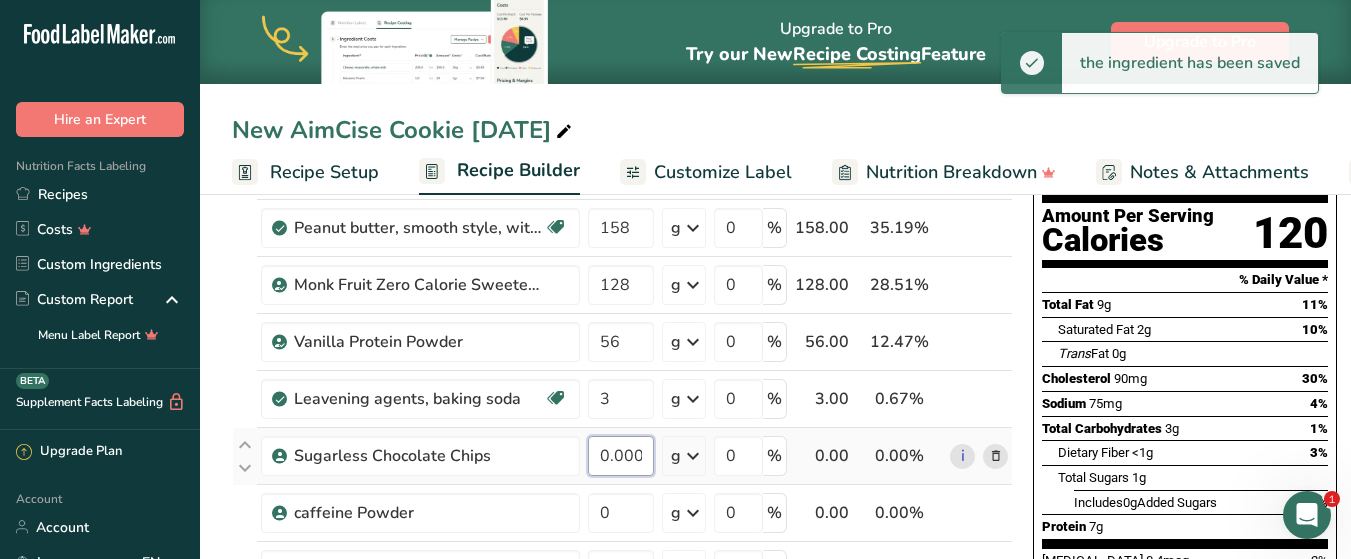 type on "2" 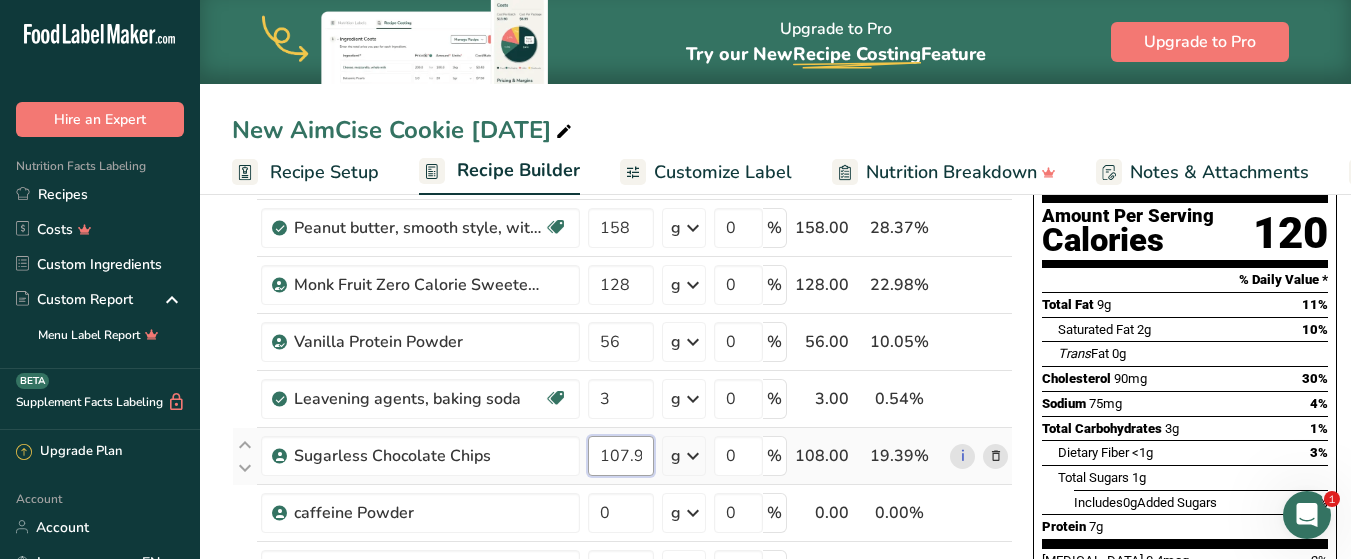 scroll, scrollTop: 300, scrollLeft: 0, axis: vertical 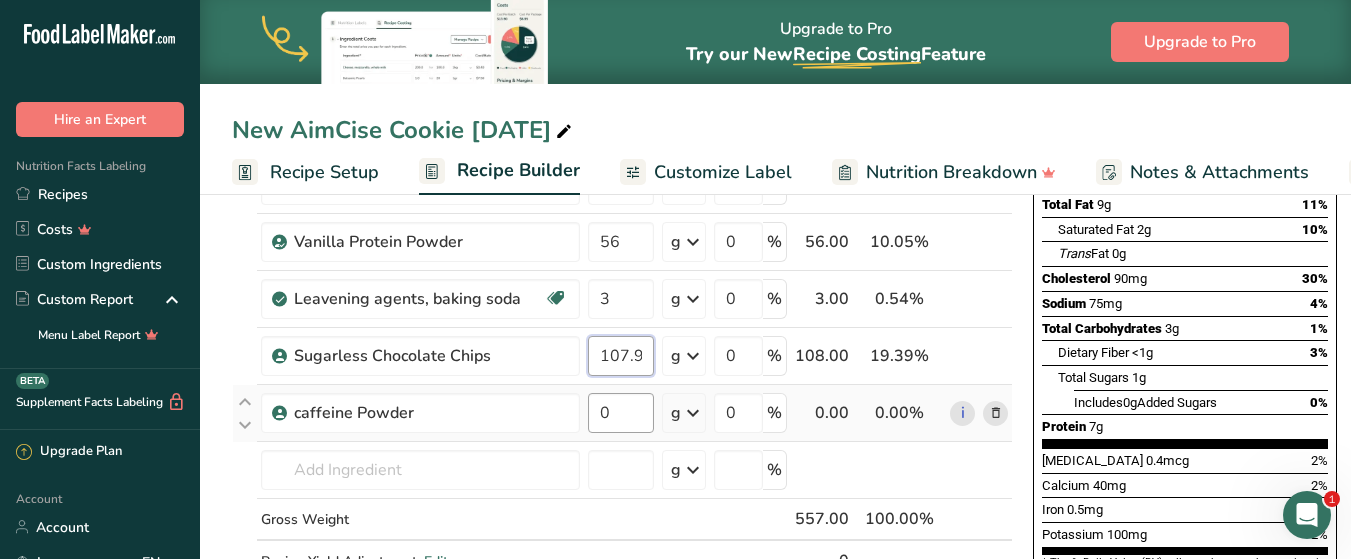 type on "107.999999" 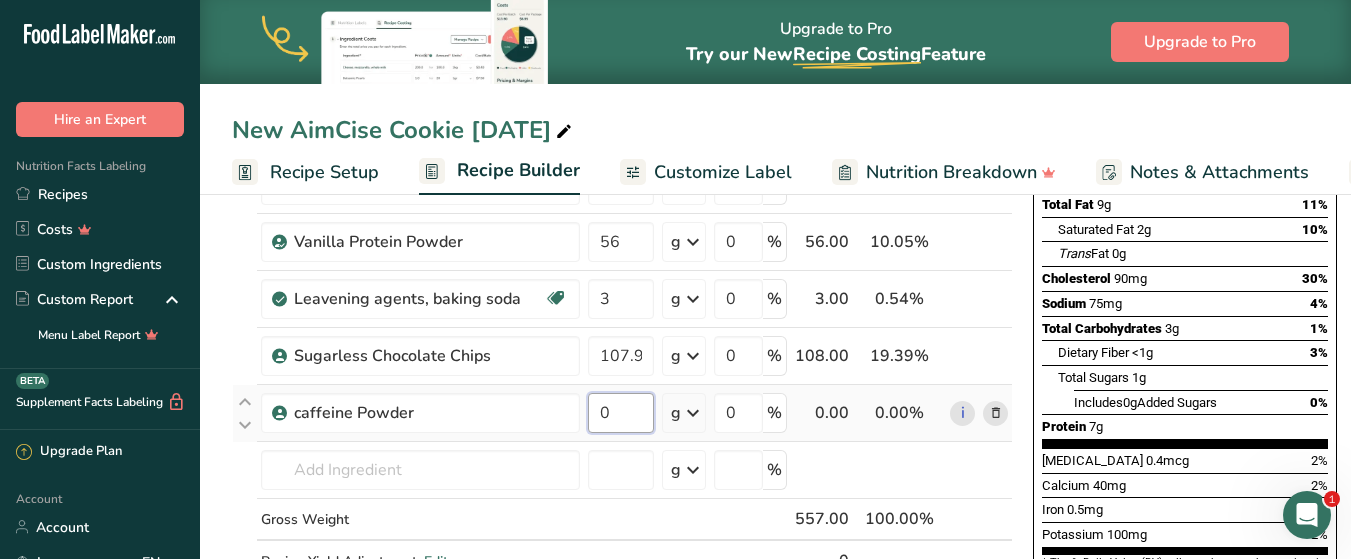 click on "Ingredient *
Amount *
Unit *
Waste *   .a-a{fill:#347362;}.b-a{fill:#fff;}          Grams
Percentage
Egg, yolk, raw, fresh
Dairy free
Gluten free
Vegetarian
Soy free
104
g
Portions
1 large
1 cup
Weight Units
g
kg
mg
See more
Volume Units
l
Volume units require a density conversion. If you know your ingredient's density enter it below. Otherwise, click on "RIA" our AI Regulatory bot - she will be able to help you
lb/ft3
g/cm3
Confirm
mL
lb/ft3
fl oz" at bounding box center (622, 312) 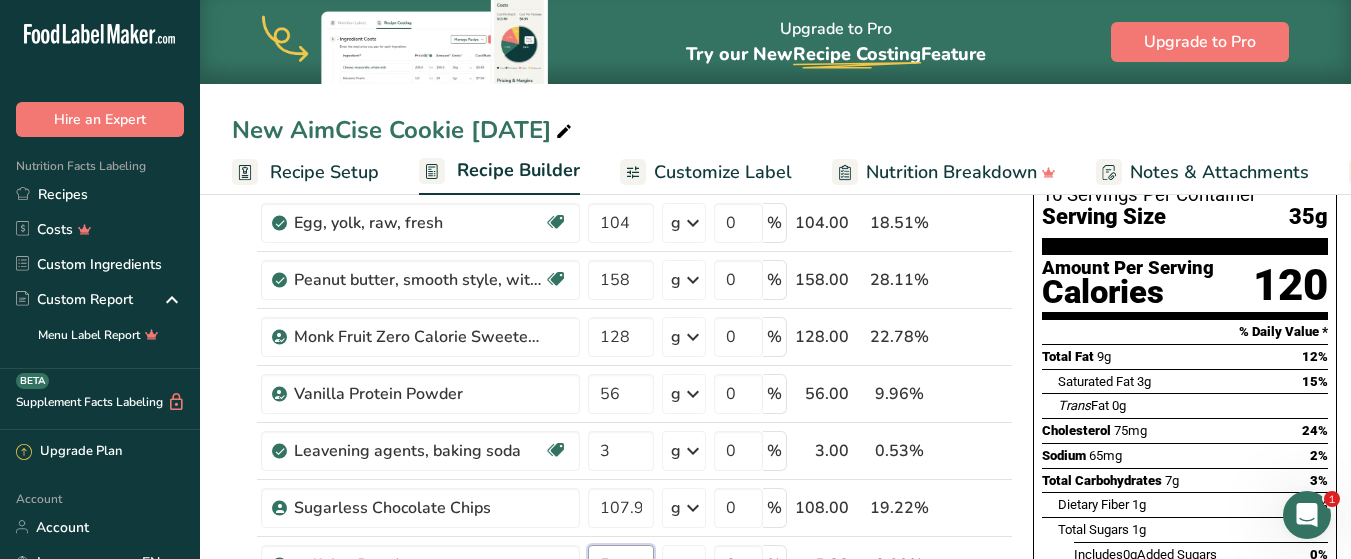scroll, scrollTop: 0, scrollLeft: 0, axis: both 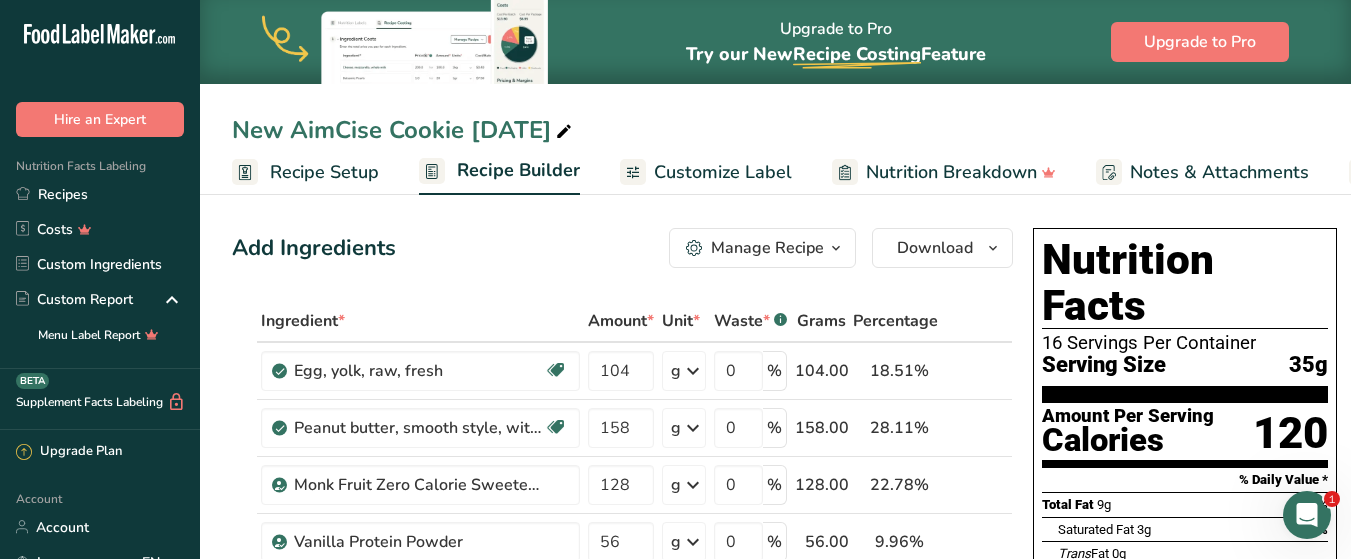 type on "5" 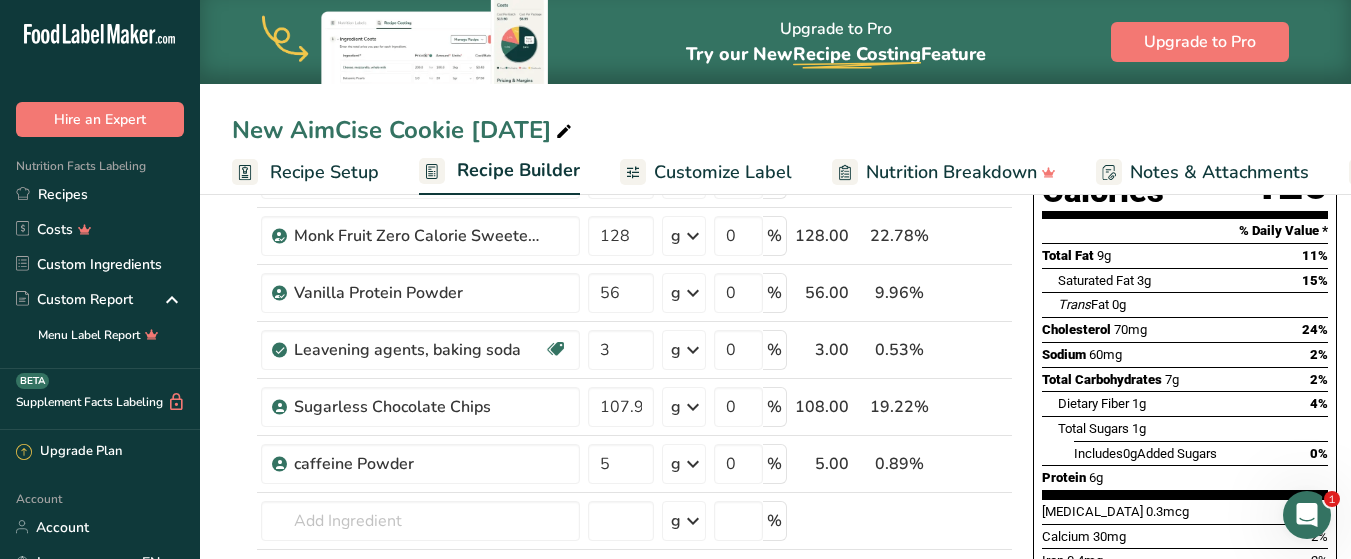 scroll, scrollTop: 300, scrollLeft: 0, axis: vertical 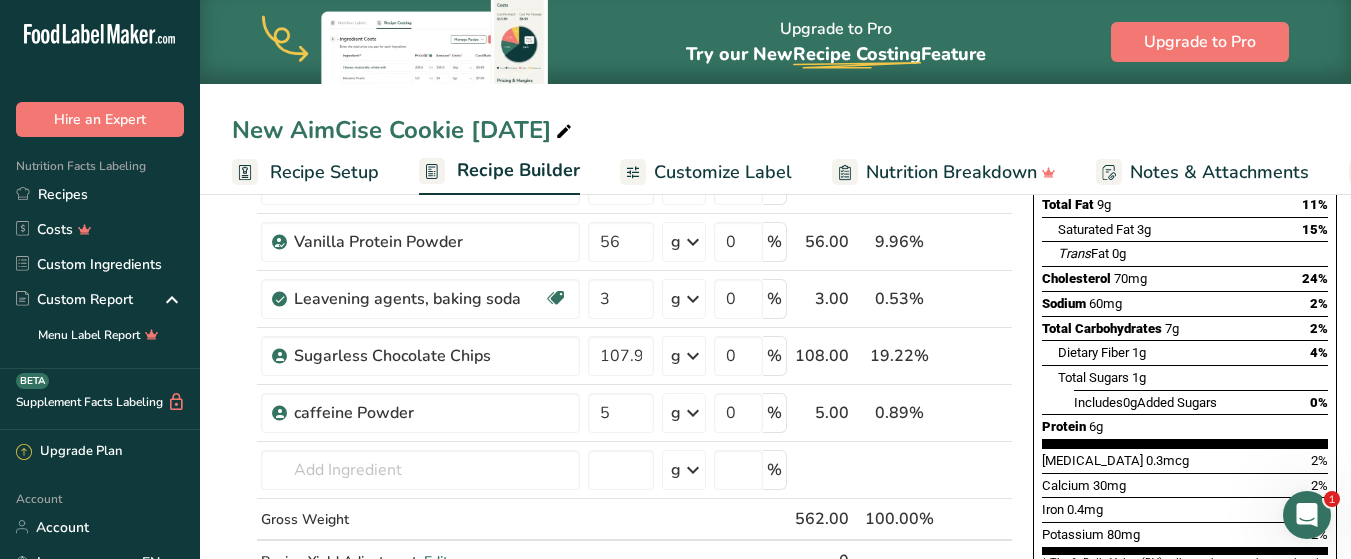 click on "Recipe Setup" at bounding box center (324, 172) 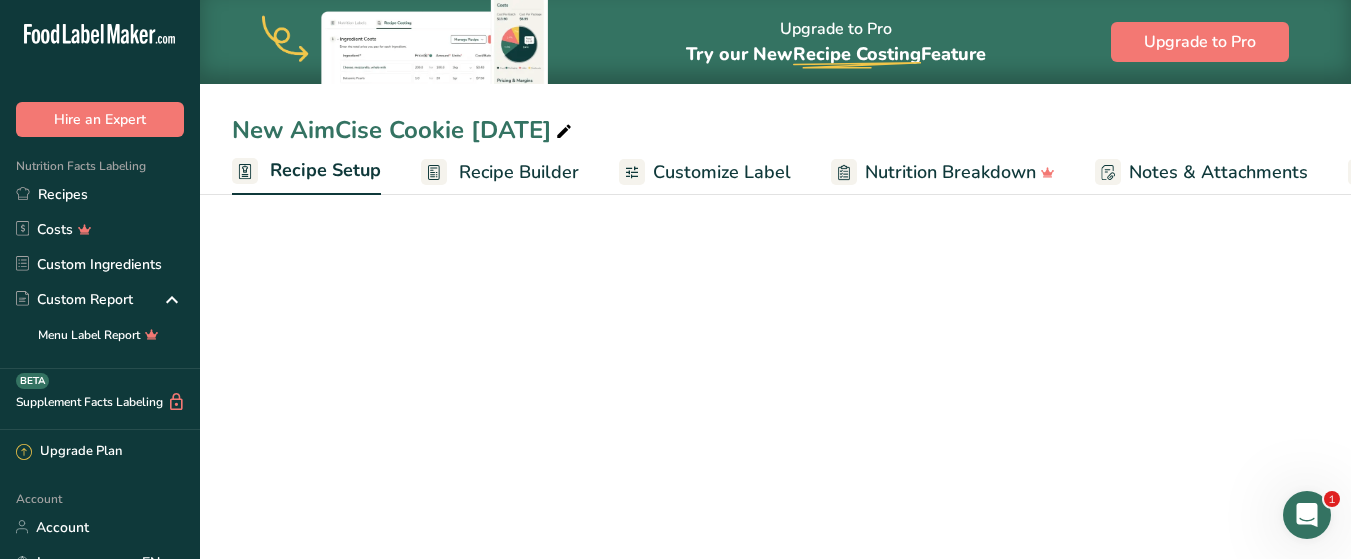 scroll, scrollTop: 0, scrollLeft: 7, axis: horizontal 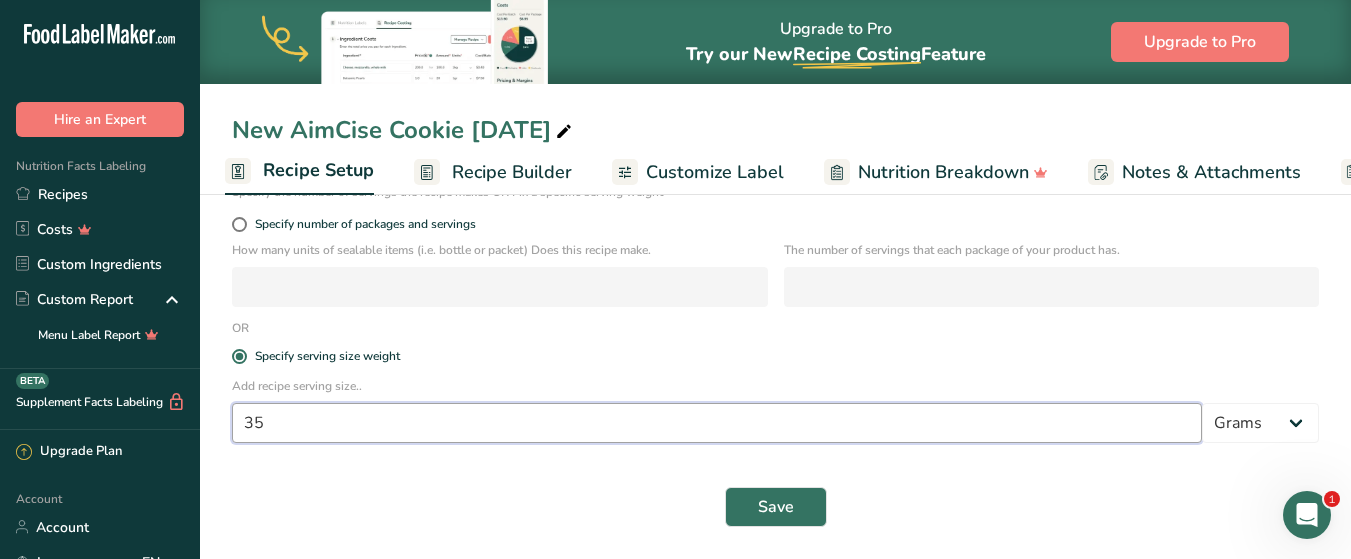 click on "35" at bounding box center [717, 423] 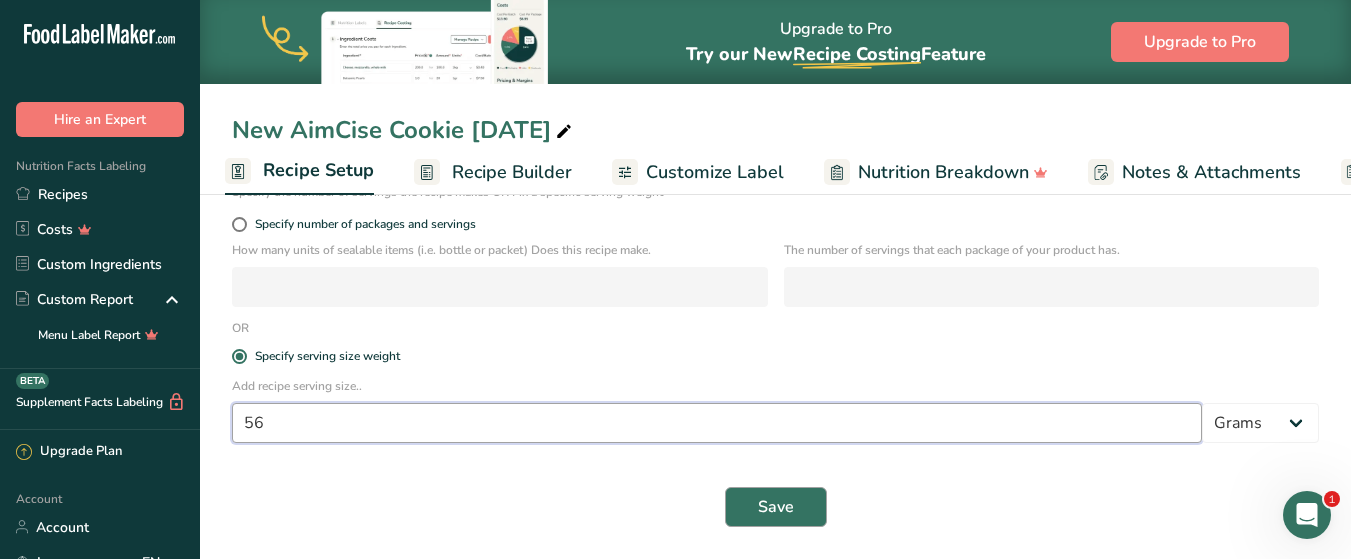 type on "56" 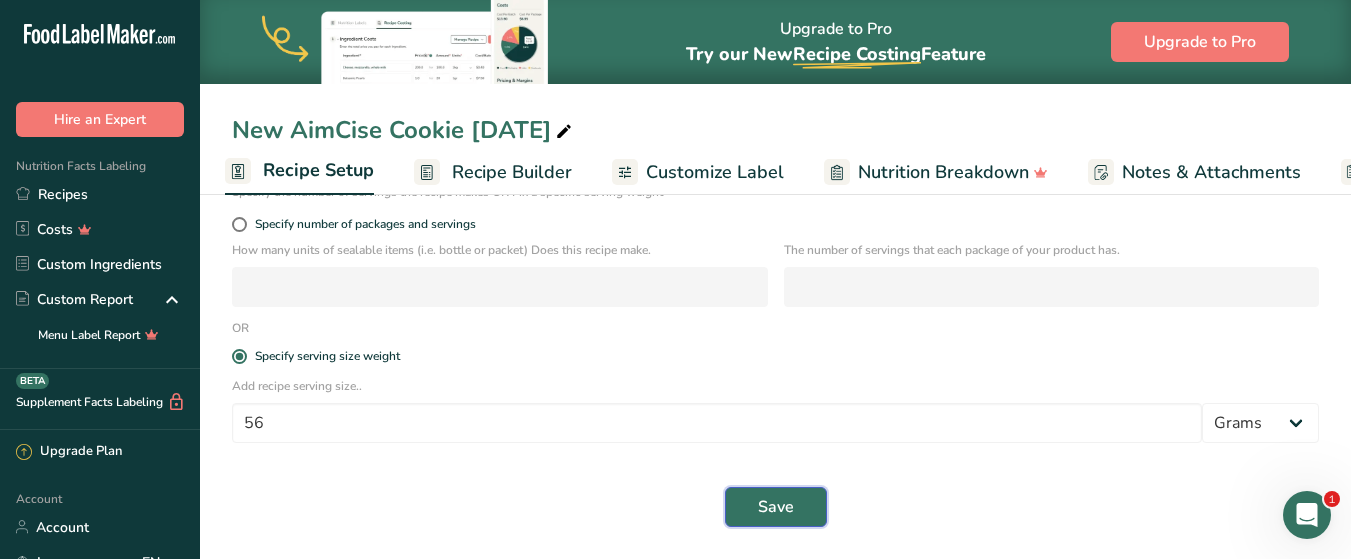 click on "Save" at bounding box center [776, 507] 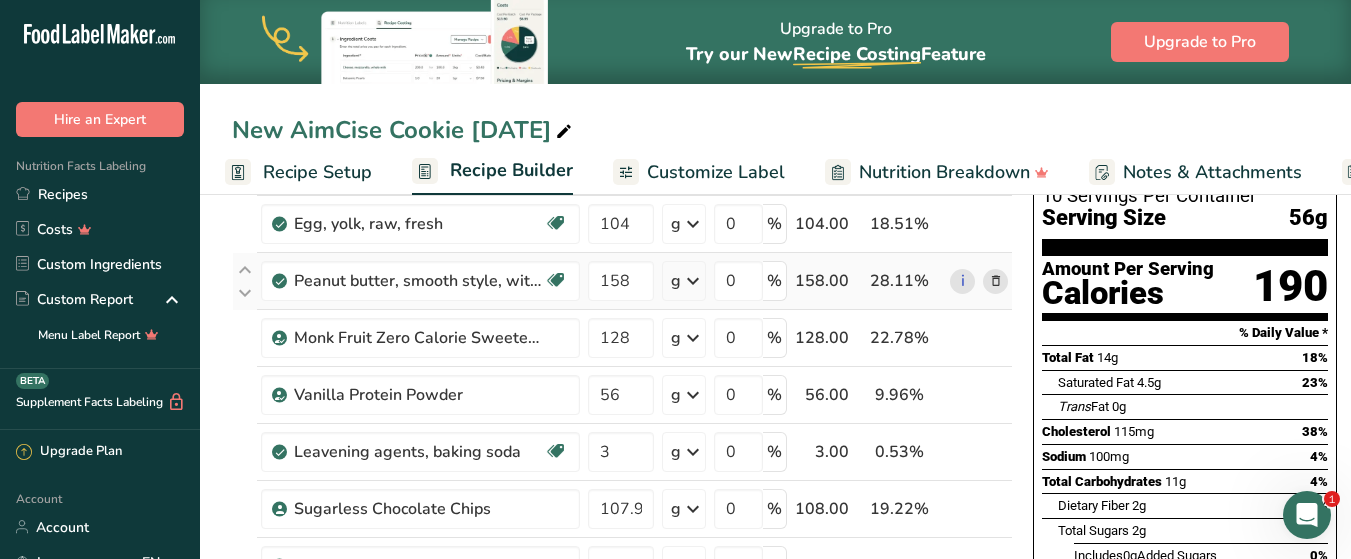 scroll, scrollTop: 200, scrollLeft: 0, axis: vertical 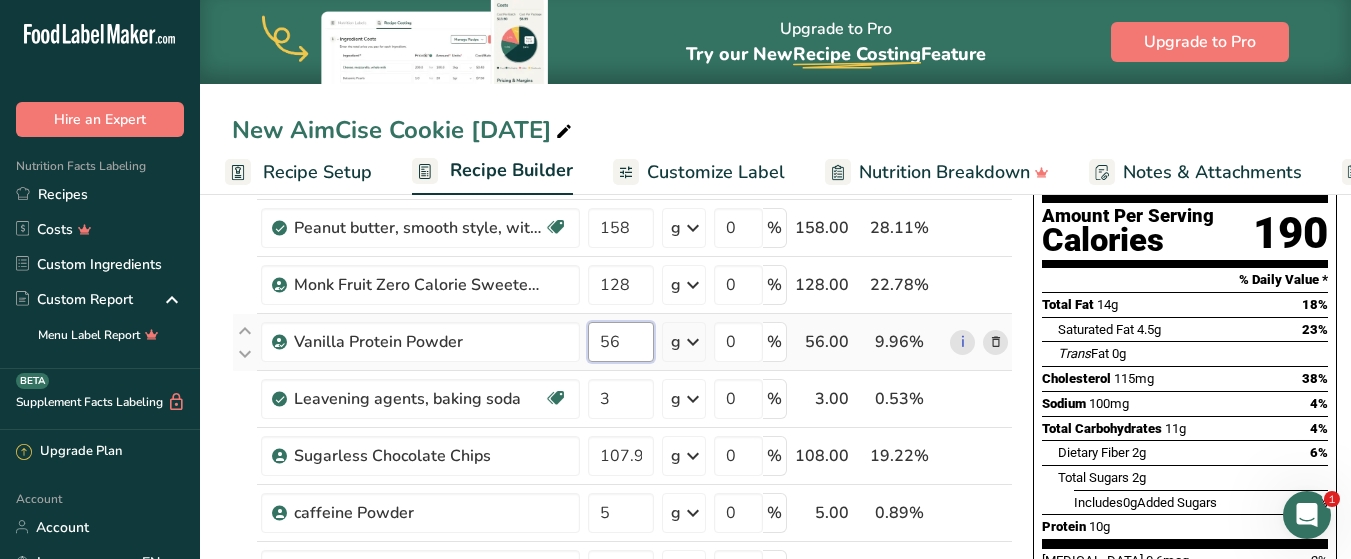 click on "56" at bounding box center [621, 342] 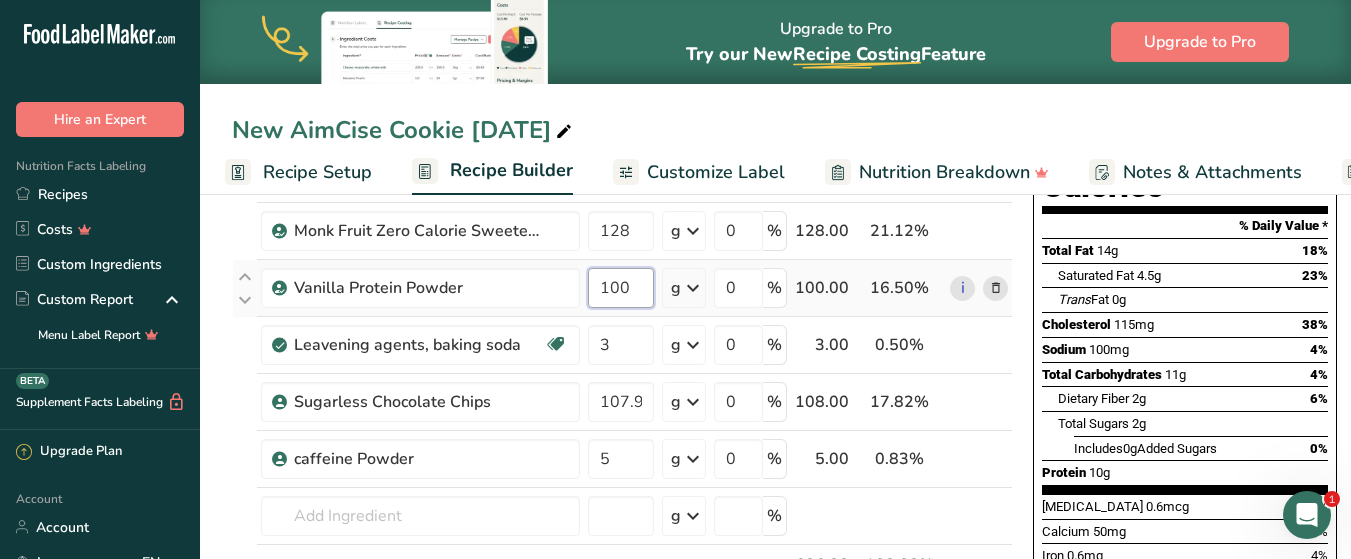 scroll, scrollTop: 0, scrollLeft: 0, axis: both 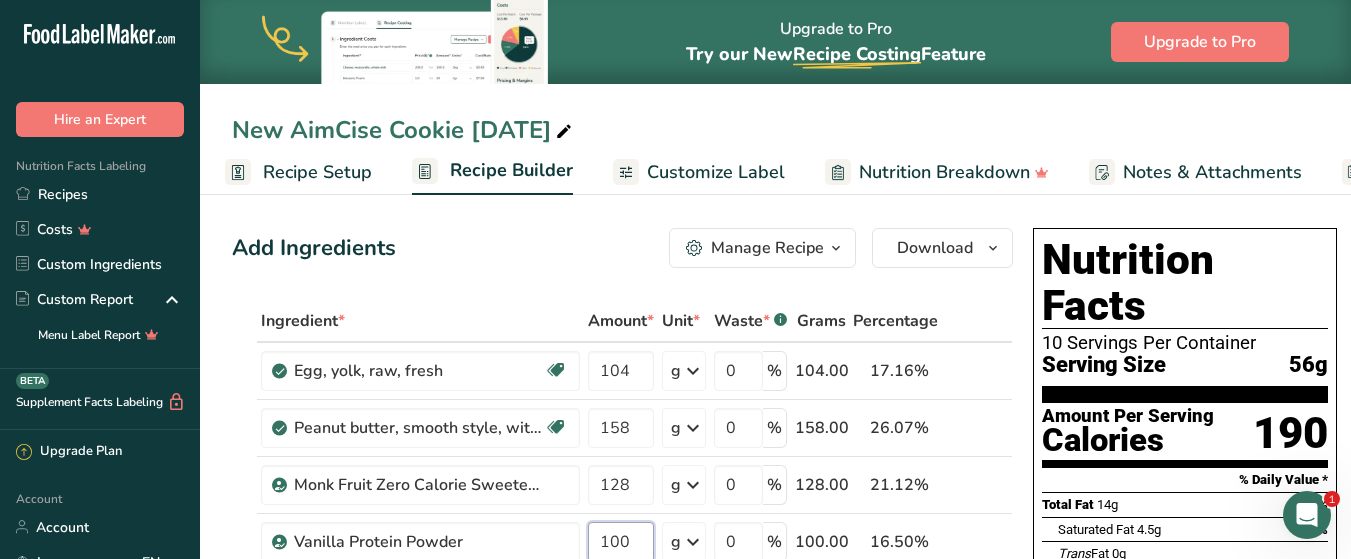type on "100" 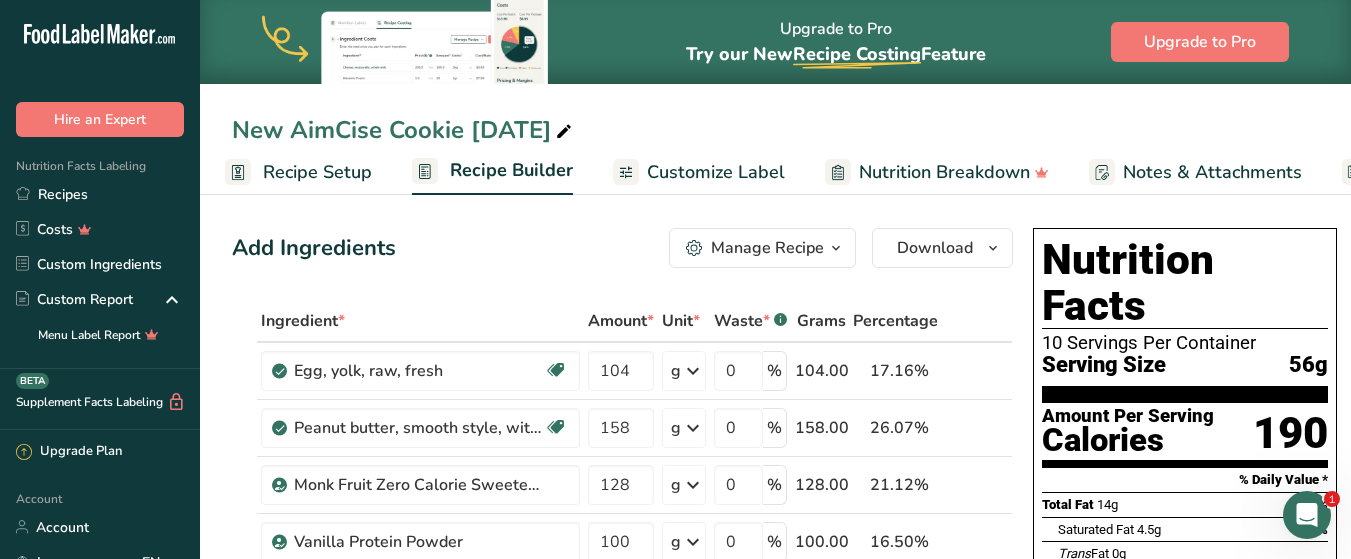 click on "Add Ingredients
Manage Recipe         Delete Recipe           Duplicate Recipe             Scale Recipe             Save as Sub-Recipe   .a-a{fill:#347362;}.b-a{fill:#fff;}                               Nutrition Breakdown                   Recipe Card
NEW
[MEDICAL_DATA] Pattern Report             Activity History
Download
Choose your preferred label style
Standard FDA label
Standard FDA label
The most common format for nutrition facts labels in compliance with the FDA's typeface, style and requirements
Tabular FDA label
A label format compliant with the FDA regulations presented in a tabular (horizontal) display.
Linear FDA label
A simple linear display for small sized packages.
Simplified FDA label" at bounding box center [622, 248] 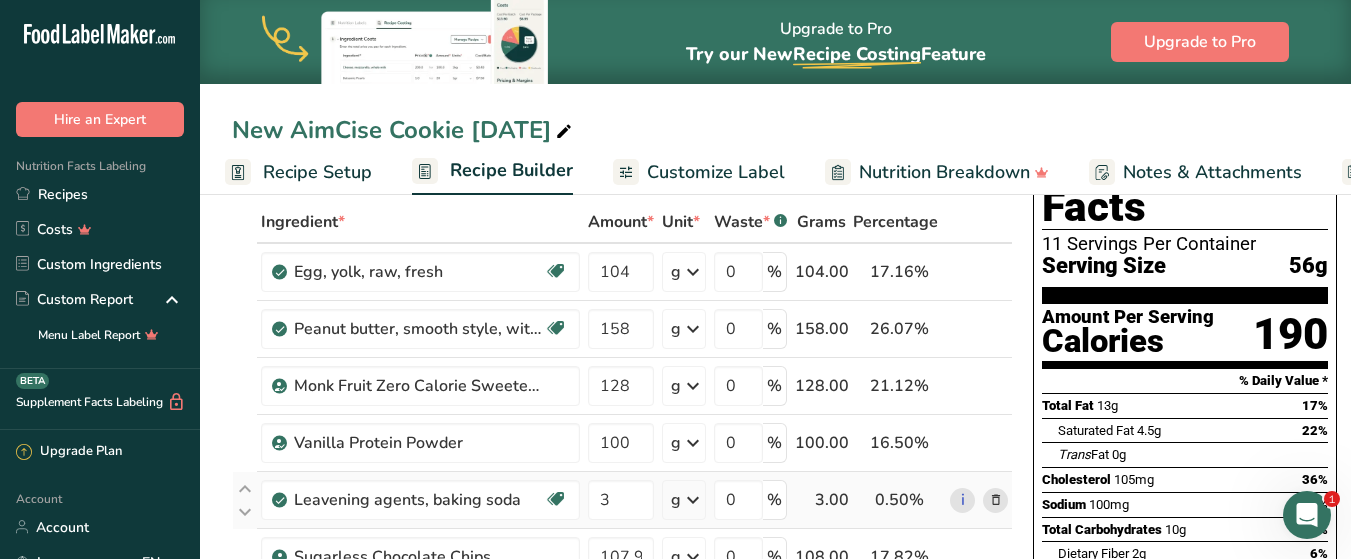 scroll, scrollTop: 100, scrollLeft: 0, axis: vertical 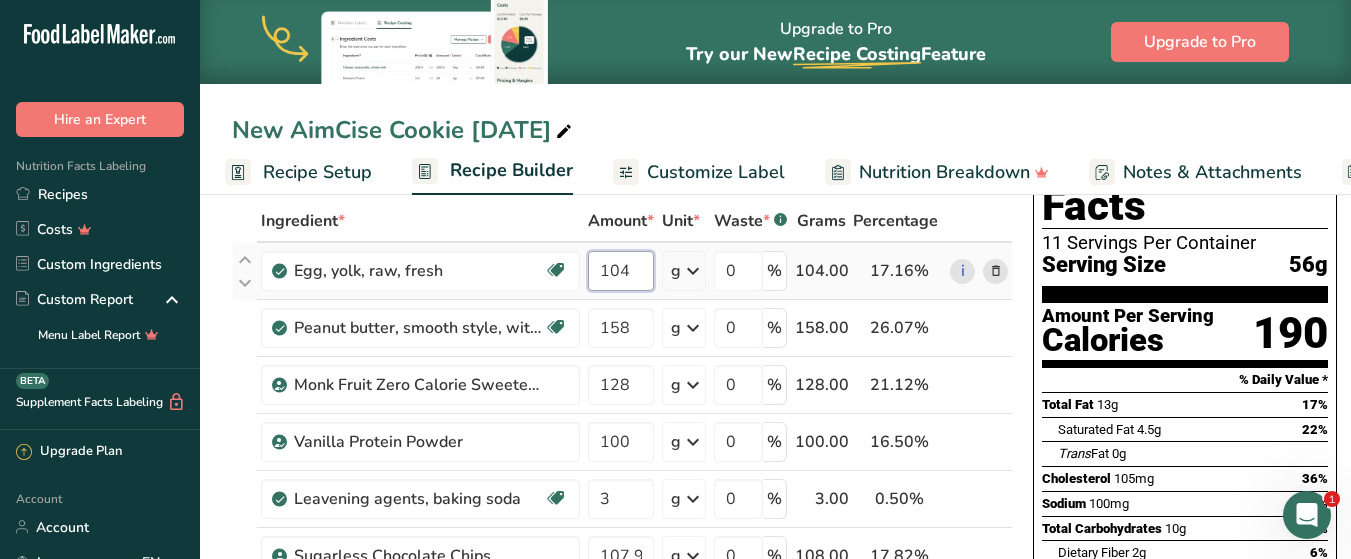 click on "104" at bounding box center [621, 271] 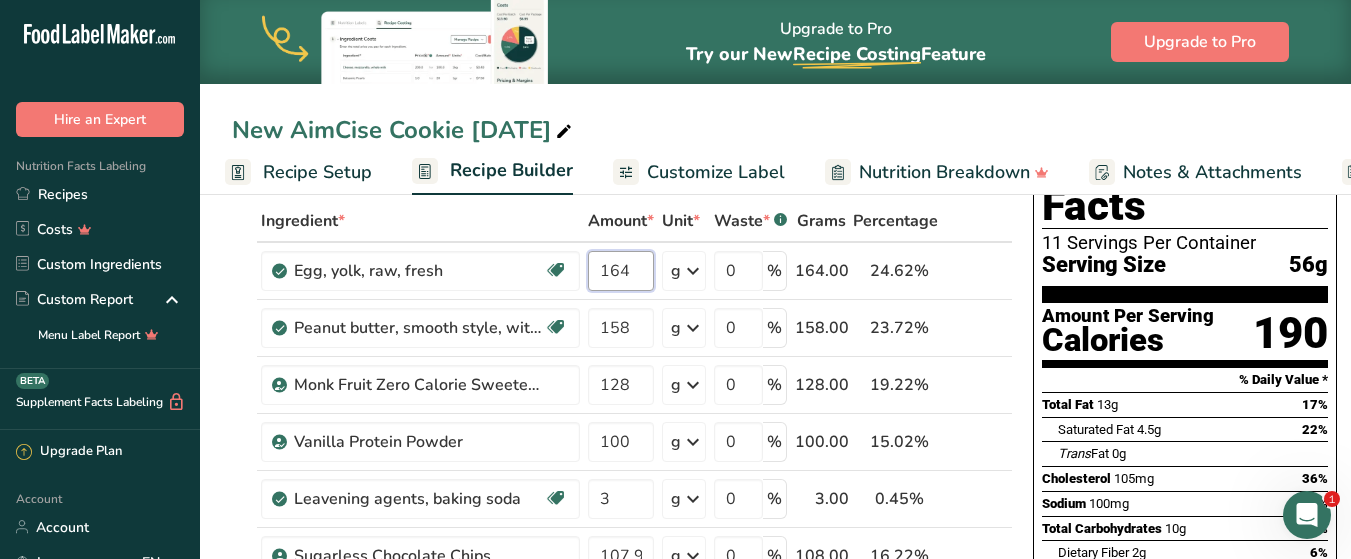 type on "164" 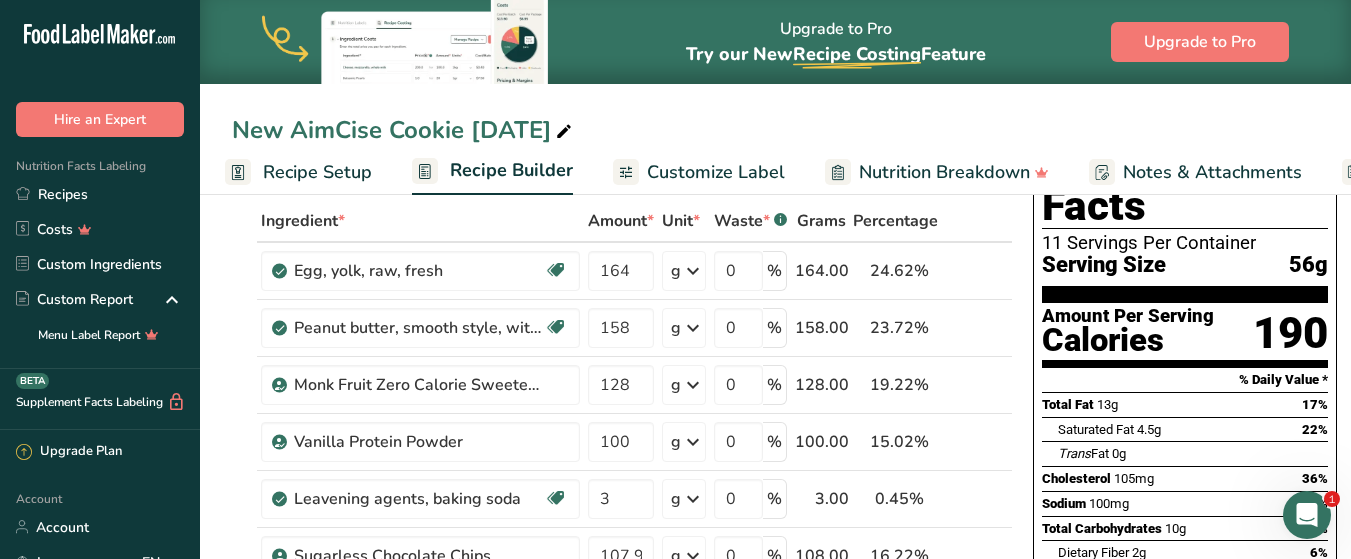 click on "New AimCise Cookie [DATE]
Recipe Setup                       Recipe Builder   Customize Label               Nutrition Breakdown                 Notes & Attachments                 Recipe Costing" at bounding box center (775, 97) 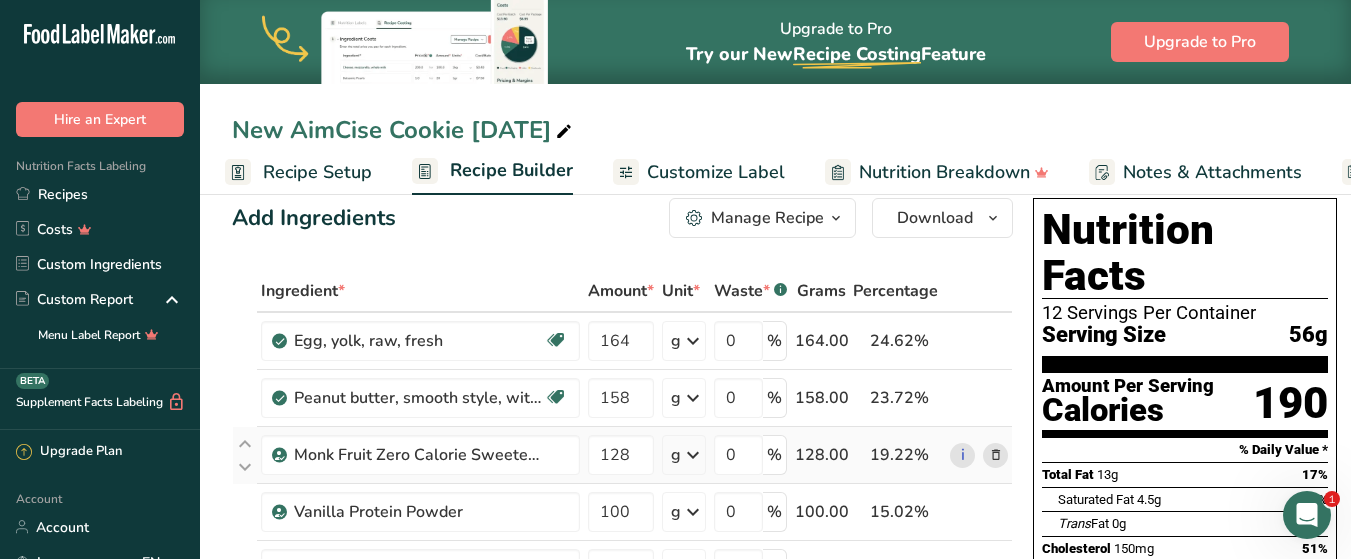 scroll, scrollTop: 100, scrollLeft: 0, axis: vertical 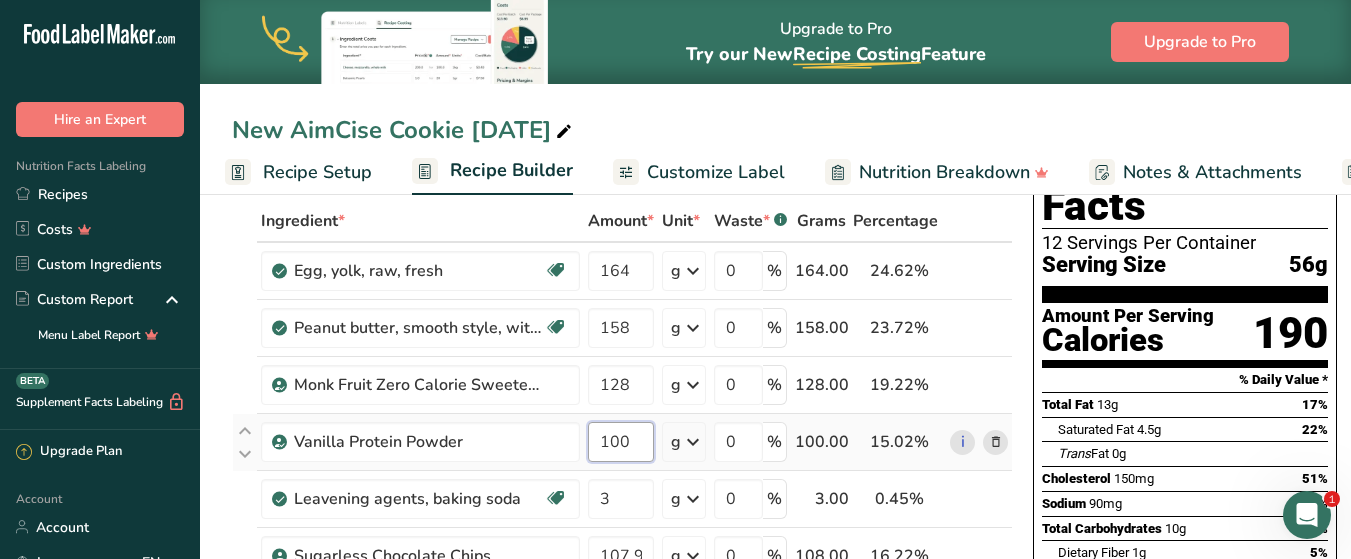 click on "100" at bounding box center [621, 442] 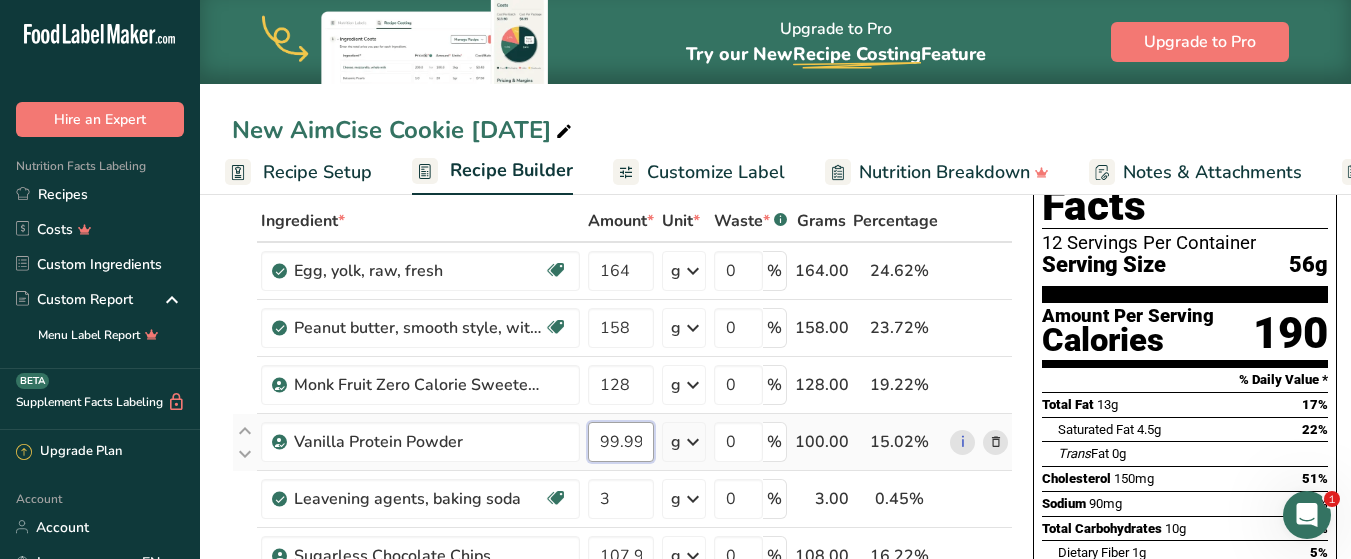 scroll, scrollTop: 200, scrollLeft: 0, axis: vertical 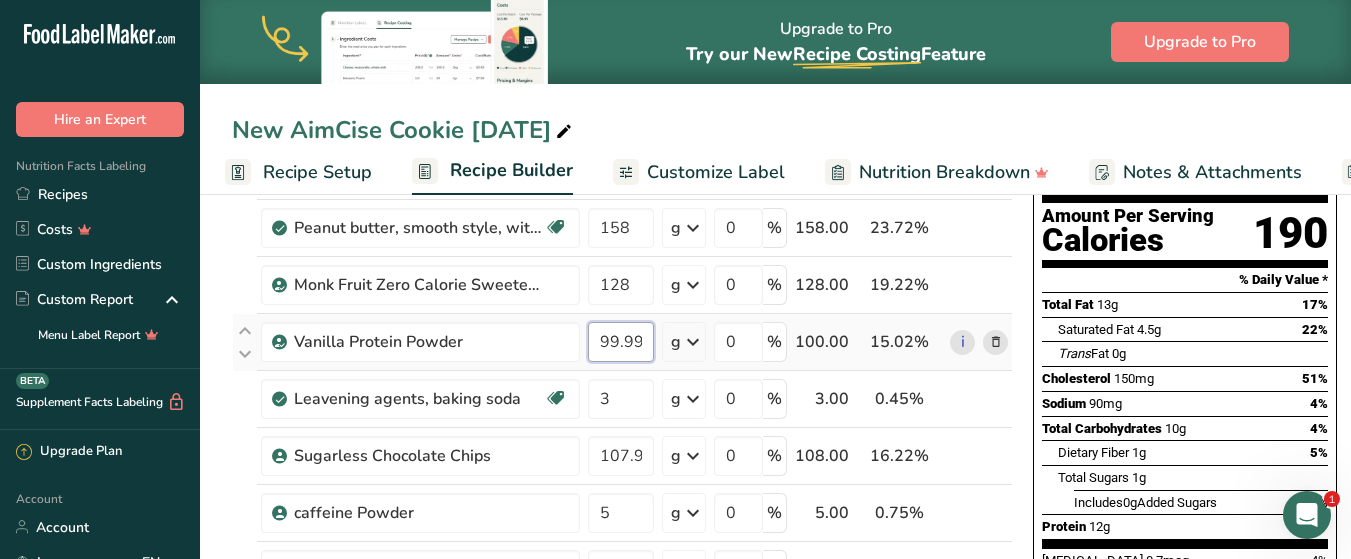 click on "99.999999" at bounding box center (621, 342) 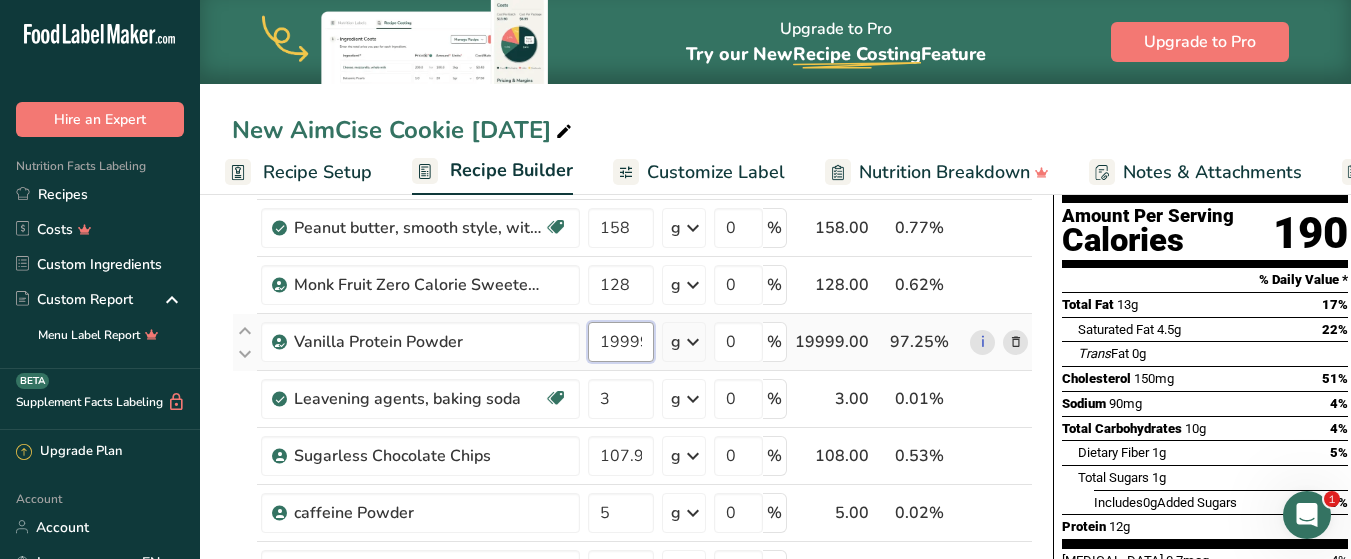 click on "19999" at bounding box center [621, 342] 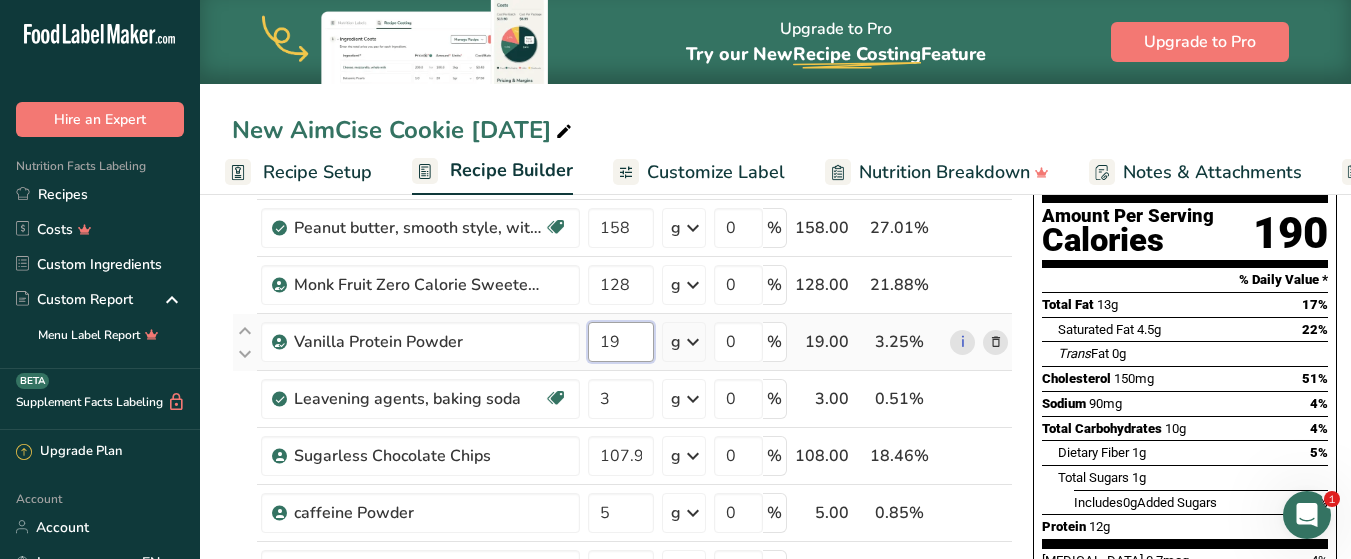 type on "9" 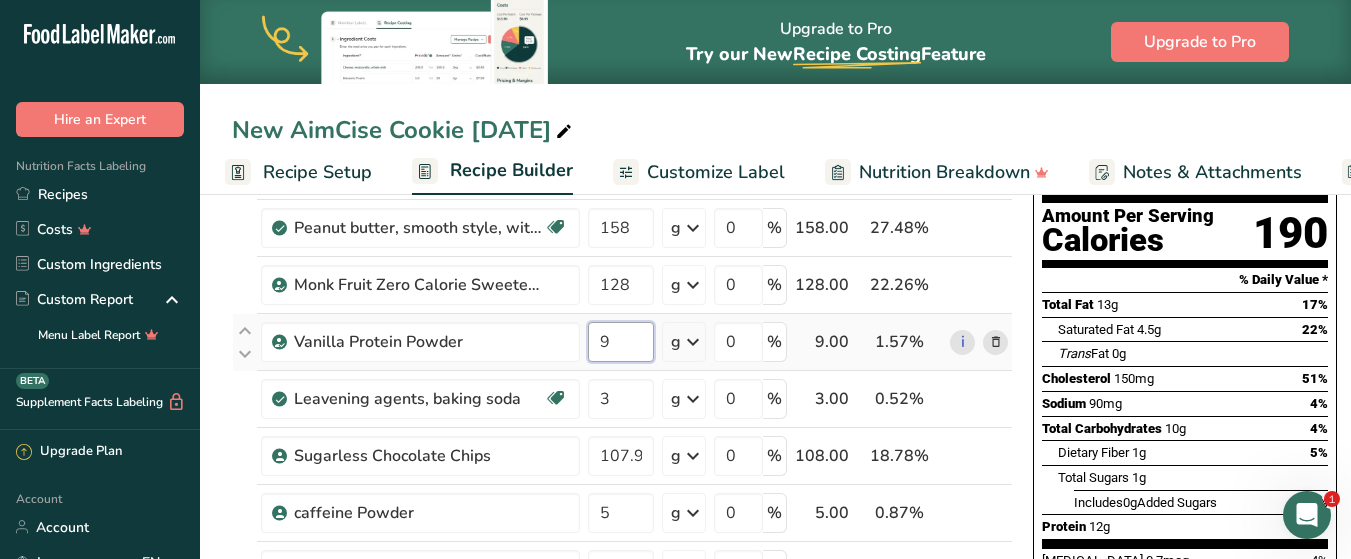 click on "9" at bounding box center (621, 342) 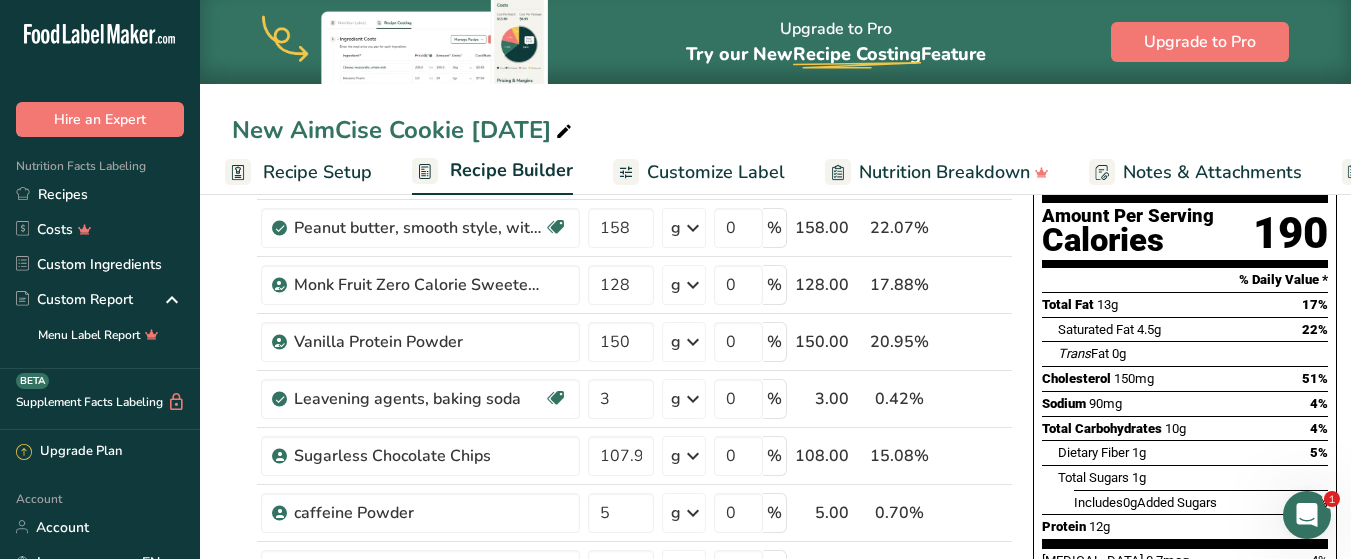 click on "New AimCise Cookie [DATE]
Recipe Setup                       Recipe Builder   Customize Label               Nutrition Breakdown                 Notes & Attachments                 Recipe Costing
Add Ingredients
Manage Recipe         Delete Recipe           Duplicate Recipe             Scale Recipe             Save as Sub-Recipe   .a-a{fill:#347362;}.b-a{fill:#fff;}                               Nutrition Breakdown                   Recipe Card
NEW
[MEDICAL_DATA] Pattern Report             Activity History
Download
Choose your preferred label style
Standard FDA label
Standard FDA label
The most common format for nutrition facts labels in compliance with the FDA's typeface, style and requirements
Tabular FDA label" at bounding box center (775, 702) 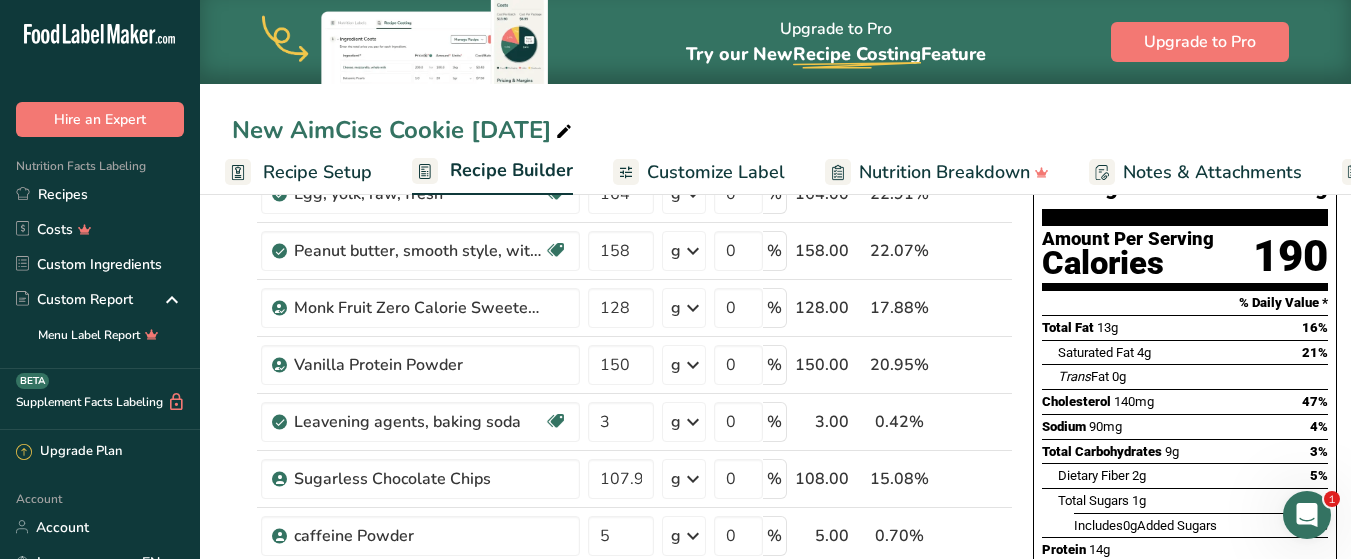 scroll, scrollTop: 200, scrollLeft: 0, axis: vertical 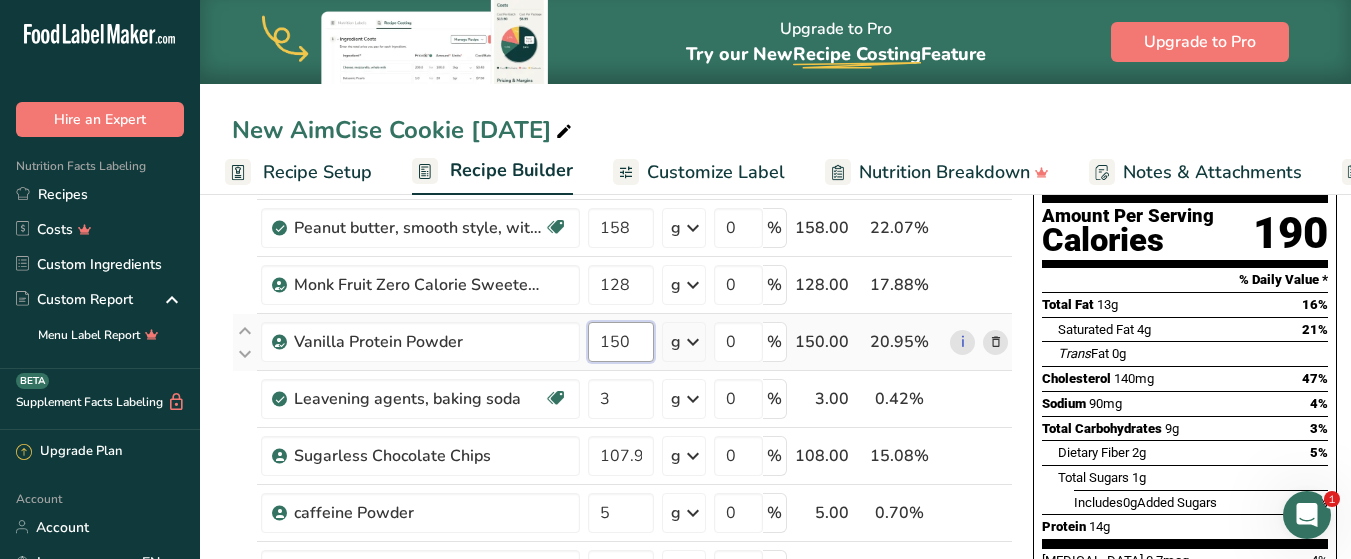 click on "150" at bounding box center [621, 342] 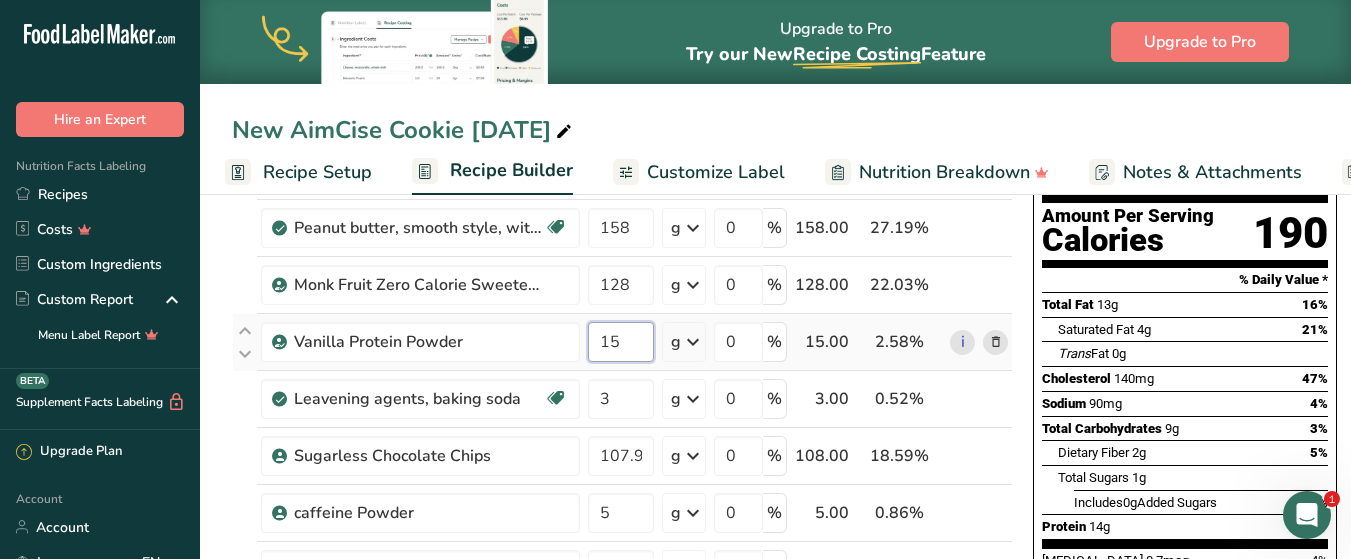 type on "1" 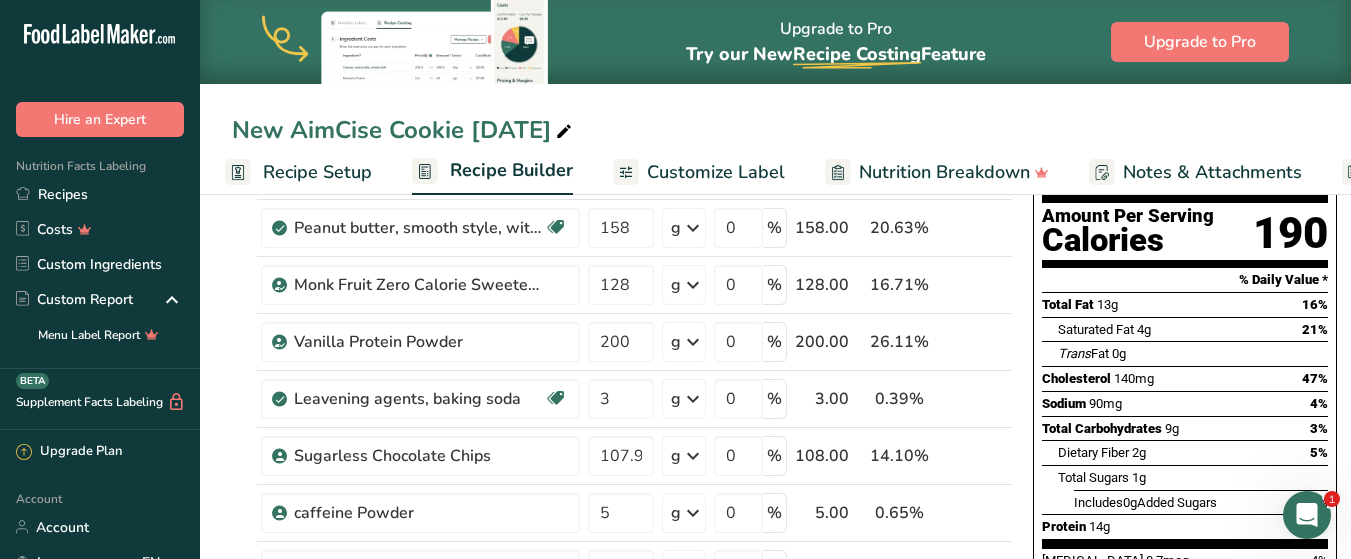 click on "New AimCise Cookie [DATE]
Recipe Setup                       Recipe Builder   Customize Label               Nutrition Breakdown                 Notes & Attachments                 Recipe Costing
Add Ingredients
Manage Recipe         Delete Recipe           Duplicate Recipe             Scale Recipe             Save as Sub-Recipe   .a-a{fill:#347362;}.b-a{fill:#fff;}                               Nutrition Breakdown                   Recipe Card
NEW
[MEDICAL_DATA] Pattern Report             Activity History
Download
Choose your preferred label style
Standard FDA label
Standard FDA label
The most common format for nutrition facts labels in compliance with the FDA's typeface, style and requirements
Tabular FDA label" at bounding box center (775, 702) 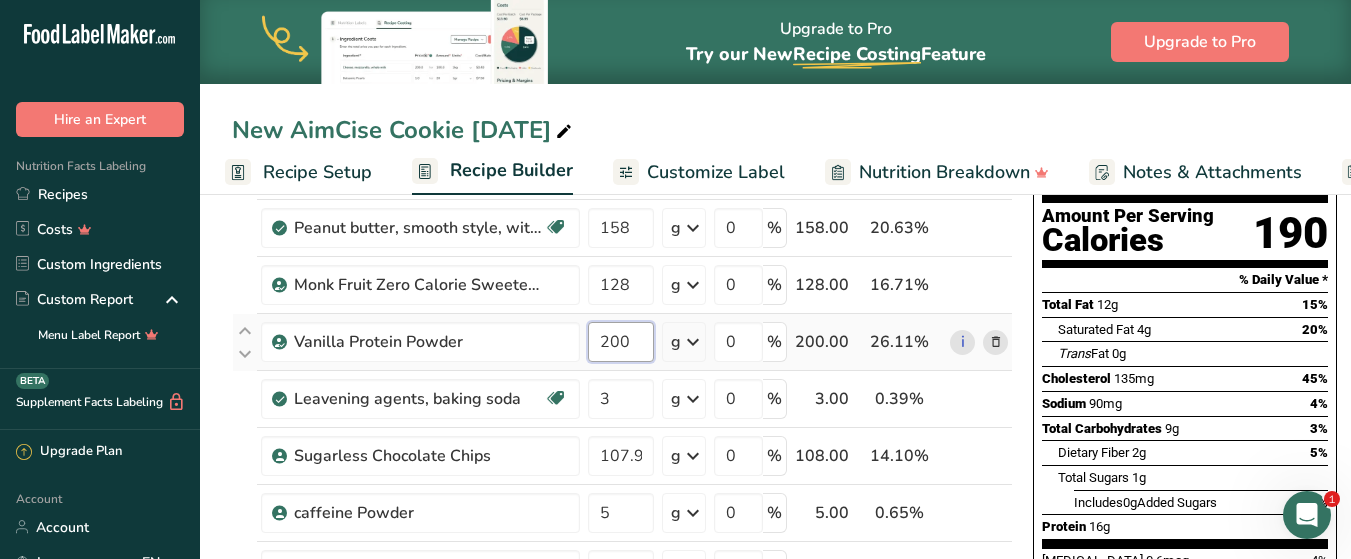 click on "200" at bounding box center [621, 342] 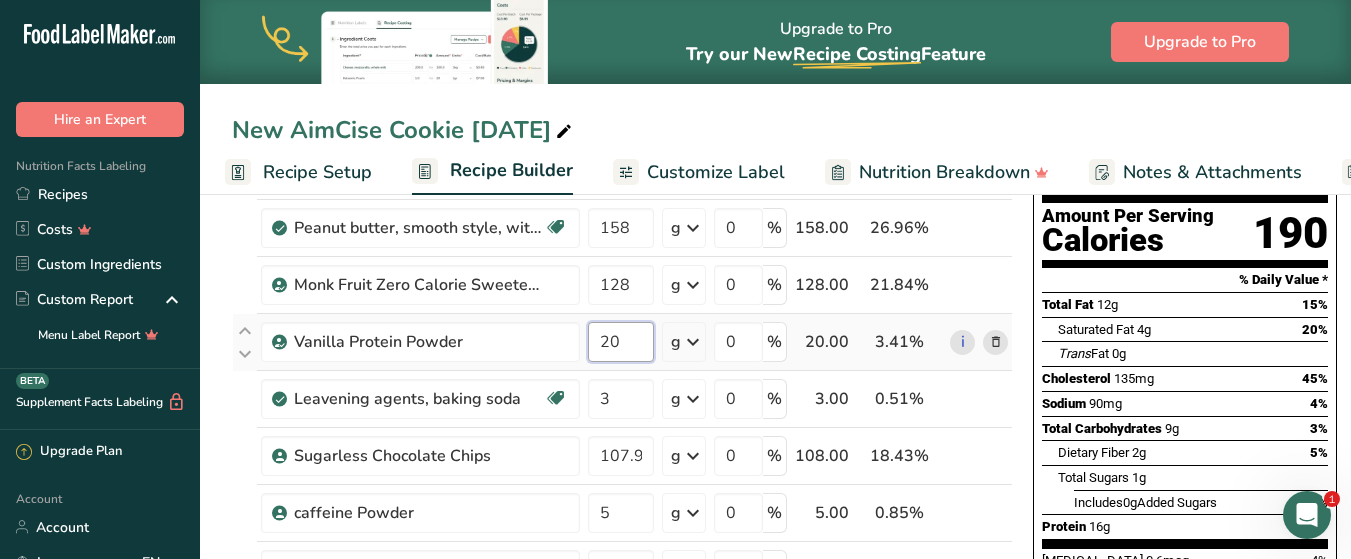 type on "2" 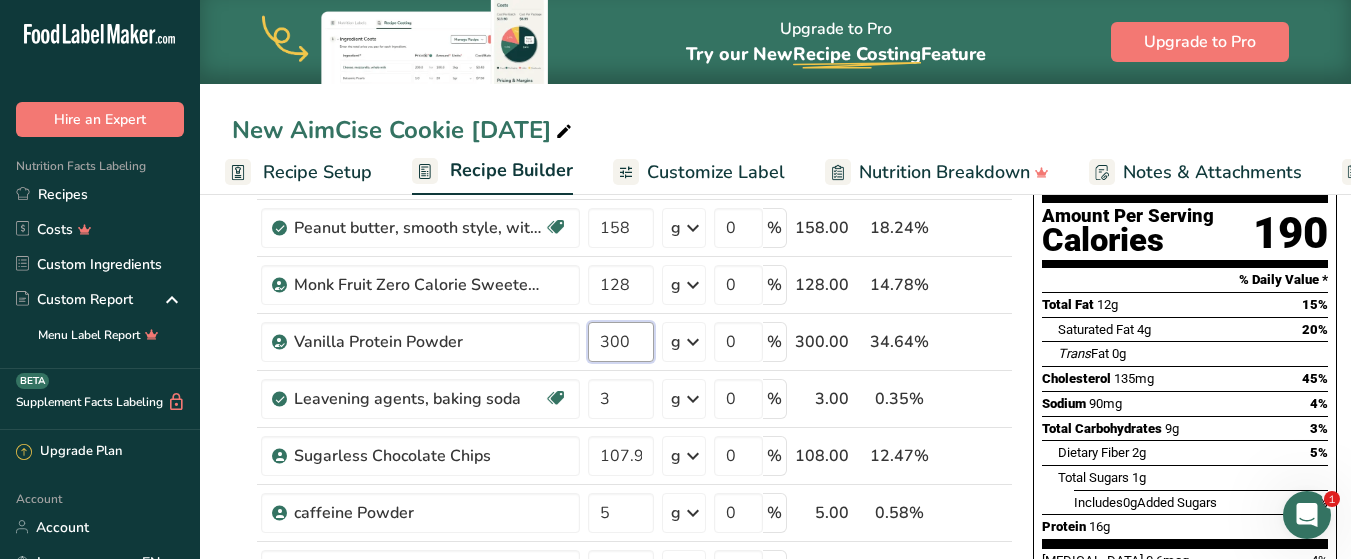type on "300" 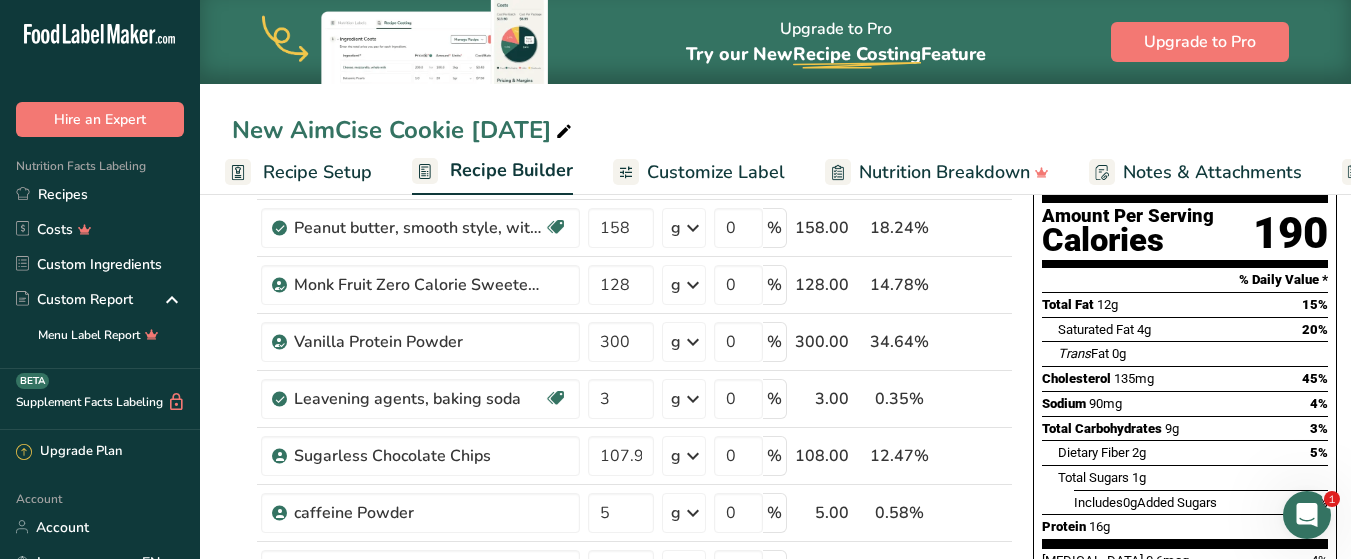 click on "New AimCise Cookie [DATE]
Recipe Setup                       Recipe Builder   Customize Label               Nutrition Breakdown                 Notes & Attachments                 Recipe Costing
Add Ingredients
Manage Recipe         Delete Recipe           Duplicate Recipe             Scale Recipe             Save as Sub-Recipe   .a-a{fill:#347362;}.b-a{fill:#fff;}                               Nutrition Breakdown                   Recipe Card
NEW
[MEDICAL_DATA] Pattern Report             Activity History
Download
Choose your preferred label style
Standard FDA label
Standard FDA label
The most common format for nutrition facts labels in compliance with the FDA's typeface, style and requirements
Tabular FDA label" at bounding box center [775, 702] 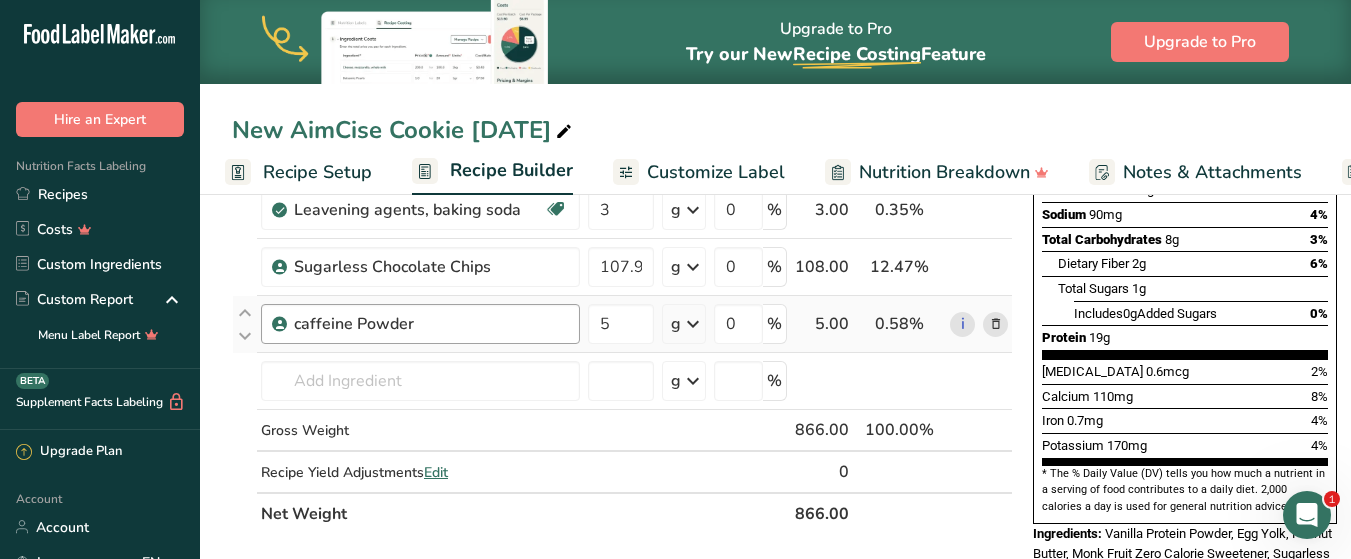 scroll, scrollTop: 300, scrollLeft: 0, axis: vertical 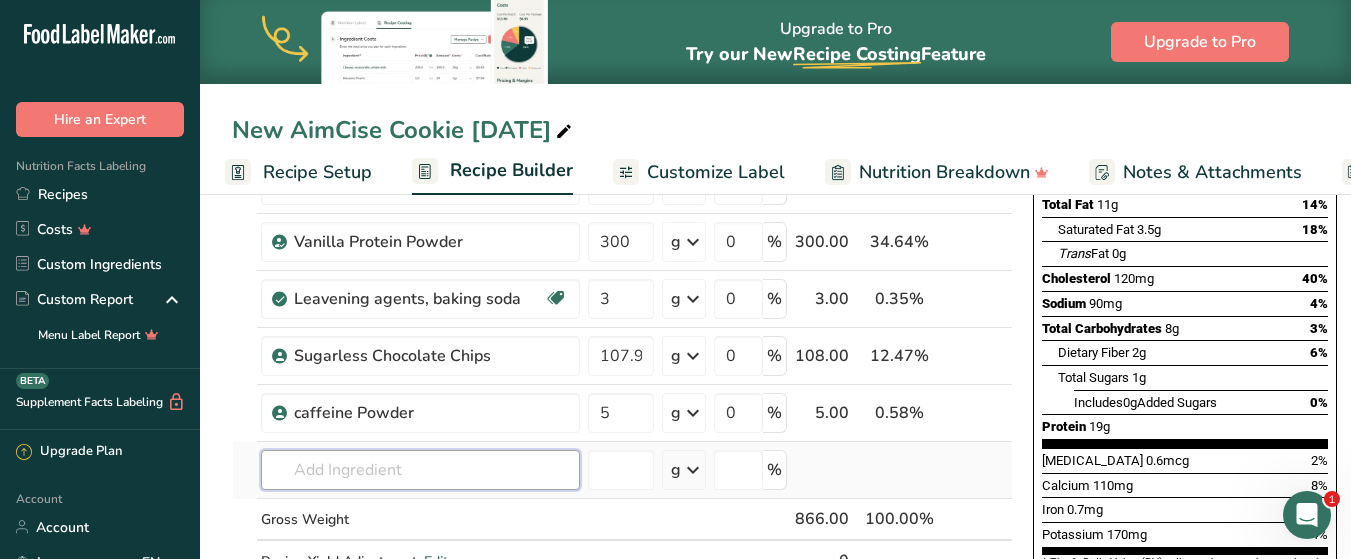 click at bounding box center [420, 470] 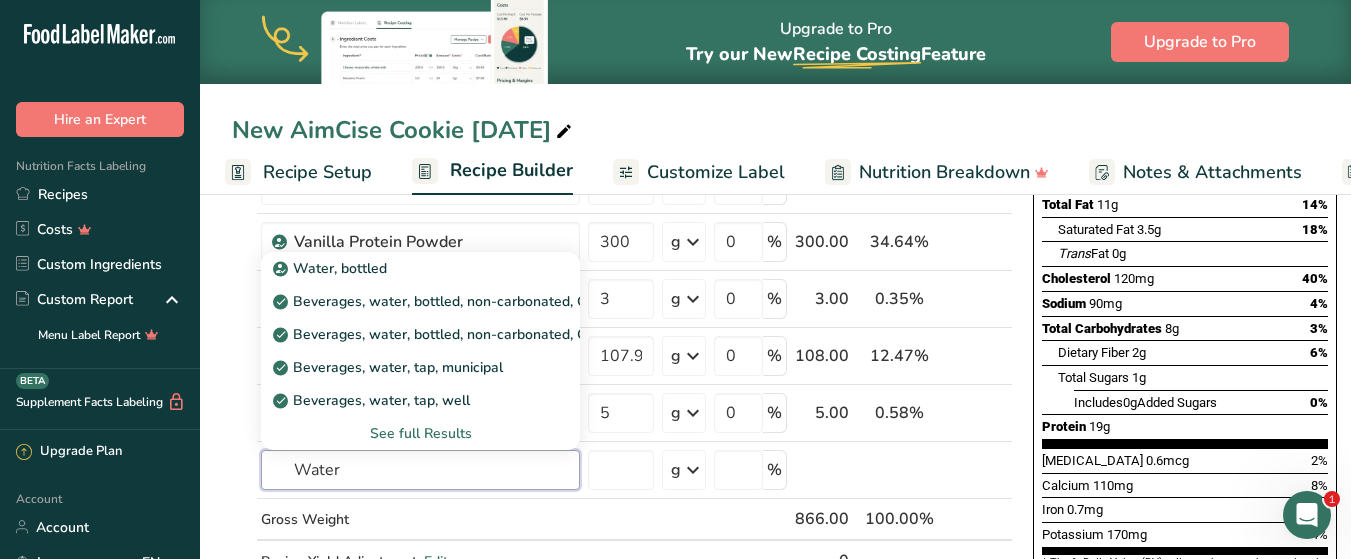 type on "Water" 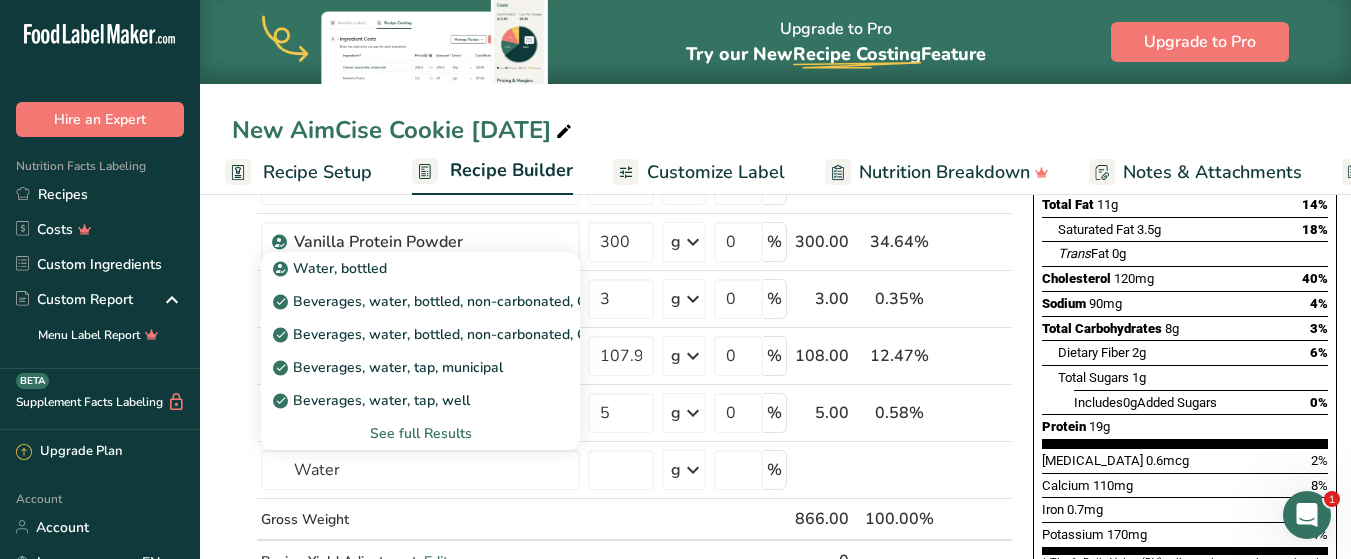 click on "New AimCise Cookie [DATE]" at bounding box center [775, 130] 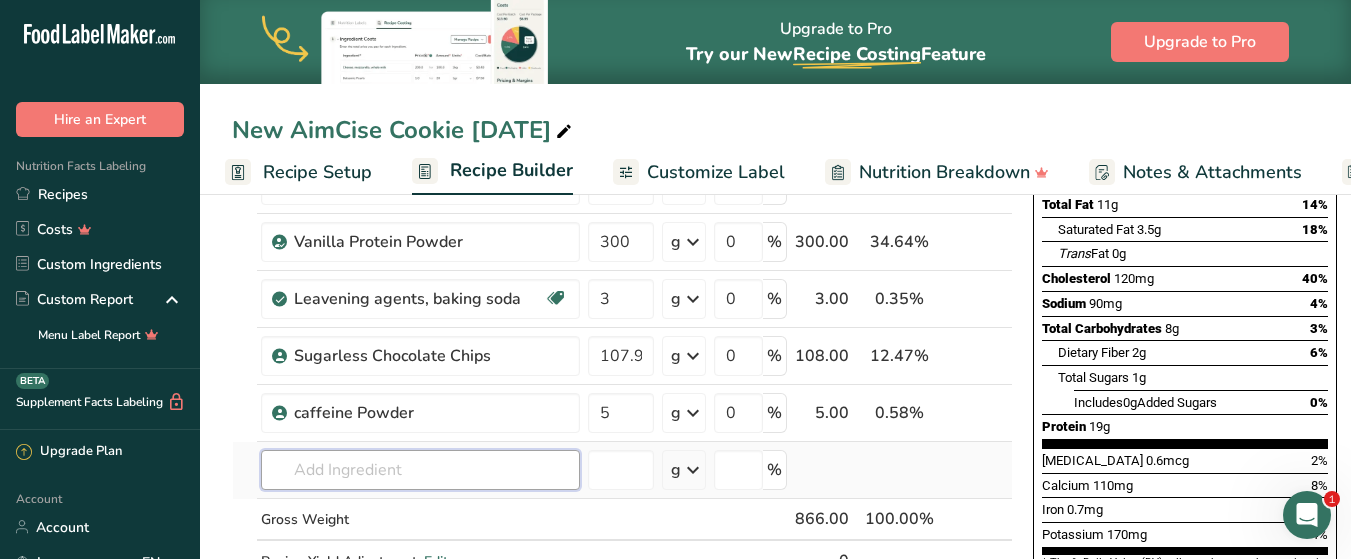 click at bounding box center [420, 470] 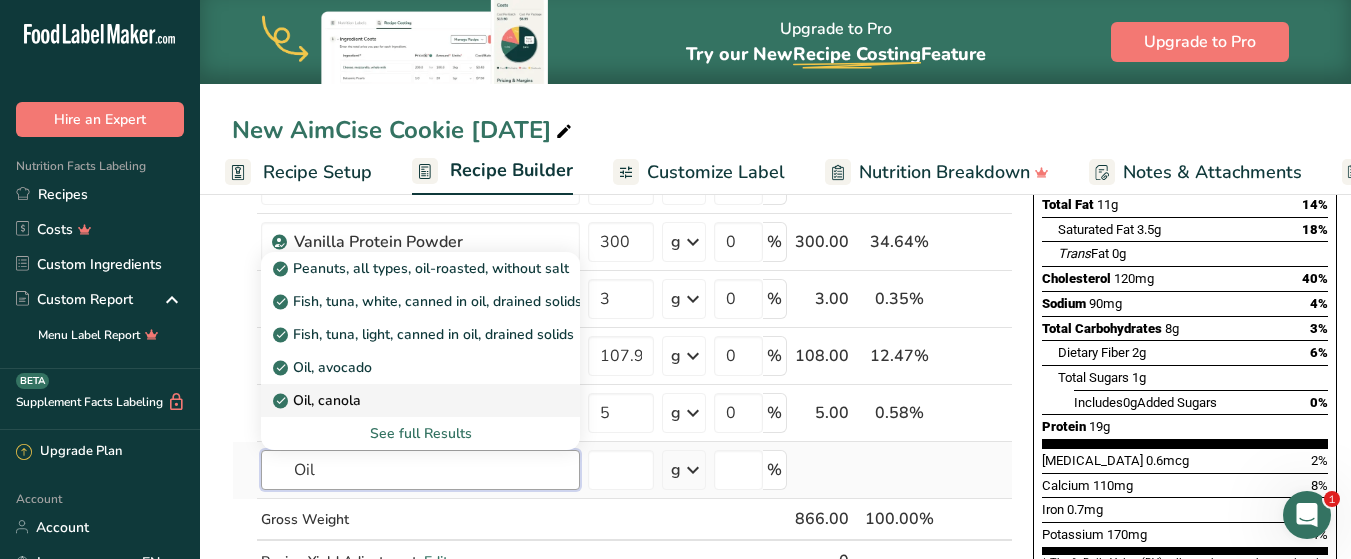 type on "Oil" 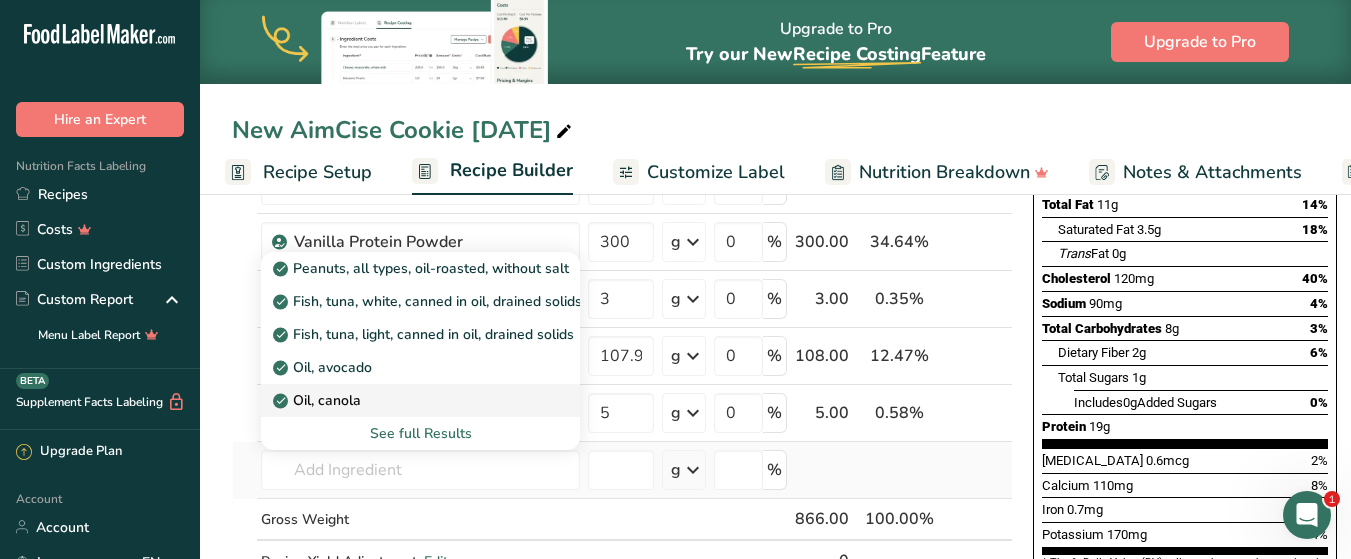 click on "Oil, canola" at bounding box center [319, 400] 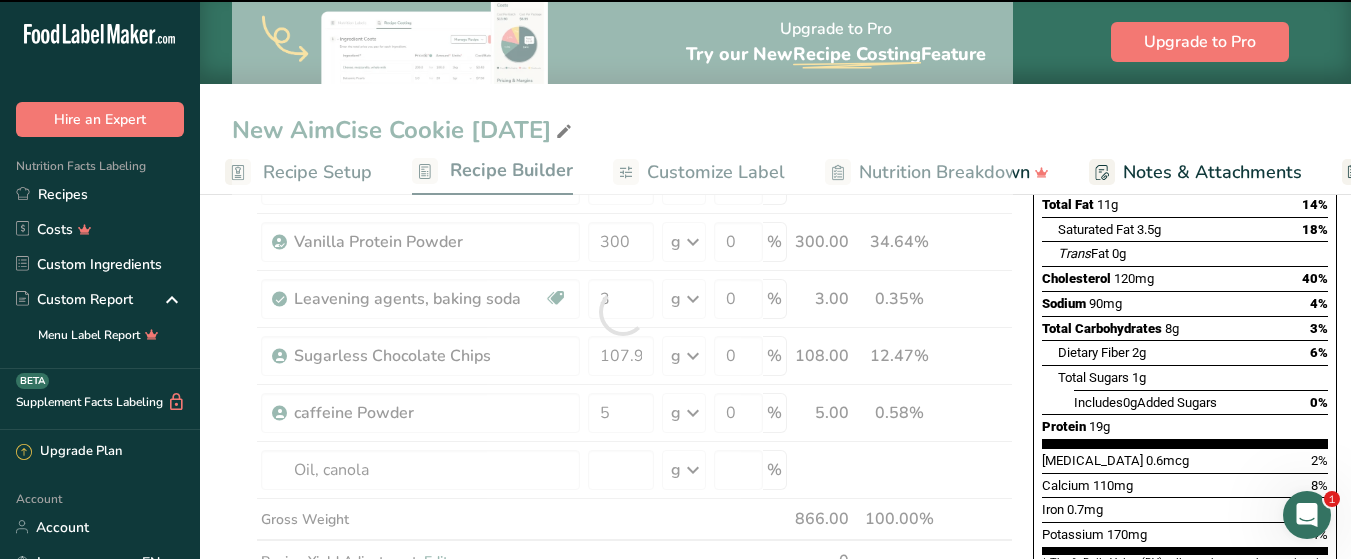 type on "0" 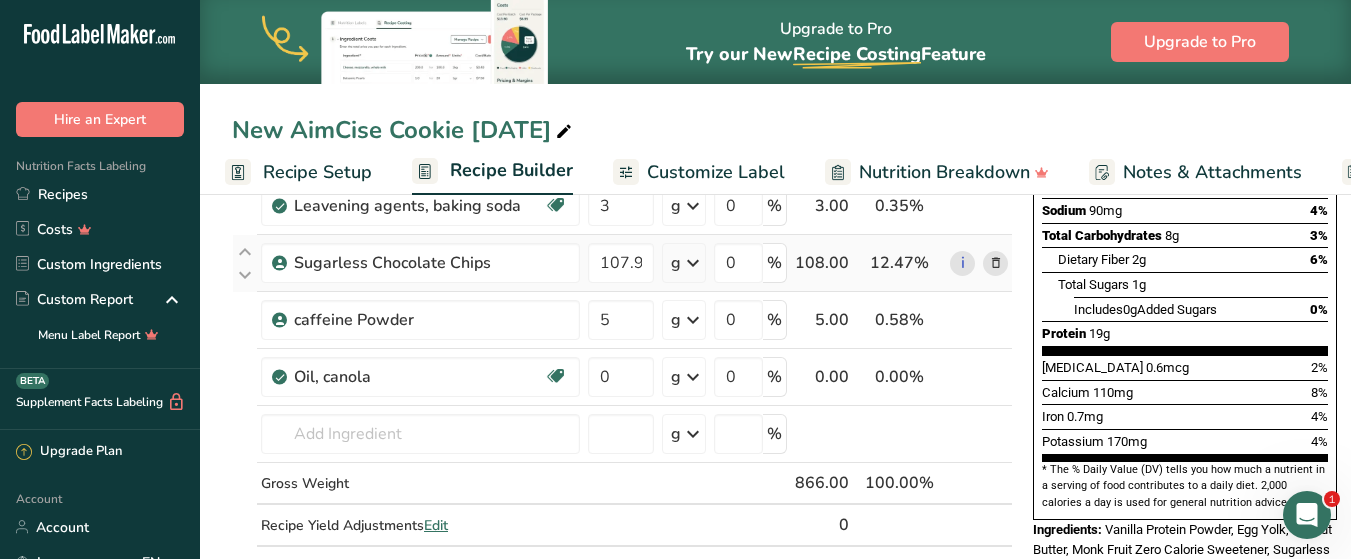 scroll, scrollTop: 400, scrollLeft: 0, axis: vertical 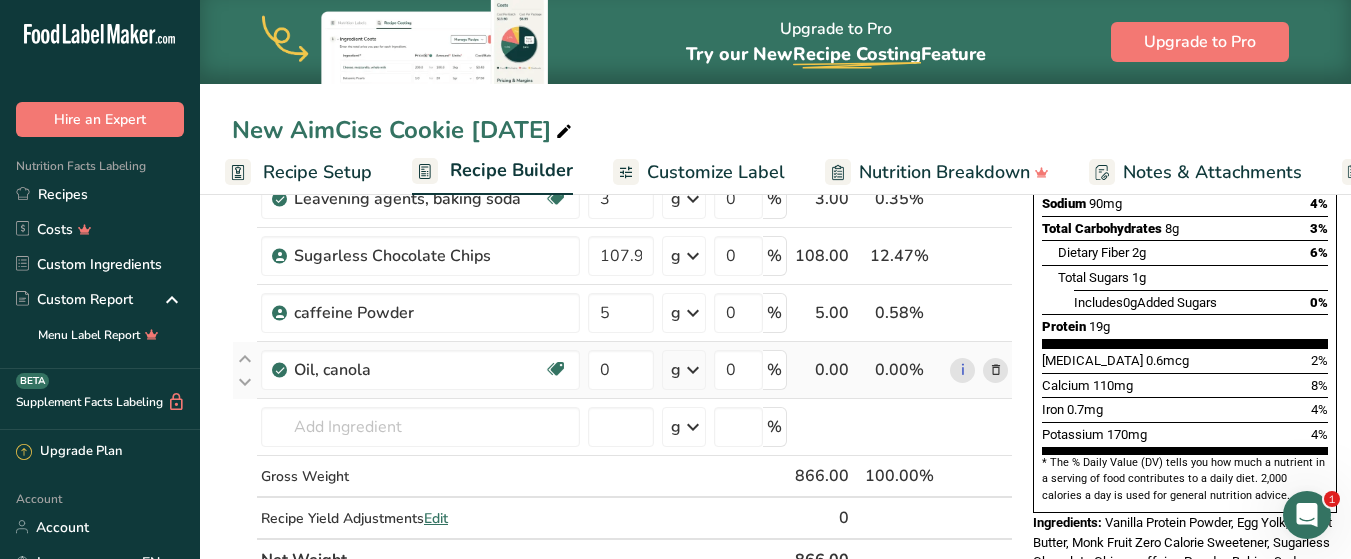 click at bounding box center [996, 370] 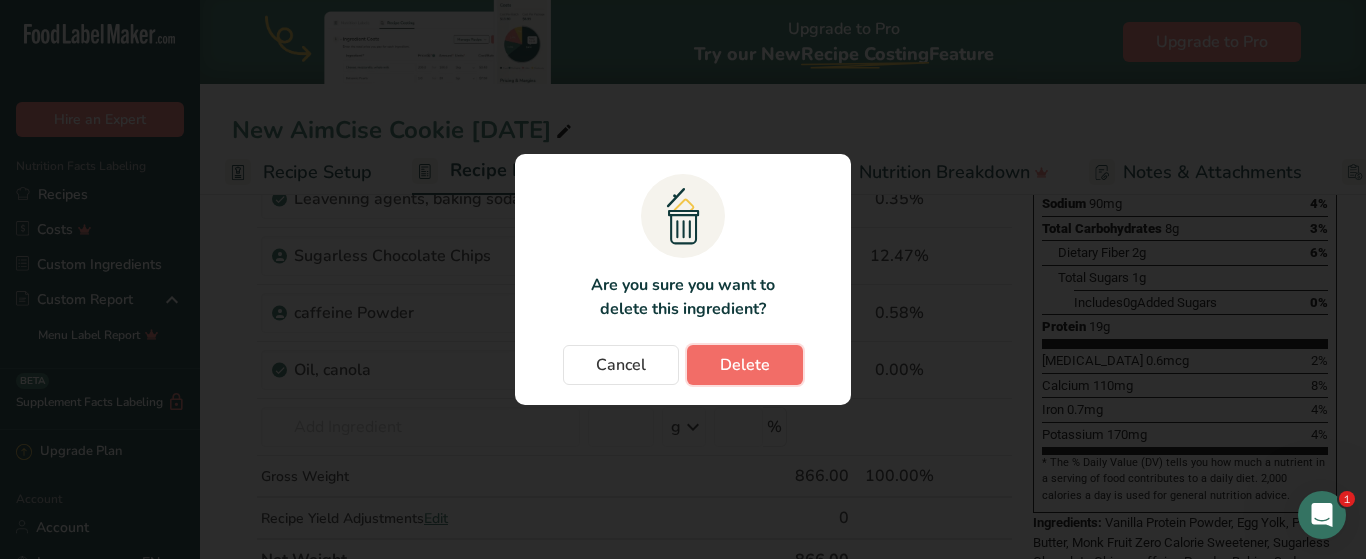 click on "Delete" at bounding box center (745, 365) 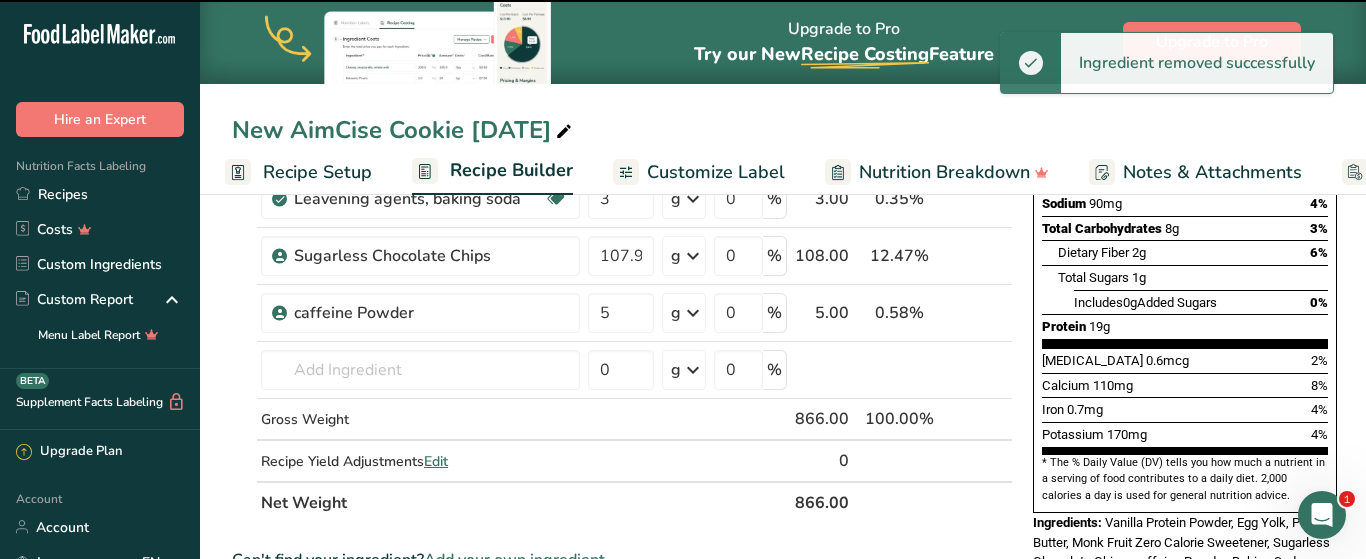 type 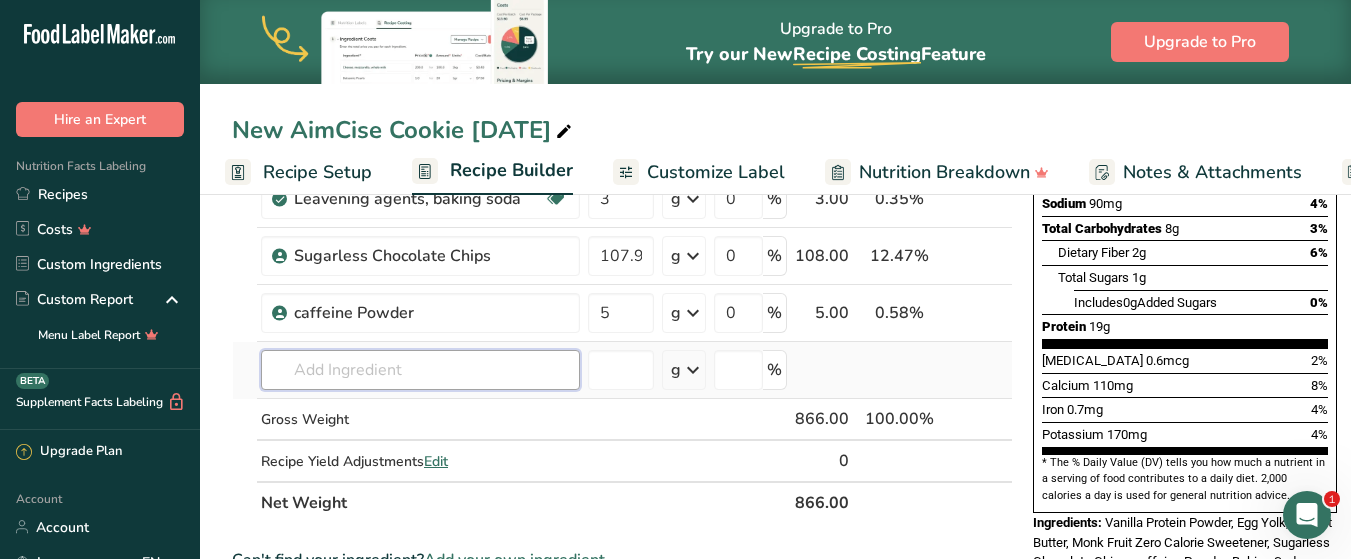 click at bounding box center [420, 370] 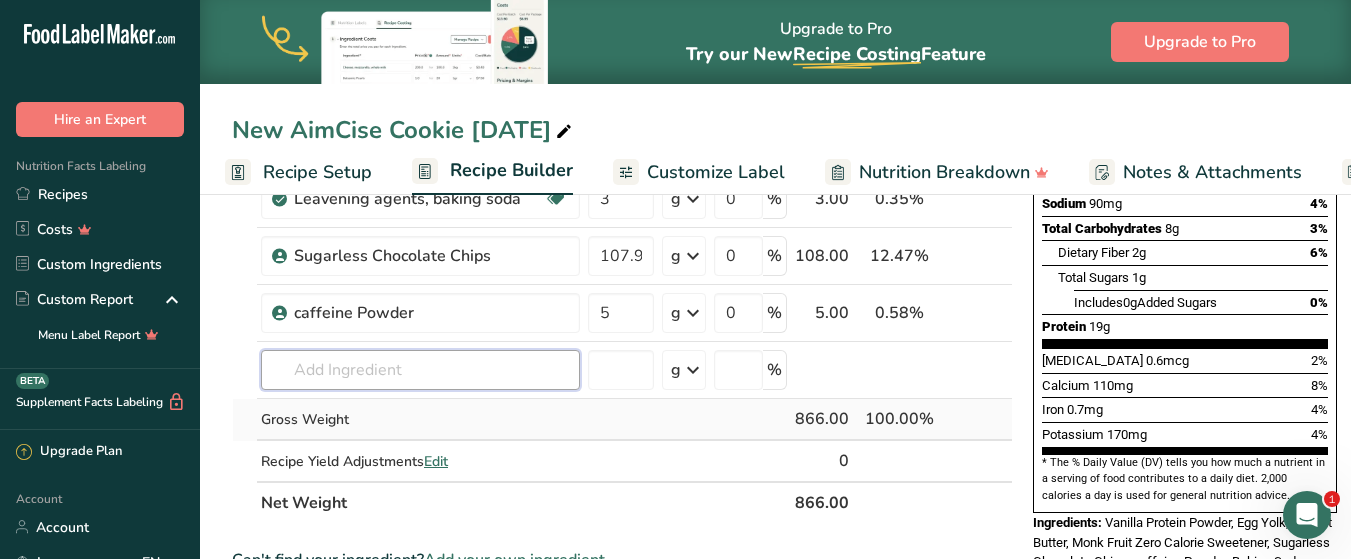 scroll, scrollTop: 500, scrollLeft: 0, axis: vertical 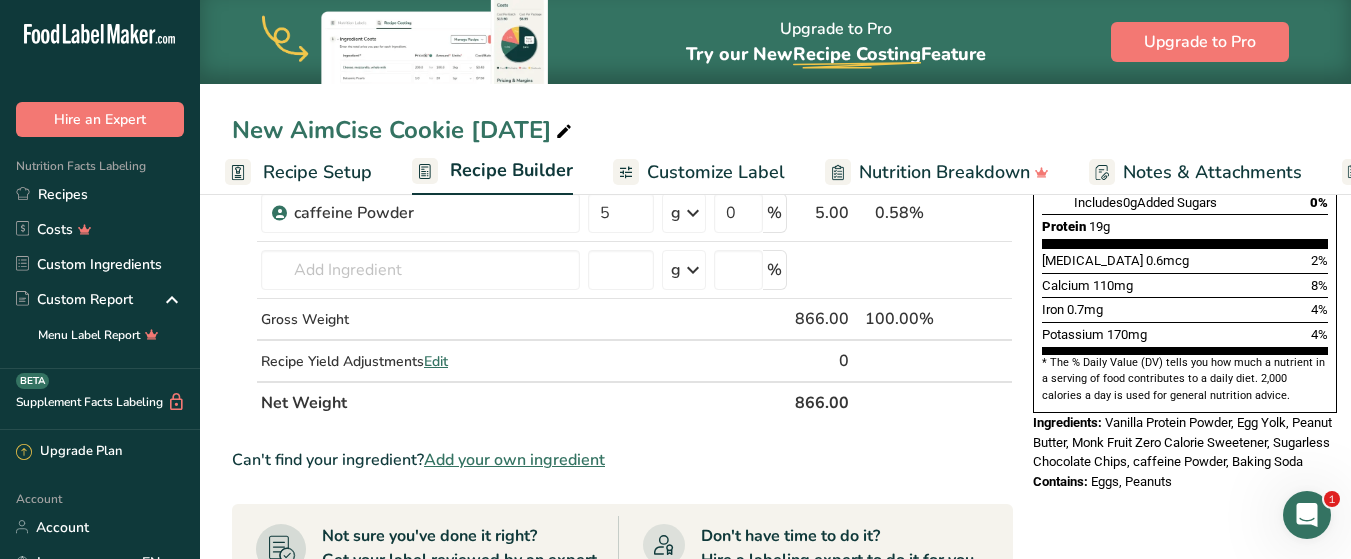 click on "Add your own ingredient" at bounding box center (514, 460) 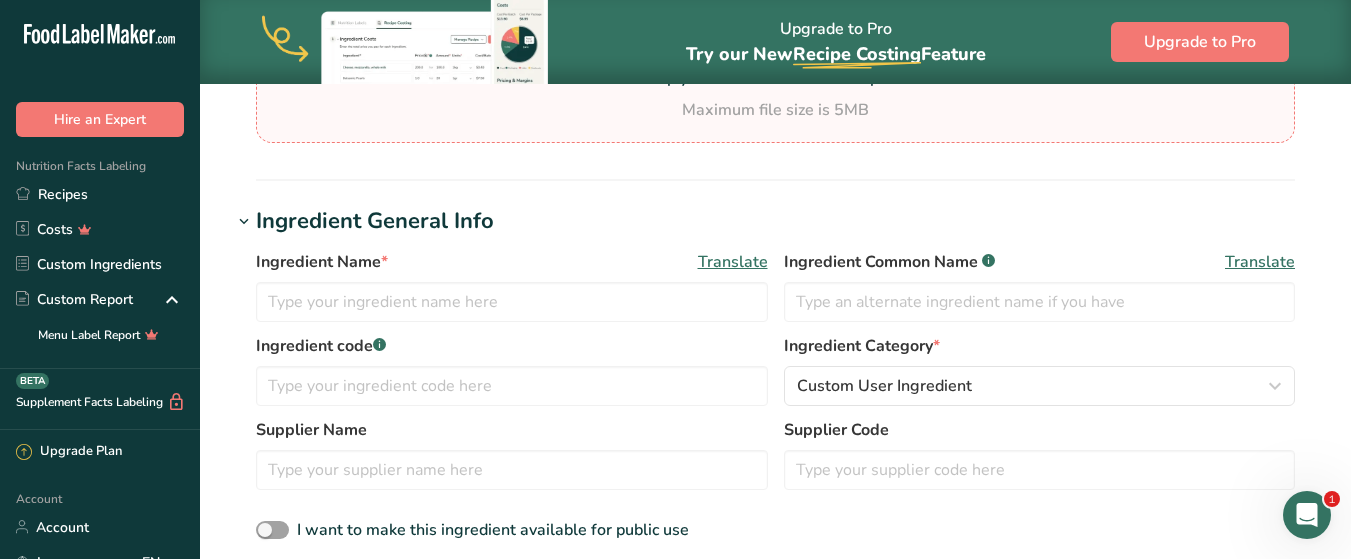 scroll, scrollTop: 300, scrollLeft: 0, axis: vertical 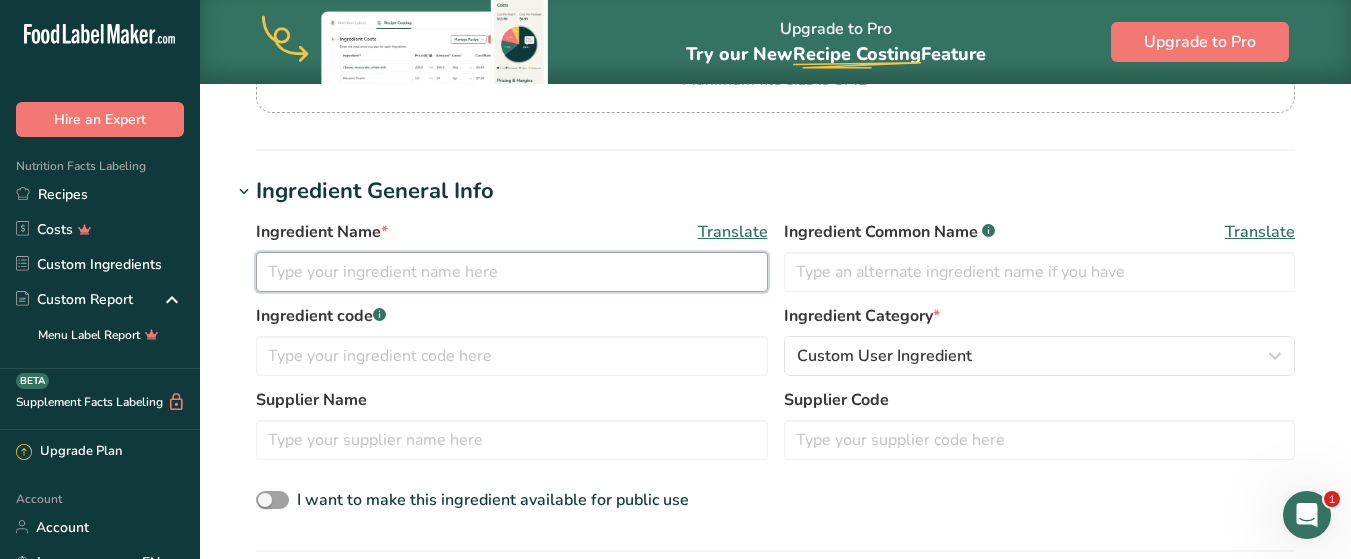 click at bounding box center [512, 272] 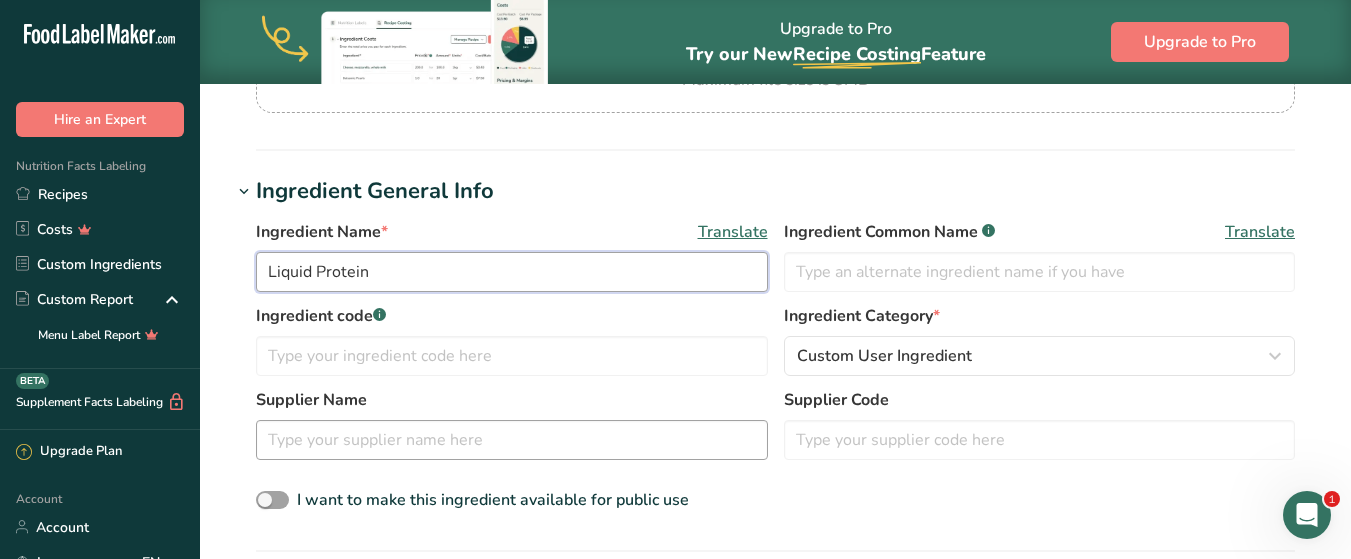 type on "Liquid Protein" 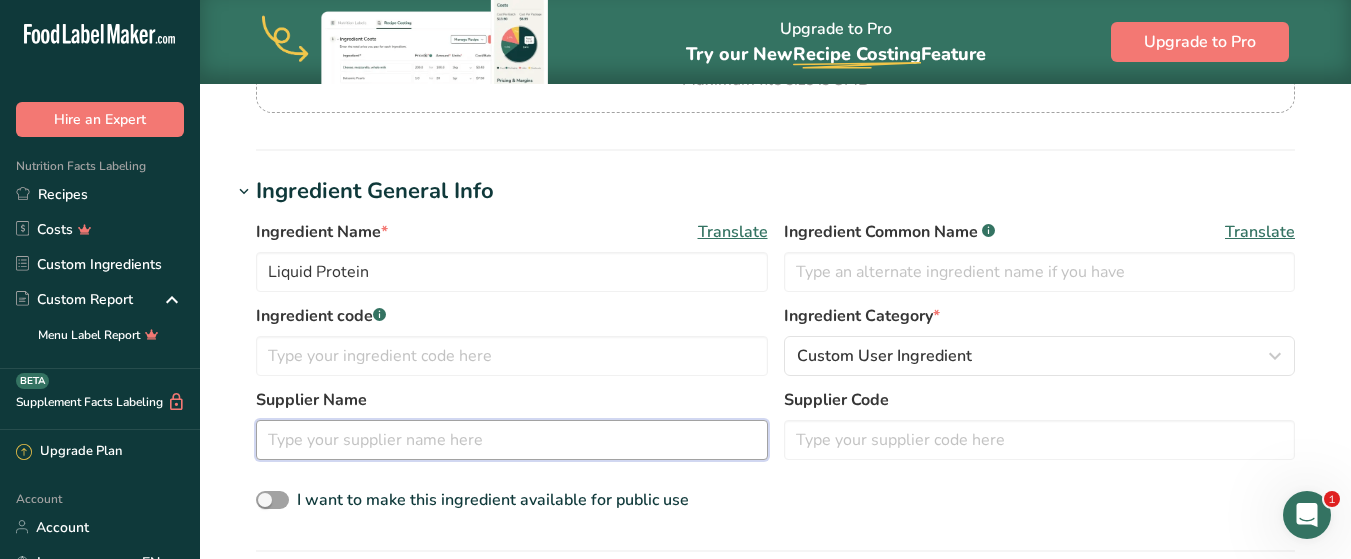 click at bounding box center [512, 440] 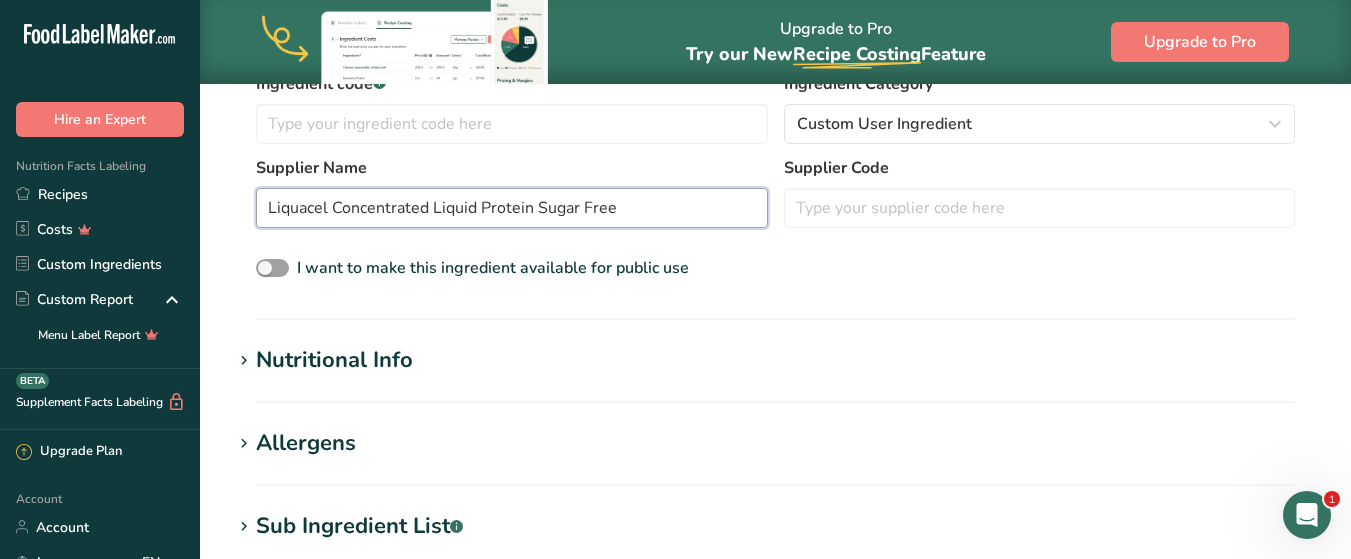 scroll, scrollTop: 500, scrollLeft: 0, axis: vertical 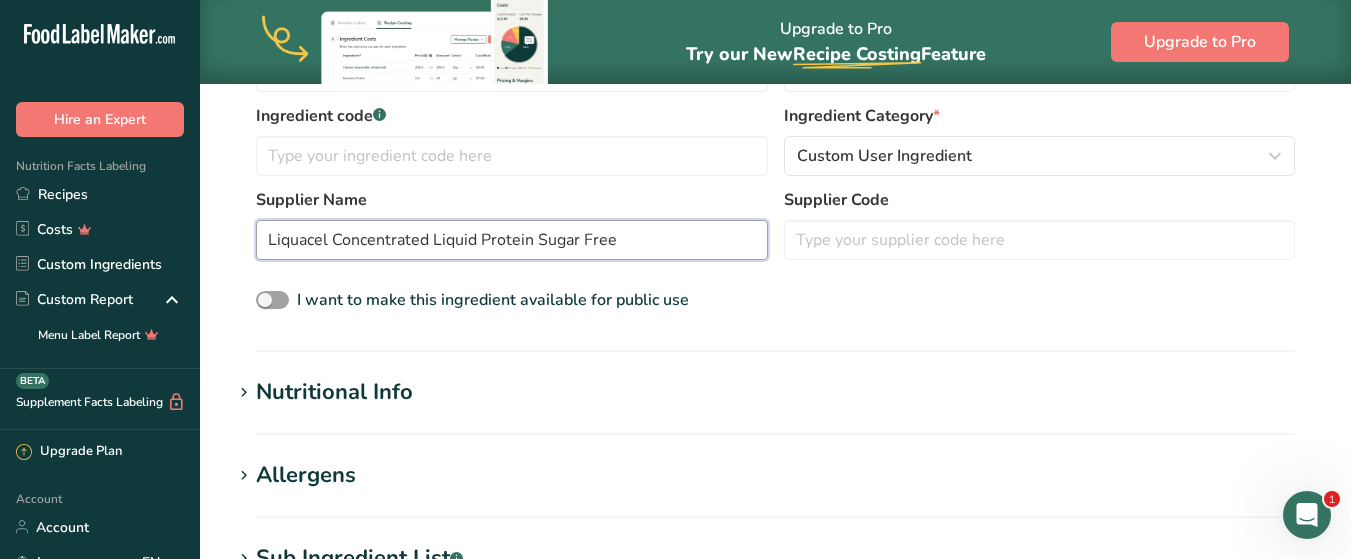 type on "Liquacel Concentrated Liquid Protein Sugar Free" 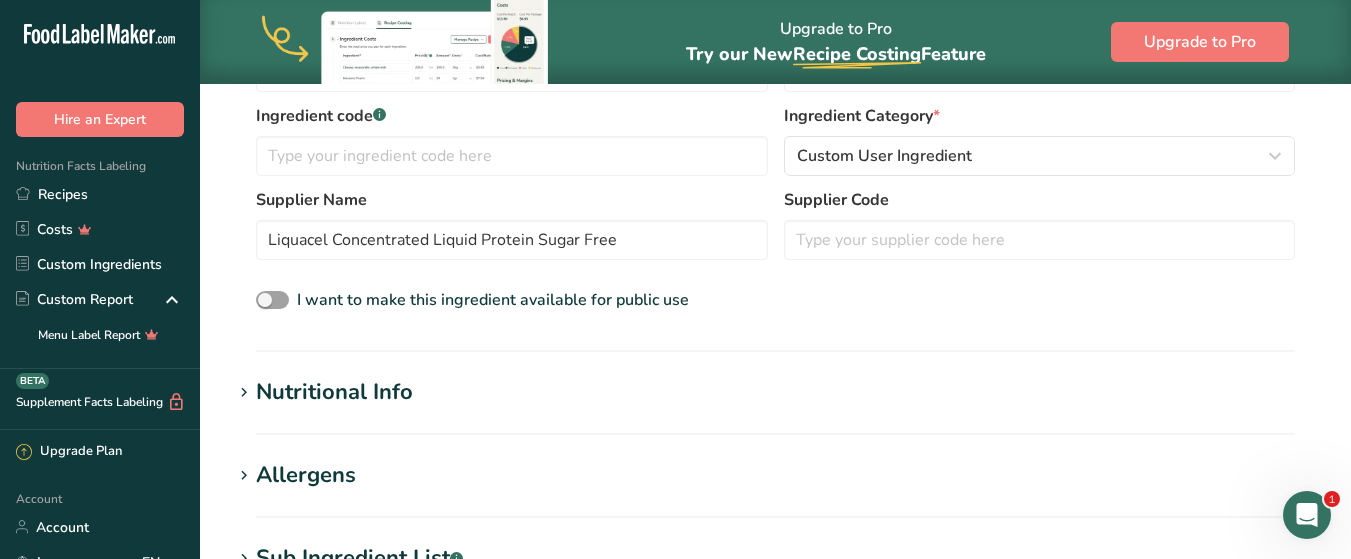 click on "Nutritional Info" at bounding box center (775, 392) 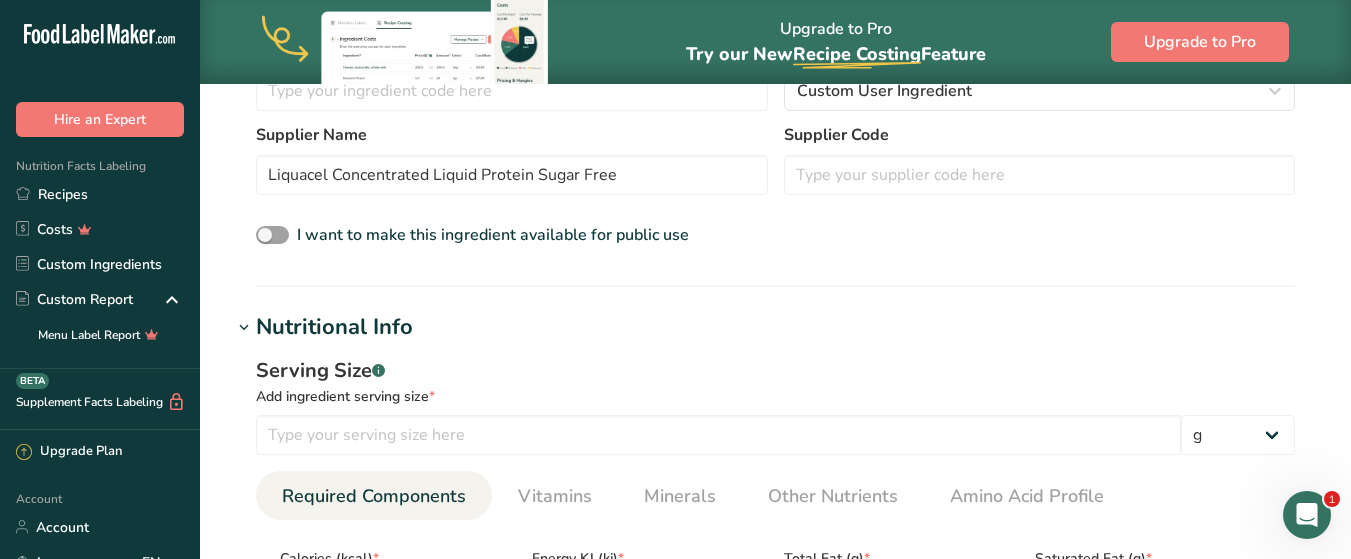 scroll, scrollTop: 600, scrollLeft: 0, axis: vertical 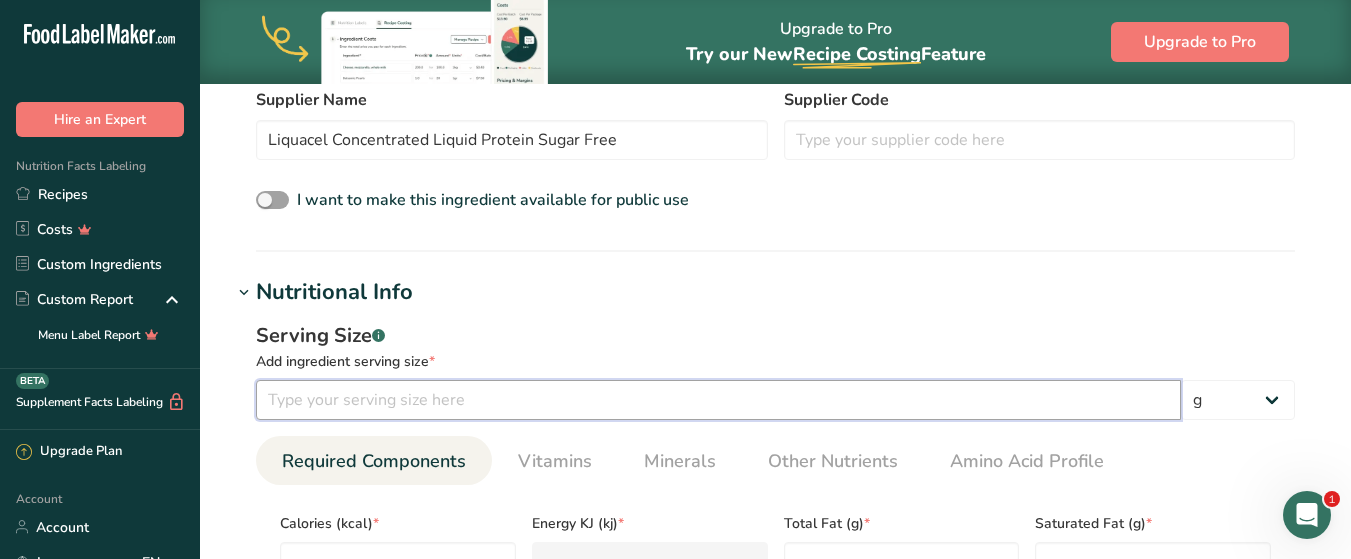 click at bounding box center [718, 400] 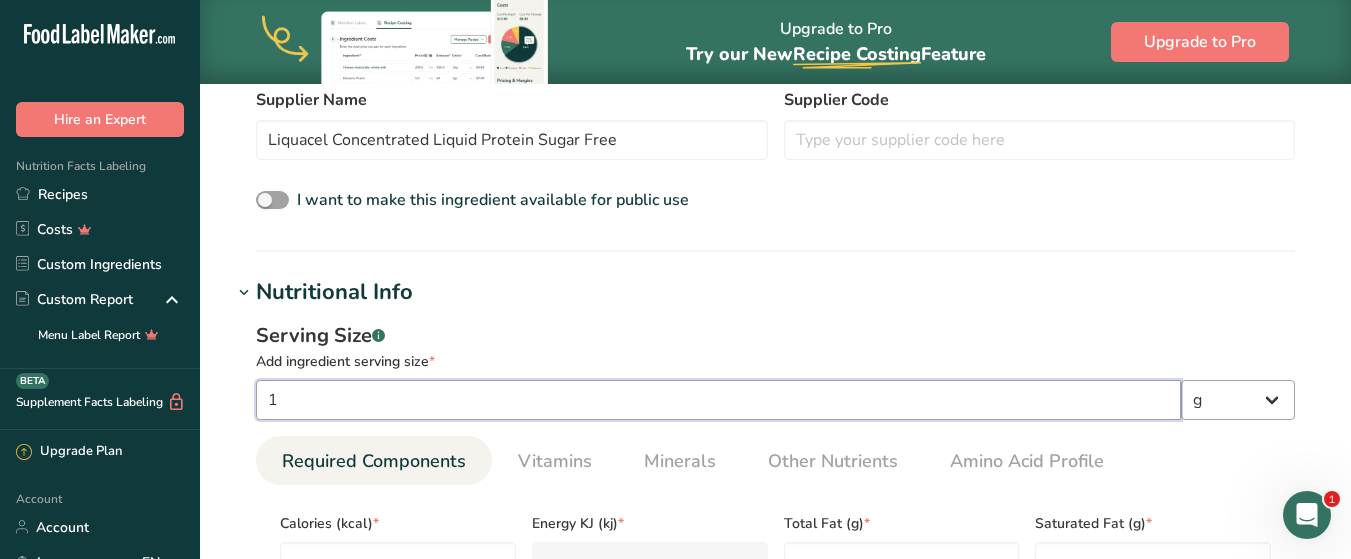 type on "1" 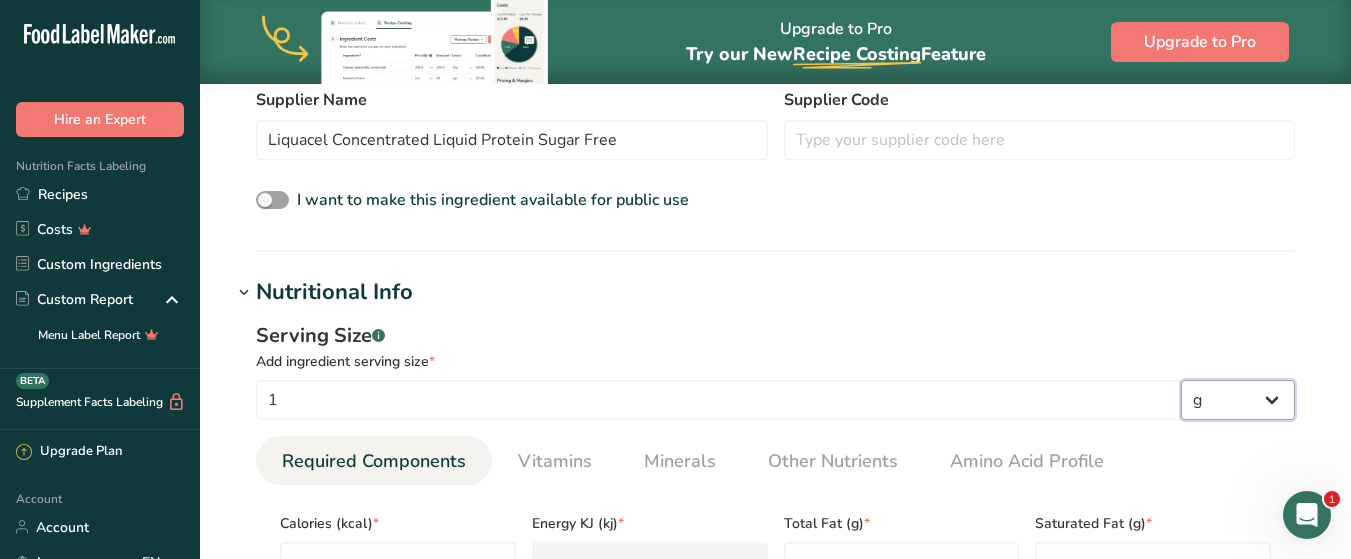 click on "g
kg
mg
mcg
lb
oz
l
mL
fl oz
tbsp
tsp
cup
qt
gallon" at bounding box center (1238, 400) 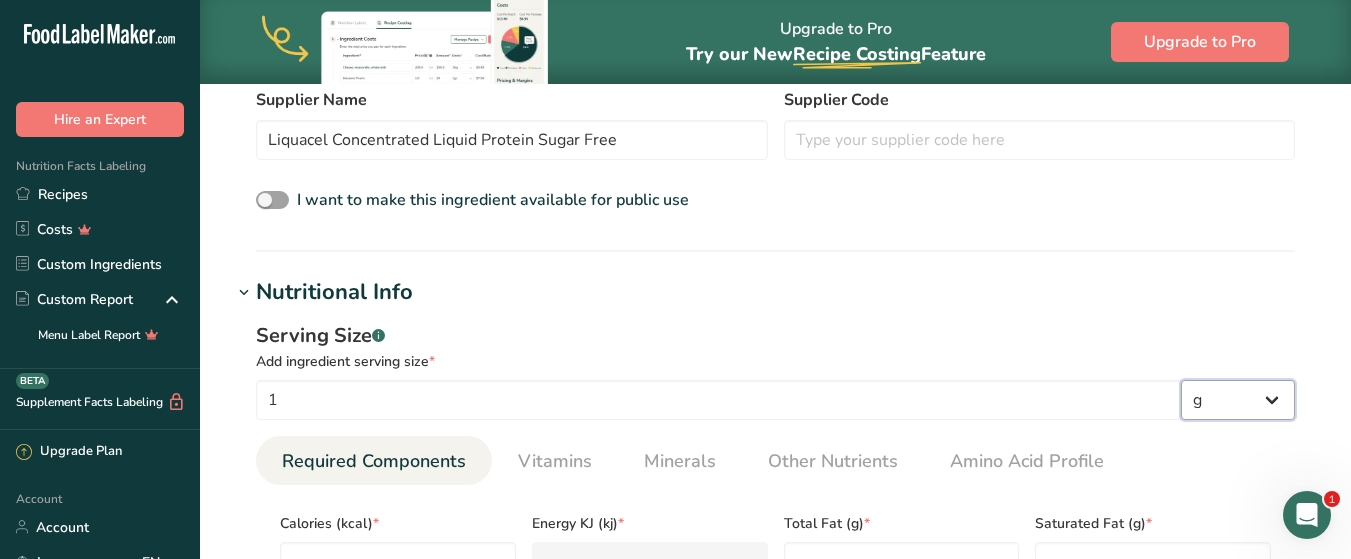 select on "18" 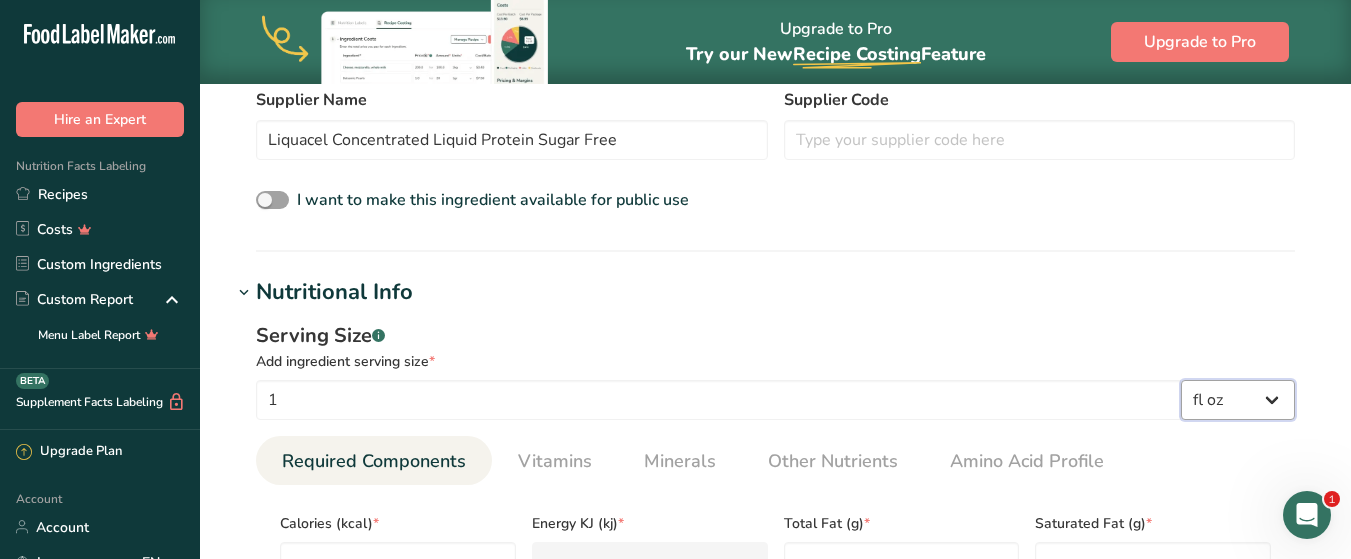 click on "g
kg
mg
mcg
lb
oz
l
mL
fl oz
tbsp
tsp
cup
qt
gallon" at bounding box center [1238, 400] 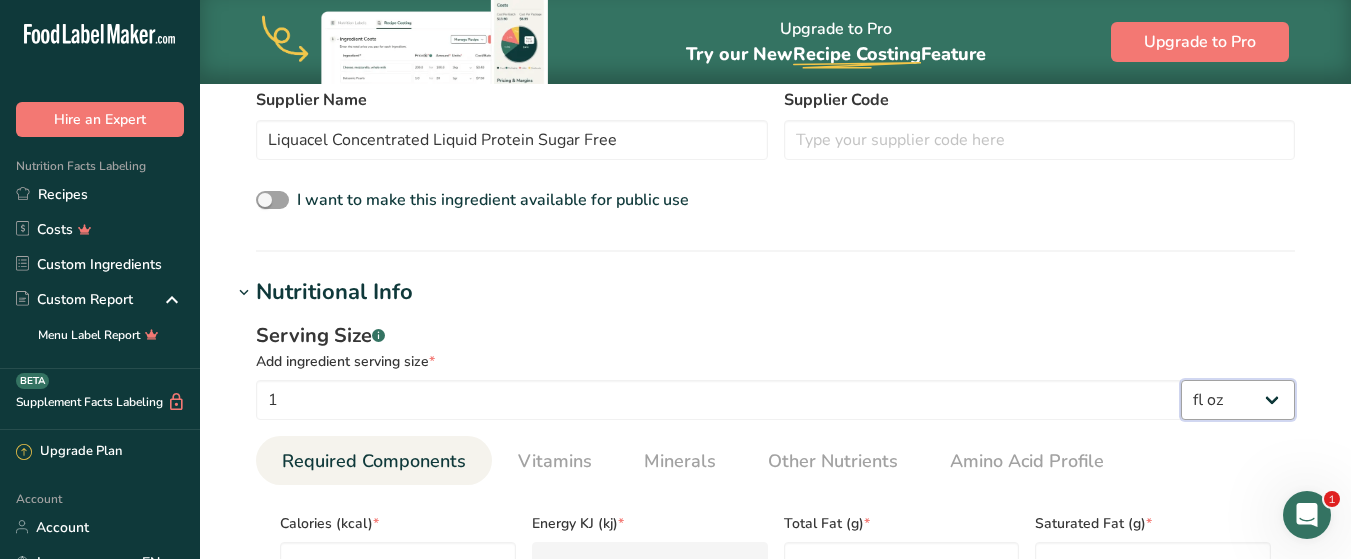 select on "22" 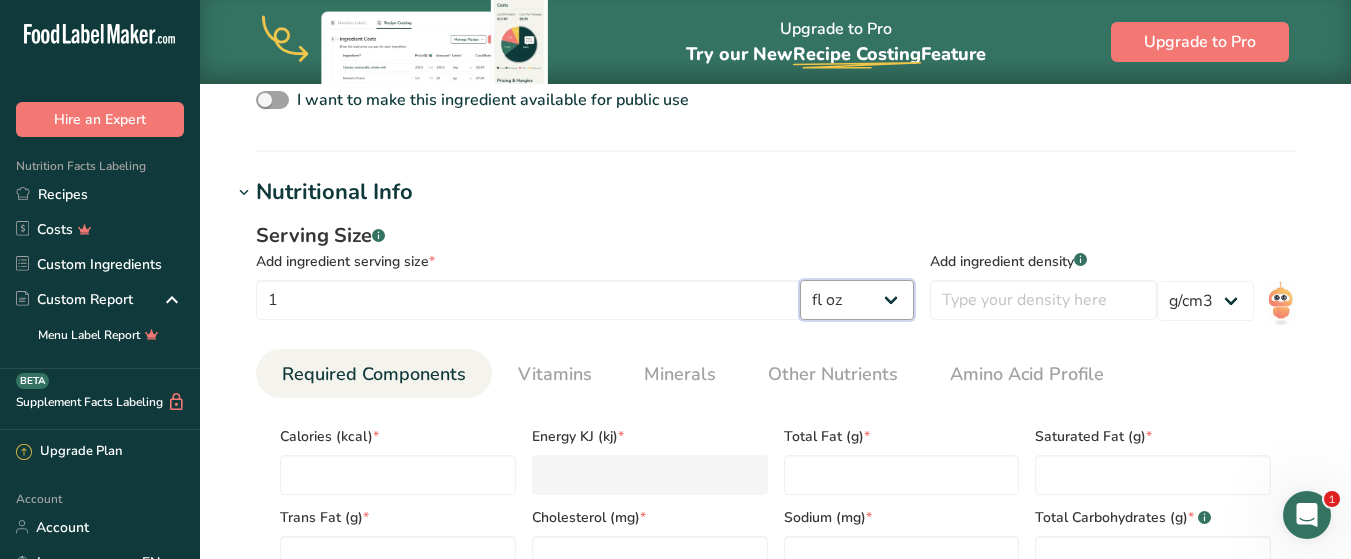 scroll, scrollTop: 800, scrollLeft: 0, axis: vertical 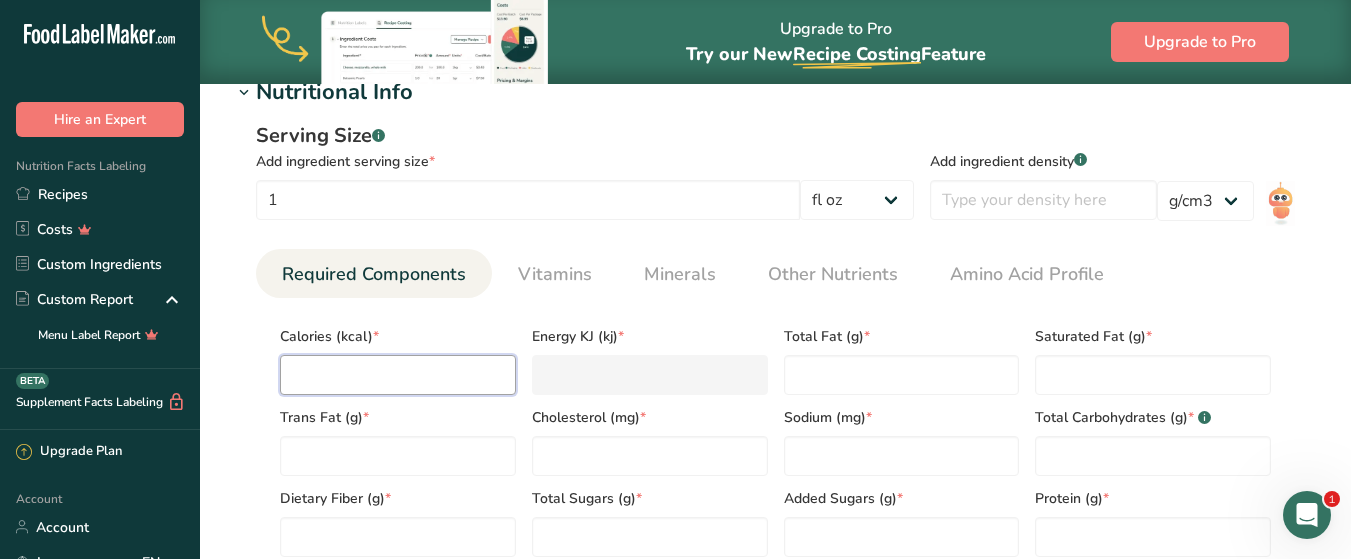 click at bounding box center [398, 375] 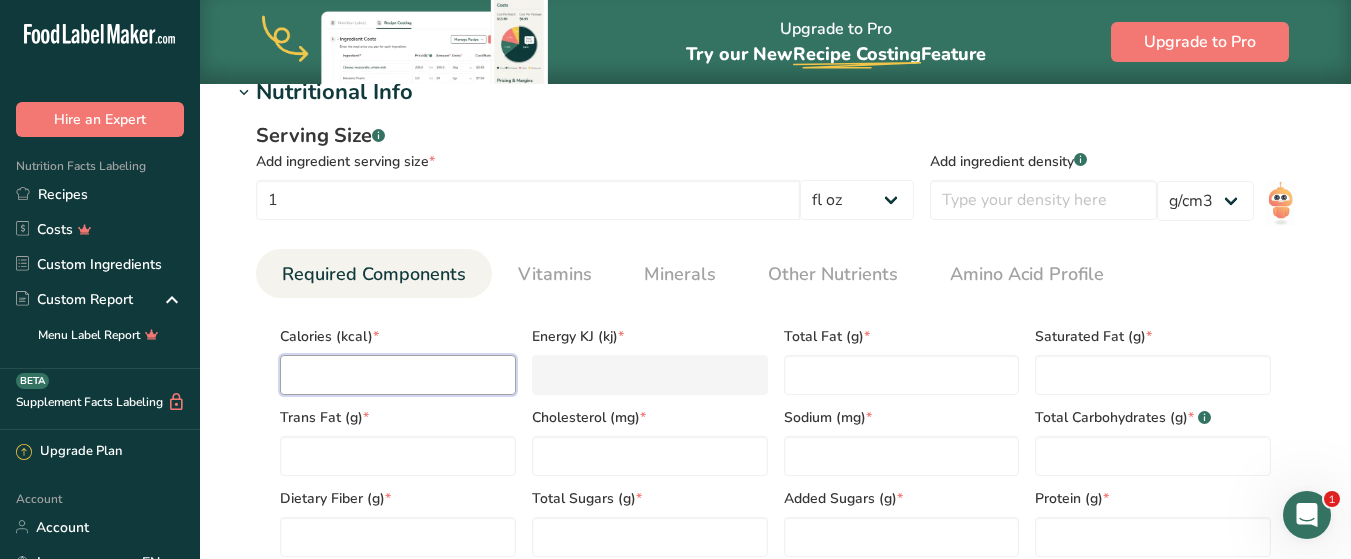 type on "1" 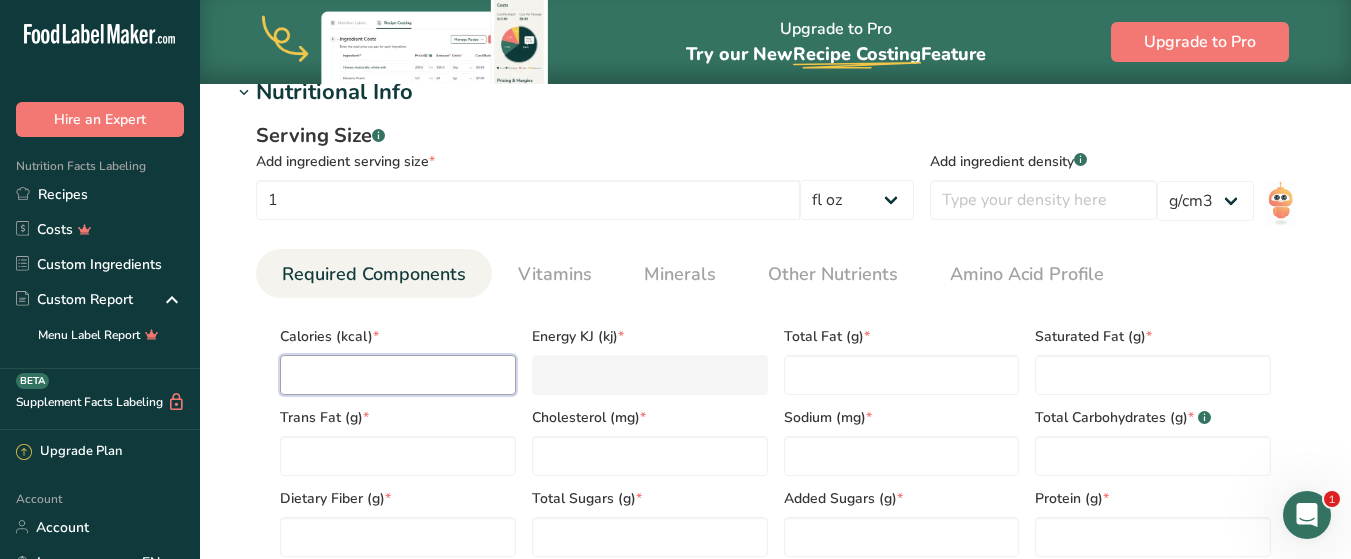 type on "4.2" 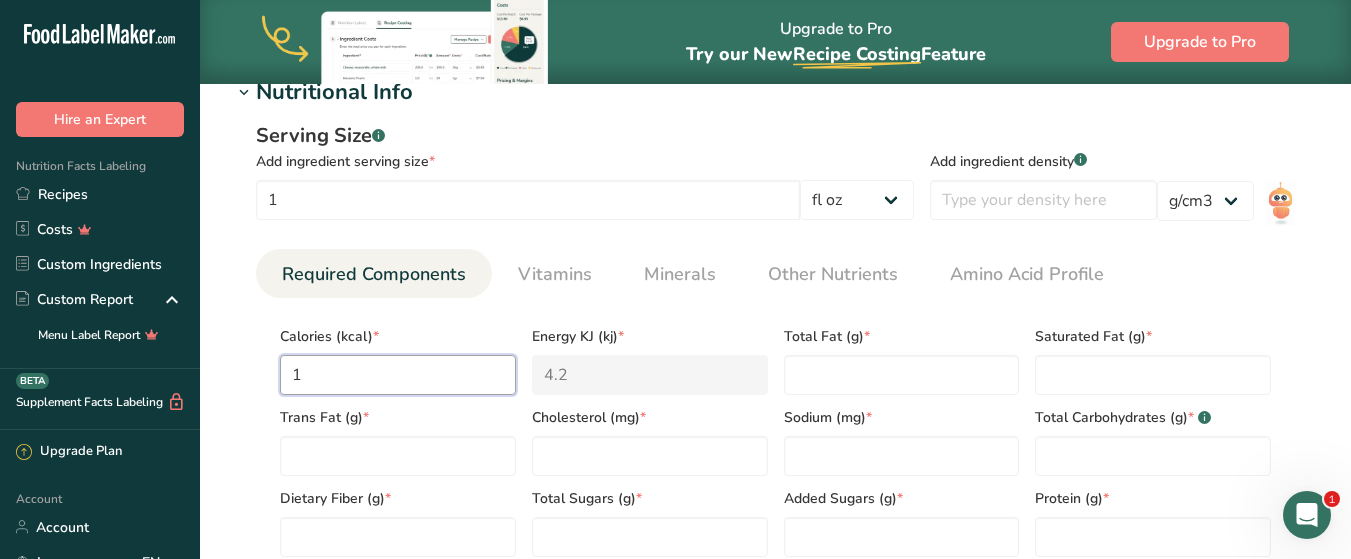 type on "10" 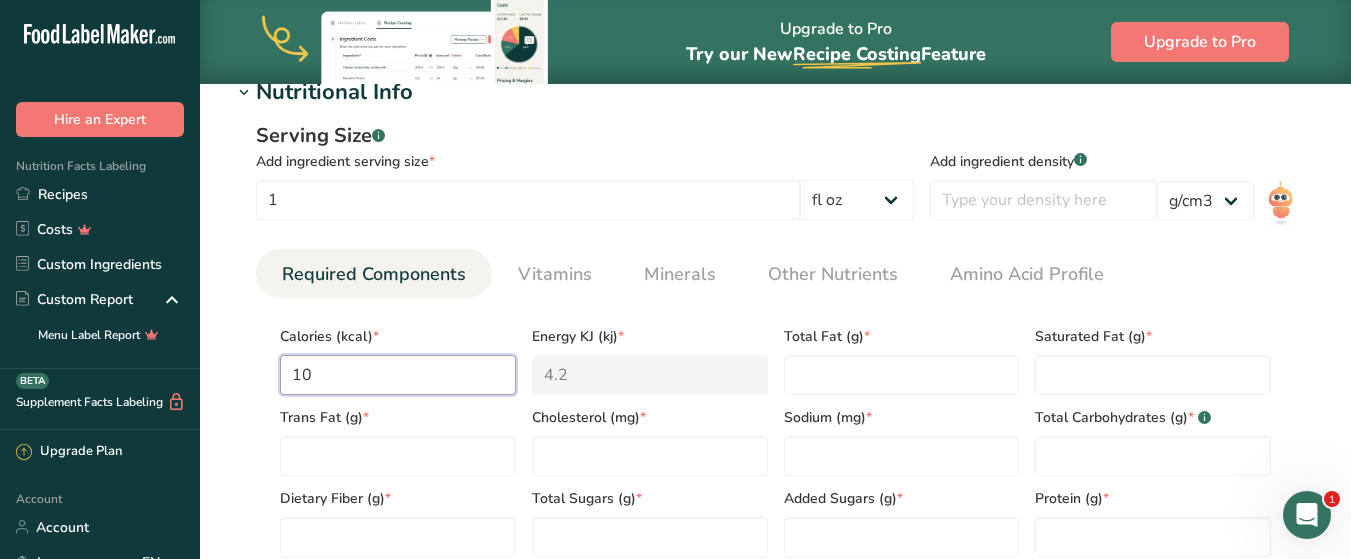 type on "41.8" 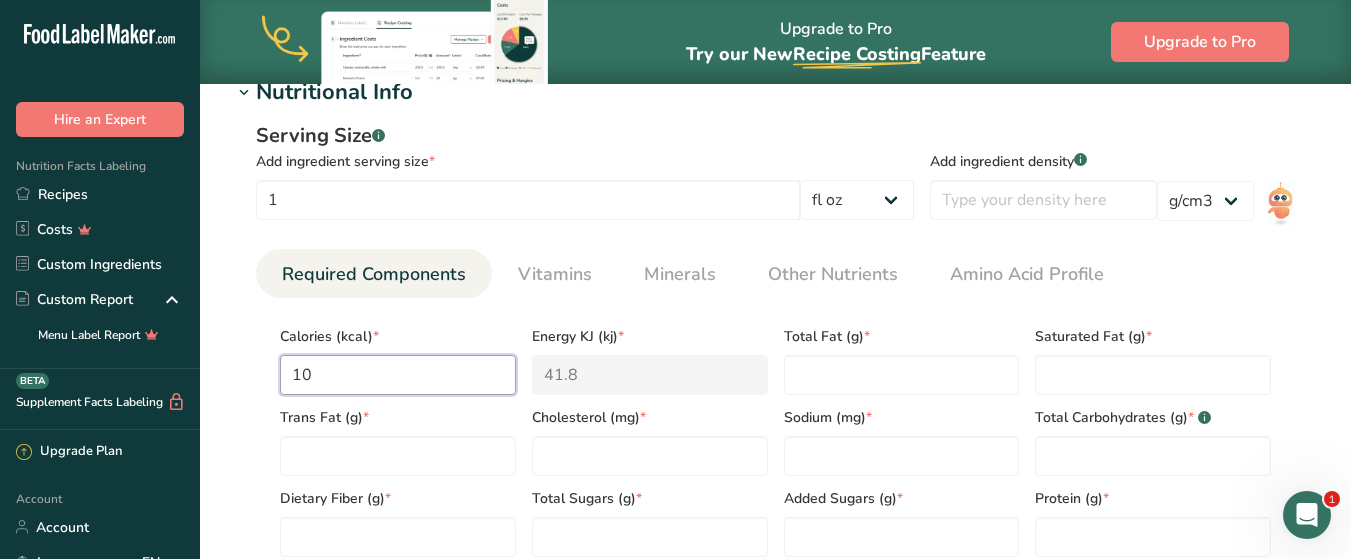 type on "100" 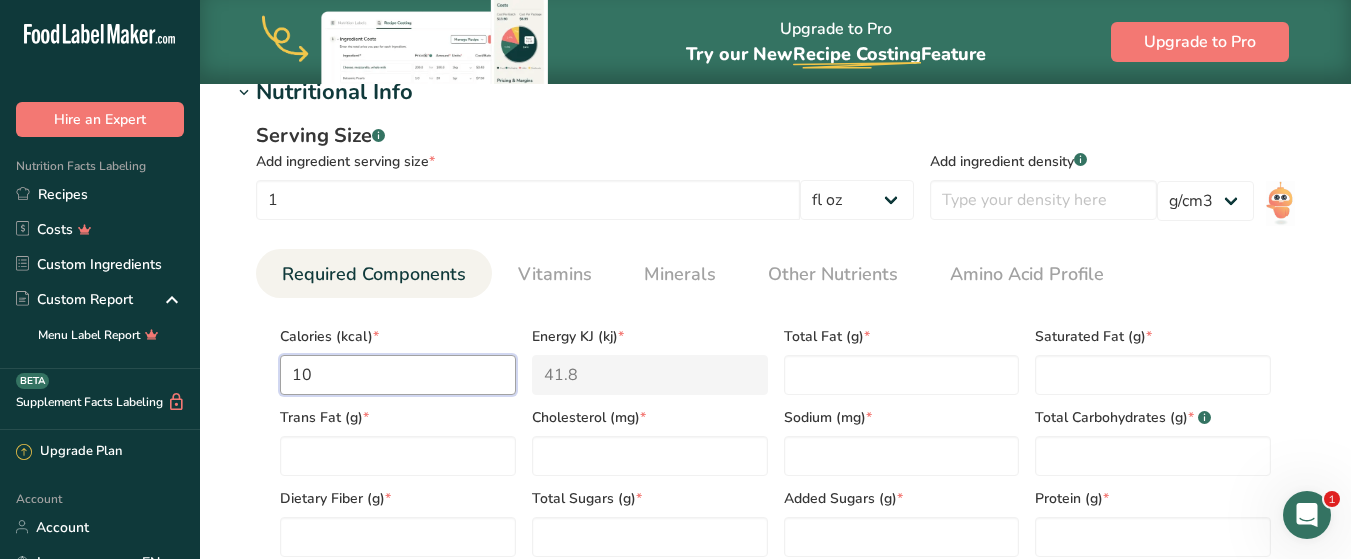 type on "418.4" 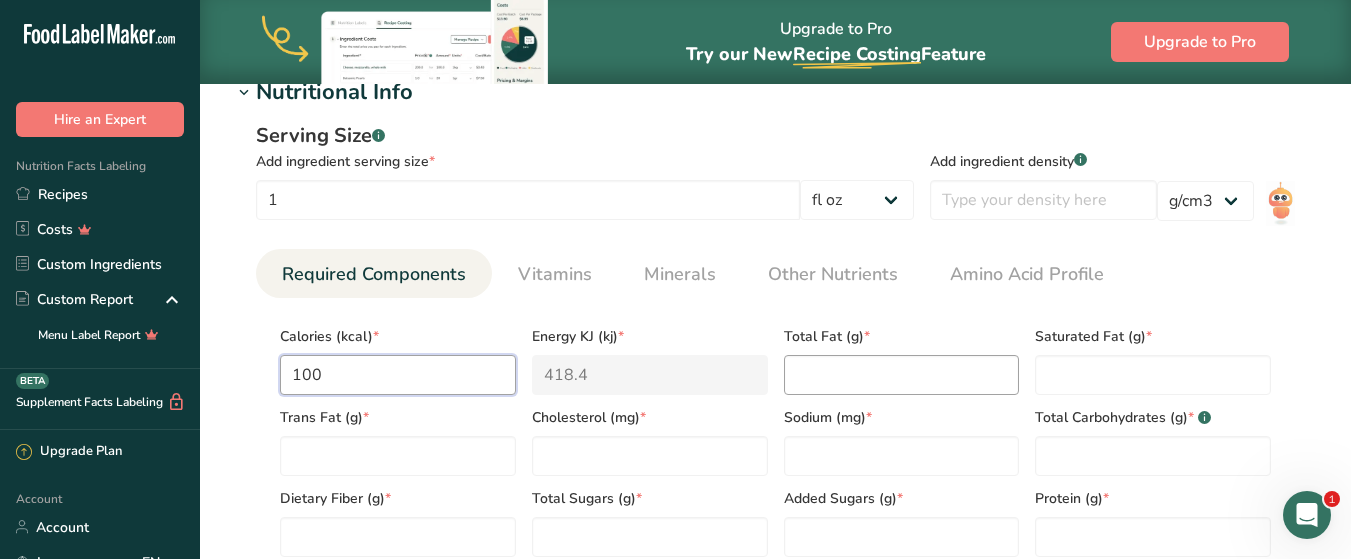 type on "100" 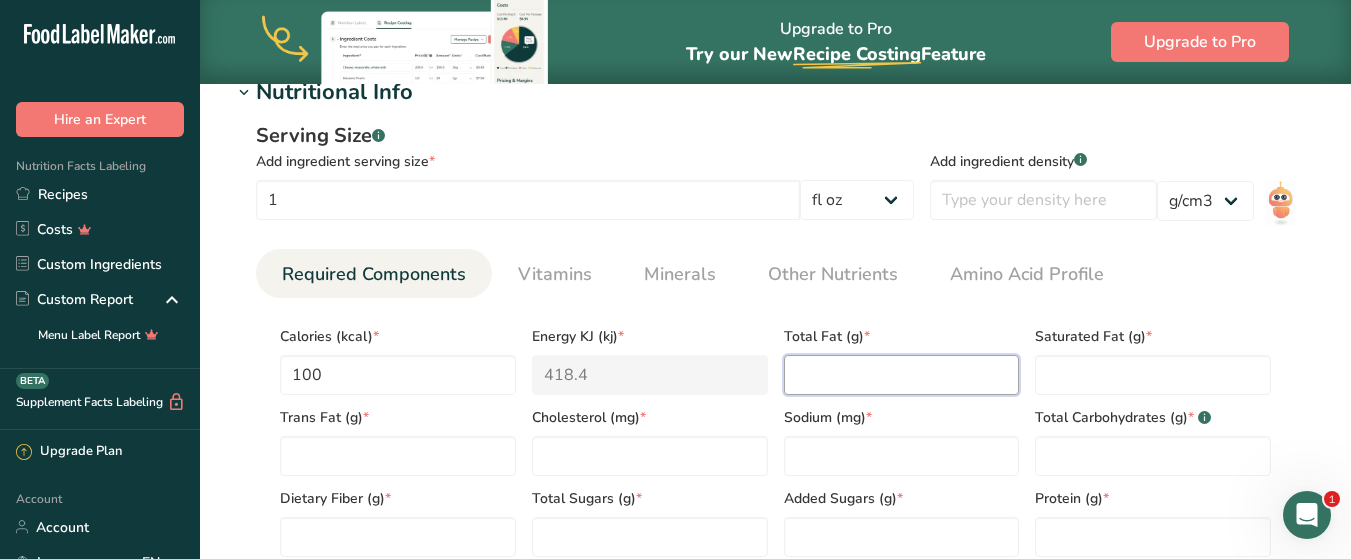 click at bounding box center (902, 375) 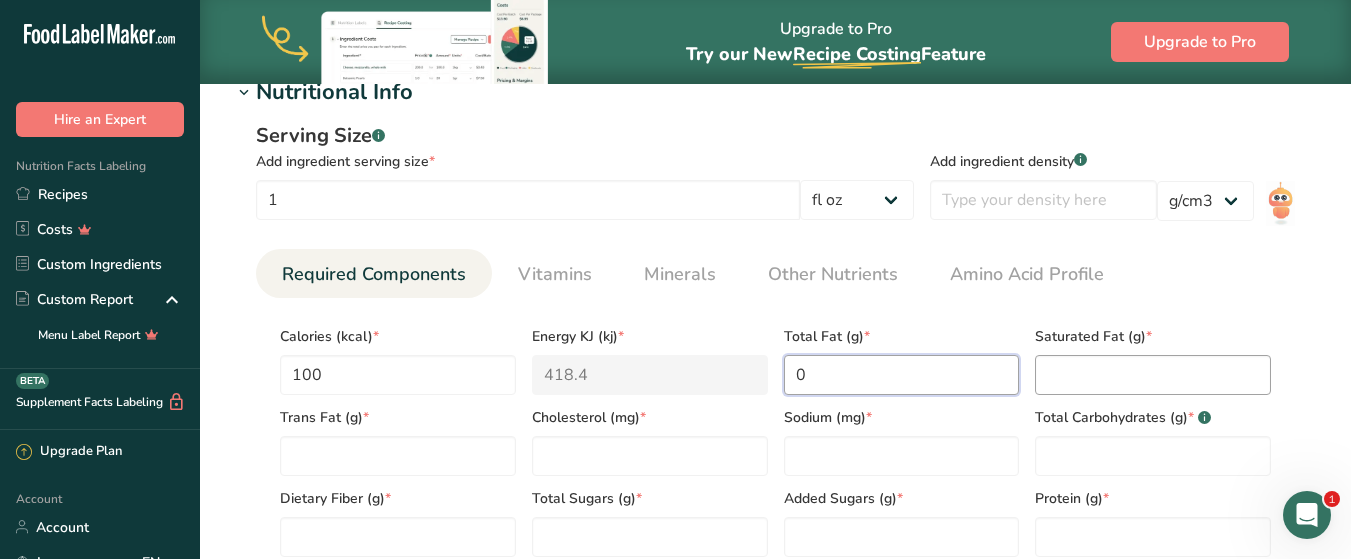type on "0" 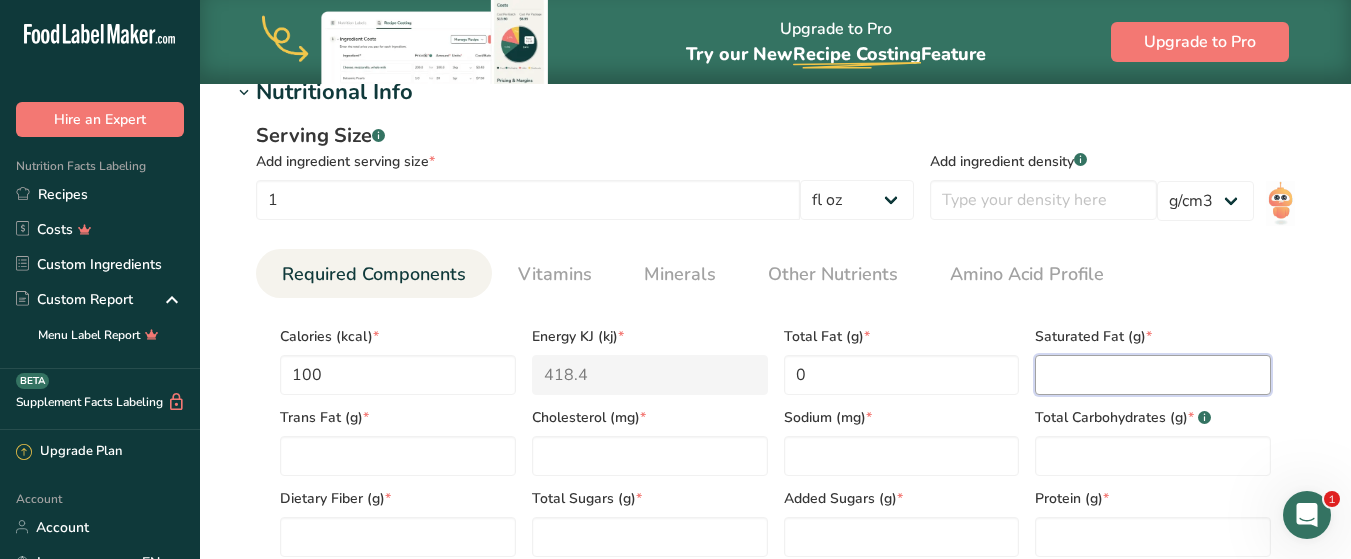 click at bounding box center [1153, 375] 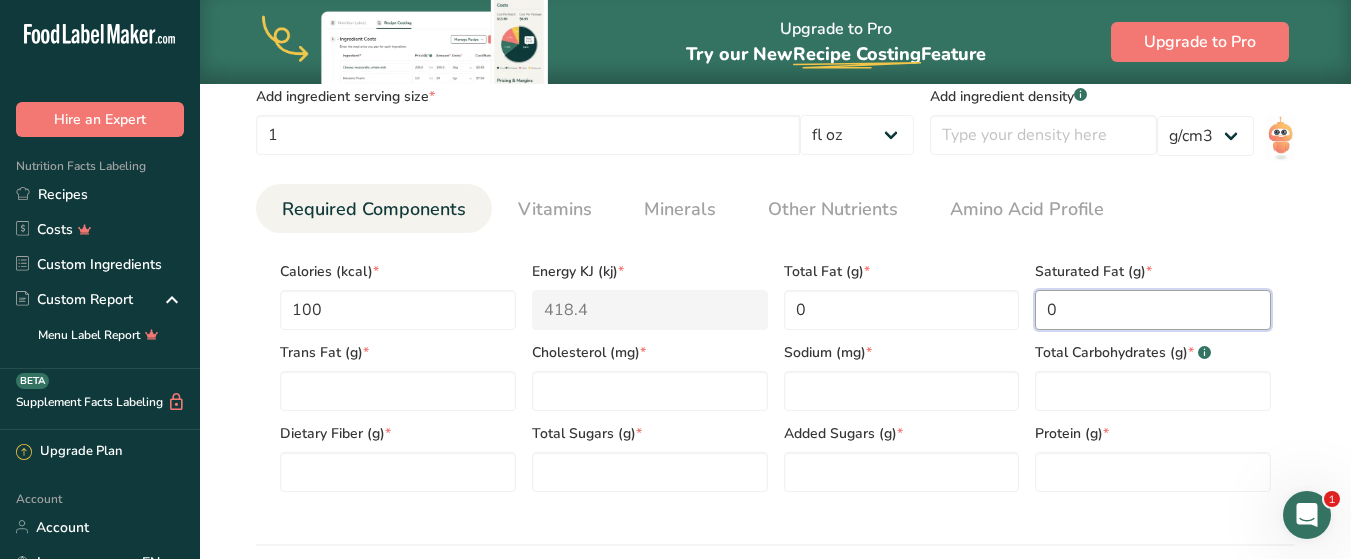 scroll, scrollTop: 900, scrollLeft: 0, axis: vertical 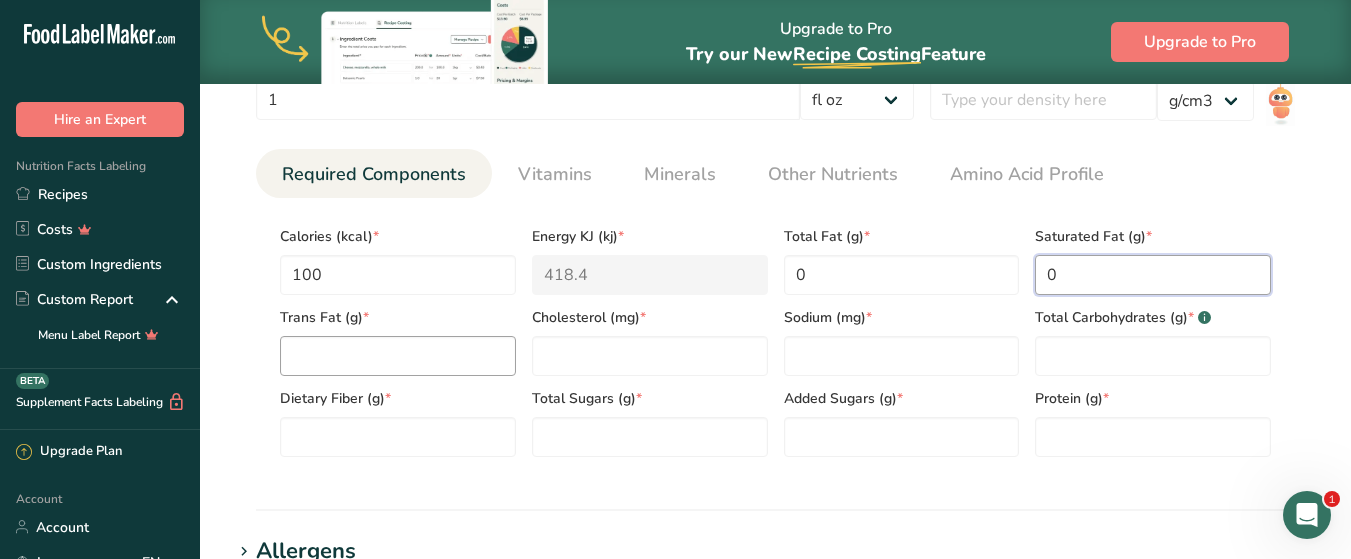 type on "0" 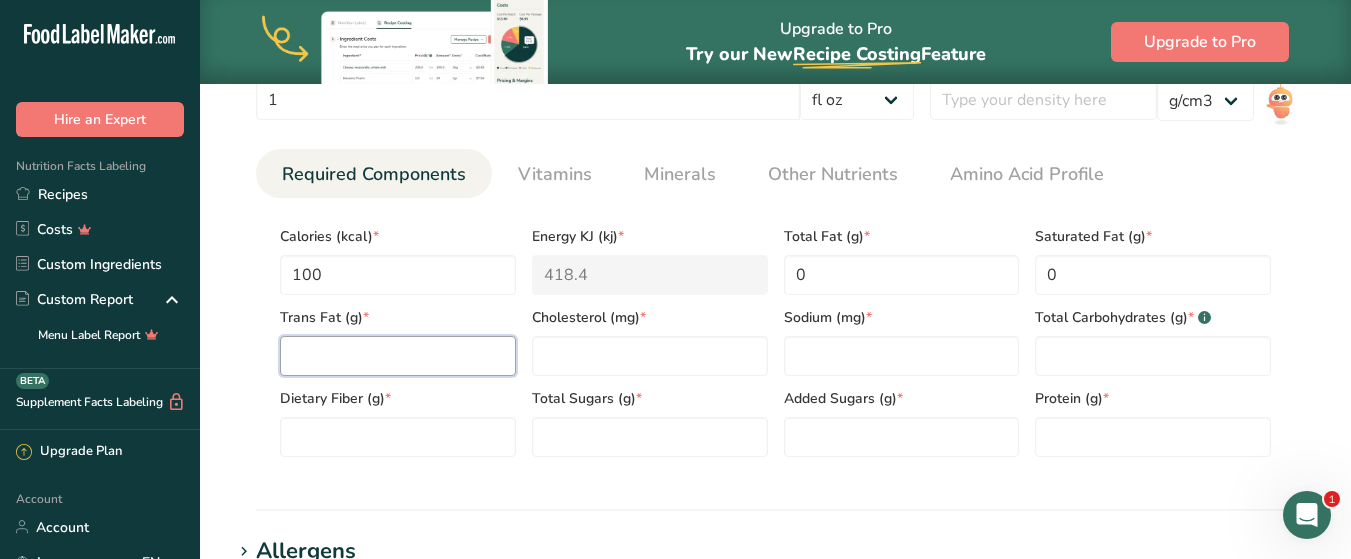click at bounding box center (398, 356) 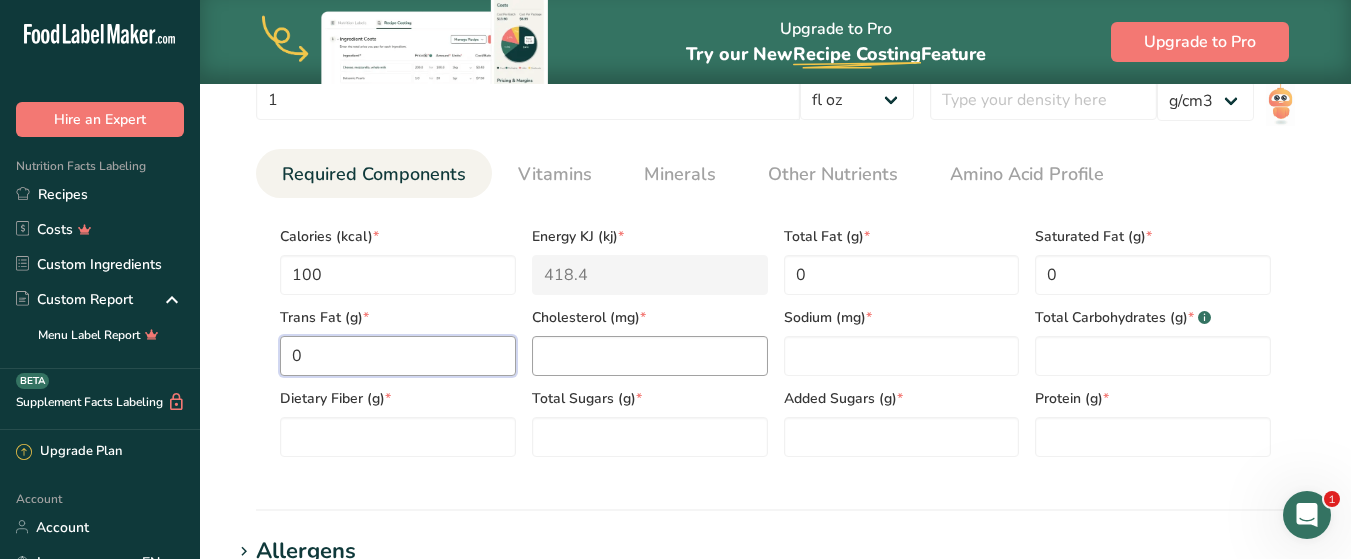 type on "0" 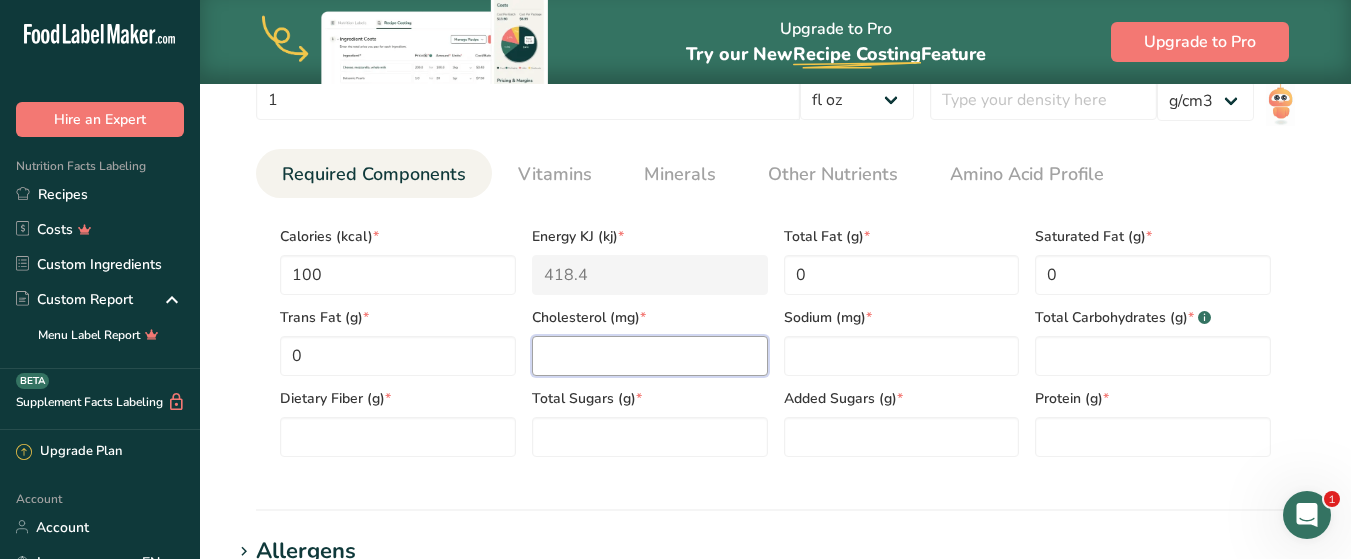 click at bounding box center (650, 356) 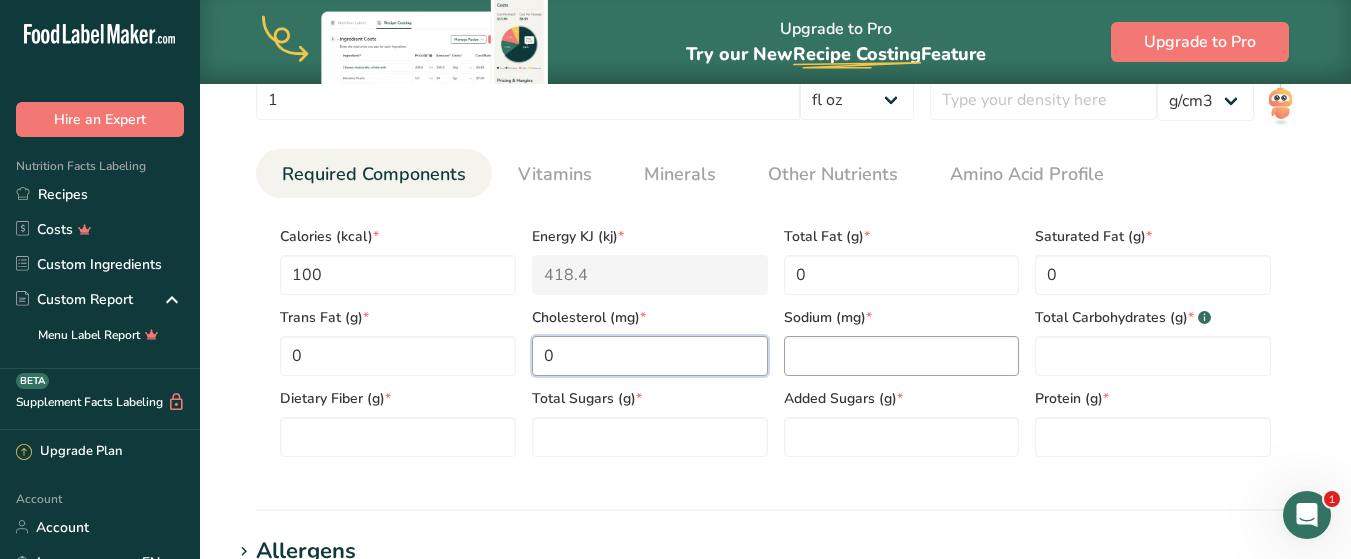 type on "0" 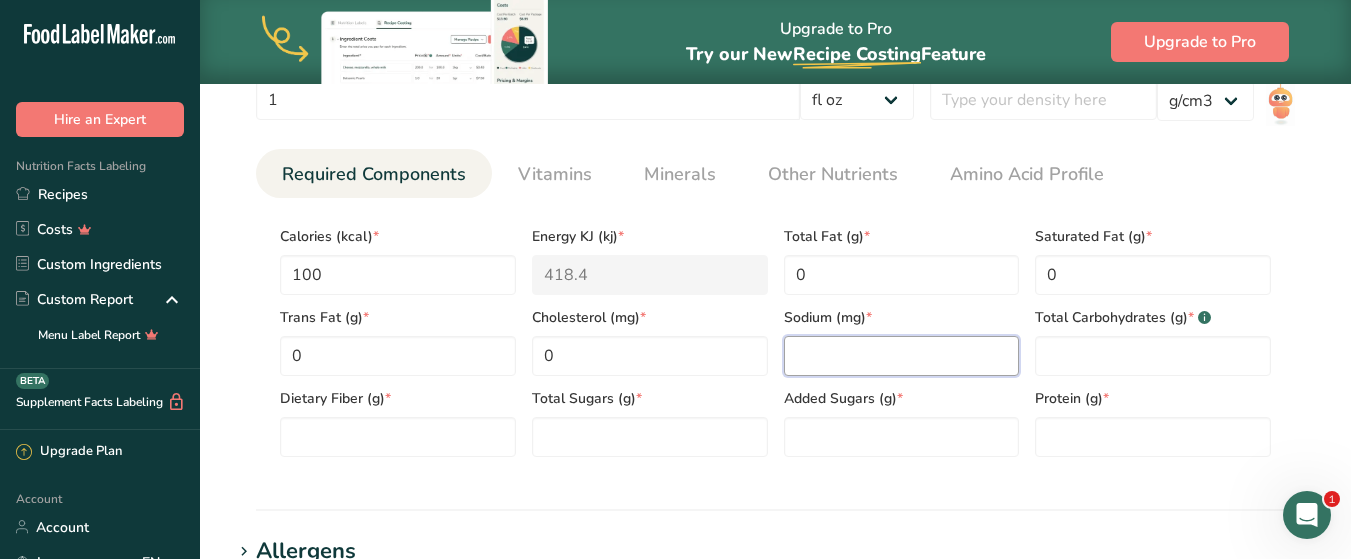 click at bounding box center (902, 356) 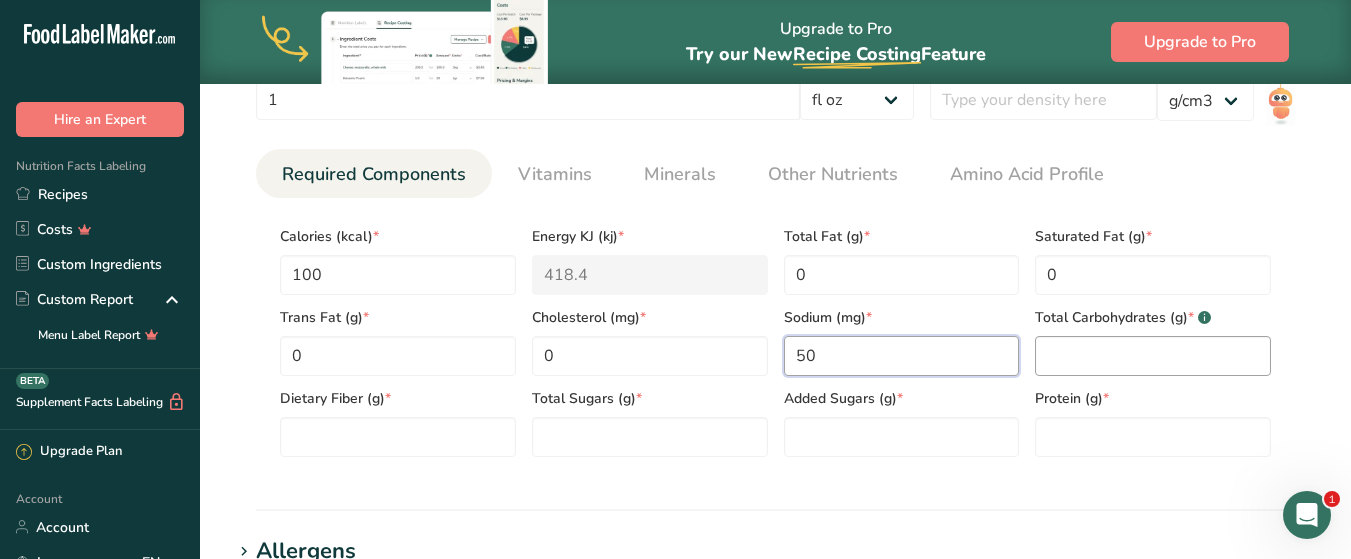 type on "50" 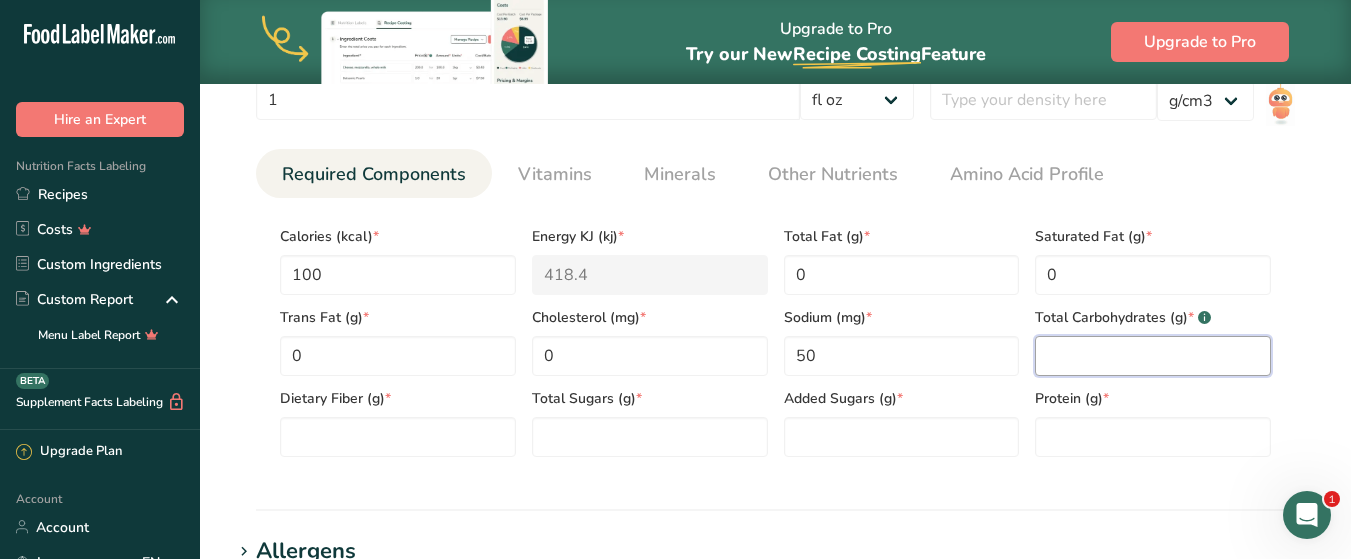 click at bounding box center [1153, 356] 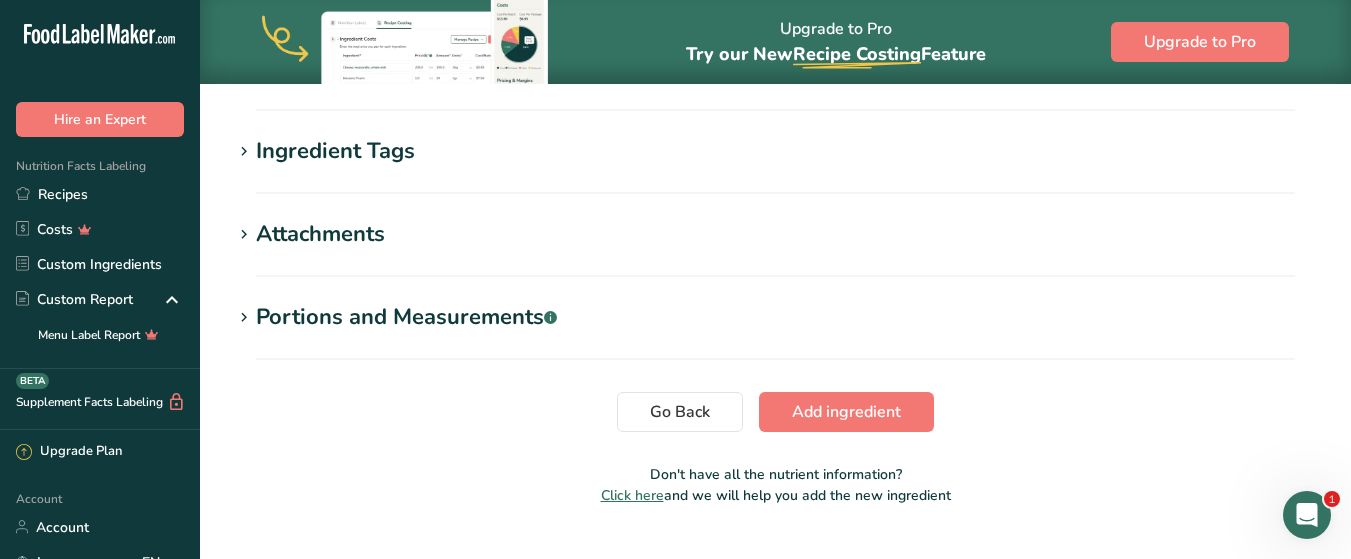 scroll, scrollTop: 1500, scrollLeft: 0, axis: vertical 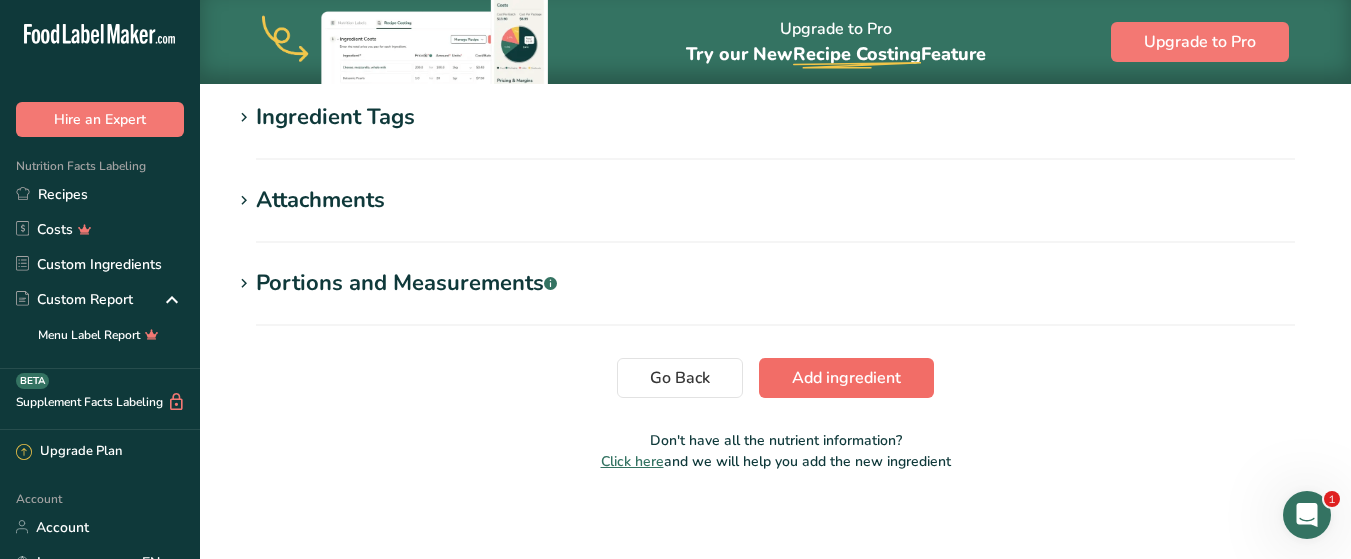type on "6" 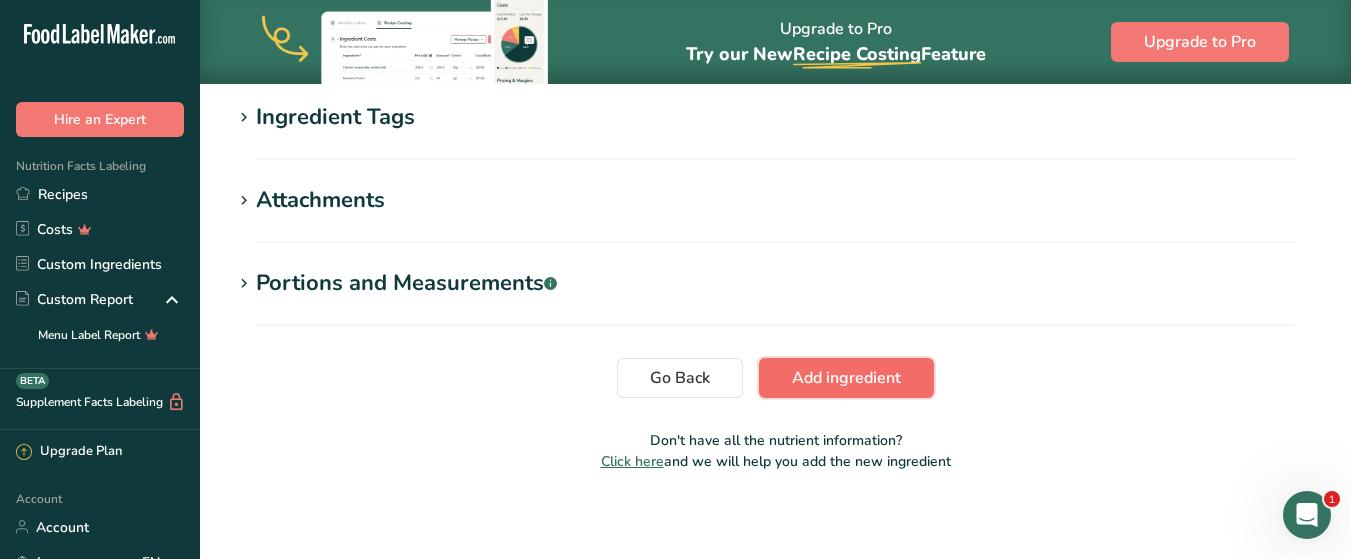 click on "Add ingredient" at bounding box center [846, 378] 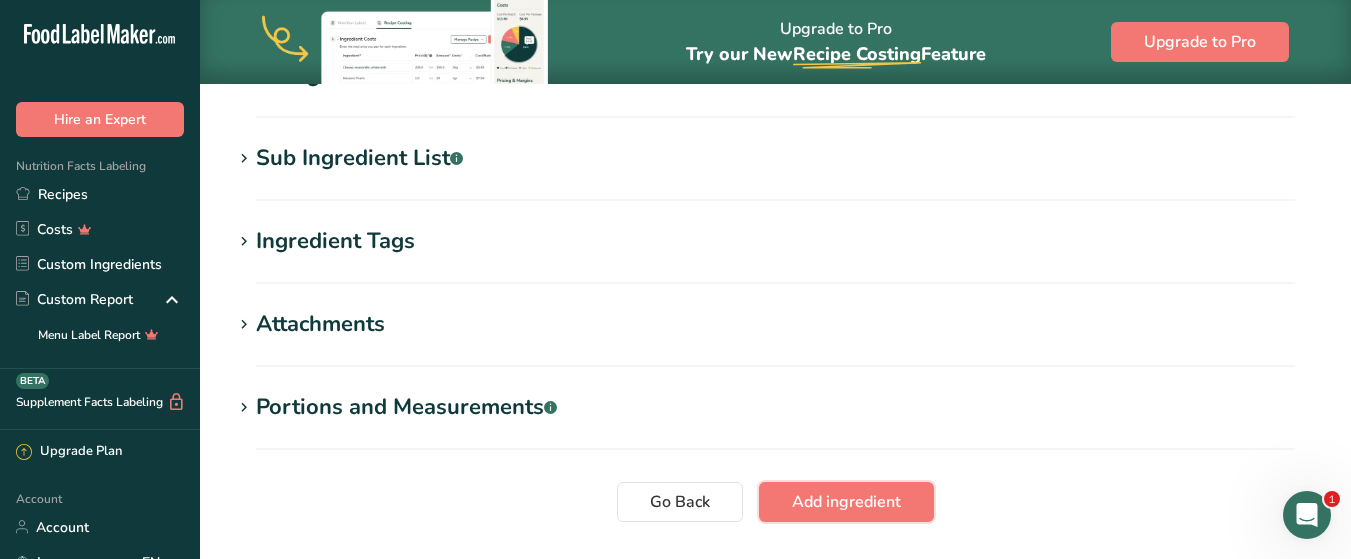 scroll, scrollTop: 876, scrollLeft: 0, axis: vertical 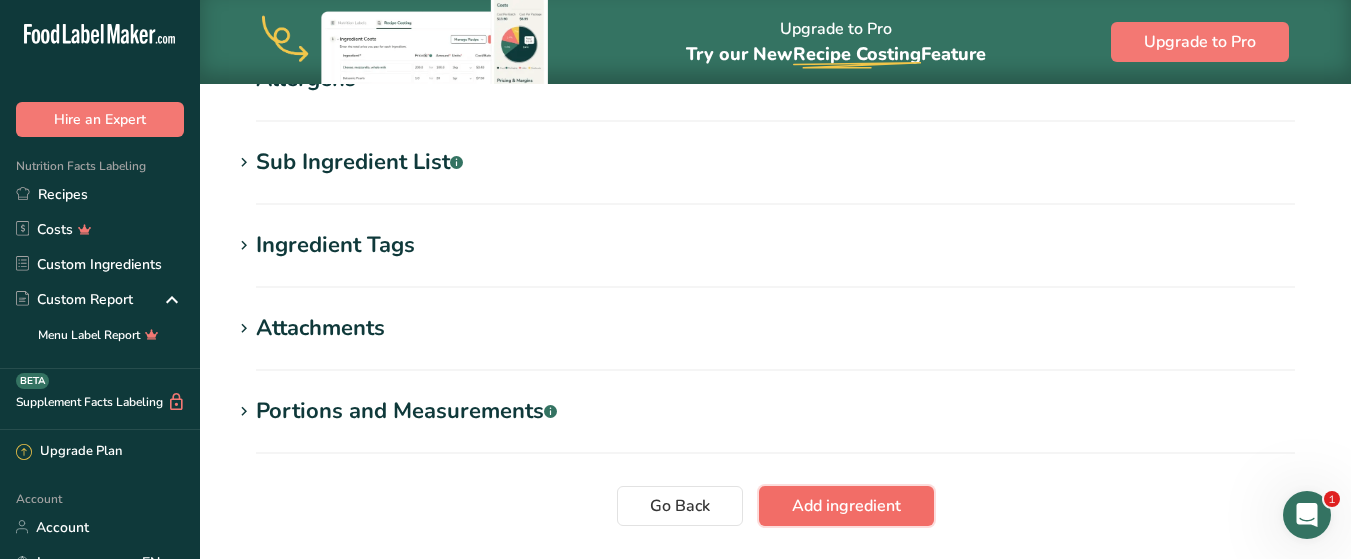 click on "Add ingredient" at bounding box center [846, 506] 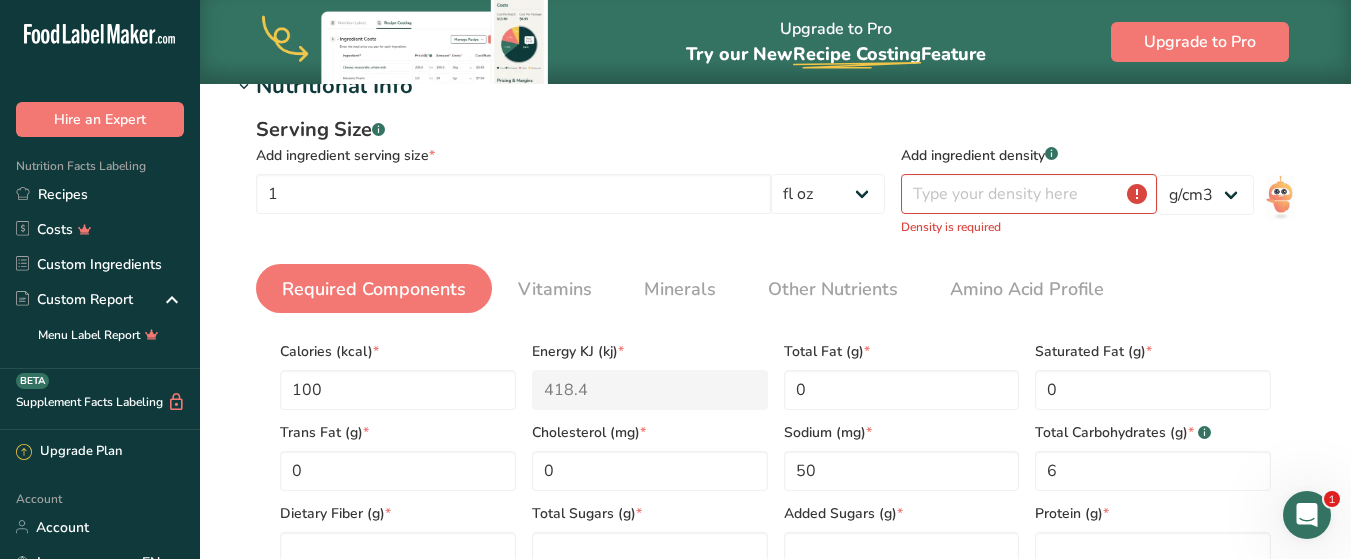 scroll, scrollTop: 259, scrollLeft: 0, axis: vertical 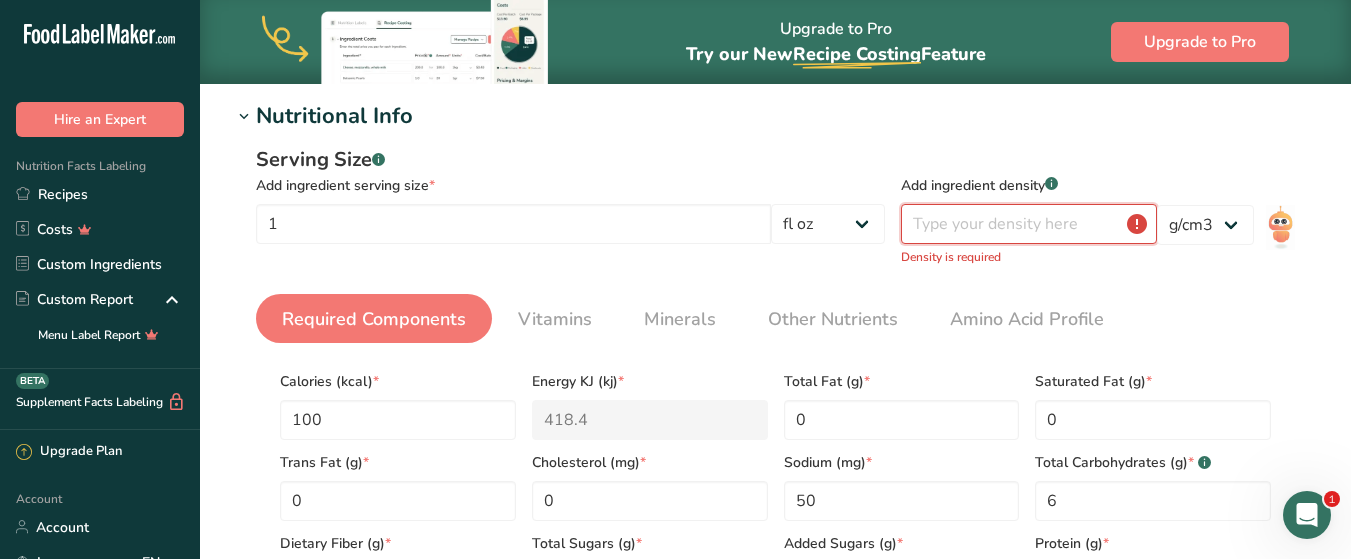 click at bounding box center (1029, 224) 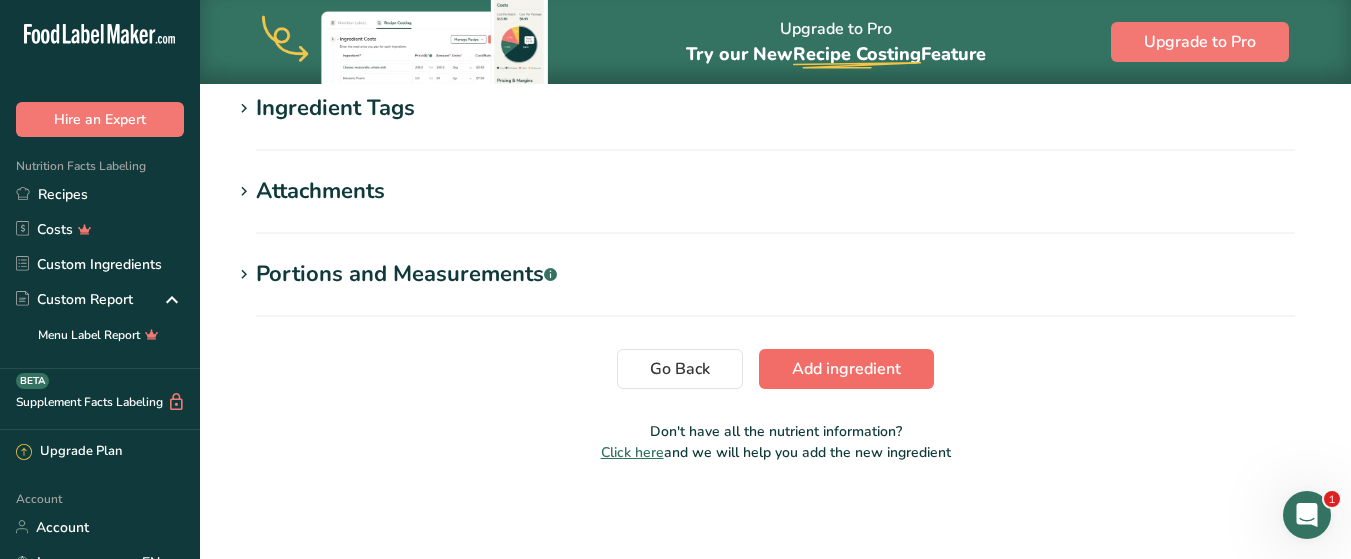 type on "1" 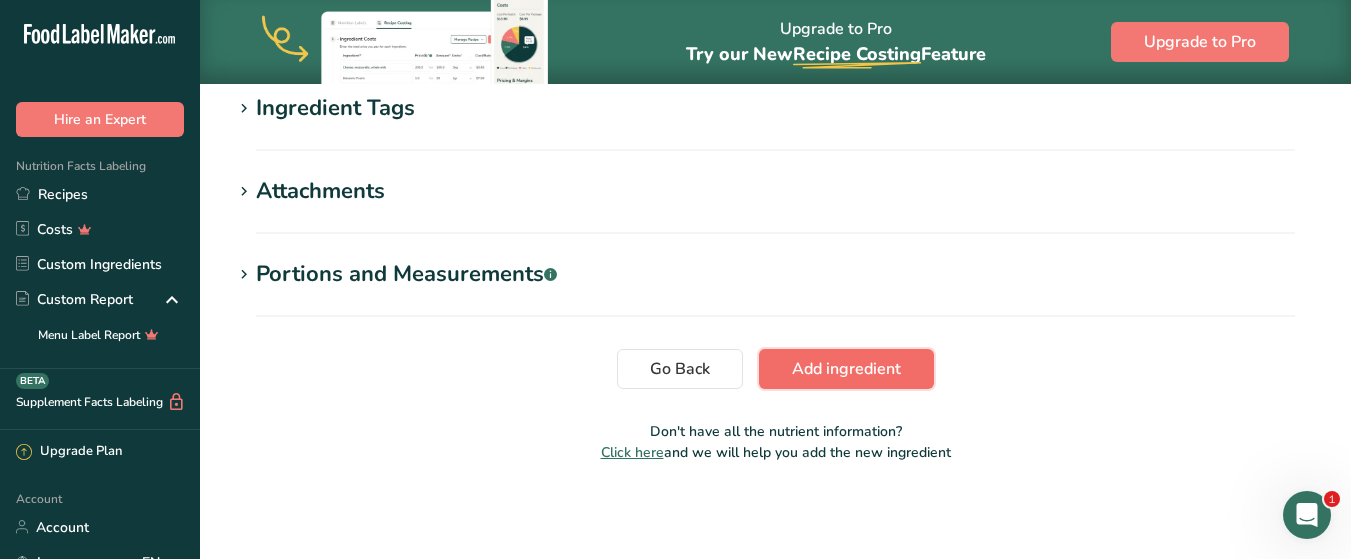 click on "Add ingredient" at bounding box center [846, 369] 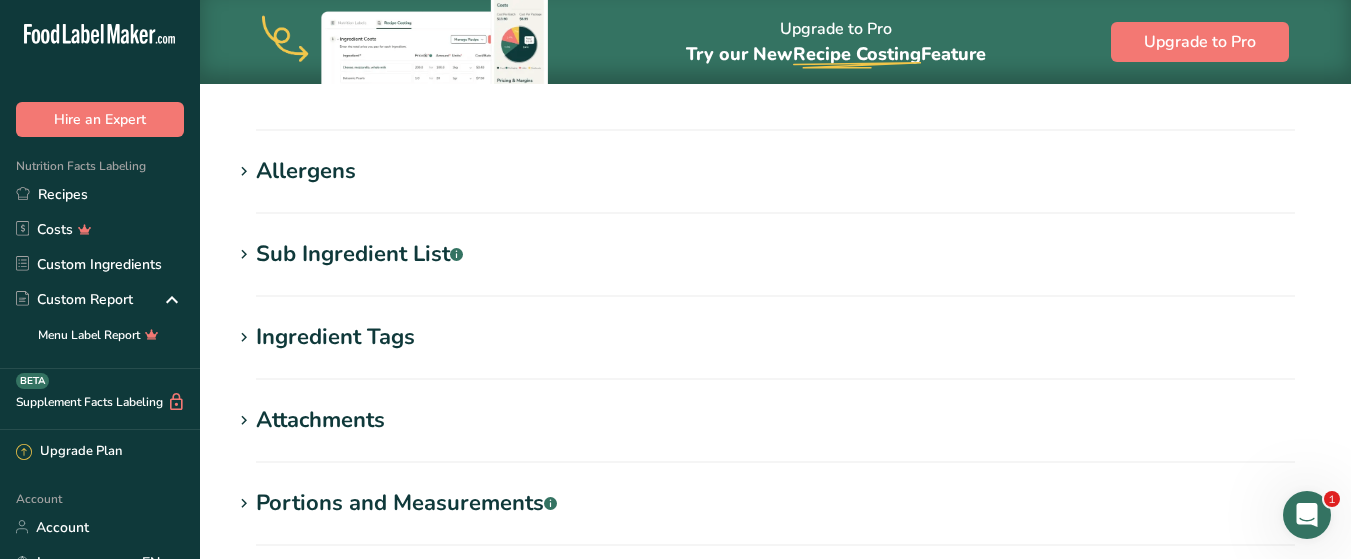scroll, scrollTop: 959, scrollLeft: 0, axis: vertical 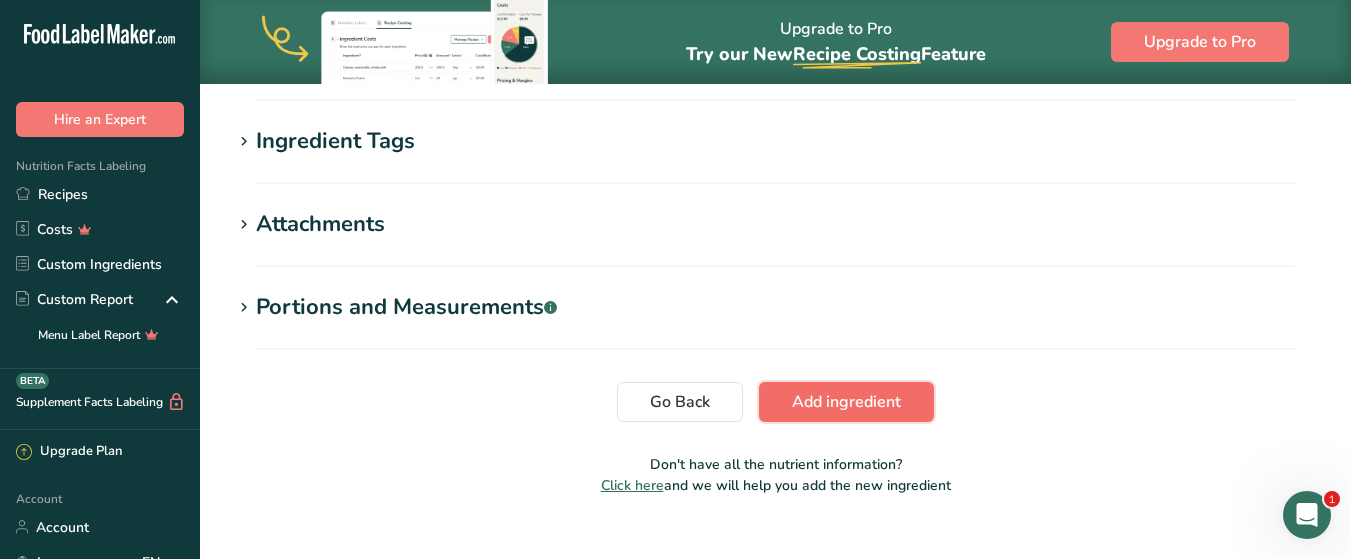 click on "Add ingredient" at bounding box center (846, 402) 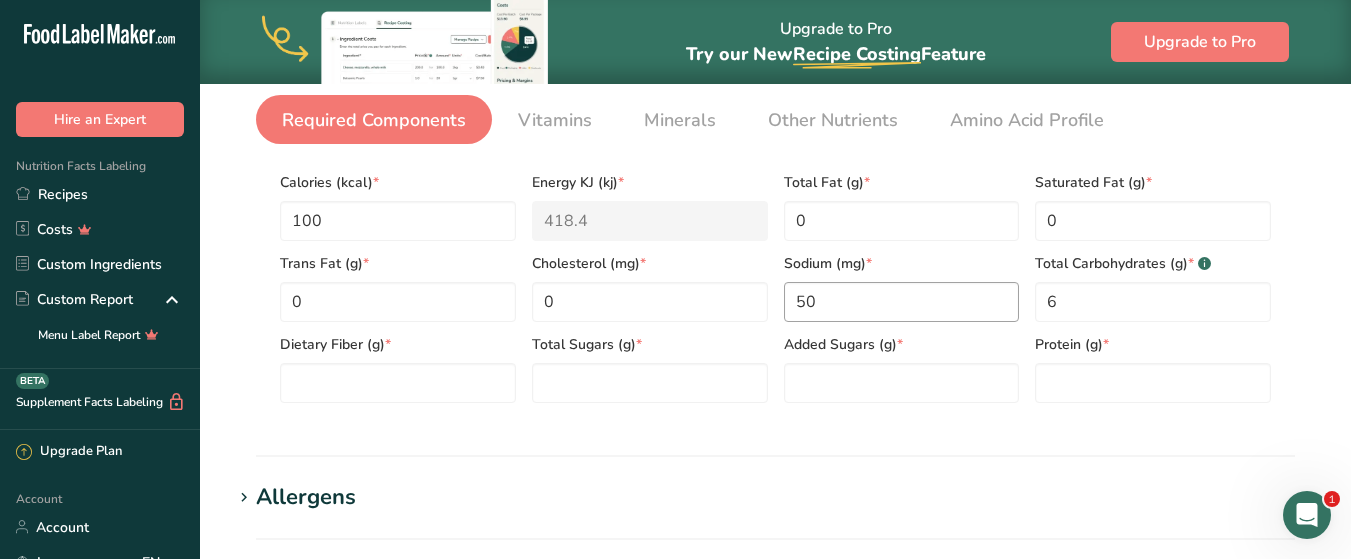 scroll, scrollTop: 459, scrollLeft: 0, axis: vertical 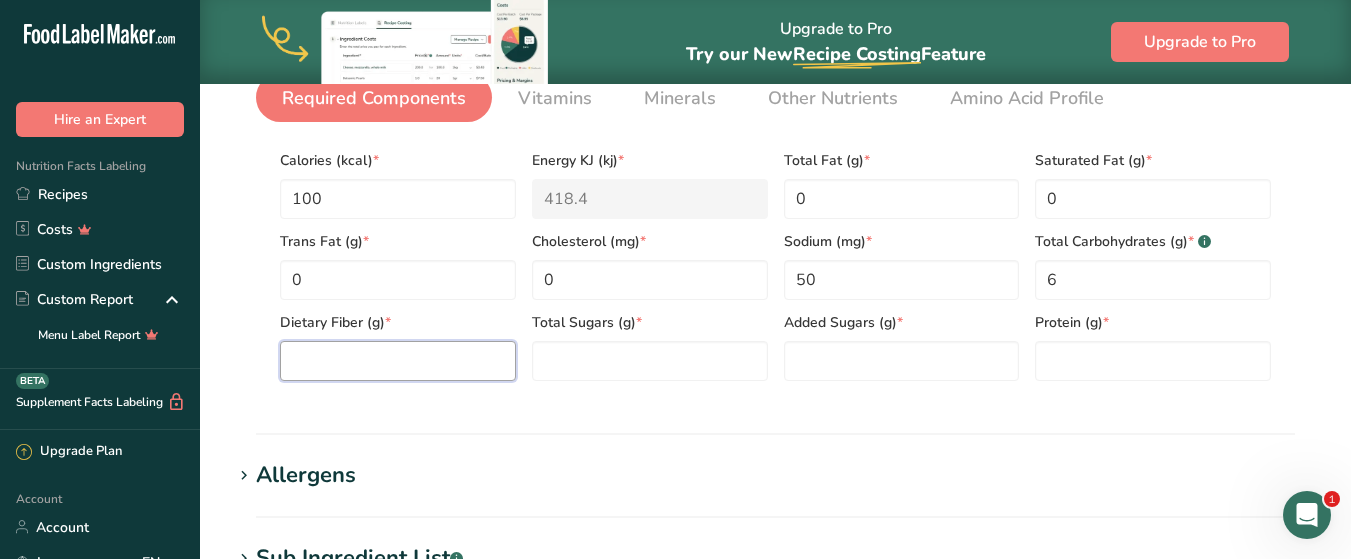 click at bounding box center (398, 361) 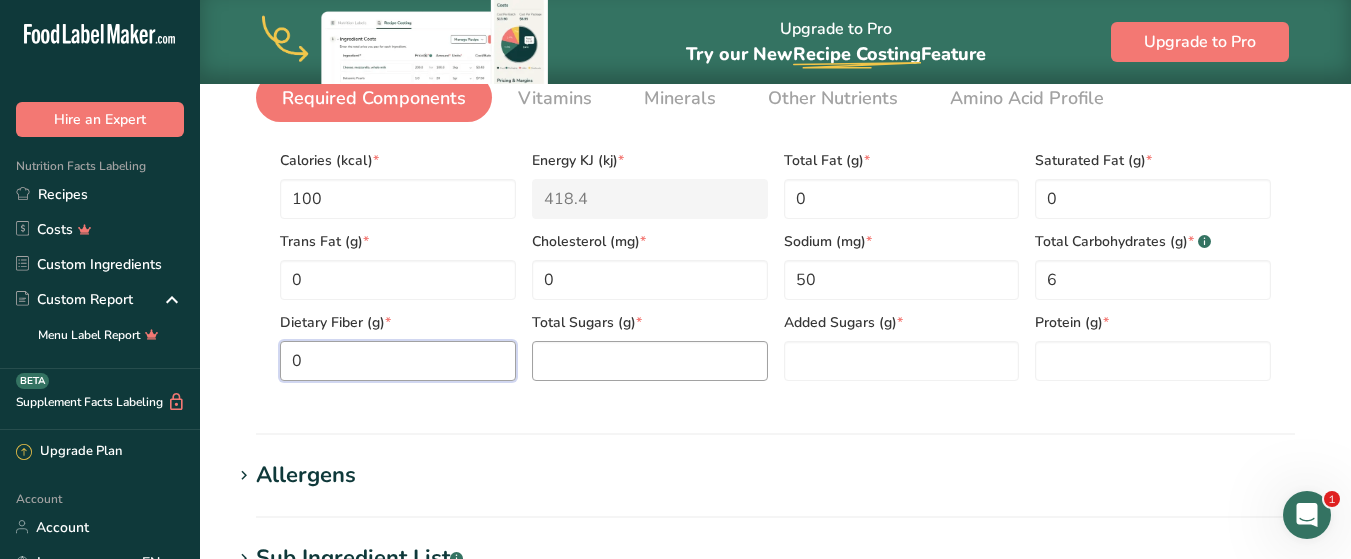 type on "0" 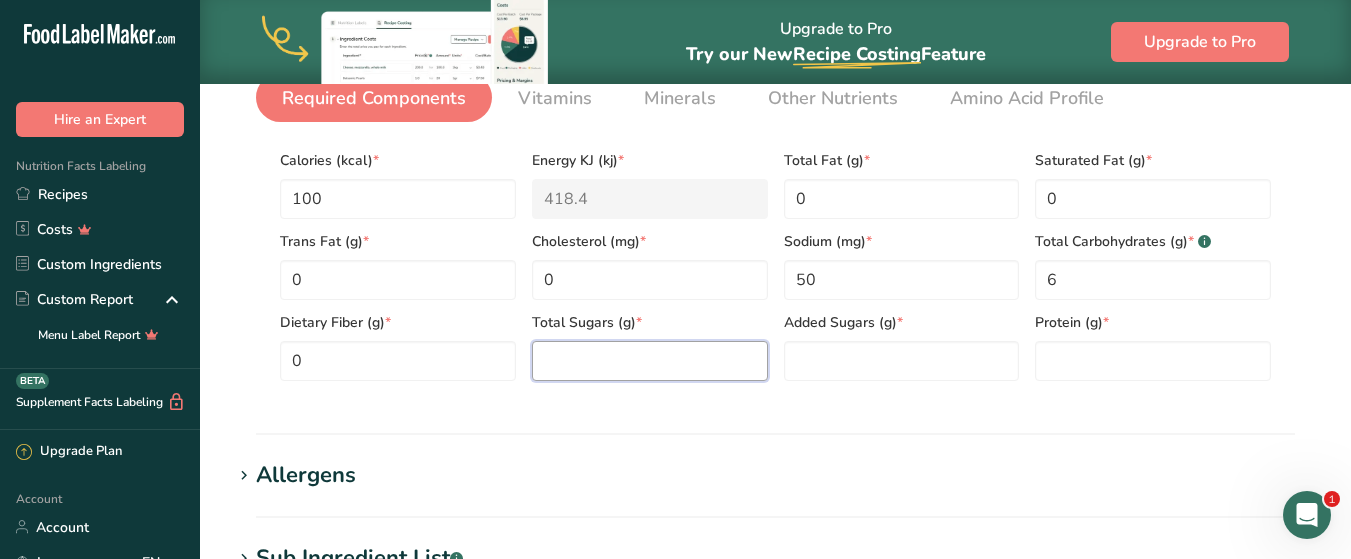 click at bounding box center [650, 361] 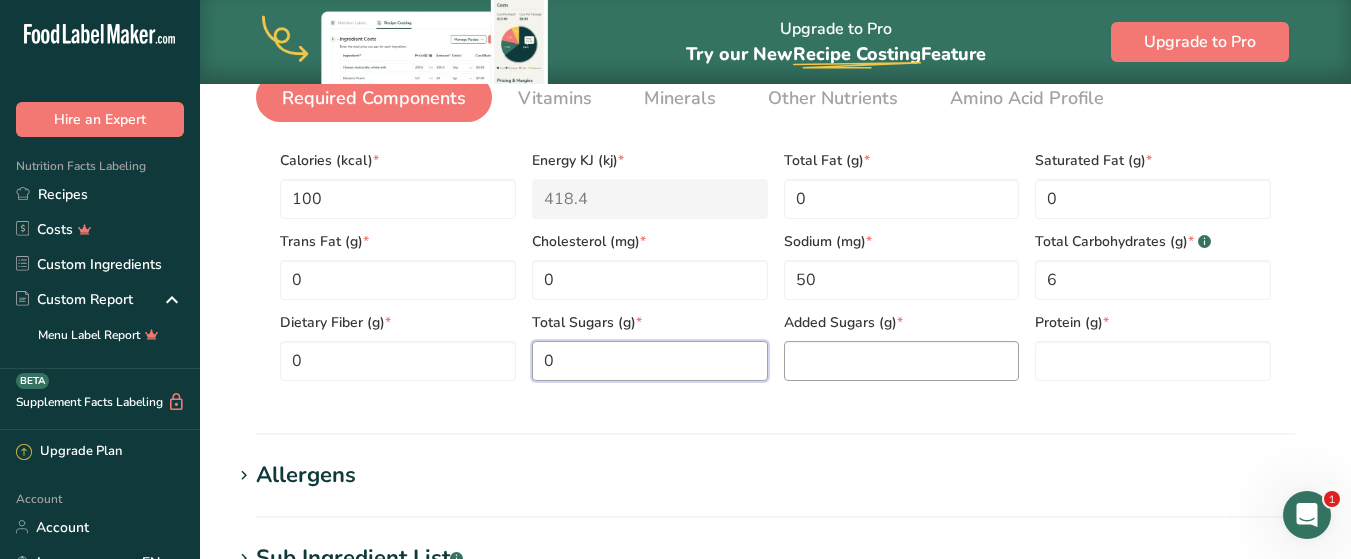 type on "0" 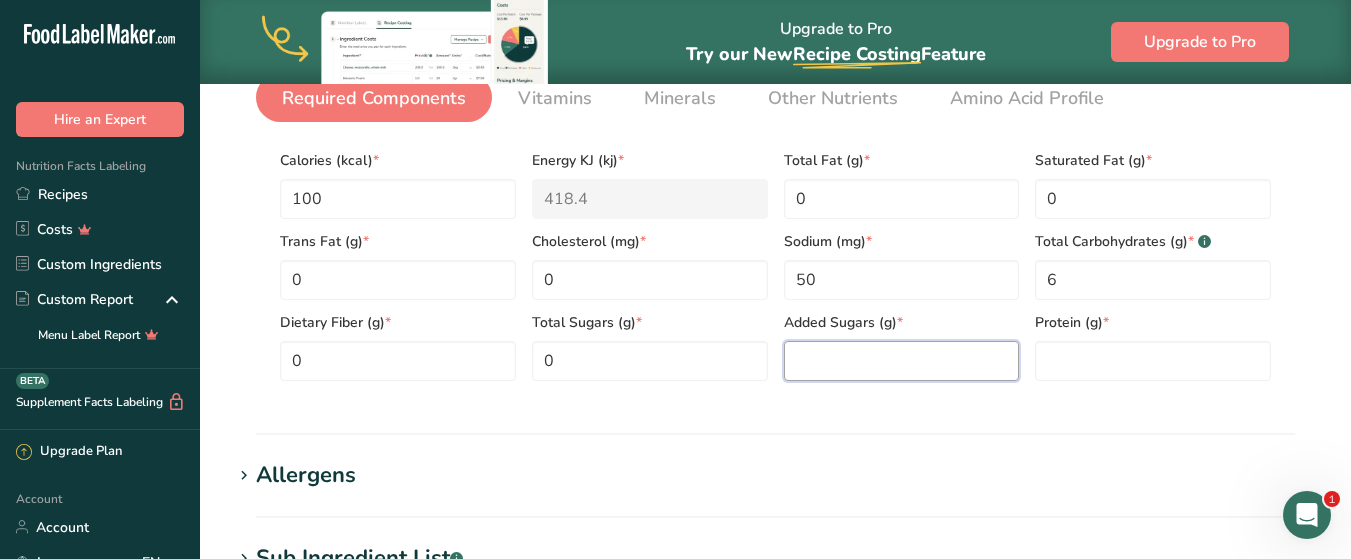 click at bounding box center (902, 361) 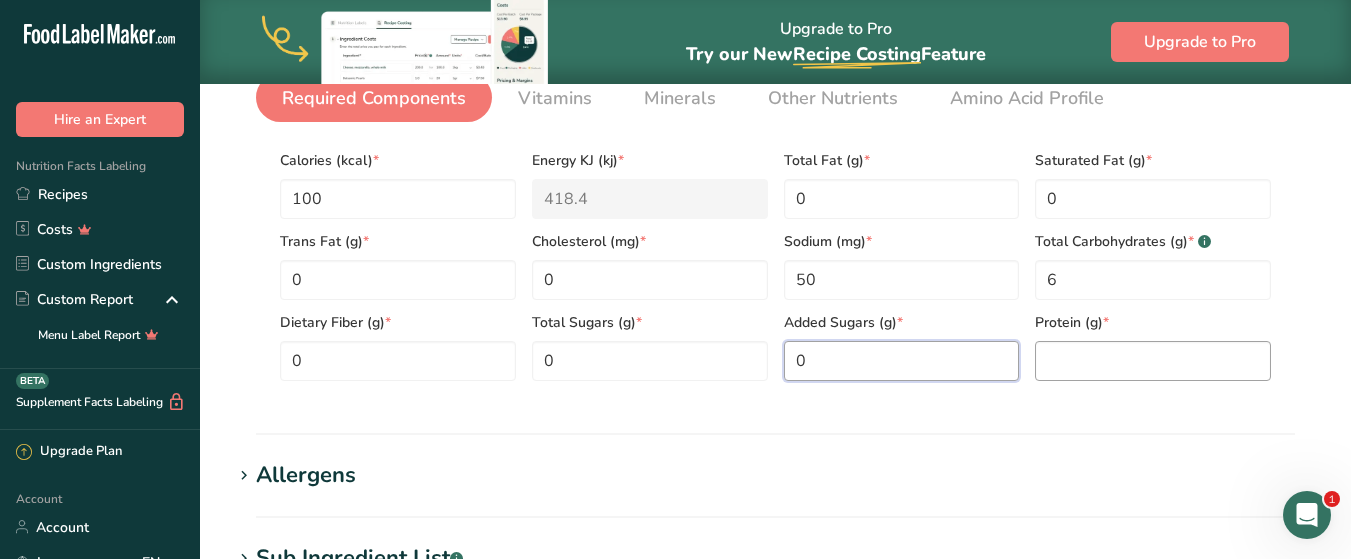 type on "0" 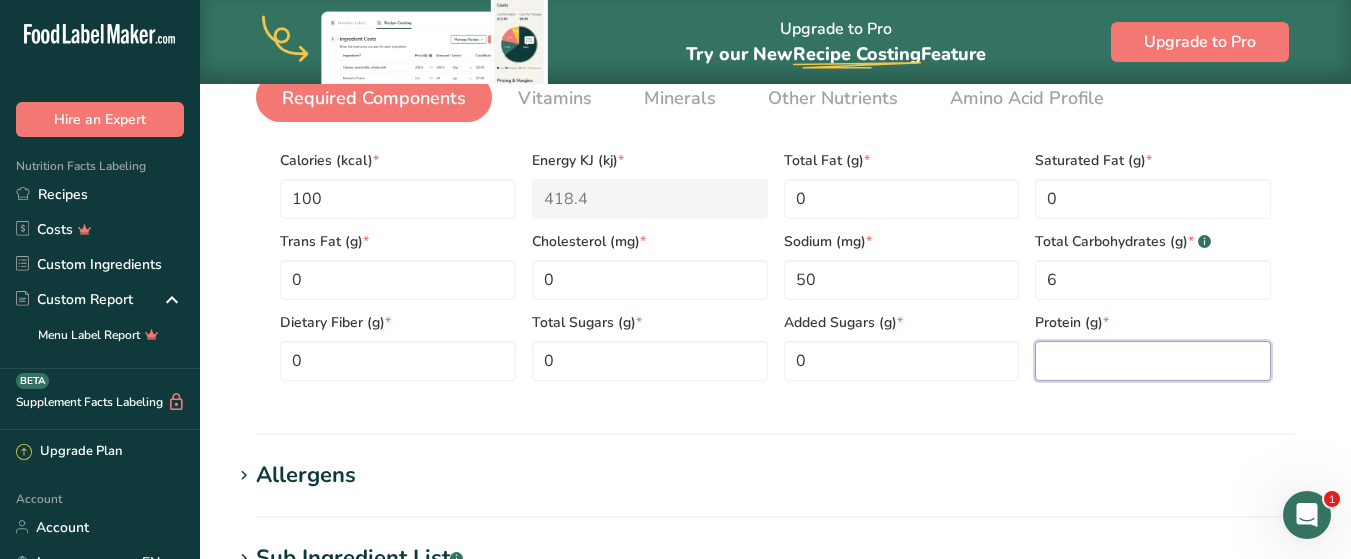 click at bounding box center [1153, 361] 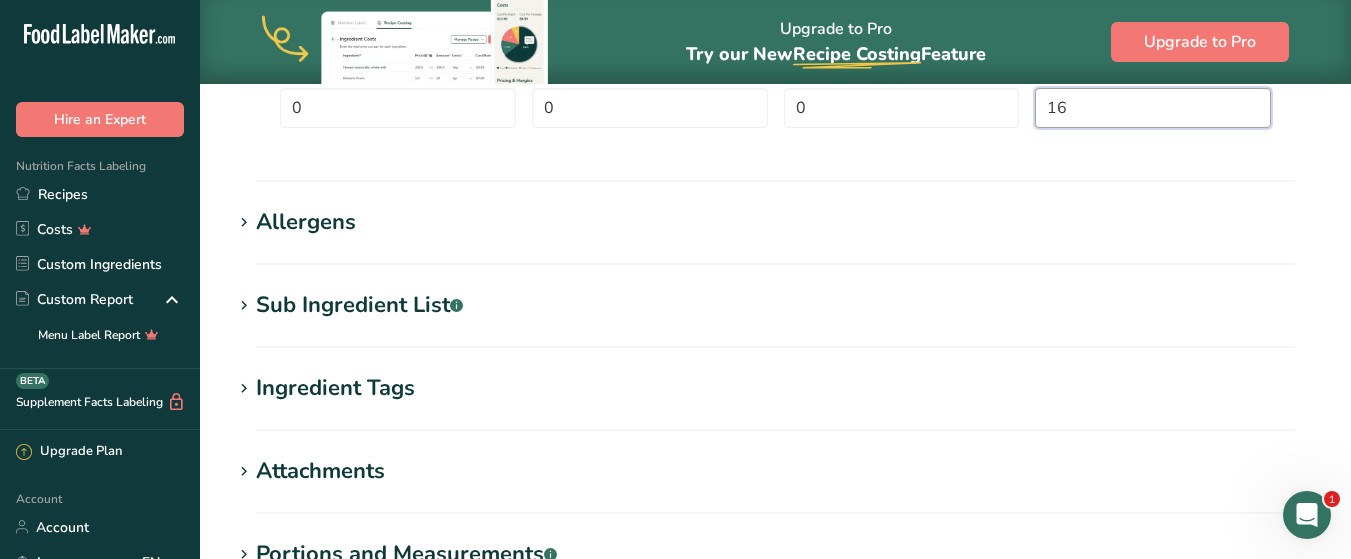 scroll, scrollTop: 859, scrollLeft: 0, axis: vertical 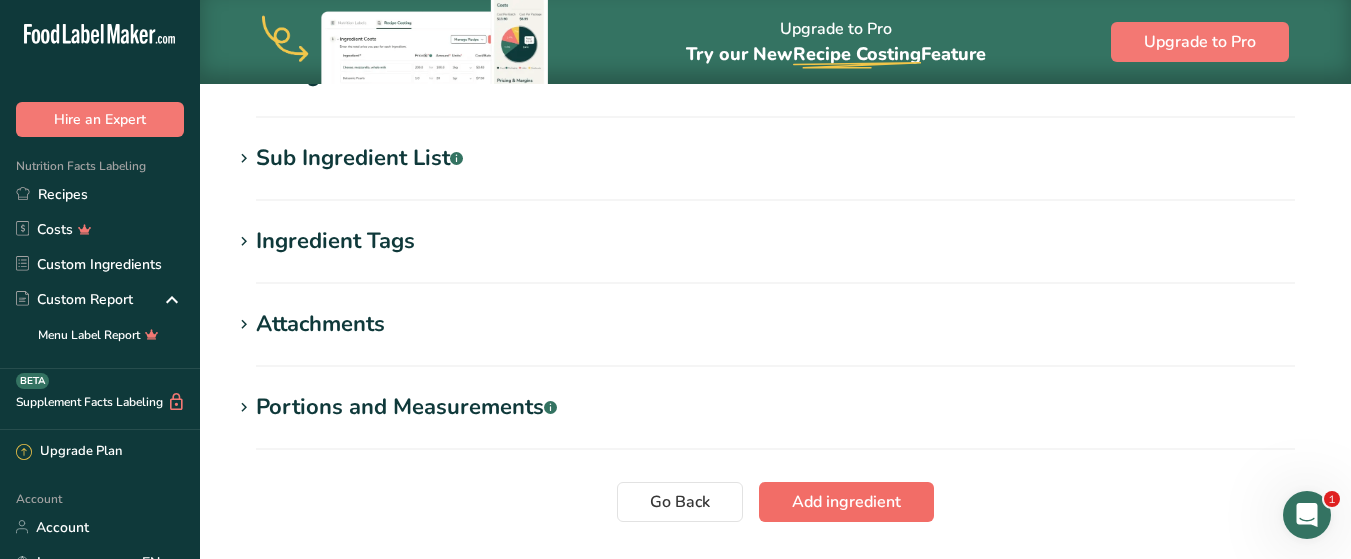 type on "16" 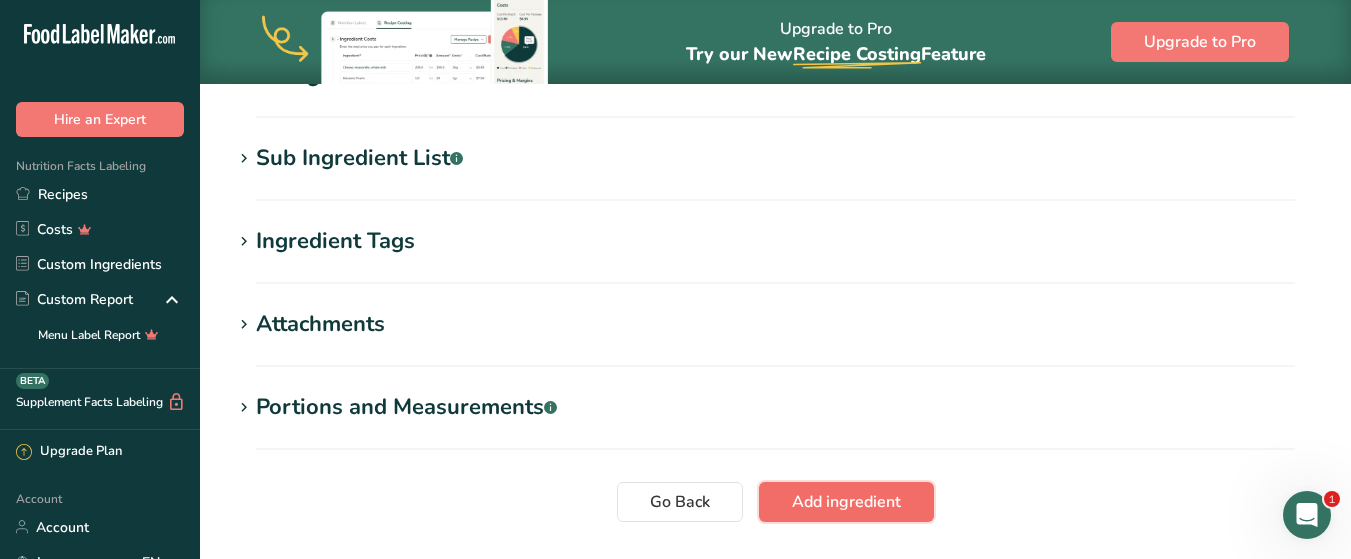 click on "Add ingredient" at bounding box center (846, 502) 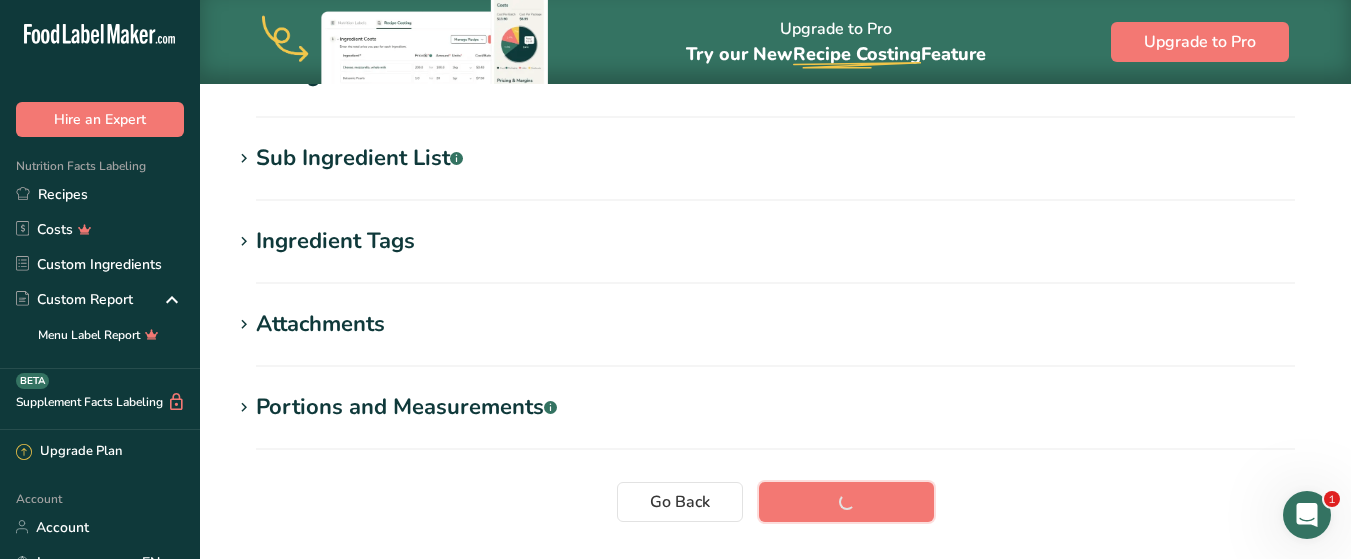scroll, scrollTop: 516, scrollLeft: 0, axis: vertical 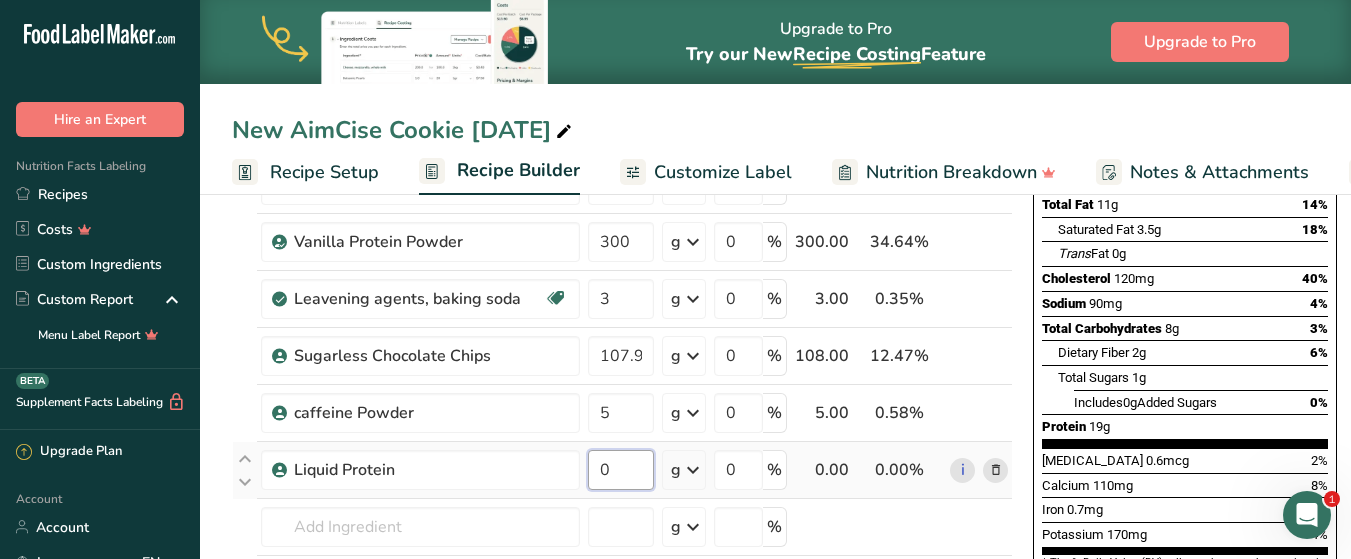 click on "0" at bounding box center (621, 470) 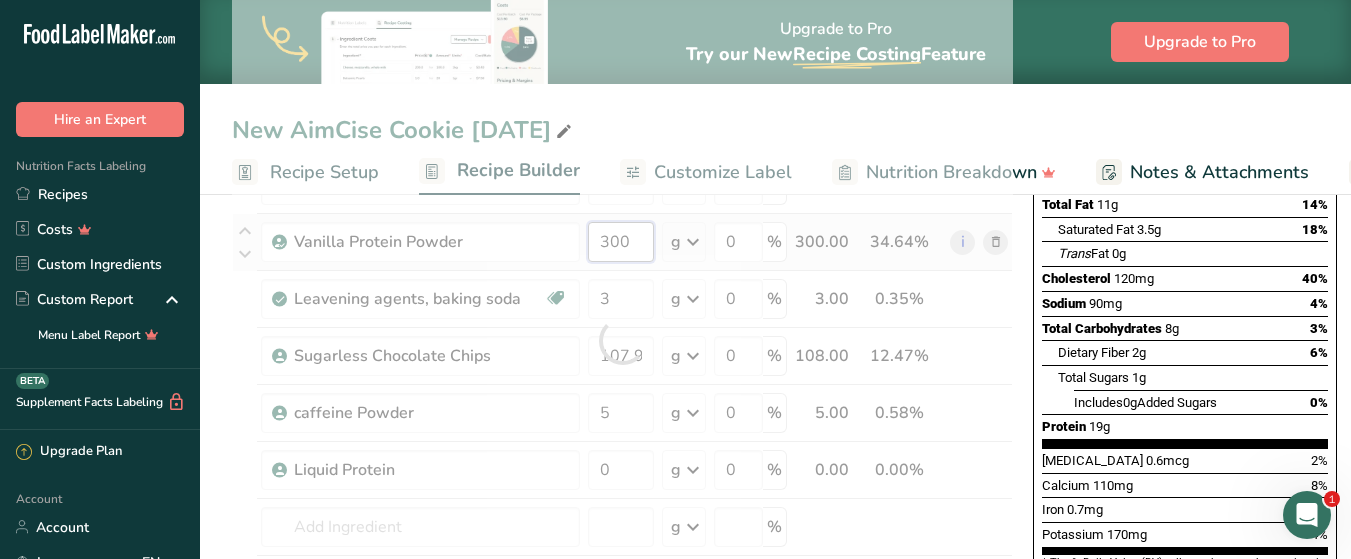 click on "Ingredient *
Amount *
Unit *
Waste *   .a-a{fill:#347362;}.b-a{fill:#fff;}          Grams
Percentage
Egg, yolk, raw, fresh
Dairy free
Gluten free
Vegetarian
Soy free
164
g
Portions
1 large
1 cup
Weight Units
g
kg
mg
See more
Volume Units
l
Volume units require a density conversion. If you know your ingredient's density enter it below. Otherwise, click on "RIA" our AI Regulatory bot - she will be able to help you
lb/ft3
g/cm3
Confirm
mL
lb/ft3
fl oz" at bounding box center [622, 340] 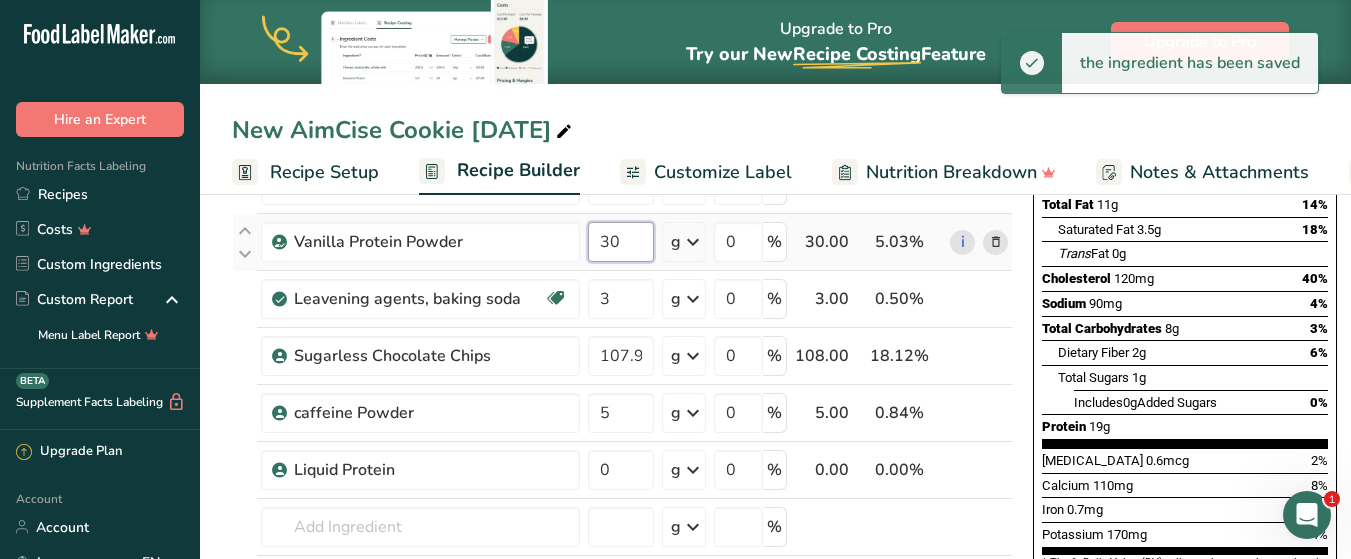 type on "3" 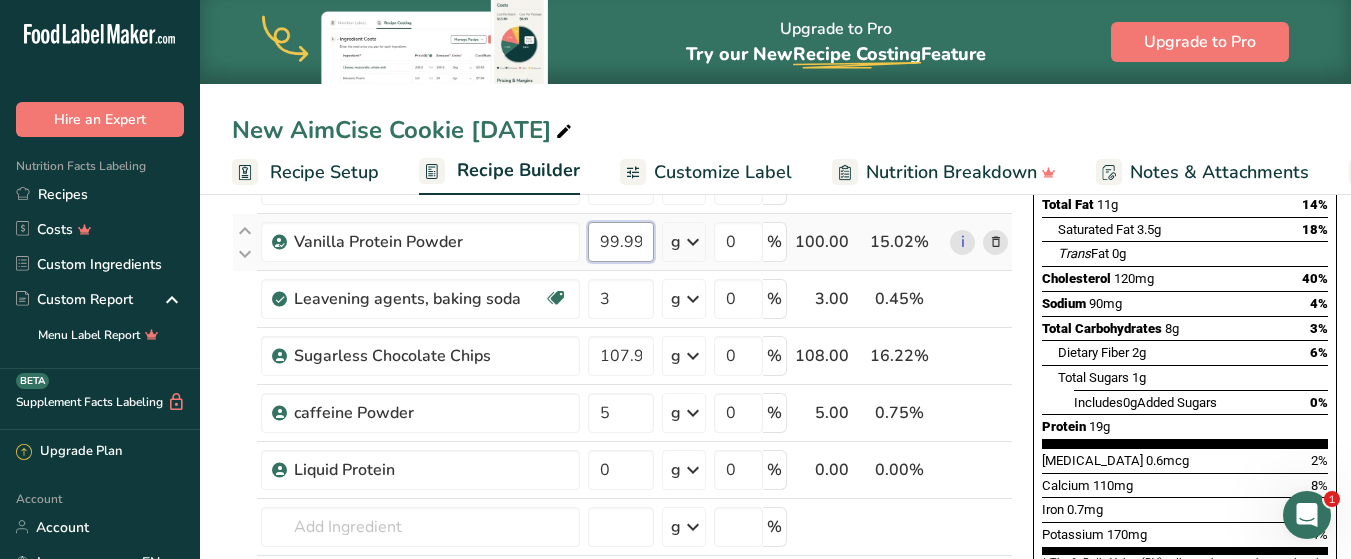 scroll, scrollTop: 400, scrollLeft: 0, axis: vertical 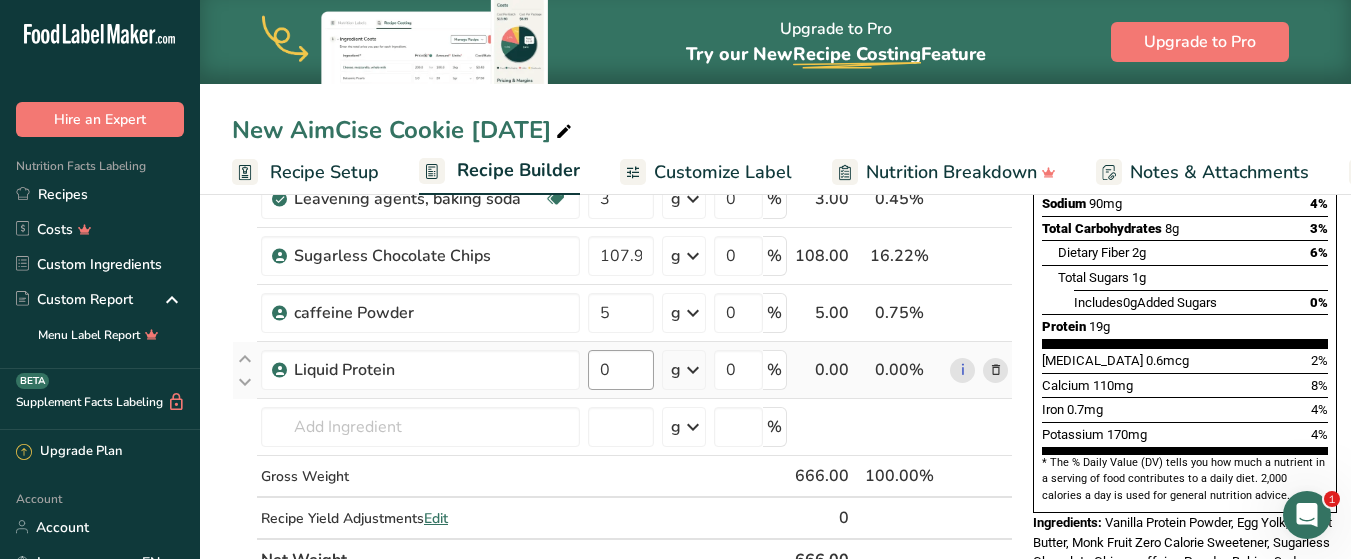 type on "99.999999" 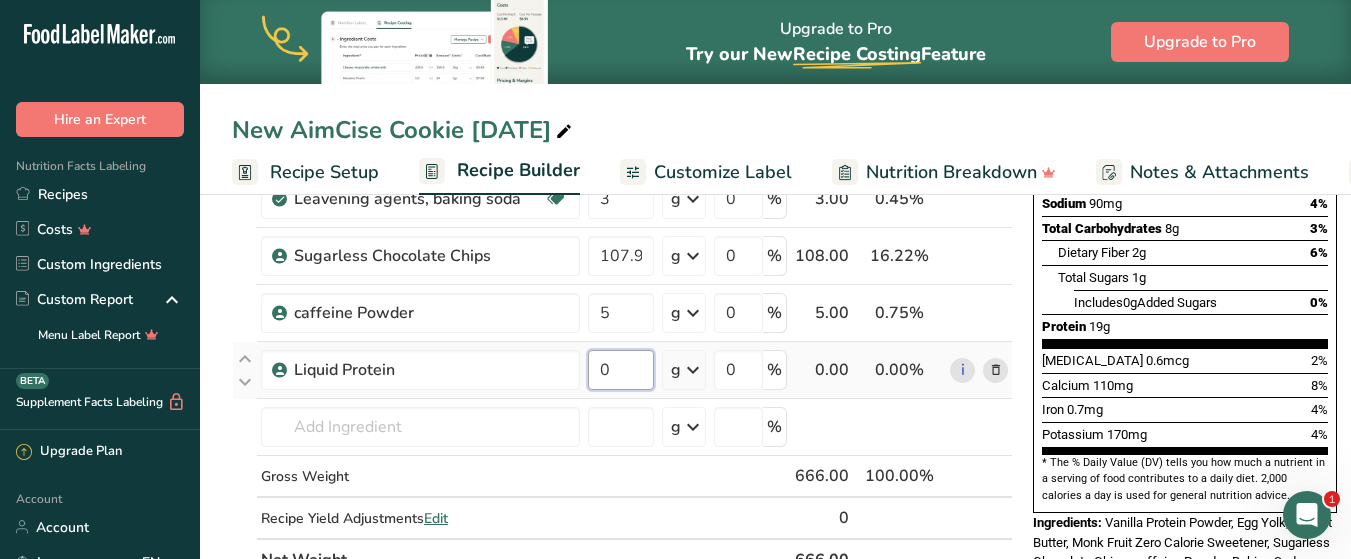 click on "Ingredient *
Amount *
Unit *
Waste *   .a-a{fill:#347362;}.b-a{fill:#fff;}          Grams
Percentage
Egg, yolk, raw, fresh
Dairy free
Gluten free
Vegetarian
Soy free
164
g
Portions
1 large
1 cup
Weight Units
g
kg
mg
See more
Volume Units
l
Volume units require a density conversion. If you know your ingredient's density enter it below. Otherwise, click on "RIA" our AI Regulatory bot - she will be able to help you
lb/ft3
g/cm3
Confirm
mL
lb/ft3
fl oz" at bounding box center [622, 240] 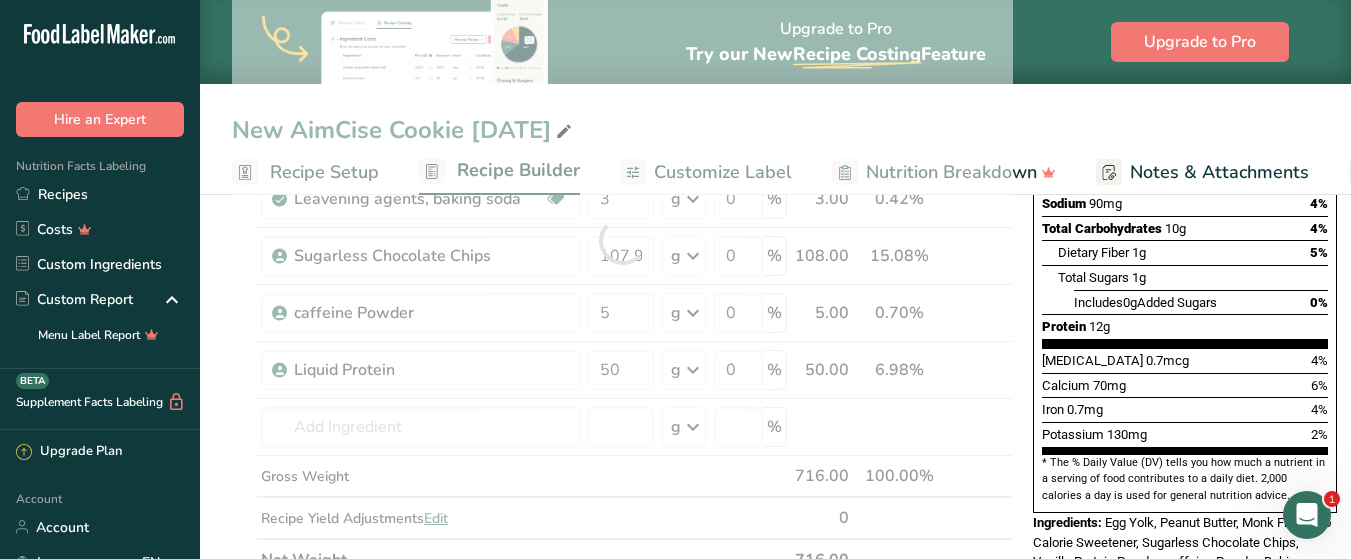 click on "New AimCise Cookie [DATE]
Recipe Setup                       Recipe Builder   Customize Label               Nutrition Breakdown                 Notes & Attachments                 Recipe Costing
Add Ingredients
Manage Recipe         Delete Recipe           Duplicate Recipe             Scale Recipe             Save as Sub-Recipe   .a-a{fill:#347362;}.b-a{fill:#fff;}                               Nutrition Breakdown                   Recipe Card
NEW
[MEDICAL_DATA] Pattern Report             Activity History
Download
Choose your preferred label style
Standard FDA label
Standard FDA label
The most common format for nutrition facts labels in compliance with the FDA's typeface, style and requirements
Tabular FDA label" at bounding box center (775, 530) 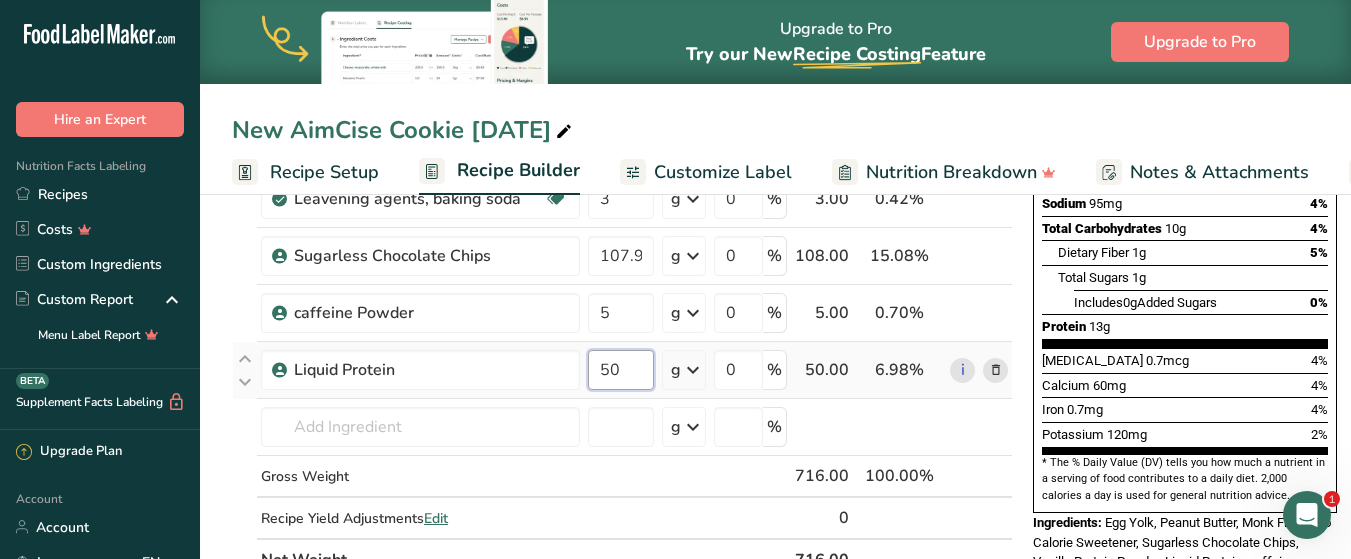 click on "50" at bounding box center (621, 370) 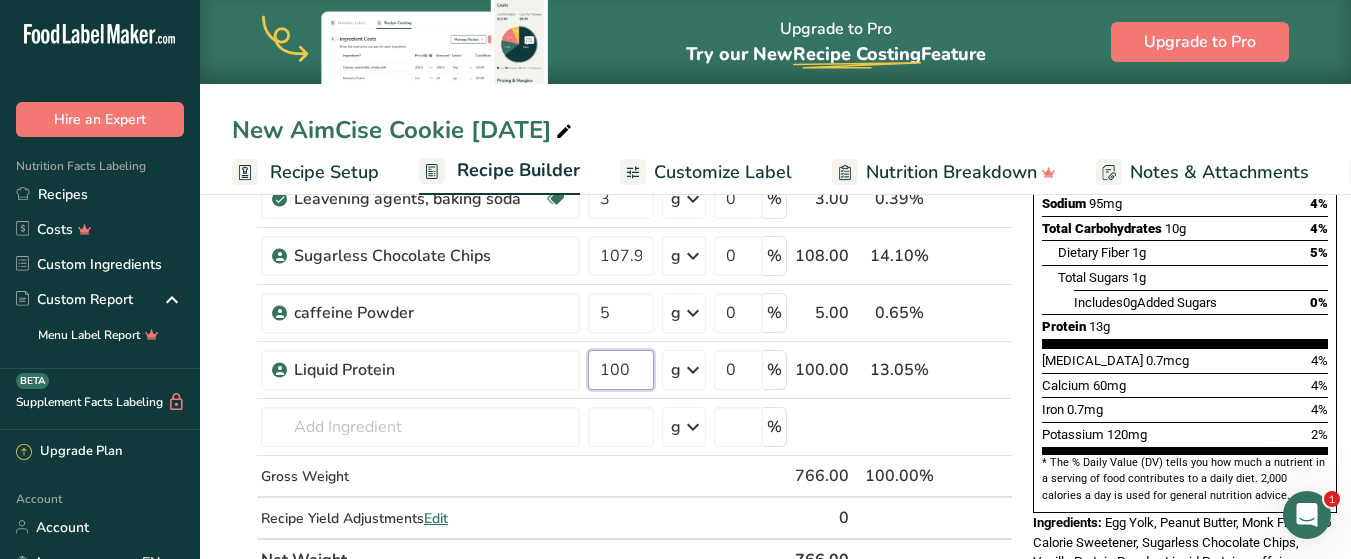 type on "100" 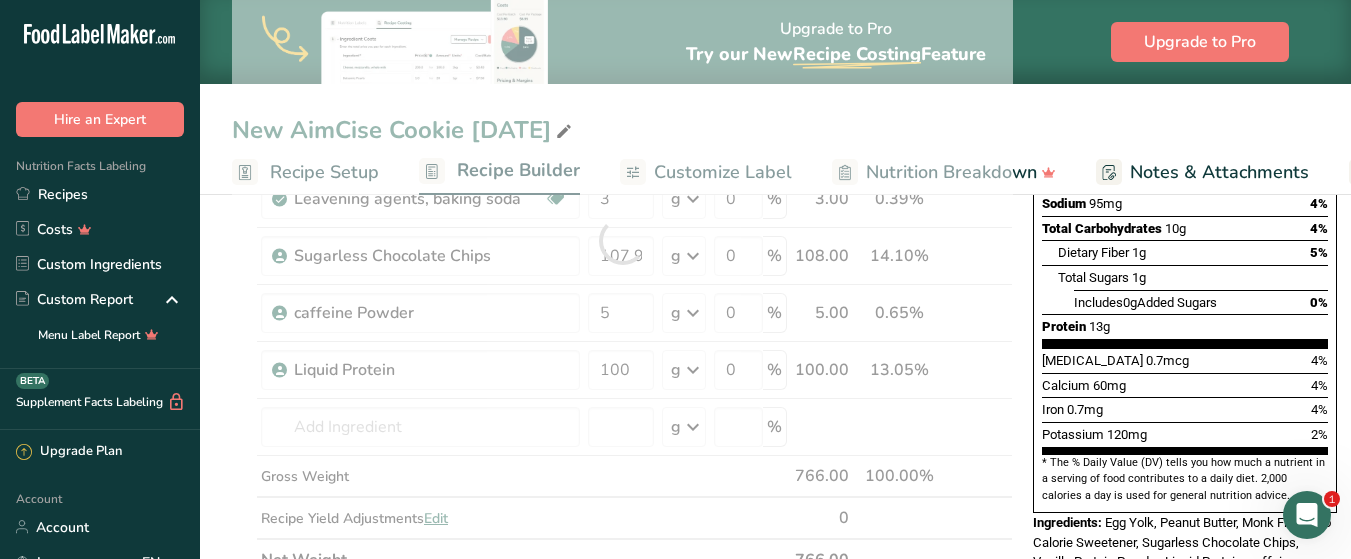click on "New AimCise Cookie [DATE]
Recipe Setup                       Recipe Builder   Customize Label               Nutrition Breakdown                 Notes & Attachments                 Recipe Costing
Add Ingredients
Manage Recipe         Delete Recipe           Duplicate Recipe             Scale Recipe             Save as Sub-Recipe   .a-a{fill:#347362;}.b-a{fill:#fff;}                               Nutrition Breakdown                   Recipe Card
NEW
[MEDICAL_DATA] Pattern Report             Activity History
Download
Choose your preferred label style
Standard FDA label
Standard FDA label
The most common format for nutrition facts labels in compliance with the FDA's typeface, style and requirements
Tabular FDA label" at bounding box center [775, 530] 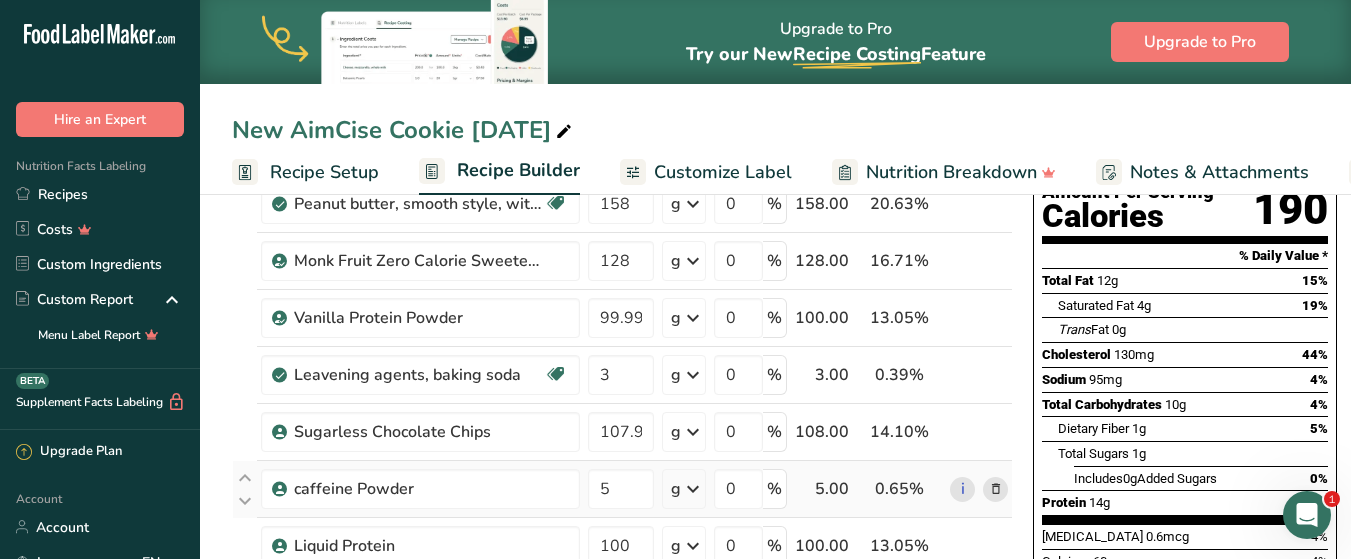 scroll, scrollTop: 200, scrollLeft: 0, axis: vertical 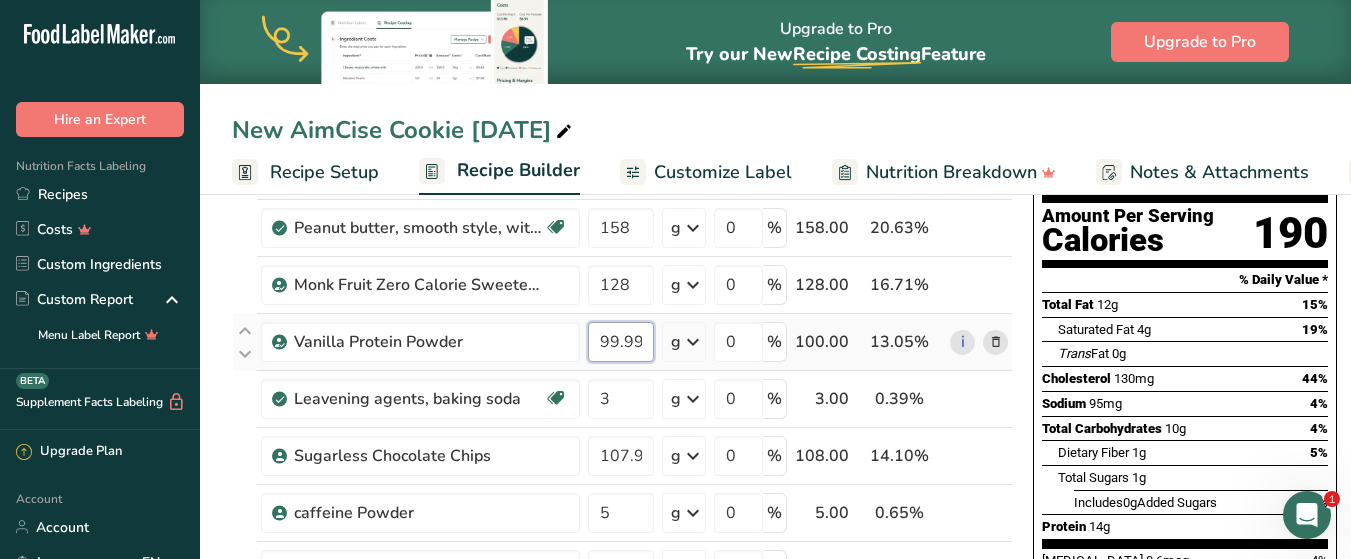 click on "99.999999" at bounding box center (621, 342) 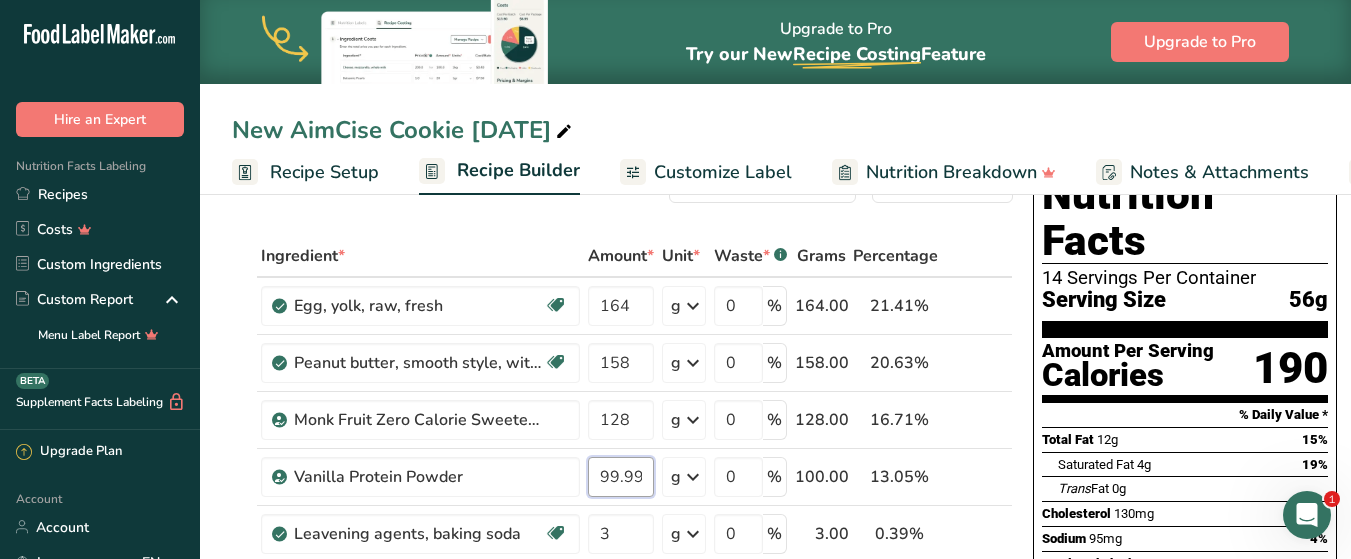 scroll, scrollTop: 100, scrollLeft: 0, axis: vertical 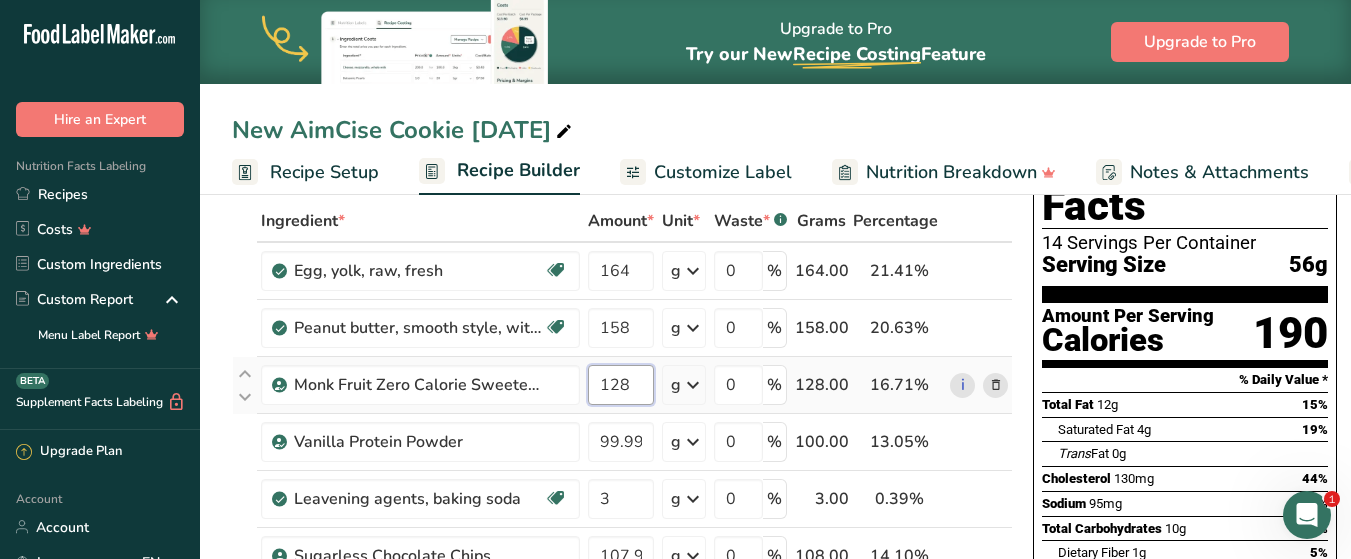 click on "Ingredient *
Amount *
Unit *
Waste *   .a-a{fill:#347362;}.b-a{fill:#fff;}          Grams
Percentage
Egg, yolk, raw, fresh
Dairy free
Gluten free
Vegetarian
Soy free
164
g
Portions
1 large
1 cup
Weight Units
g
kg
mg
See more
Volume Units
l
Volume units require a density conversion. If you know your ingredient's density enter it below. Otherwise, click on "RIA" our AI Regulatory bot - she will be able to help you
lb/ft3
g/cm3
Confirm
mL
lb/ft3
fl oz" at bounding box center (622, 540) 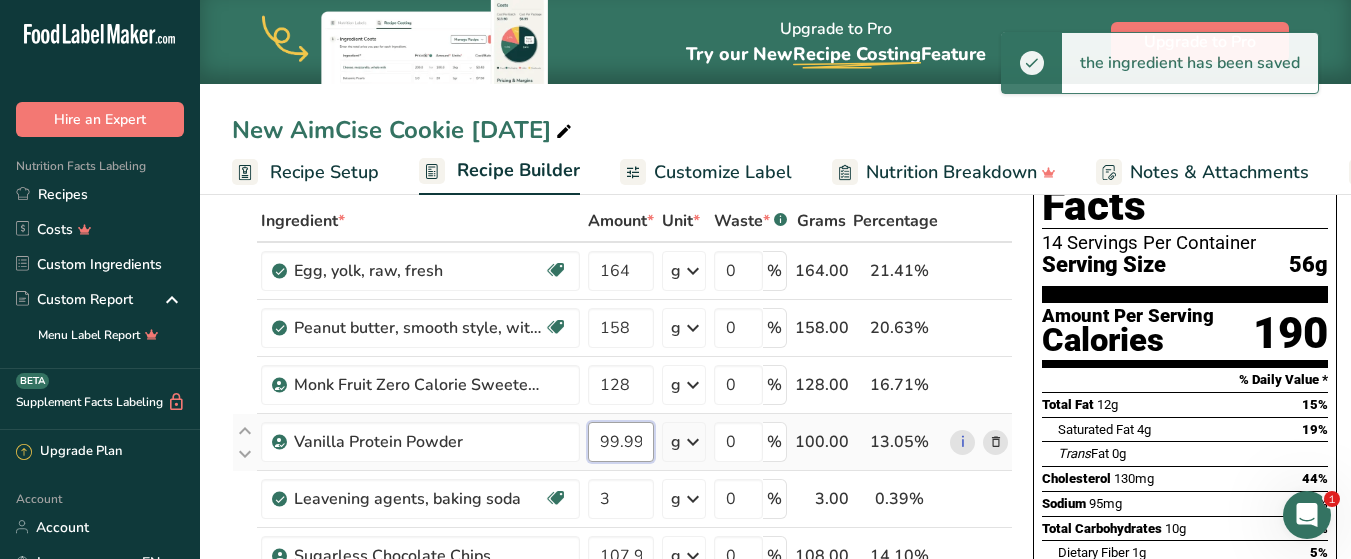 click on "Ingredient *
Amount *
Unit *
Waste *   .a-a{fill:#347362;}.b-a{fill:#fff;}          Grams
Percentage
Egg, yolk, raw, fresh
Dairy free
Gluten free
Vegetarian
Soy free
164
g
Portions
1 large
1 cup
Weight Units
g
kg
mg
See more
Volume Units
l
Volume units require a density conversion. If you know your ingredient's density enter it below. Otherwise, click on "RIA" our AI Regulatory bot - she will be able to help you
lb/ft3
g/cm3
Confirm
mL
lb/ft3
fl oz" at bounding box center (622, 540) 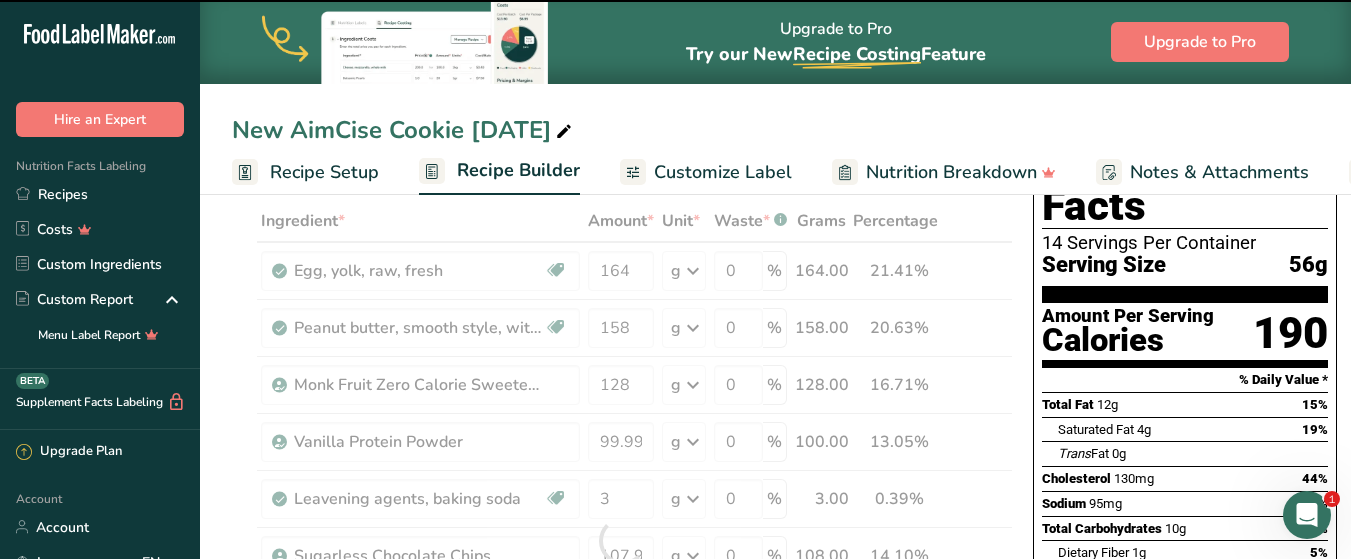 click at bounding box center (622, 540) 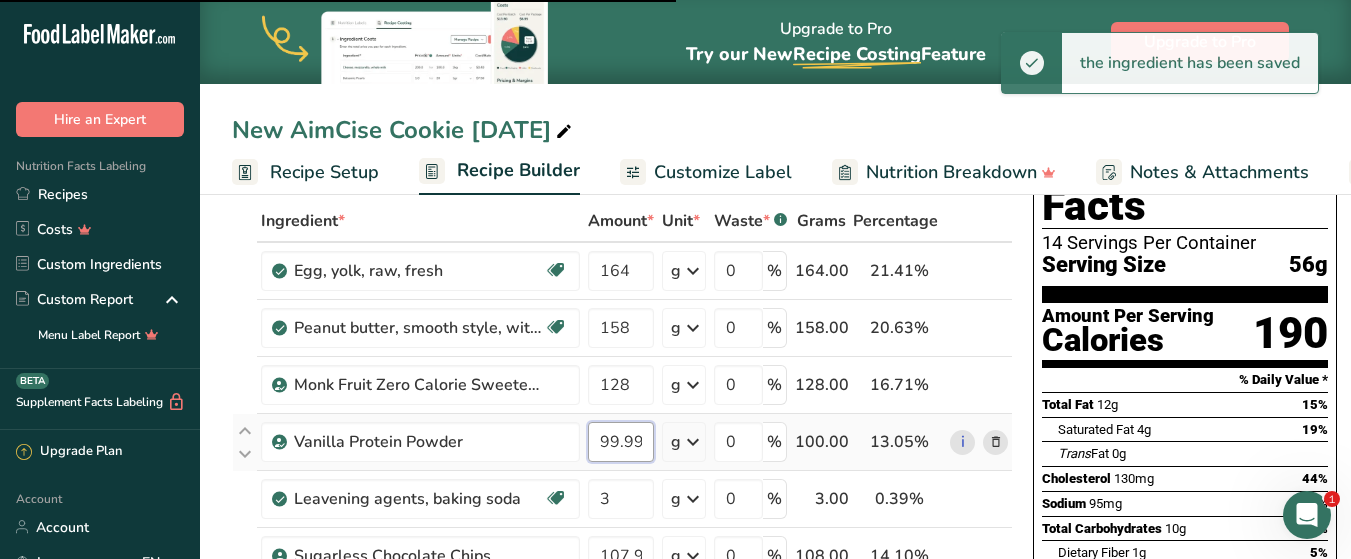 click on "99.999999" at bounding box center (621, 442) 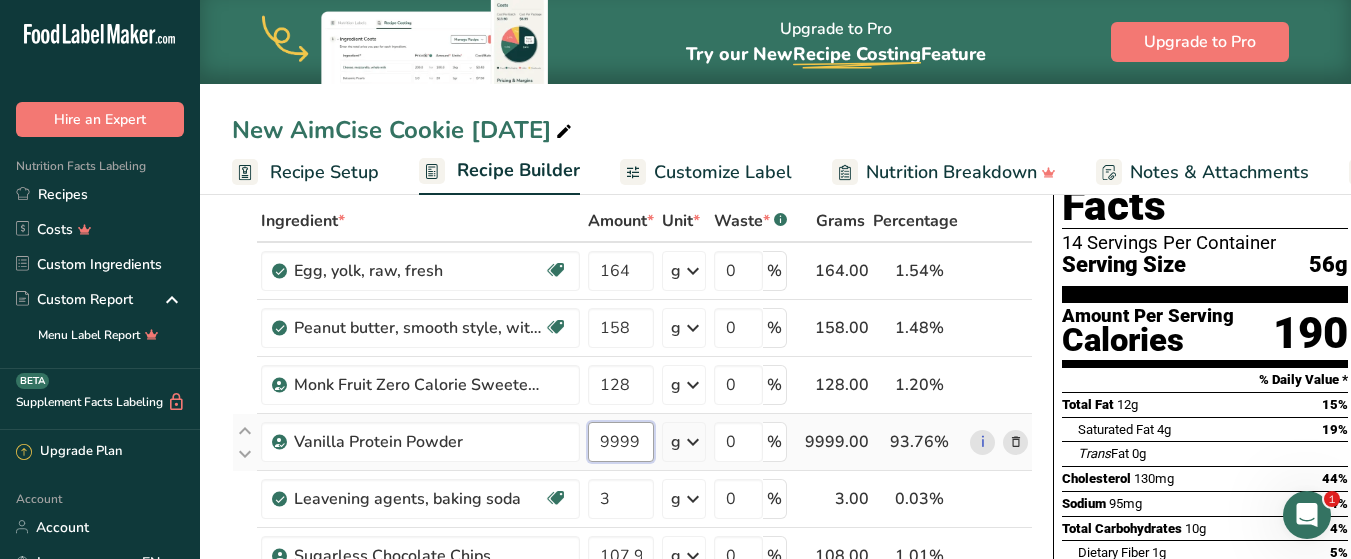 click on "9999" at bounding box center (621, 442) 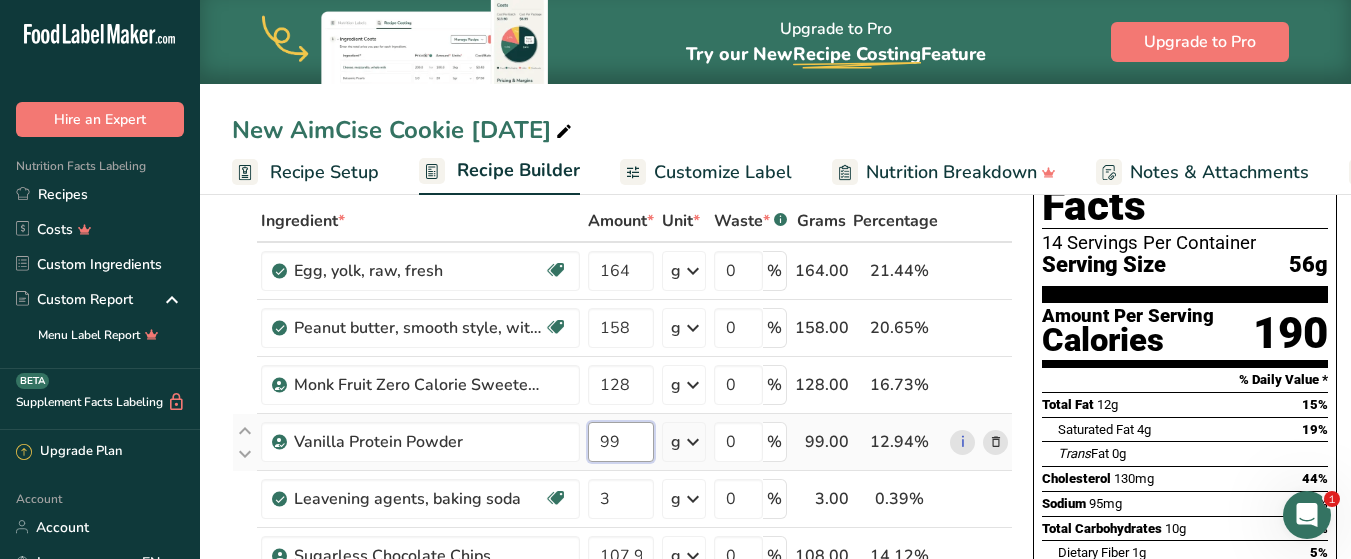 type on "9" 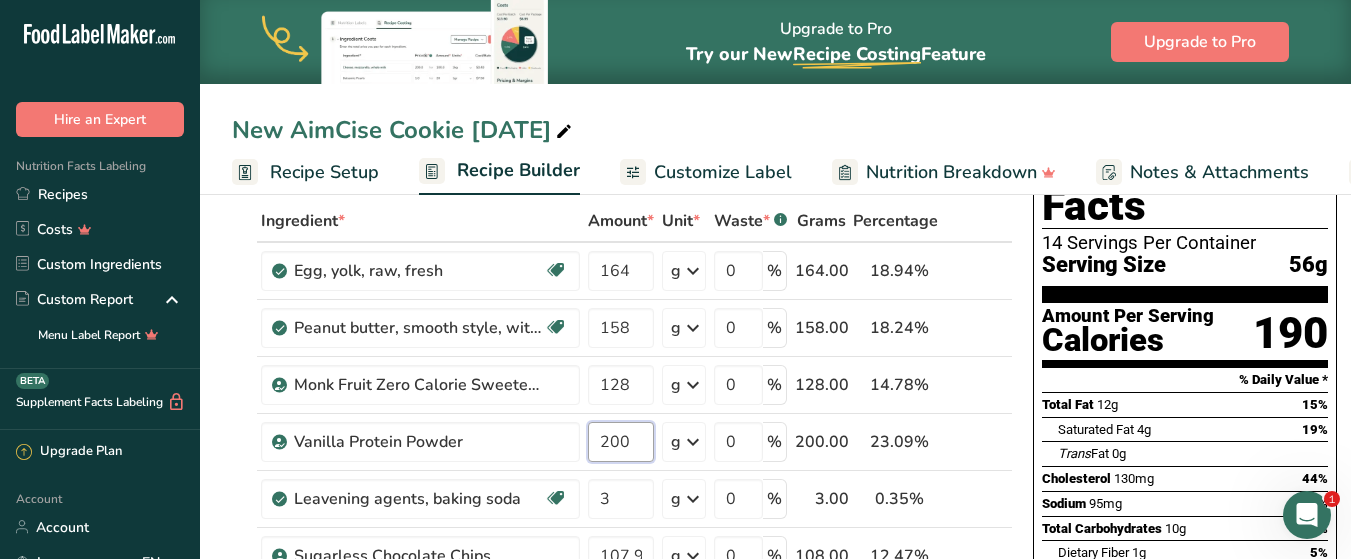 scroll, scrollTop: 200, scrollLeft: 0, axis: vertical 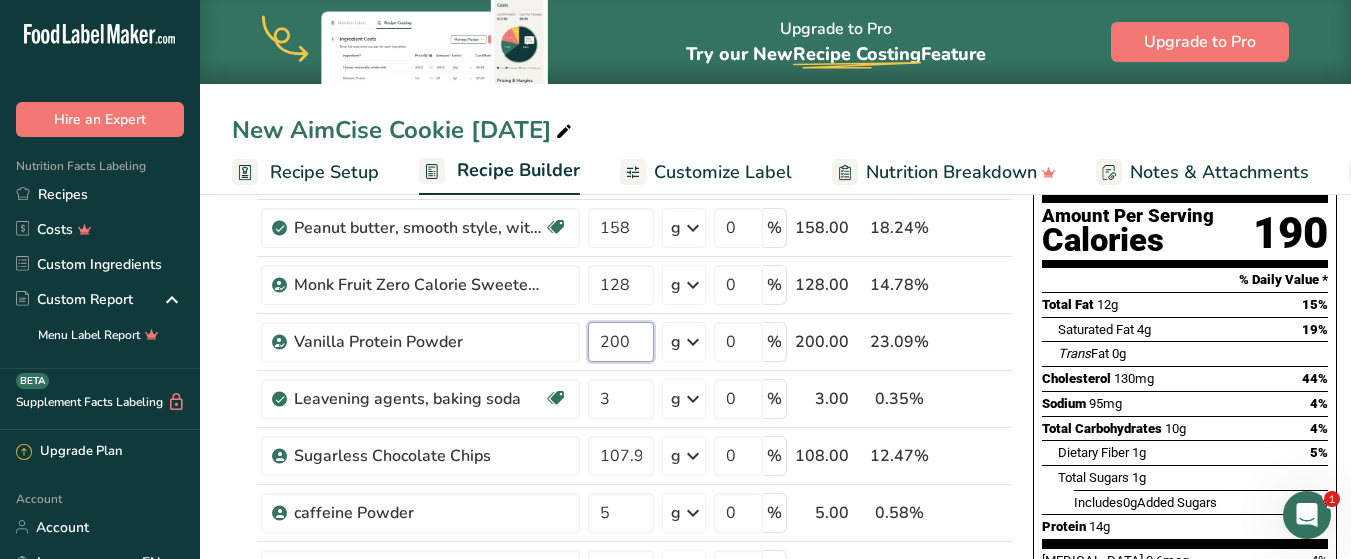 type on "200" 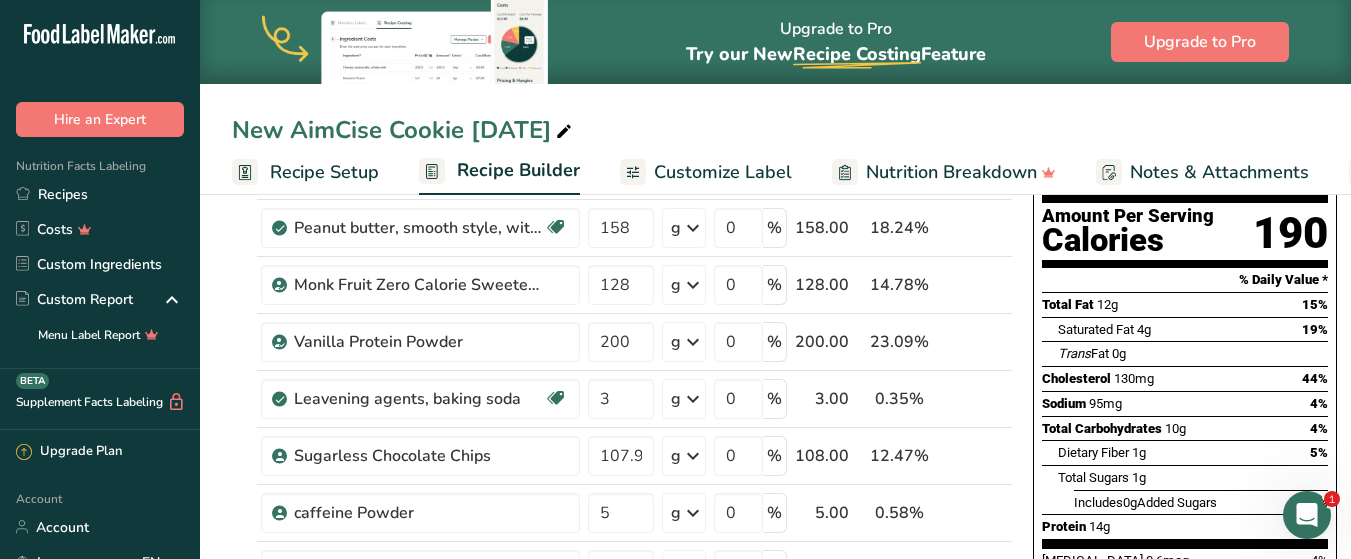 click on "New AimCise Cookie [DATE]
Recipe Setup                       Recipe Builder   Customize Label               Nutrition Breakdown                 Notes & Attachments                 Recipe Costing
Add Ingredients
Manage Recipe         Delete Recipe           Duplicate Recipe             Scale Recipe             Save as Sub-Recipe   .a-a{fill:#347362;}.b-a{fill:#fff;}                               Nutrition Breakdown                   Recipe Card
NEW
[MEDICAL_DATA] Pattern Report             Activity History
Download
Choose your preferred label style
Standard FDA label
Standard FDA label
The most common format for nutrition facts labels in compliance with the FDA's typeface, style and requirements
Tabular FDA label" at bounding box center [775, 730] 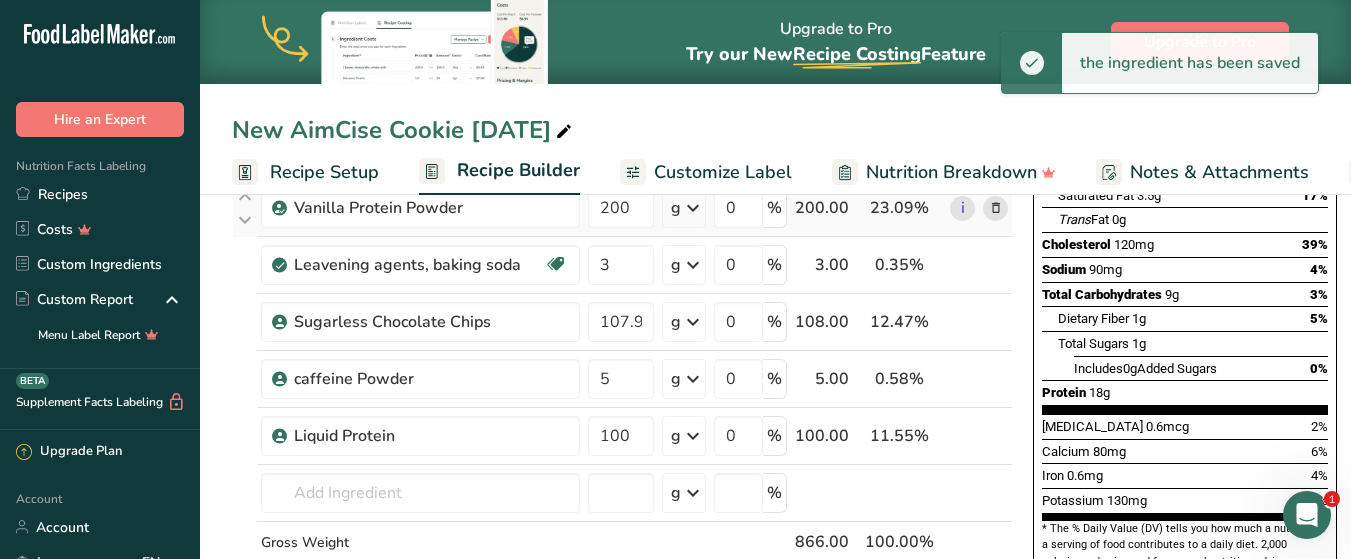 scroll, scrollTop: 300, scrollLeft: 0, axis: vertical 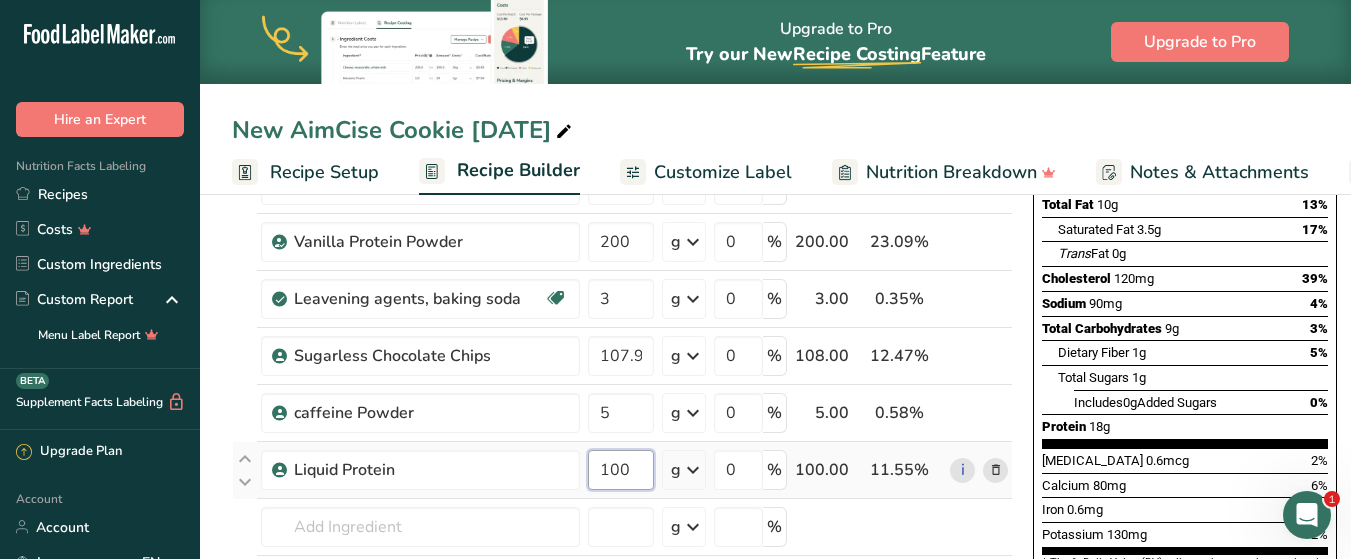 click on "100" at bounding box center (621, 470) 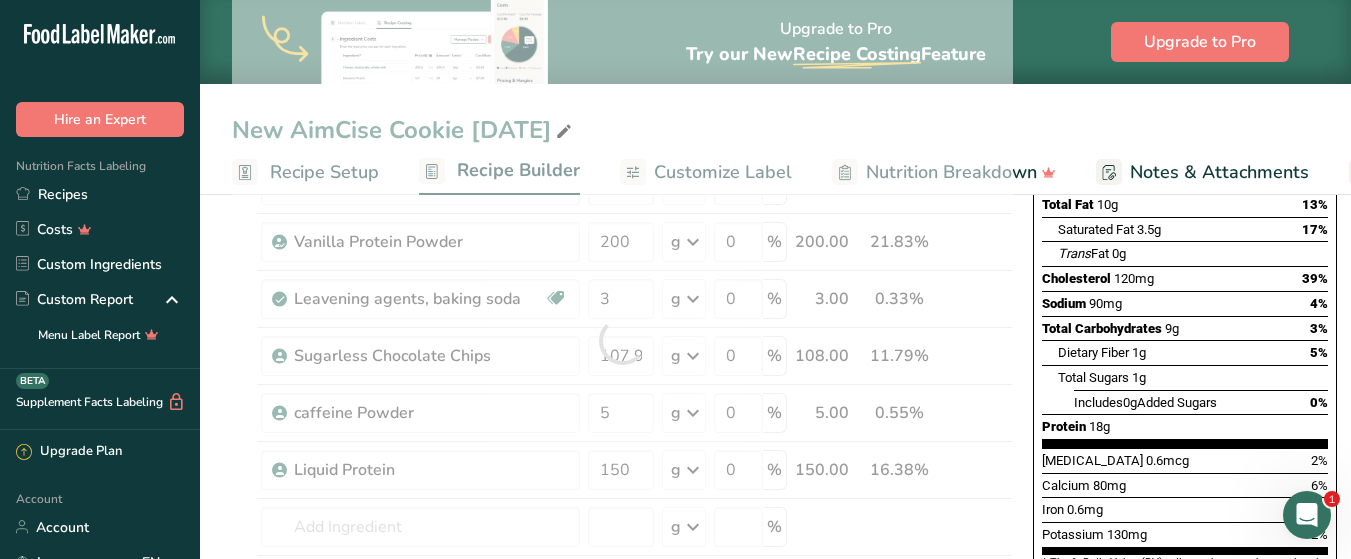 click on "New AimCise Cookie [DATE]
Recipe Setup                       Recipe Builder   Customize Label               Nutrition Breakdown                 Notes & Attachments                 Recipe Costing
Add Ingredients
Manage Recipe         Delete Recipe           Duplicate Recipe             Scale Recipe             Save as Sub-Recipe   .a-a{fill:#347362;}.b-a{fill:#fff;}                               Nutrition Breakdown                   Recipe Card
NEW
[MEDICAL_DATA] Pattern Report             Activity History
Download
Choose your preferred label style
Standard FDA label
Standard FDA label
The most common format for nutrition facts labels in compliance with the FDA's typeface, style and requirements
Tabular FDA label" at bounding box center [775, 630] 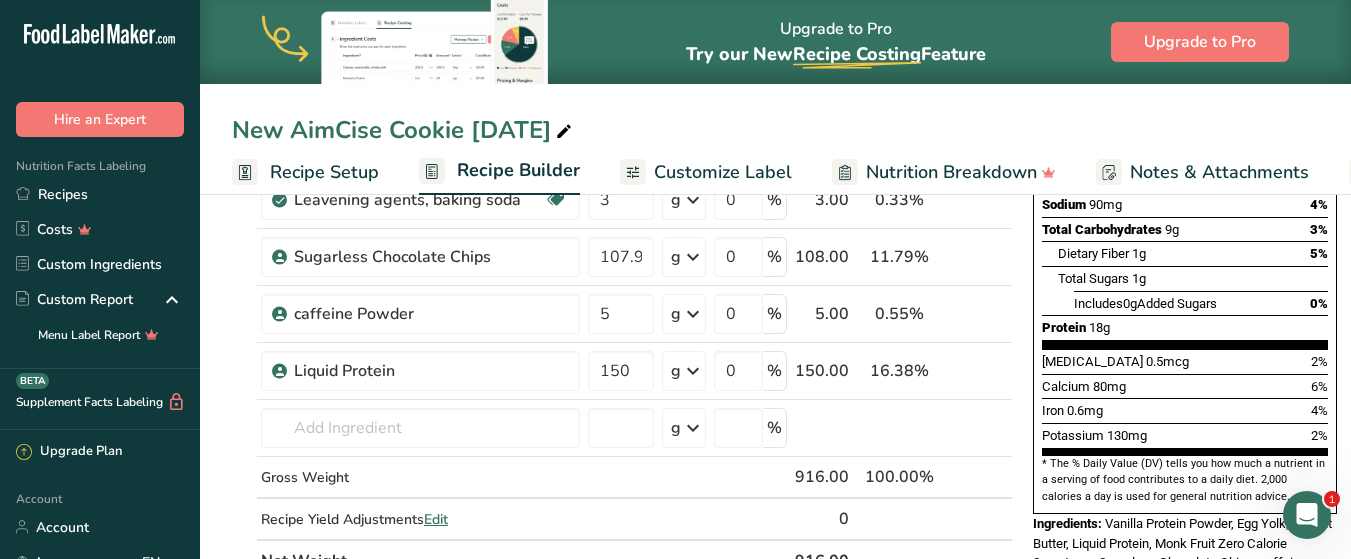 scroll, scrollTop: 400, scrollLeft: 0, axis: vertical 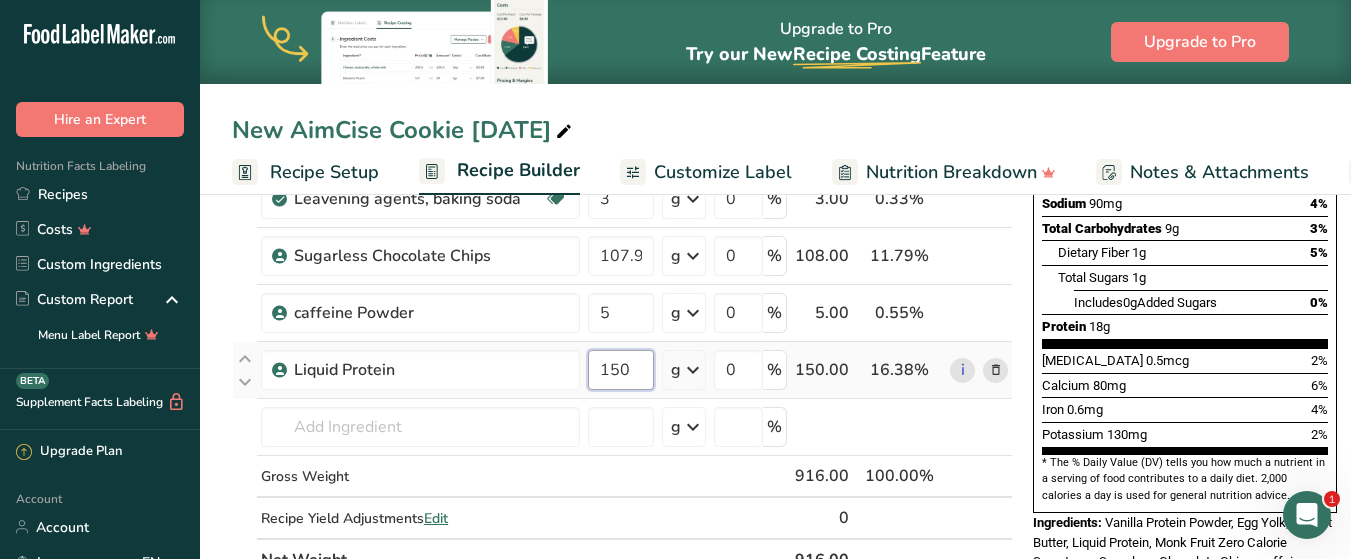 click on "150" at bounding box center [621, 370] 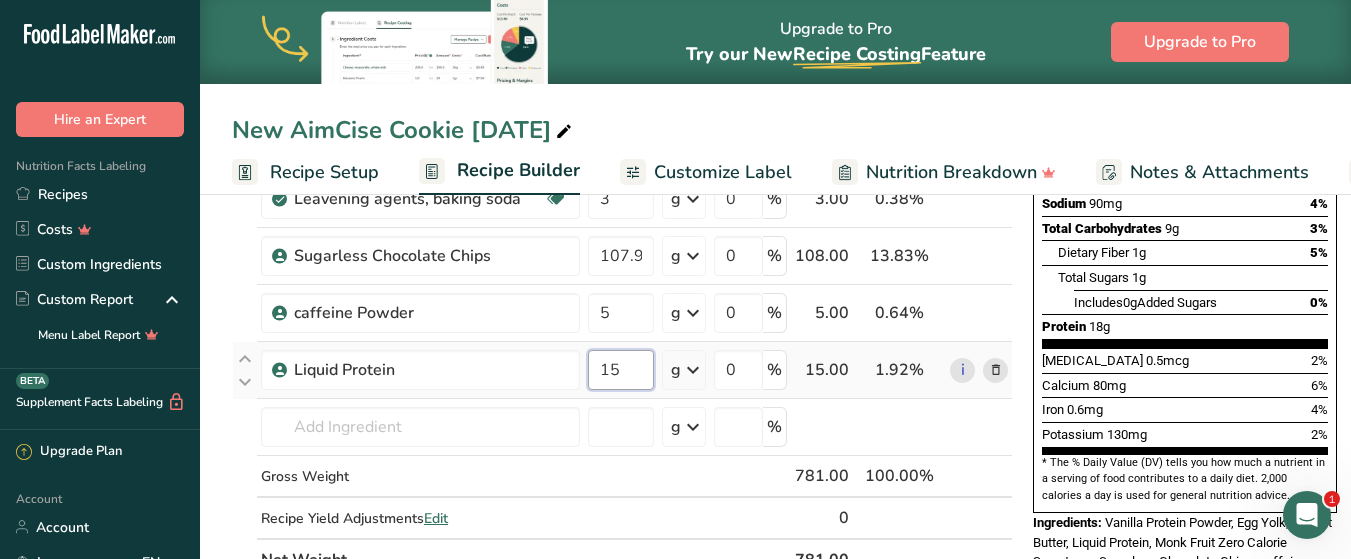 type on "1" 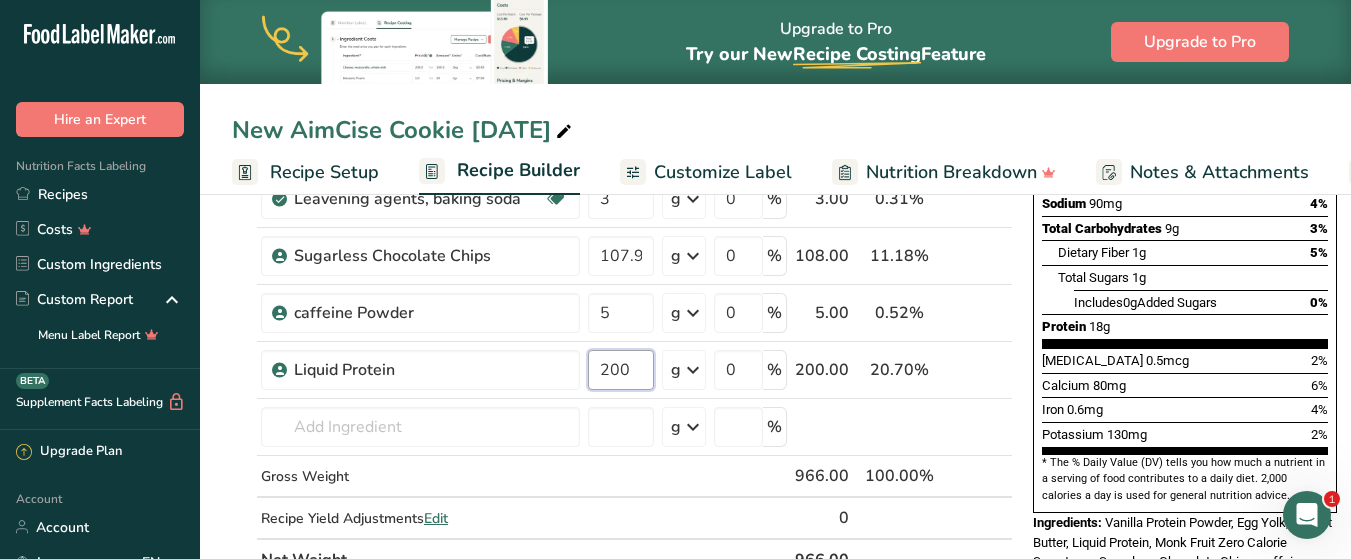 type on "200" 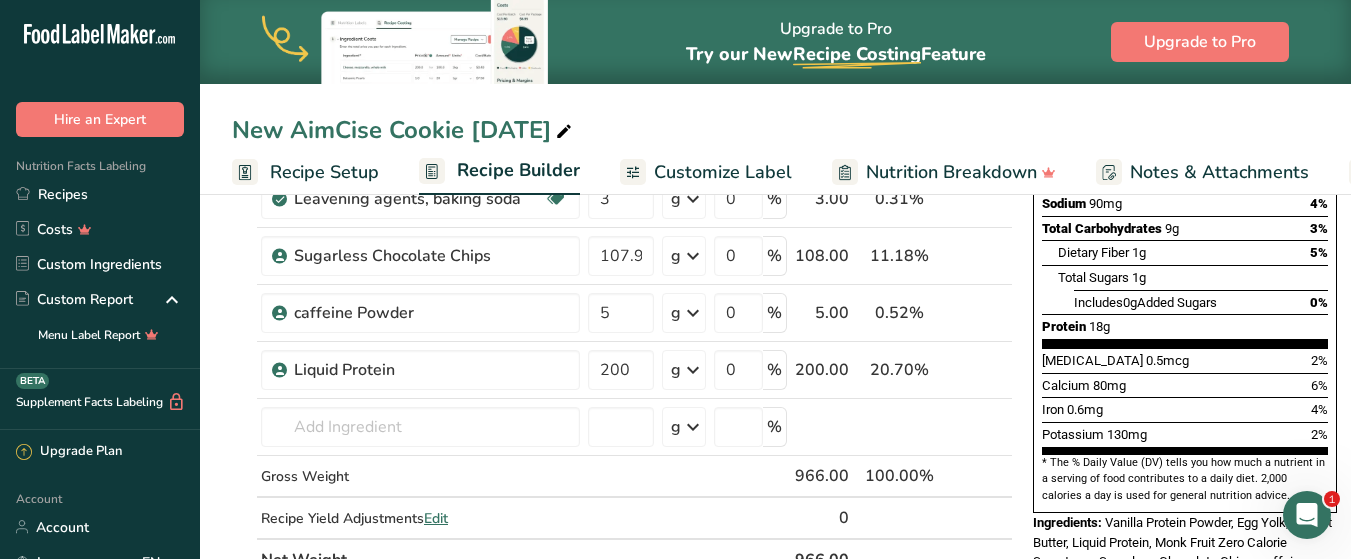 click on "New AimCise Cookie [DATE]
Recipe Setup                       Recipe Builder   Customize Label               Nutrition Breakdown                 Notes & Attachments                 Recipe Costing
Add Ingredients
Manage Recipe         Delete Recipe           Duplicate Recipe             Scale Recipe             Save as Sub-Recipe   .a-a{fill:#347362;}.b-a{fill:#fff;}                               Nutrition Breakdown                   Recipe Card
NEW
[MEDICAL_DATA] Pattern Report             Activity History
Download
Choose your preferred label style
Standard FDA label
Standard FDA label
The most common format for nutrition facts labels in compliance with the FDA's typeface, style and requirements
Tabular FDA label" at bounding box center (775, 530) 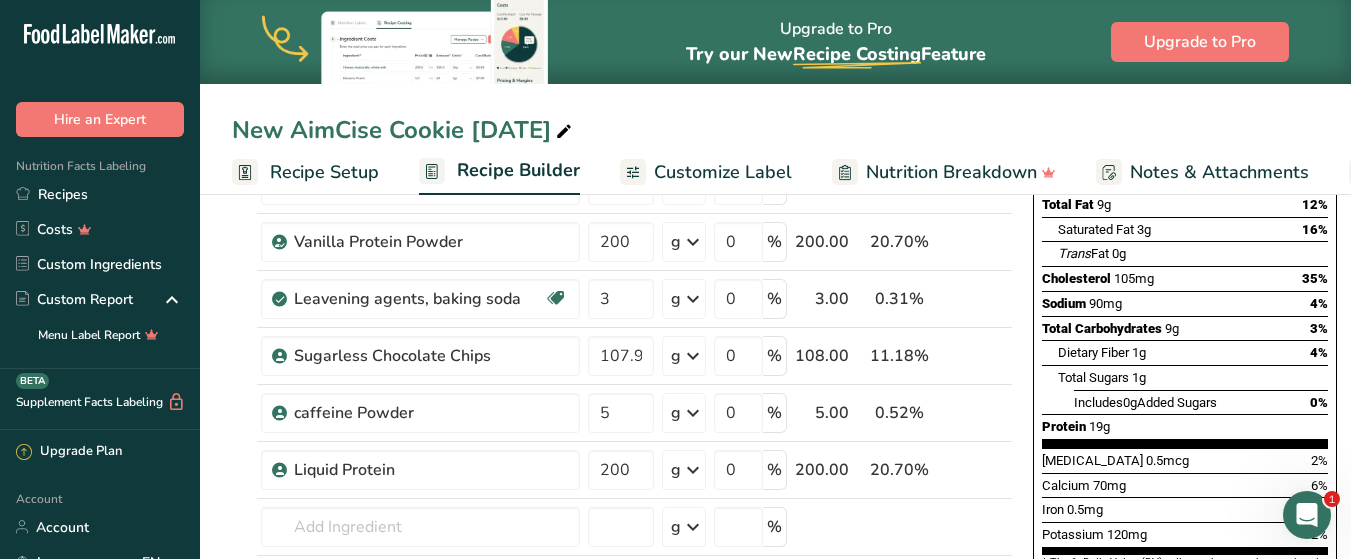 scroll, scrollTop: 200, scrollLeft: 0, axis: vertical 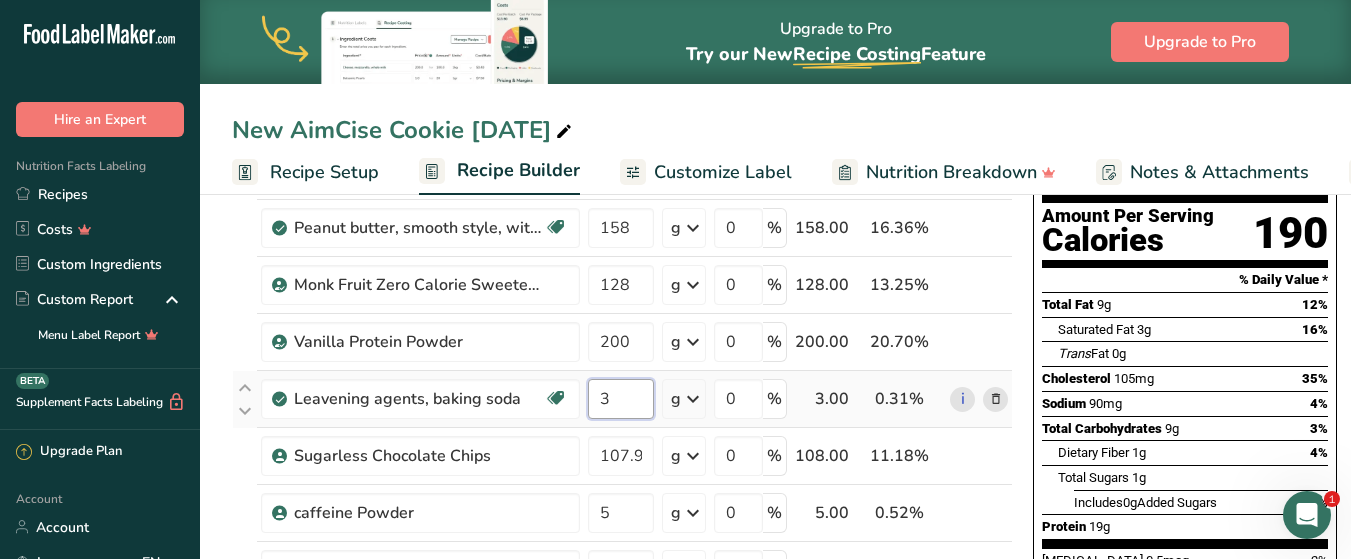 click on "3" at bounding box center (621, 399) 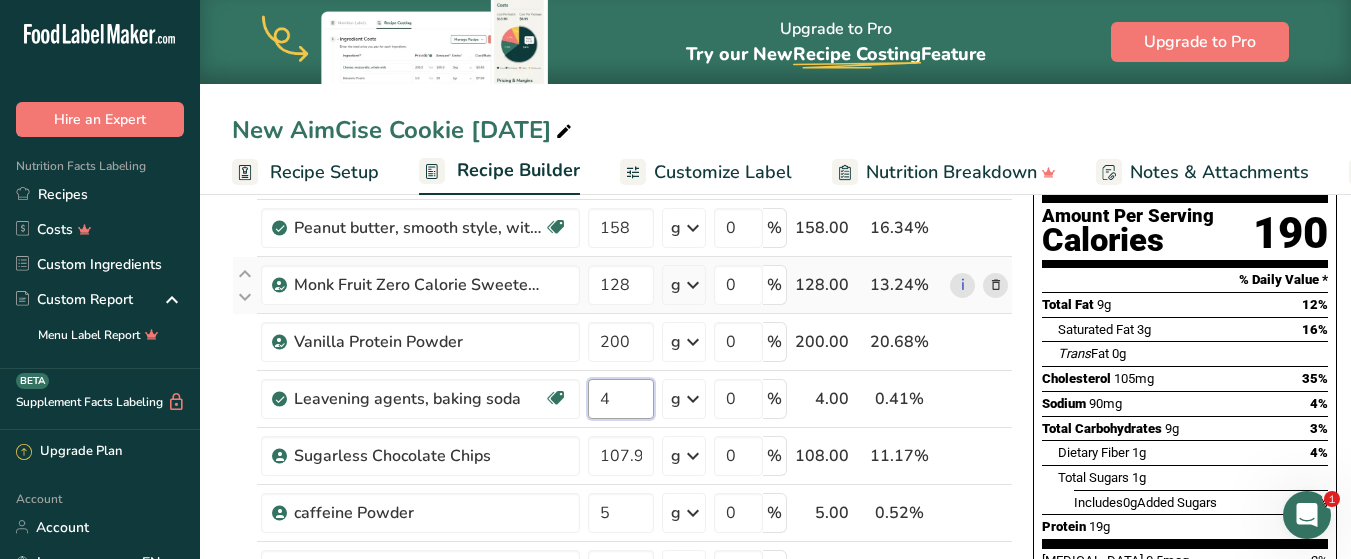scroll, scrollTop: 100, scrollLeft: 0, axis: vertical 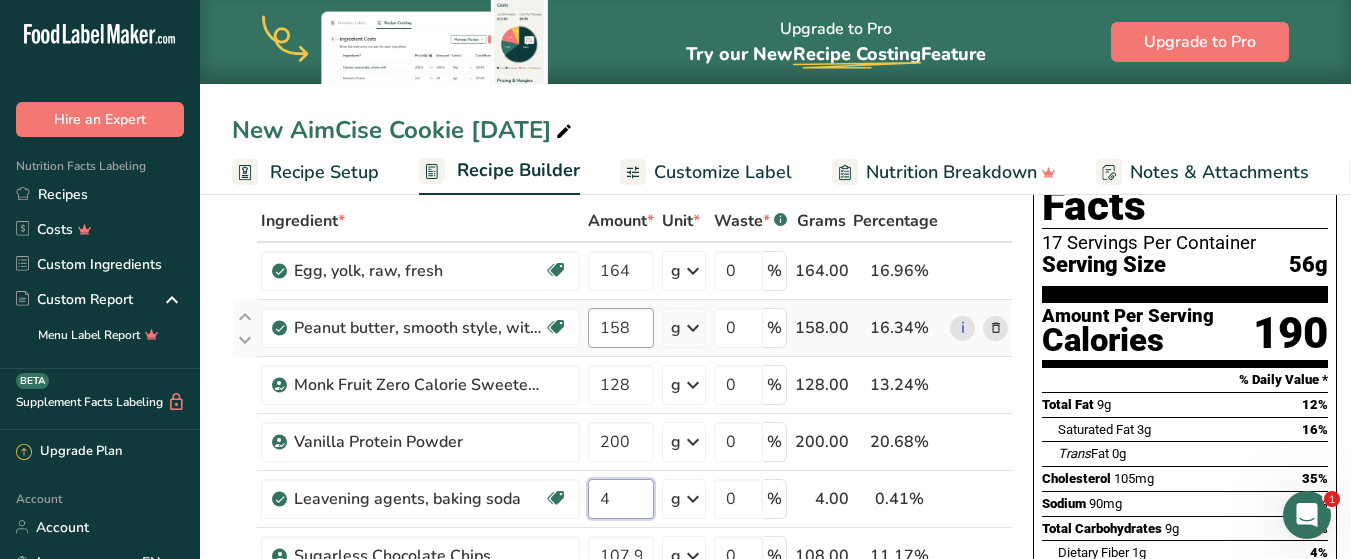 type on "4" 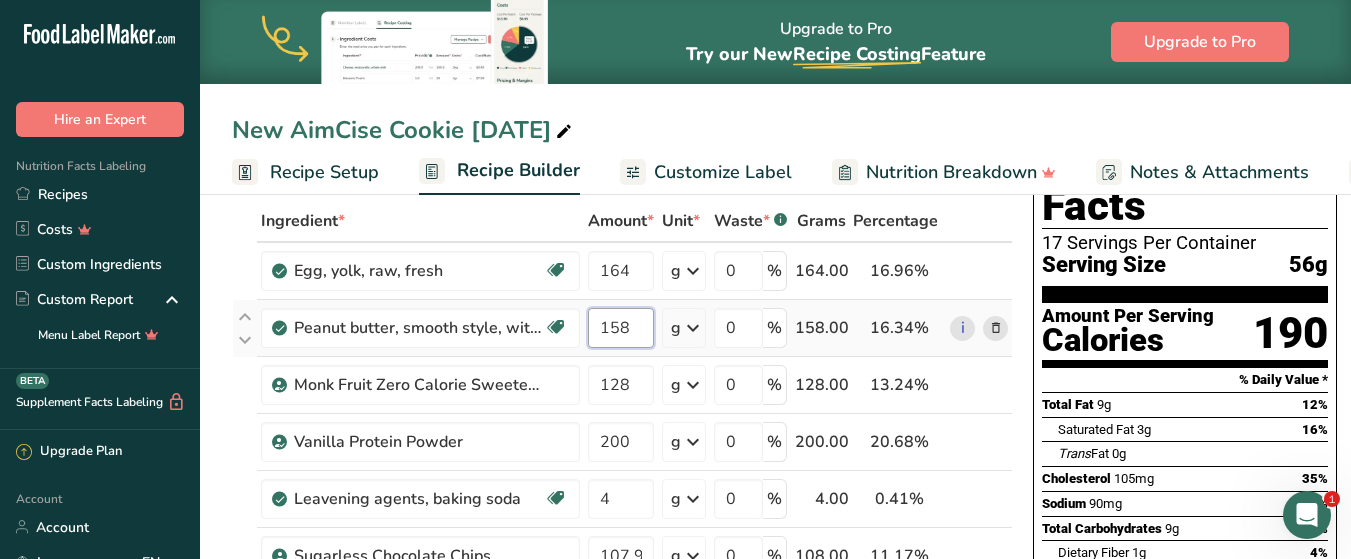 click on "Ingredient *
Amount *
Unit *
Waste *   .a-a{fill:#347362;}.b-a{fill:#fff;}          Grams
Percentage
Egg, yolk, raw, fresh
Dairy free
Gluten free
Vegetarian
Soy free
164
g
Portions
1 large
1 cup
Weight Units
g
kg
mg
See more
Volume Units
l
Volume units require a density conversion. If you know your ingredient's density enter it below. Otherwise, click on "RIA" our AI Regulatory bot - she will be able to help you
lb/ft3
g/cm3
Confirm
mL
lb/ft3
fl oz" at bounding box center [622, 540] 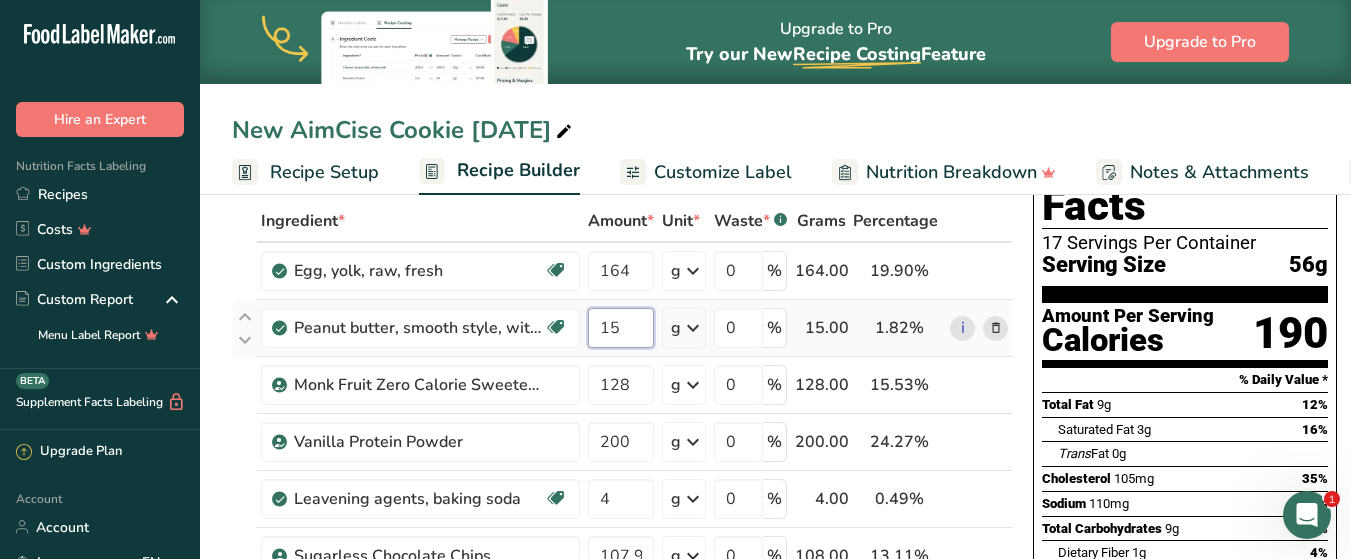 type on "1" 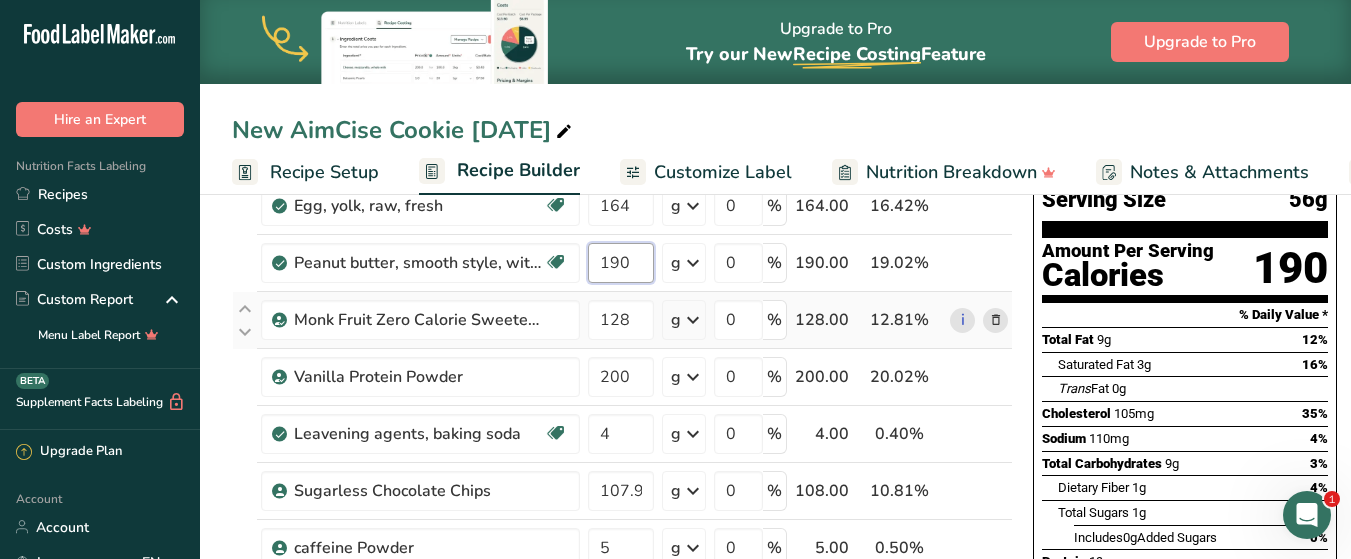 scroll, scrollTop: 200, scrollLeft: 0, axis: vertical 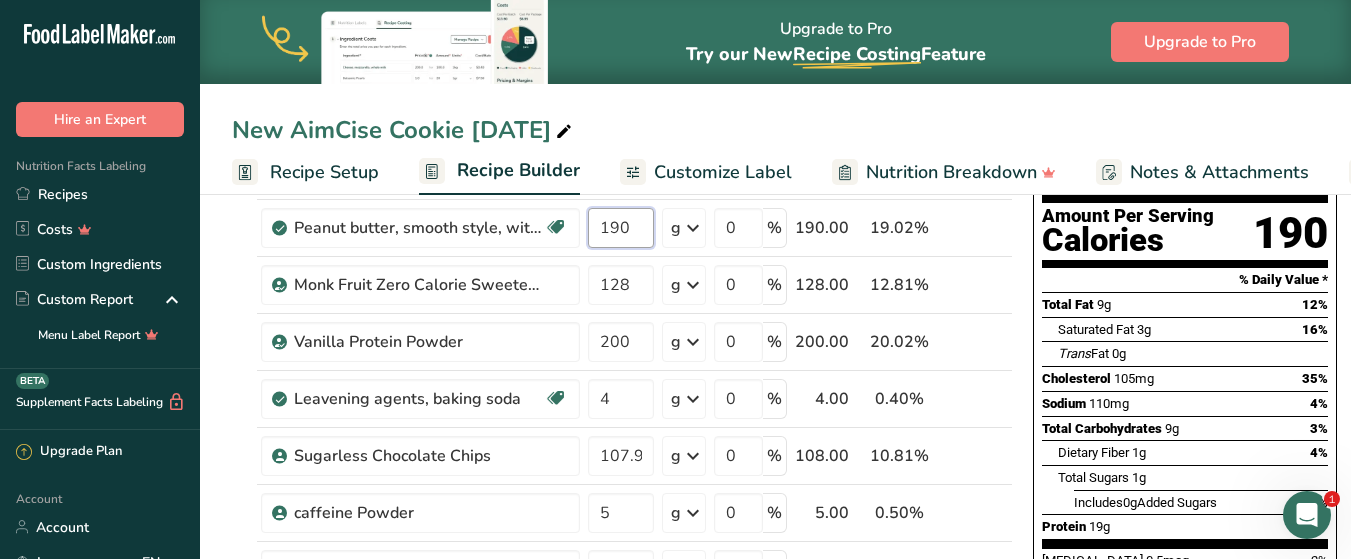 type on "190" 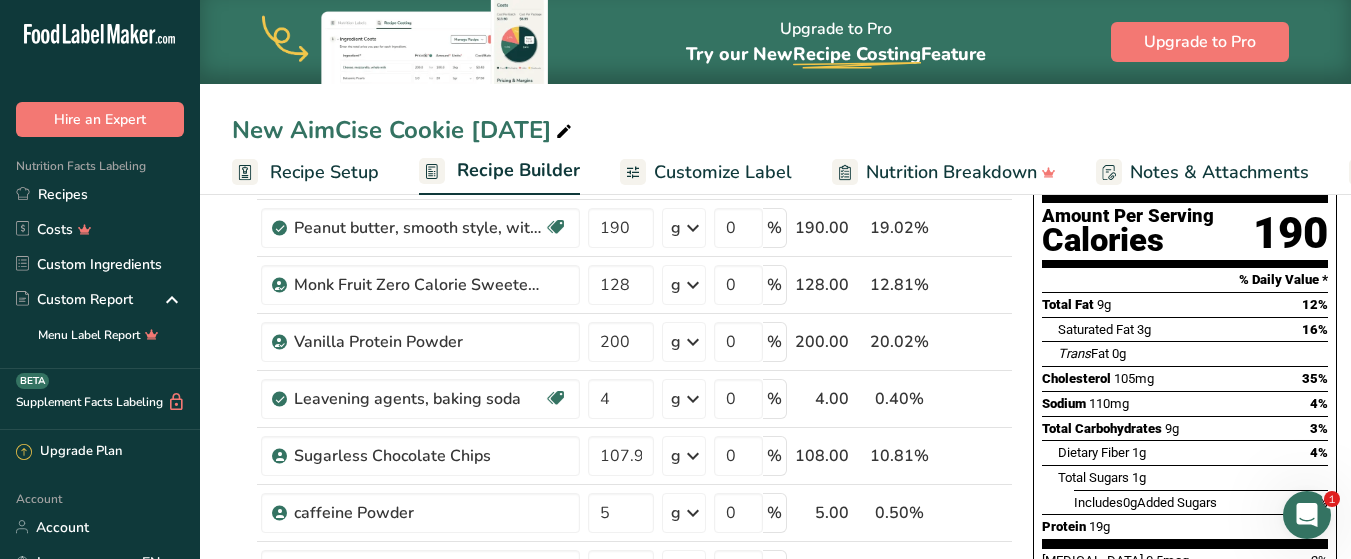 click on "New AimCise Cookie [DATE]
Recipe Setup                       Recipe Builder   Customize Label               Nutrition Breakdown                 Notes & Attachments                 Recipe Costing
Add Ingredients
Manage Recipe         Delete Recipe           Duplicate Recipe             Scale Recipe             Save as Sub-Recipe   .a-a{fill:#347362;}.b-a{fill:#fff;}                               Nutrition Breakdown                   Recipe Card
NEW
[MEDICAL_DATA] Pattern Report             Activity History
Download
Choose your preferred label style
Standard FDA label
Standard FDA label
The most common format for nutrition facts labels in compliance with the FDA's typeface, style and requirements
Tabular FDA label" at bounding box center [775, 730] 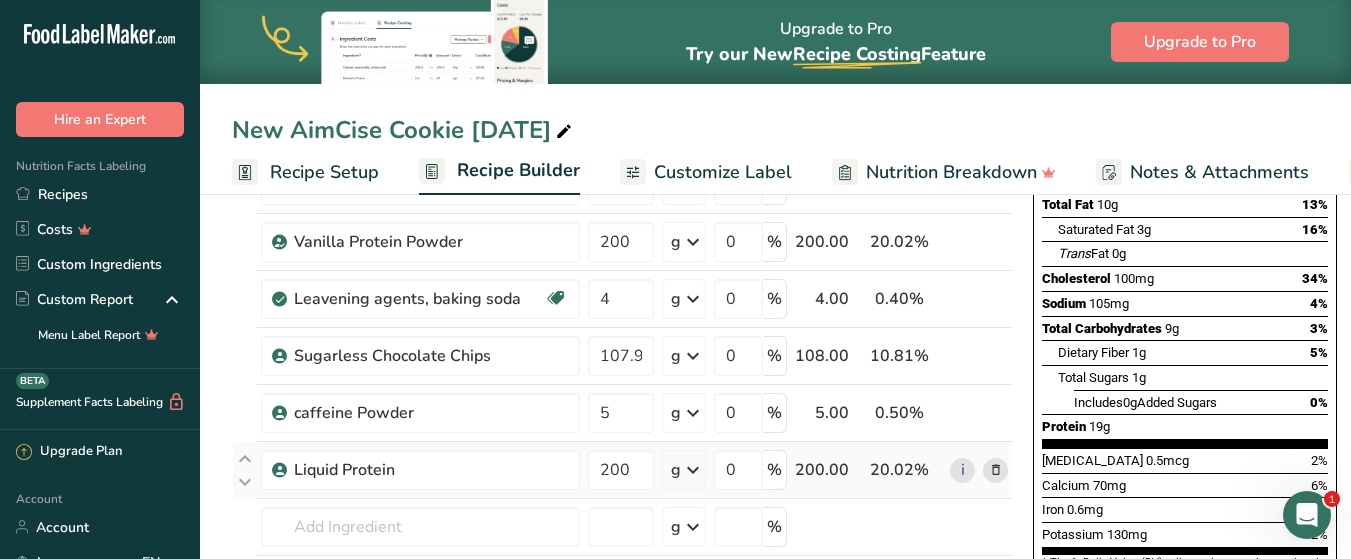 scroll, scrollTop: 400, scrollLeft: 0, axis: vertical 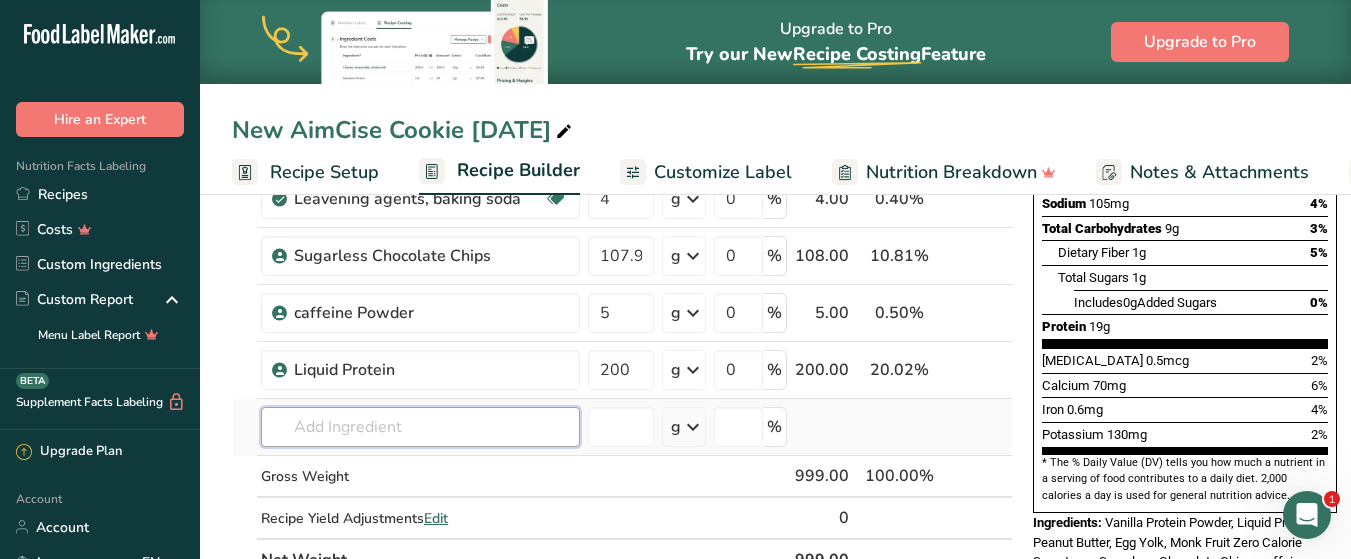 click at bounding box center (420, 427) 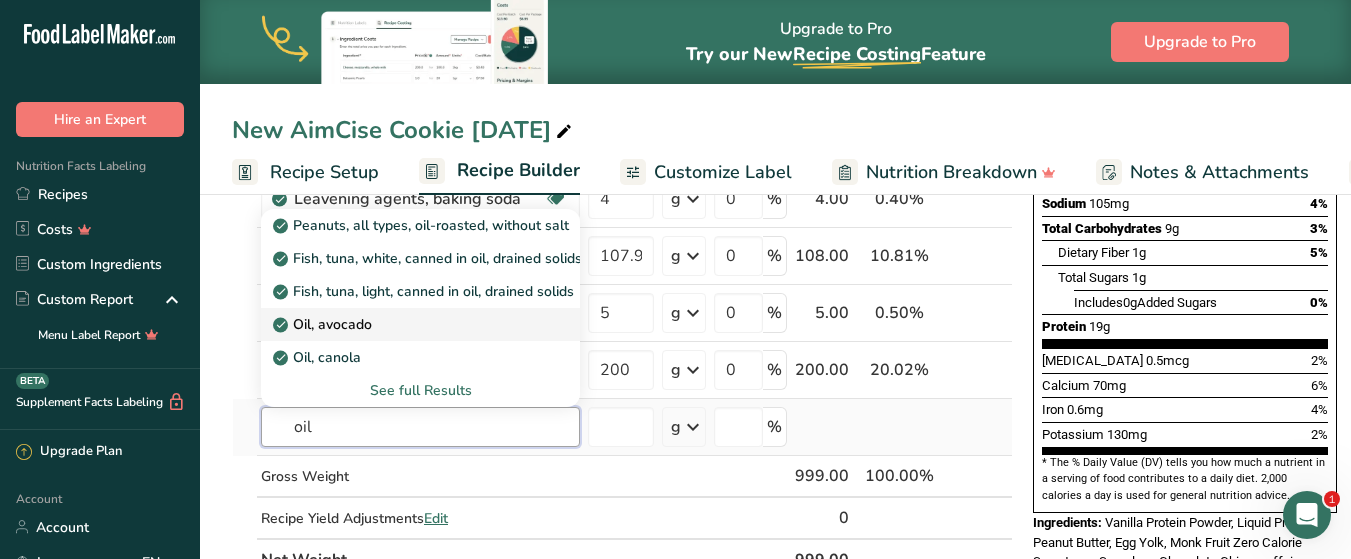 type on "oil" 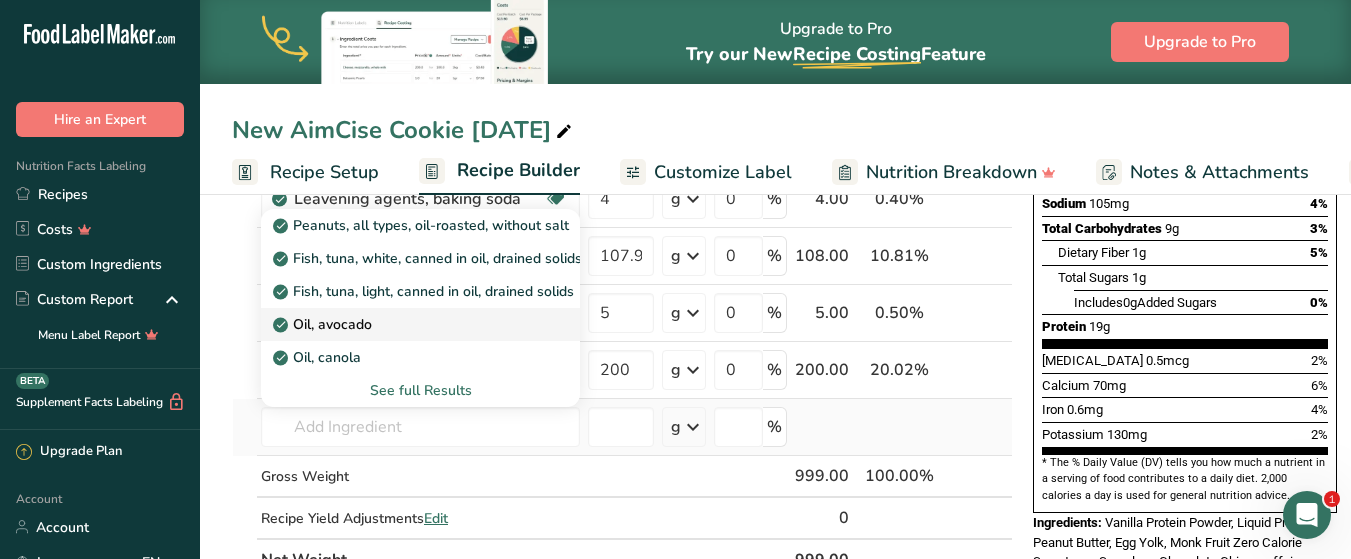 click on "Oil, avocado" at bounding box center (324, 324) 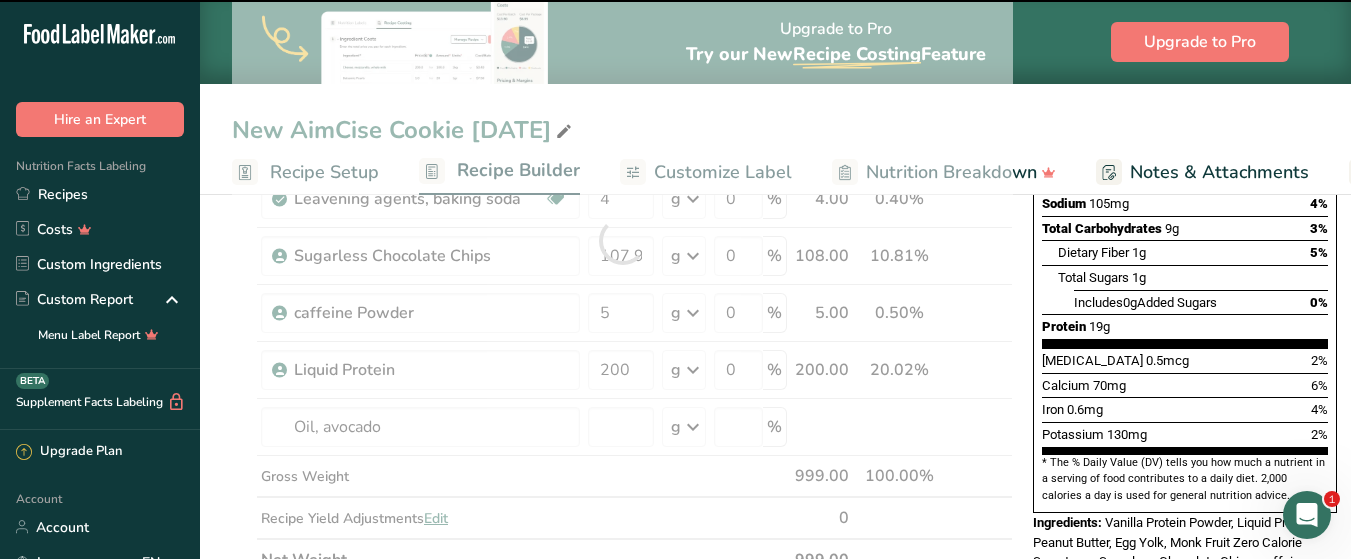 type on "0" 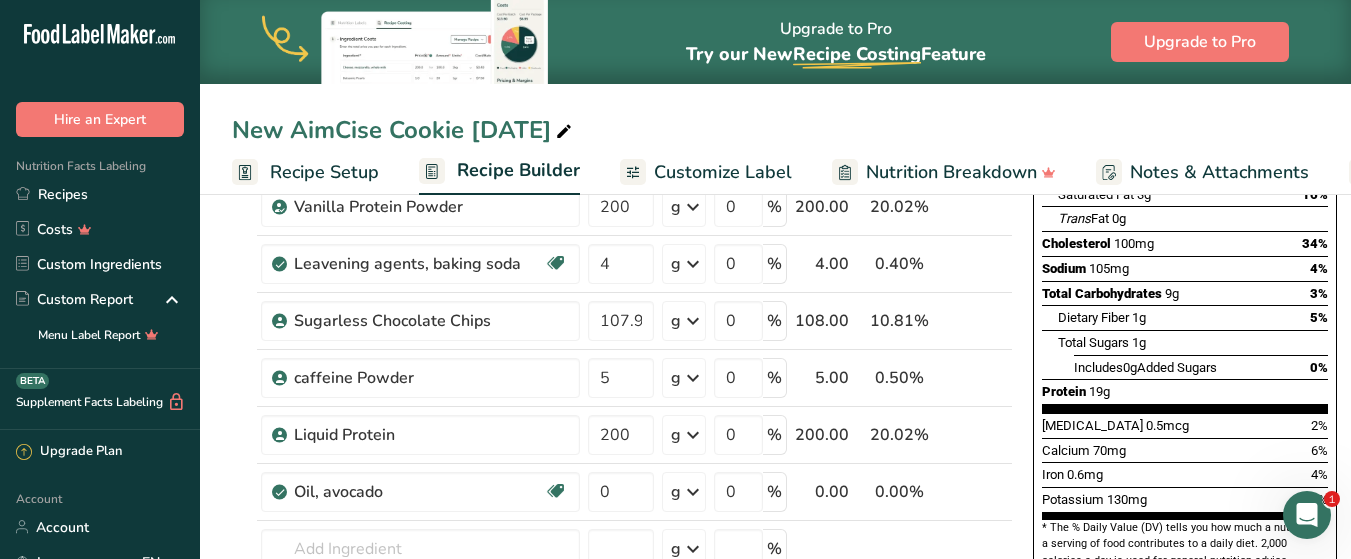 scroll, scrollTop: 0, scrollLeft: 0, axis: both 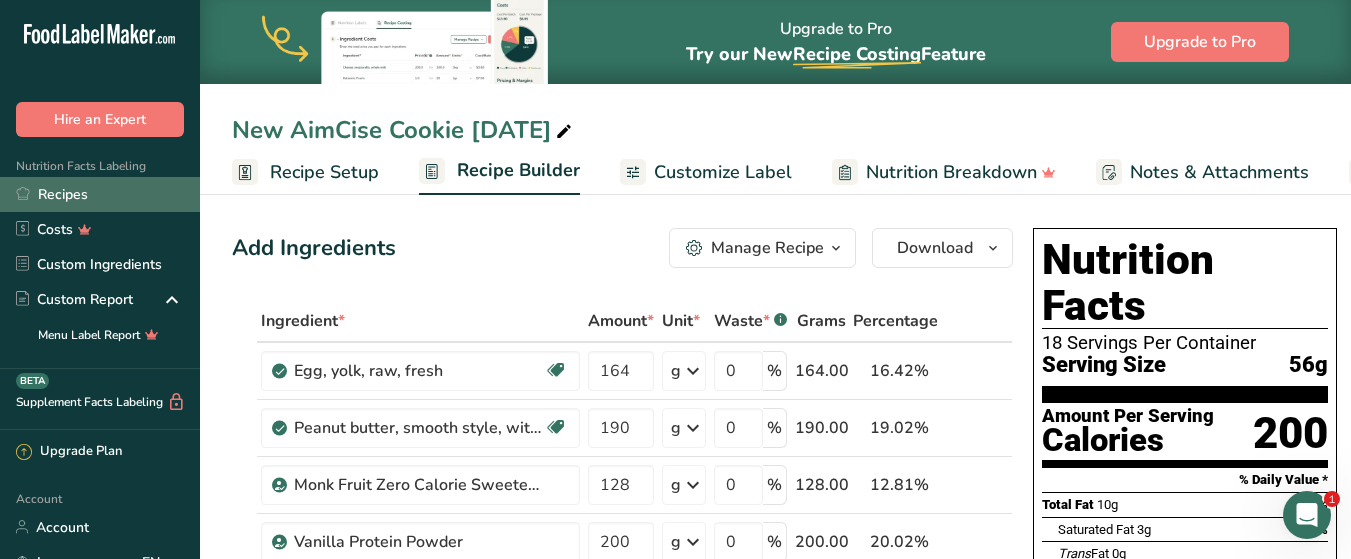click on "Recipes" at bounding box center [100, 194] 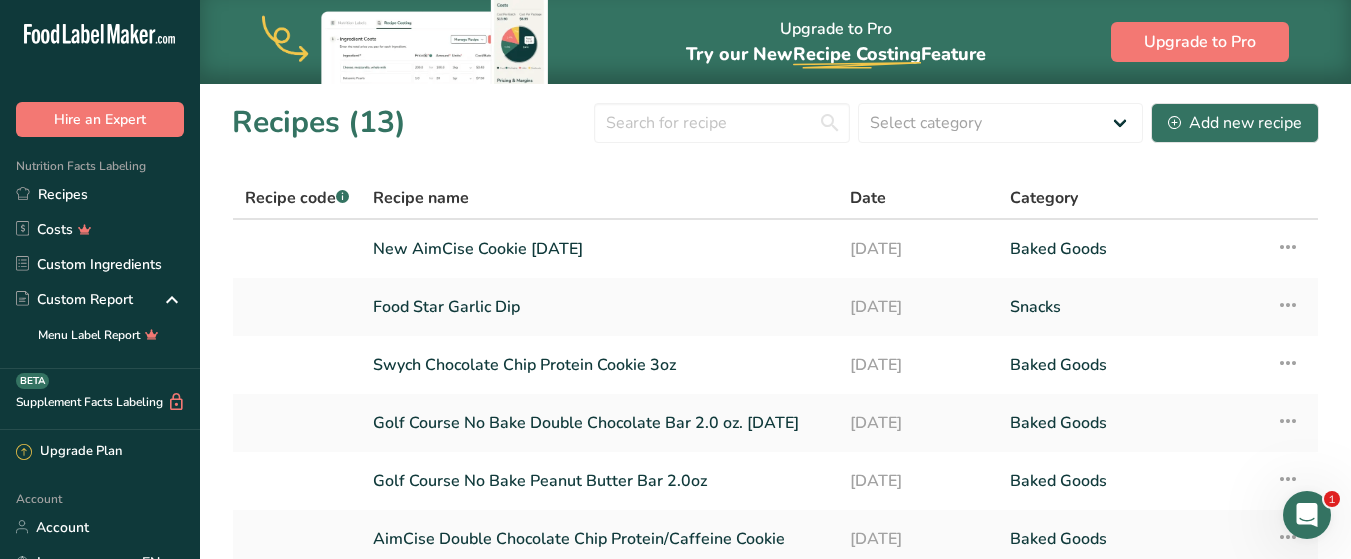 click on "Recipes (13)" at bounding box center (319, 122) 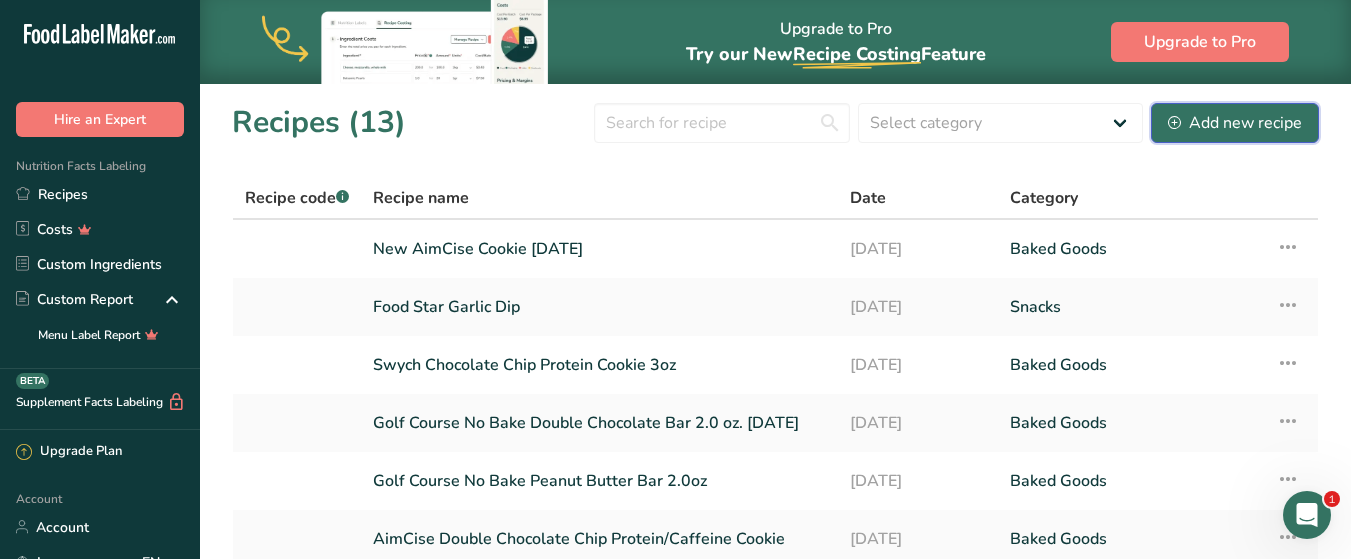 click on "Add new recipe" at bounding box center [1235, 123] 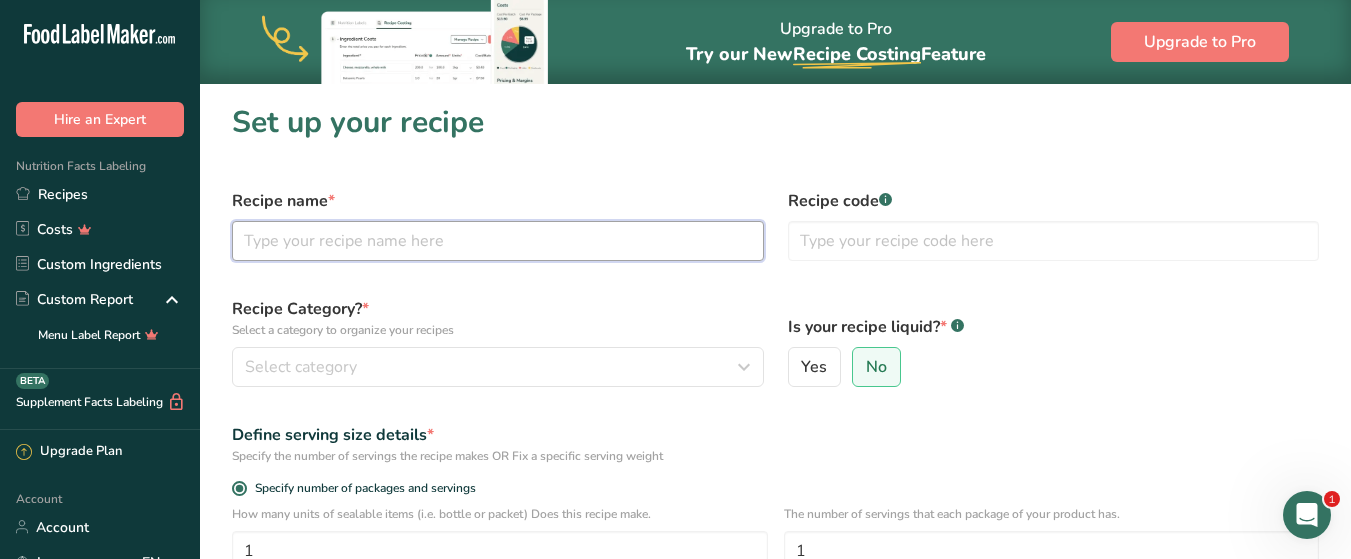 click at bounding box center (498, 241) 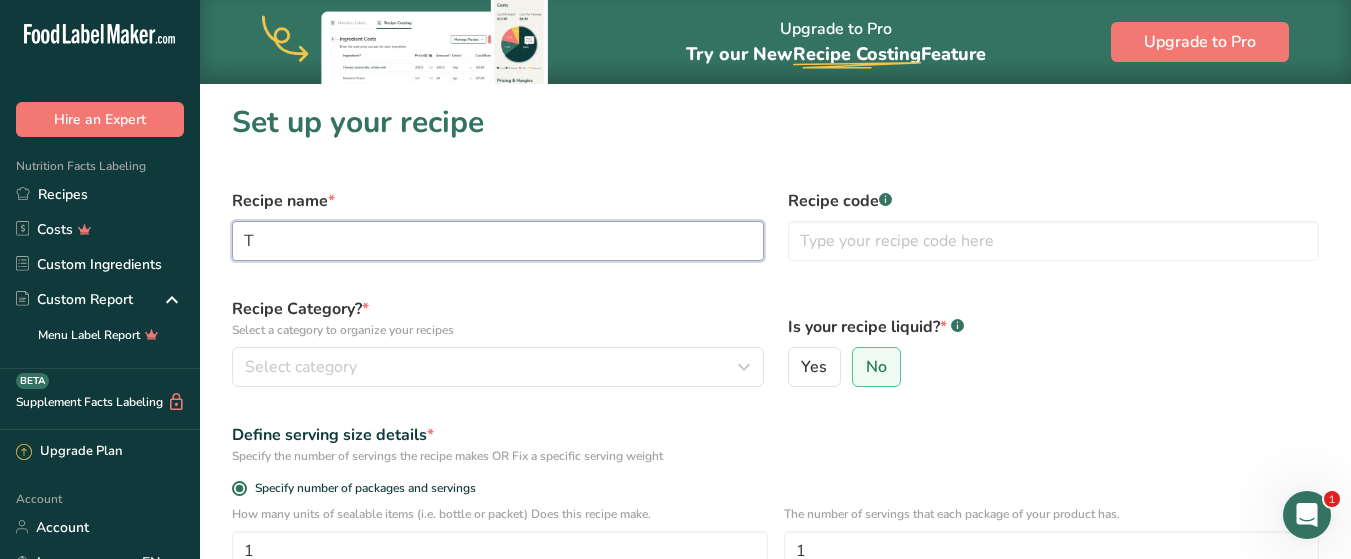 click on "T" at bounding box center [498, 241] 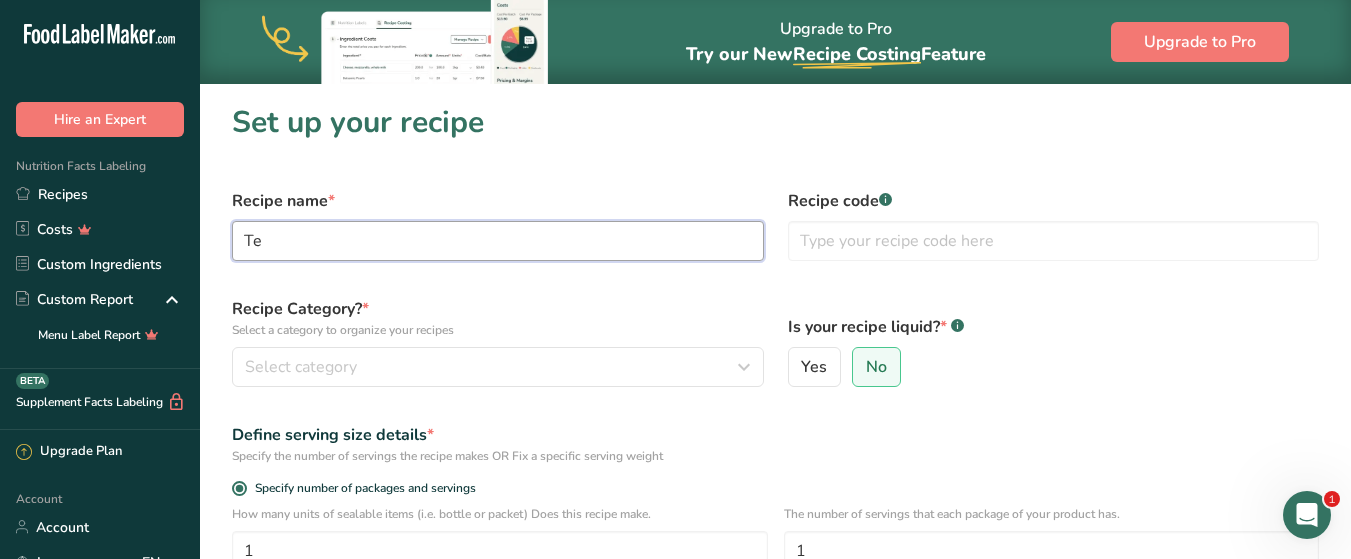 type on "T" 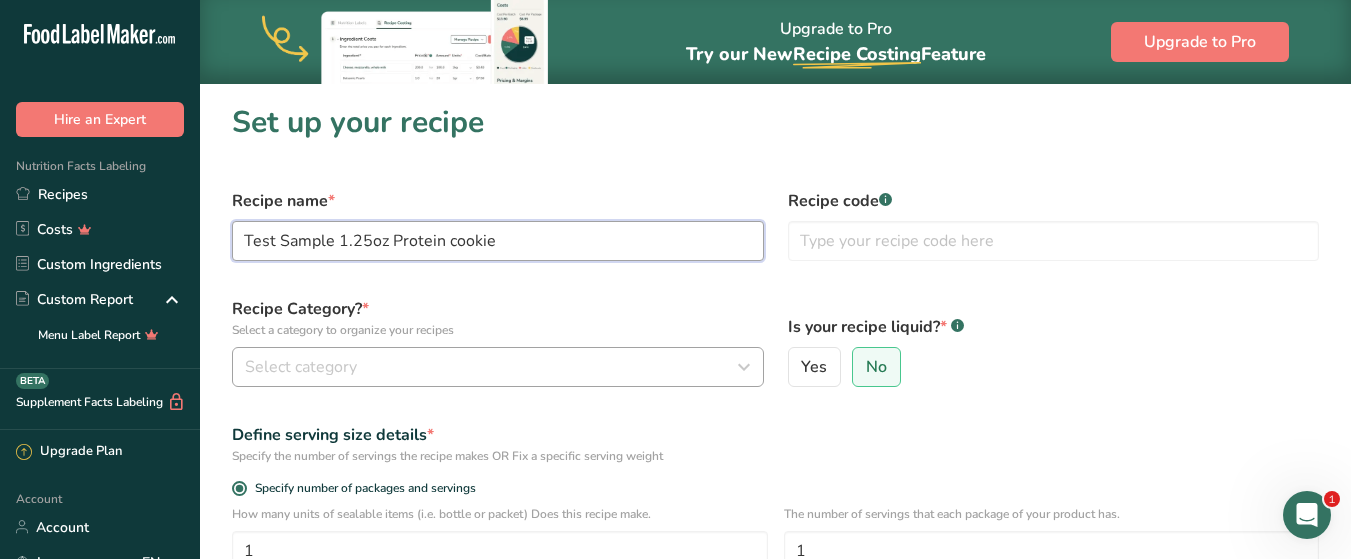 type on "Test Sample 1.25oz Protein cookie" 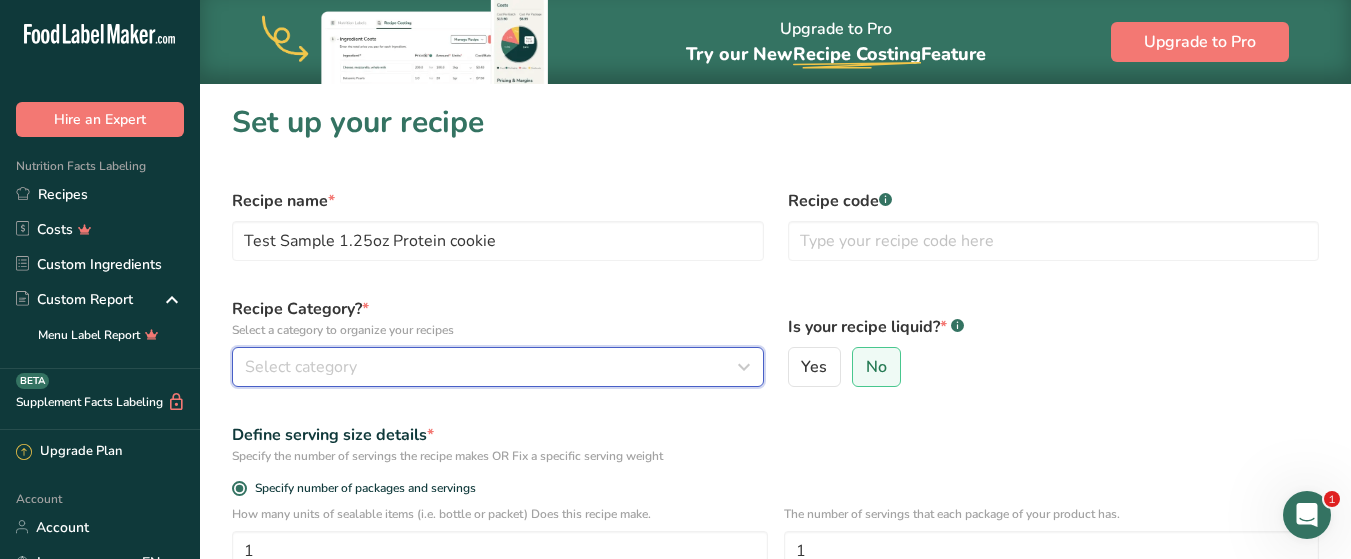 click on "Select category" at bounding box center (492, 367) 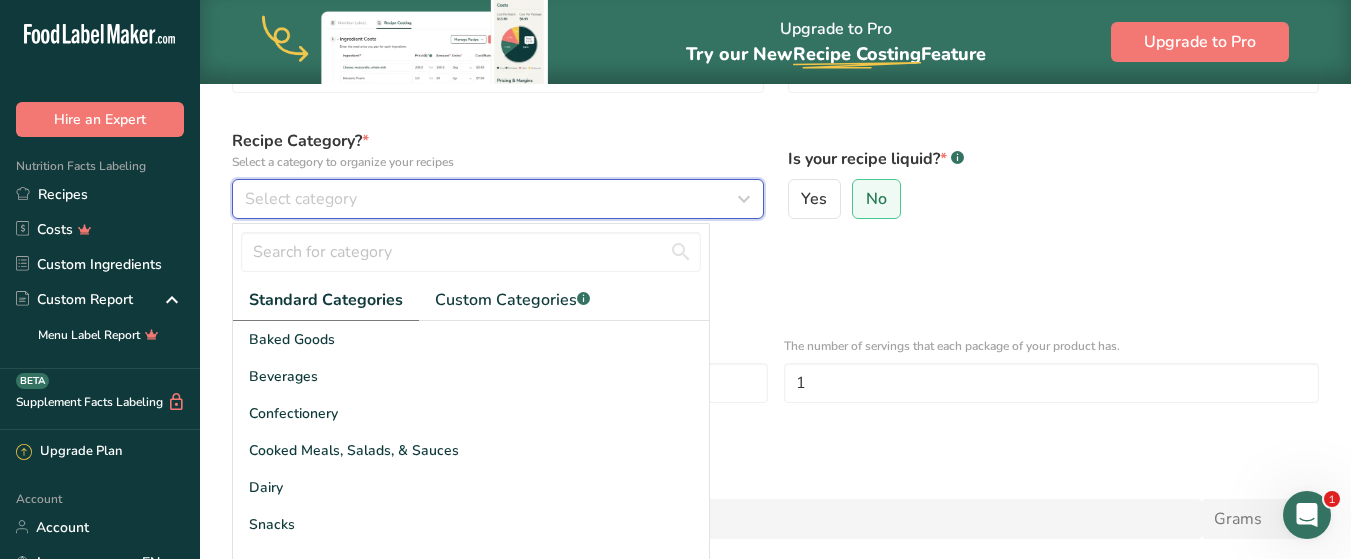 scroll, scrollTop: 200, scrollLeft: 0, axis: vertical 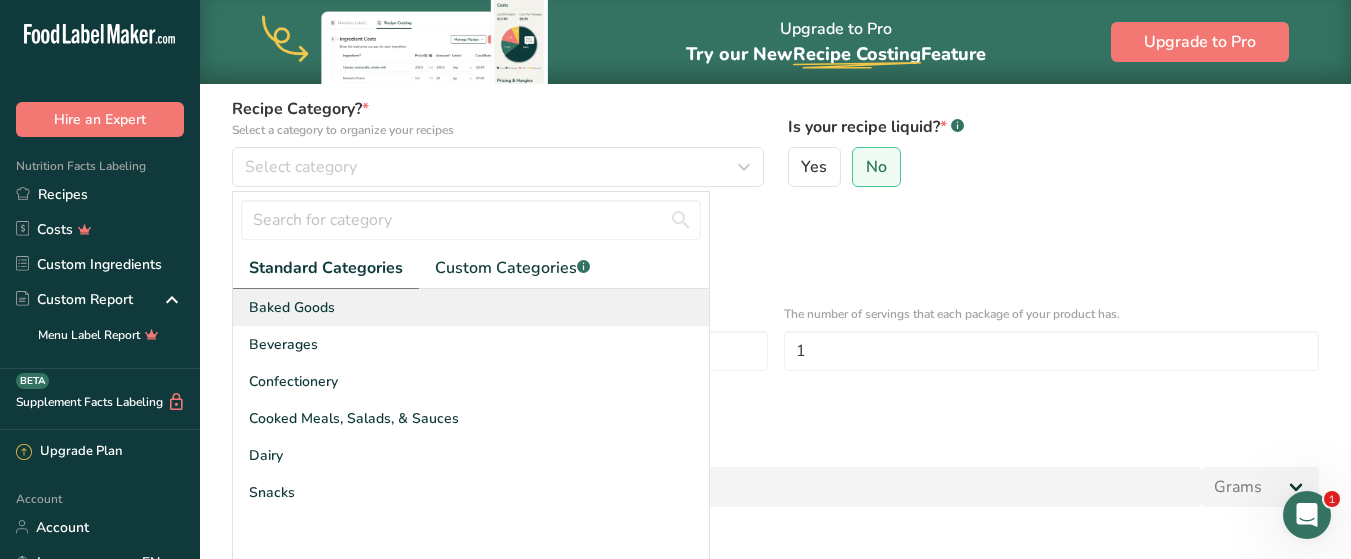click on "Baked Goods" at bounding box center [471, 307] 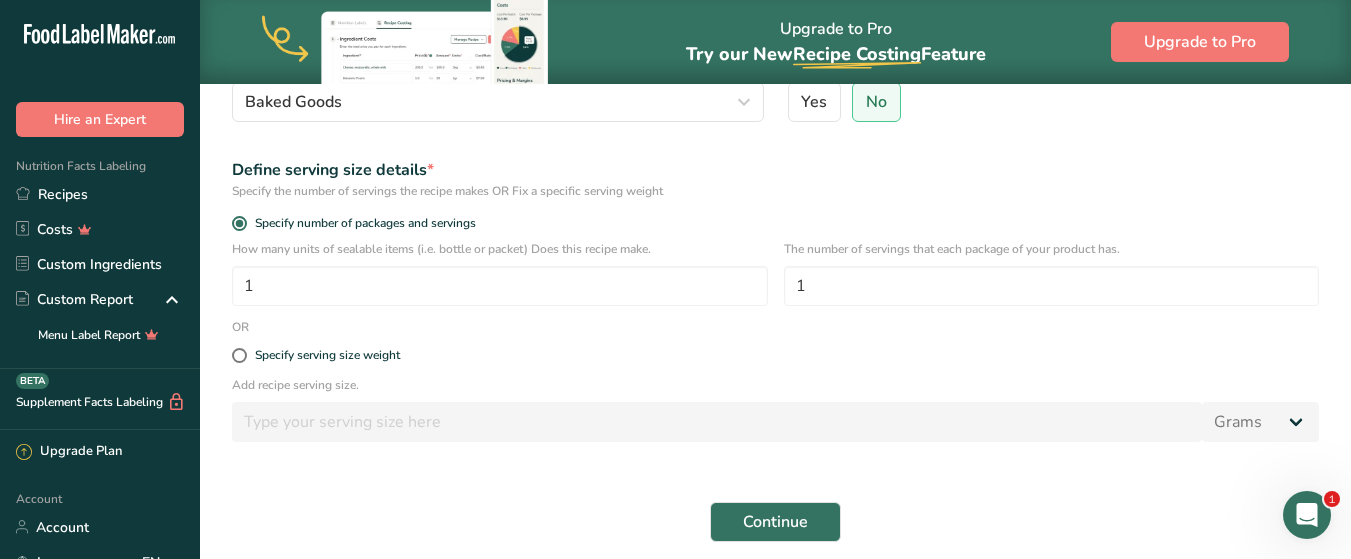 scroll, scrollTop: 300, scrollLeft: 0, axis: vertical 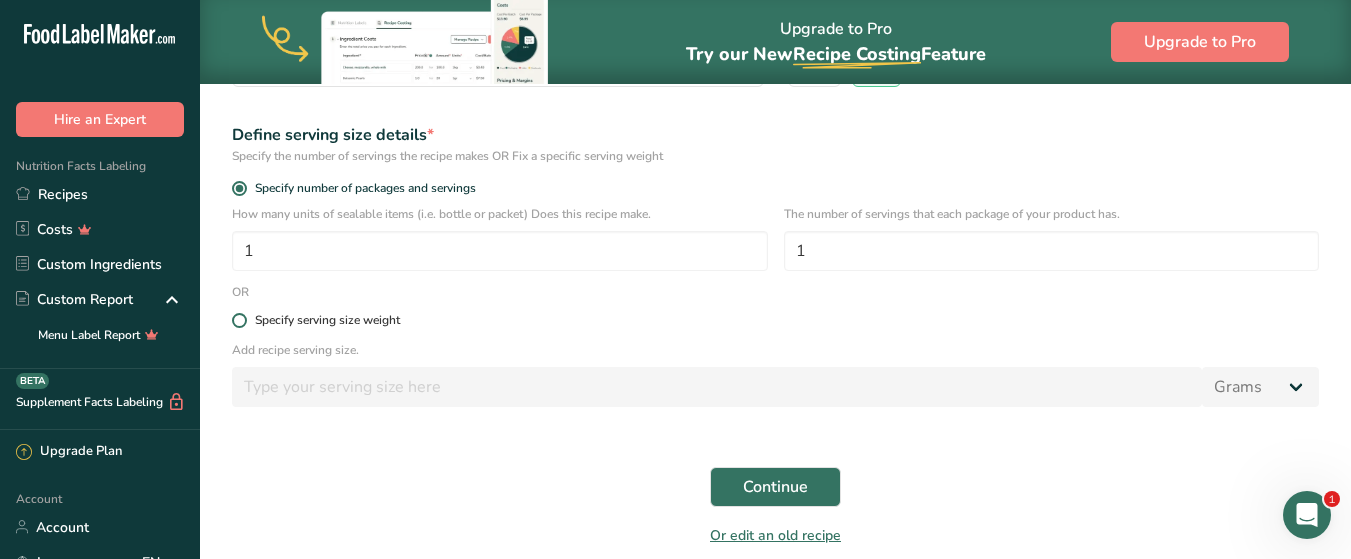 click at bounding box center (239, 320) 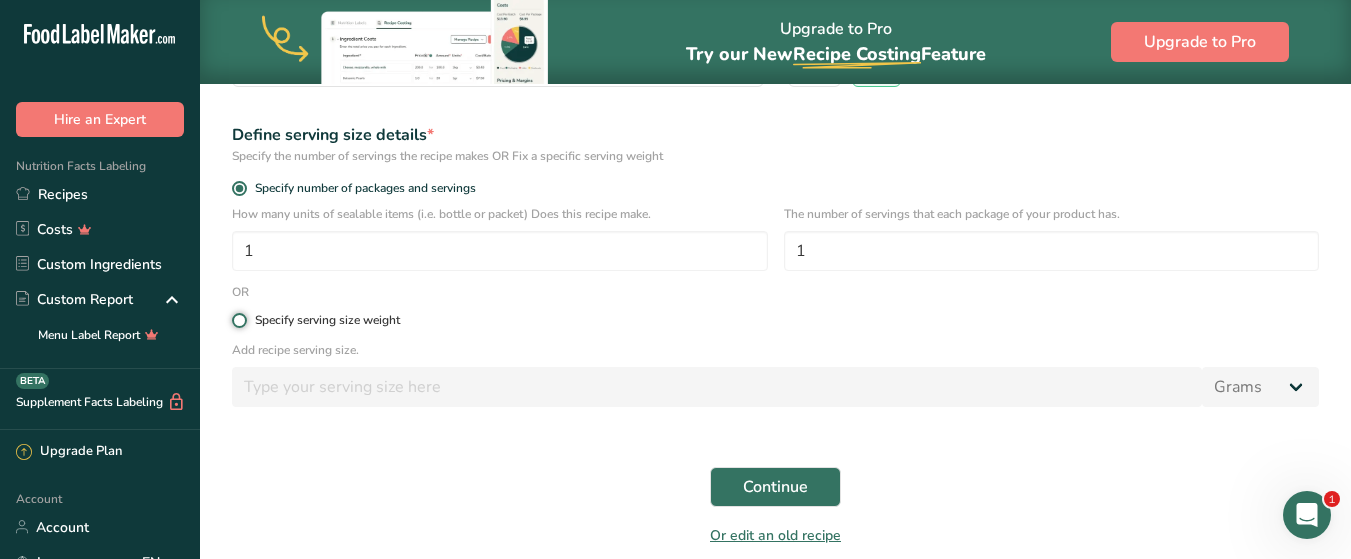 click on "Specify serving size weight" at bounding box center (238, 320) 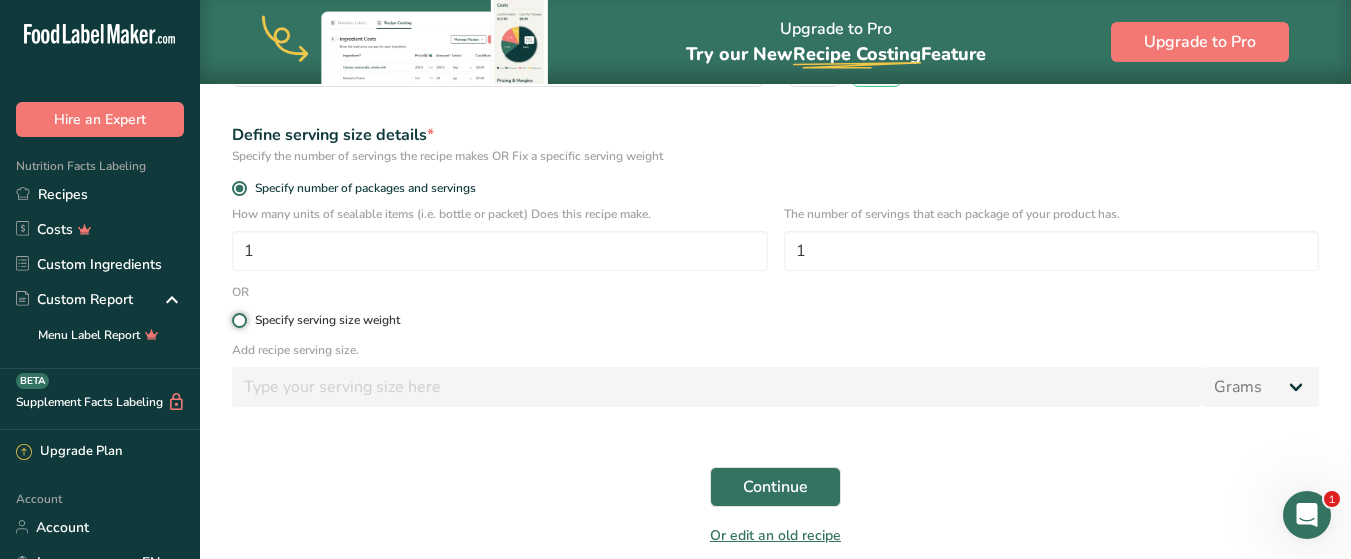 radio on "true" 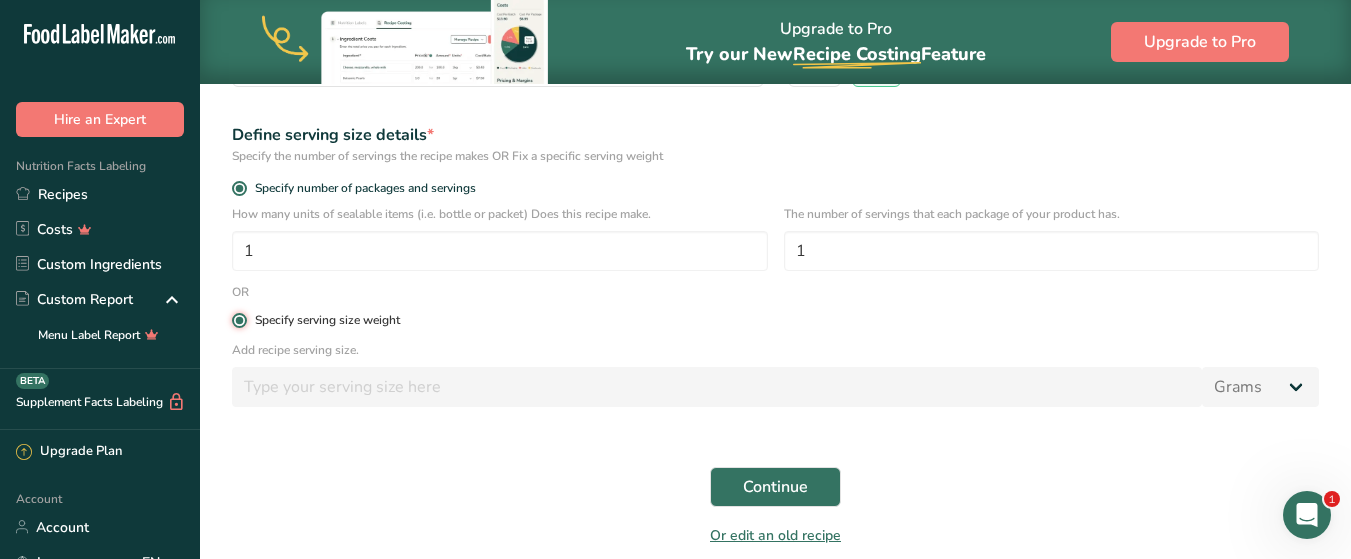 radio on "false" 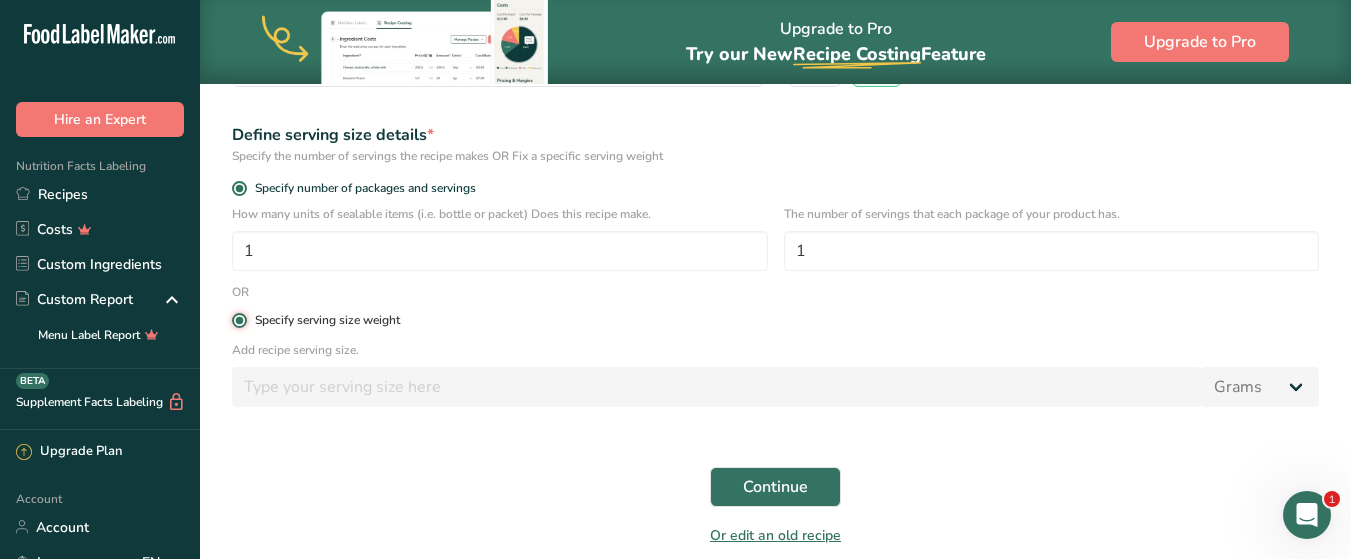 type 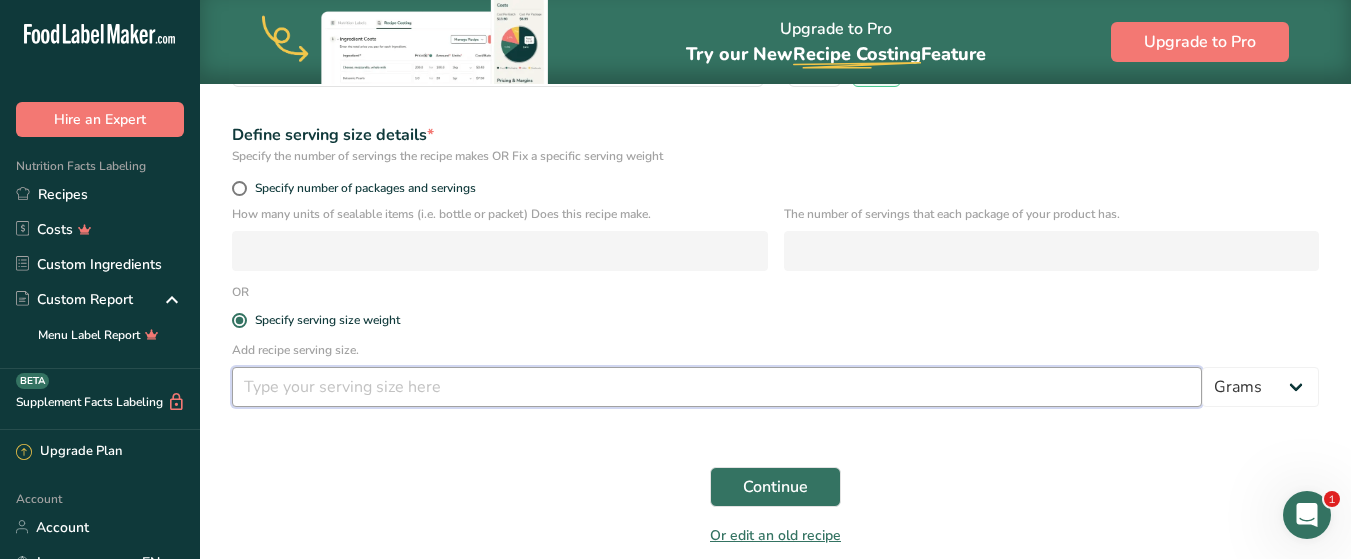 click at bounding box center [717, 387] 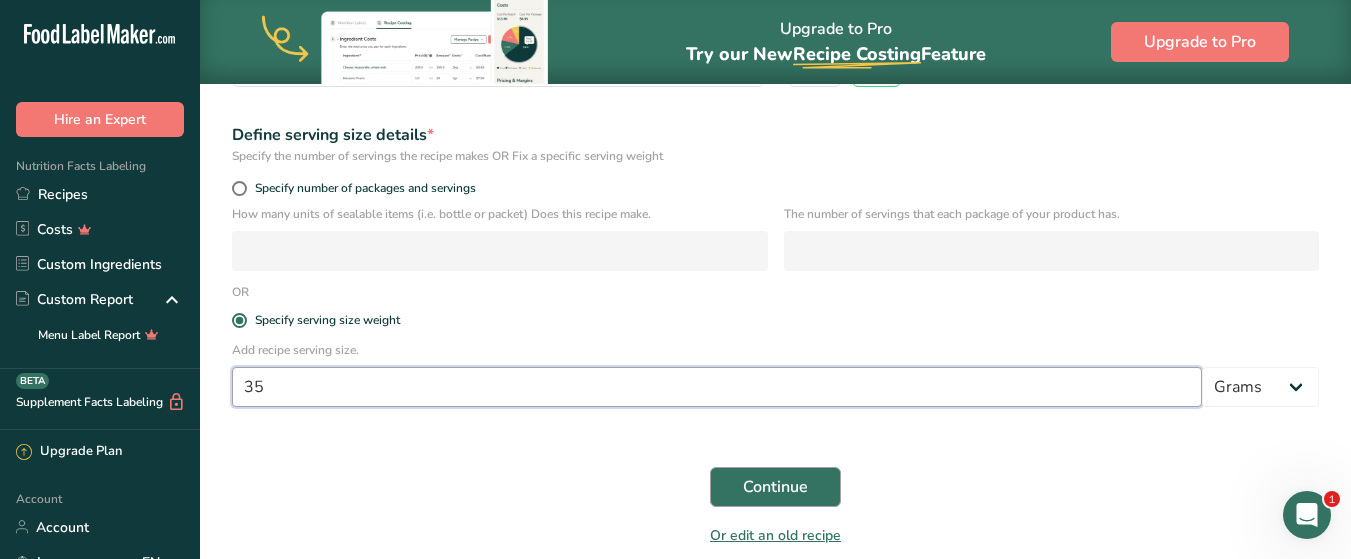 type on "35" 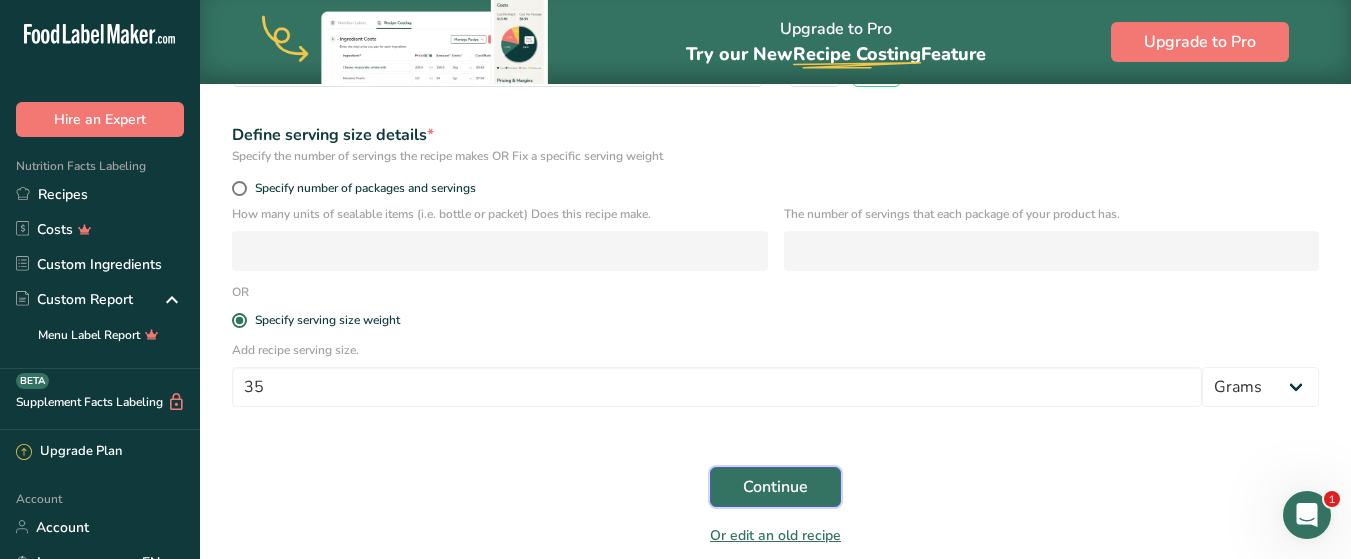 click on "Continue" at bounding box center [775, 487] 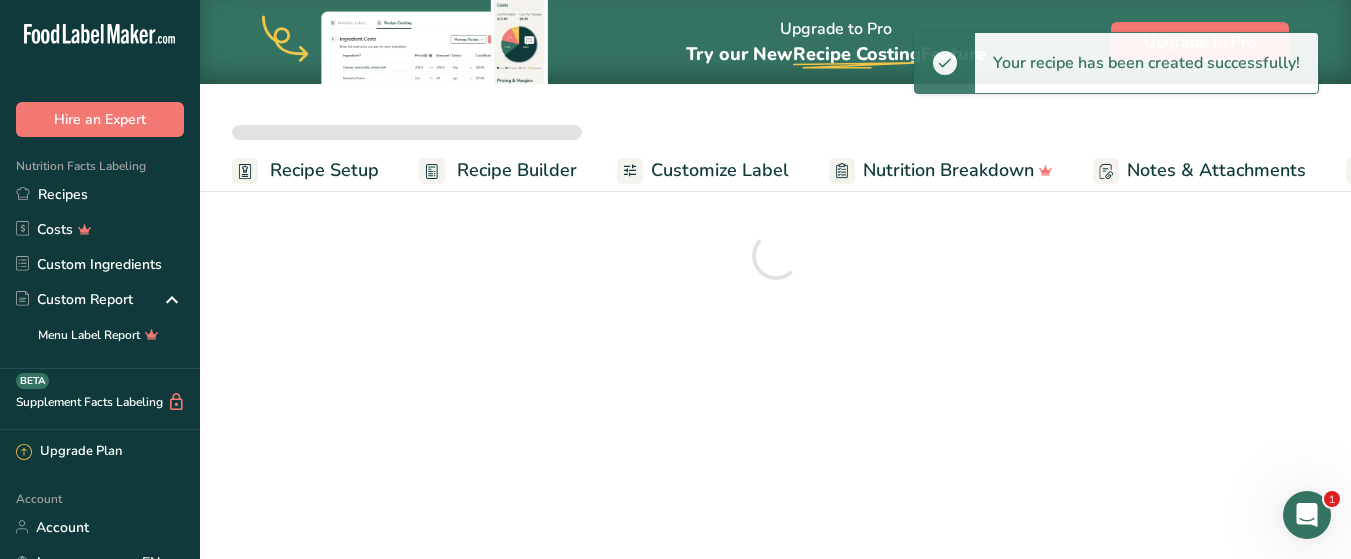 scroll, scrollTop: 0, scrollLeft: 0, axis: both 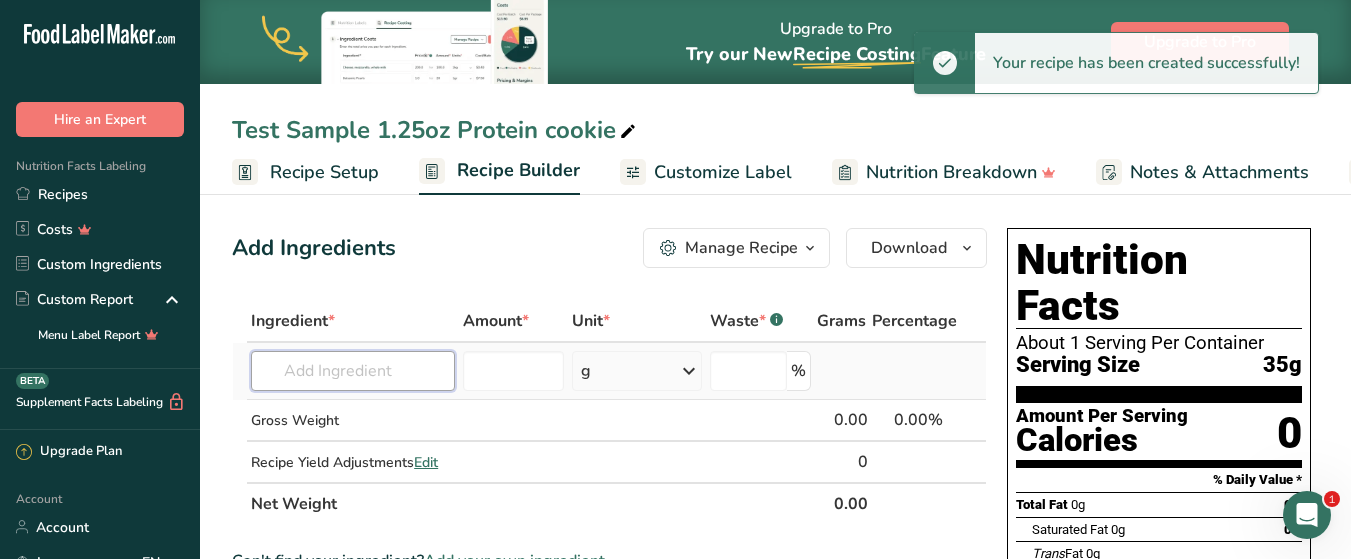 click at bounding box center (353, 371) 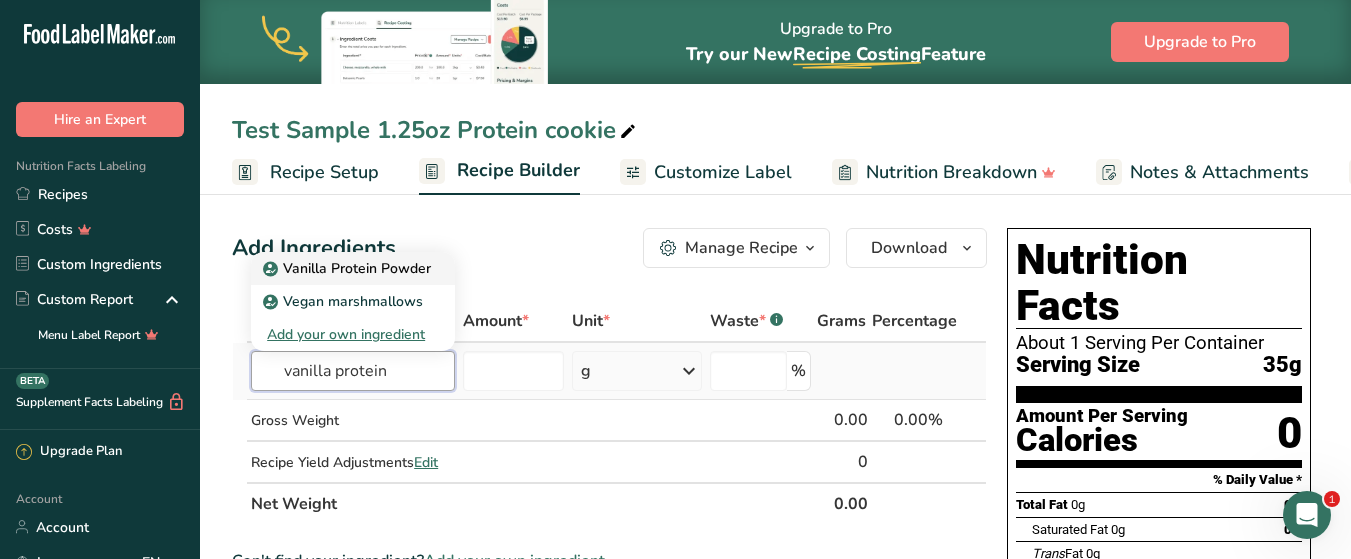 type on "vanilla protein" 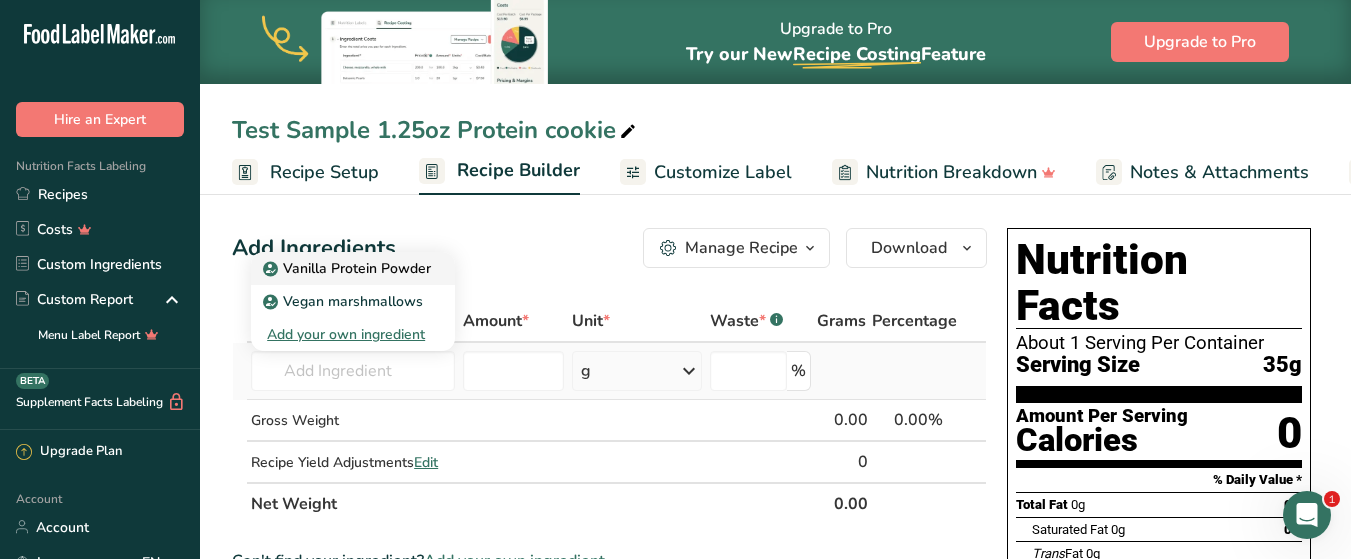 click on "Vanilla Protein Powder" at bounding box center (349, 268) 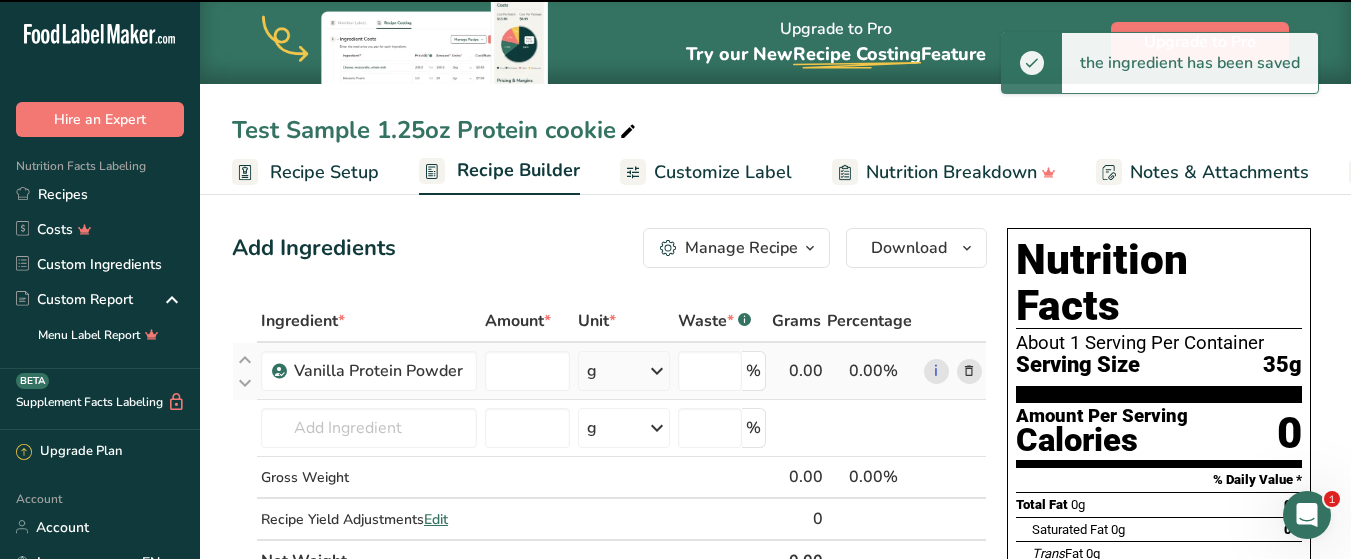 type on "0" 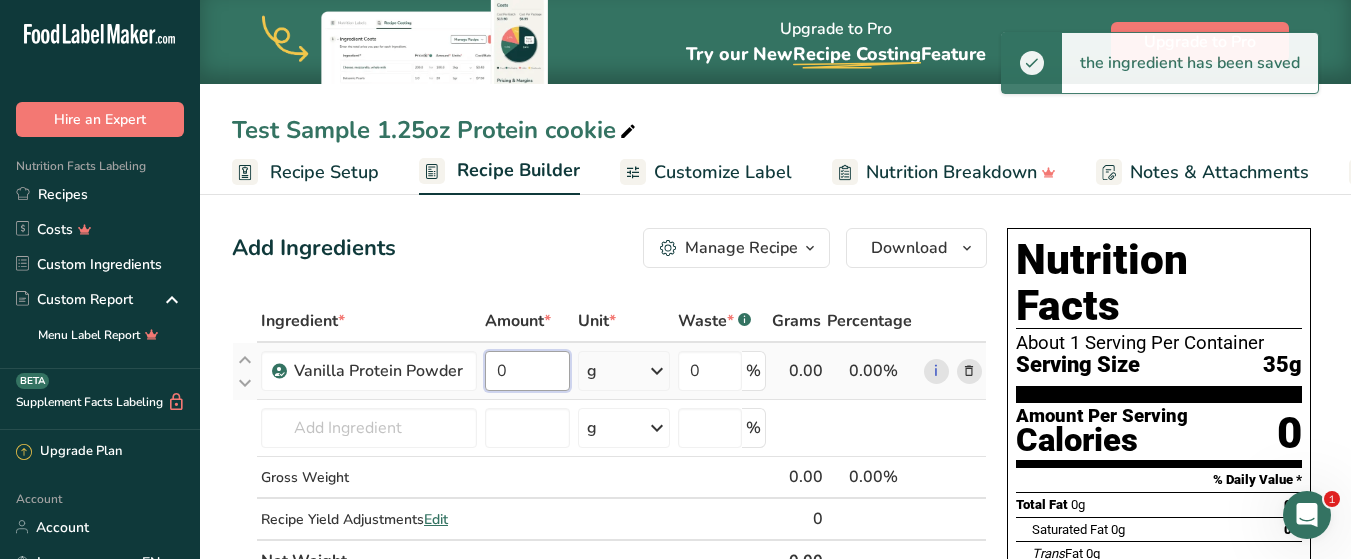 click on "0" at bounding box center (527, 371) 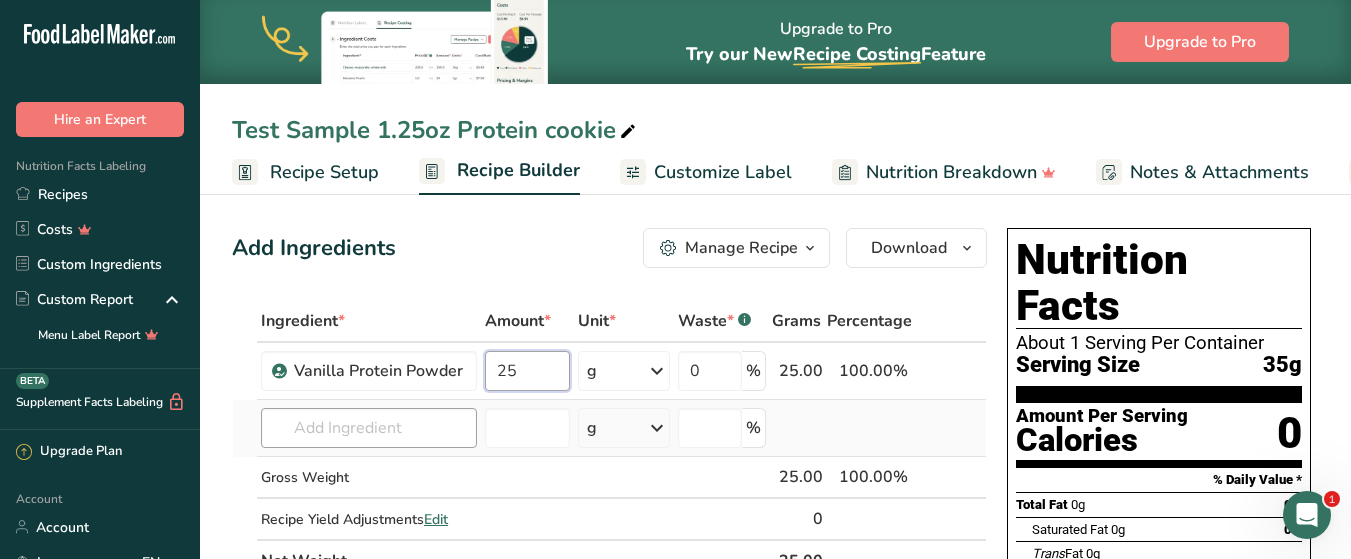 type on "25" 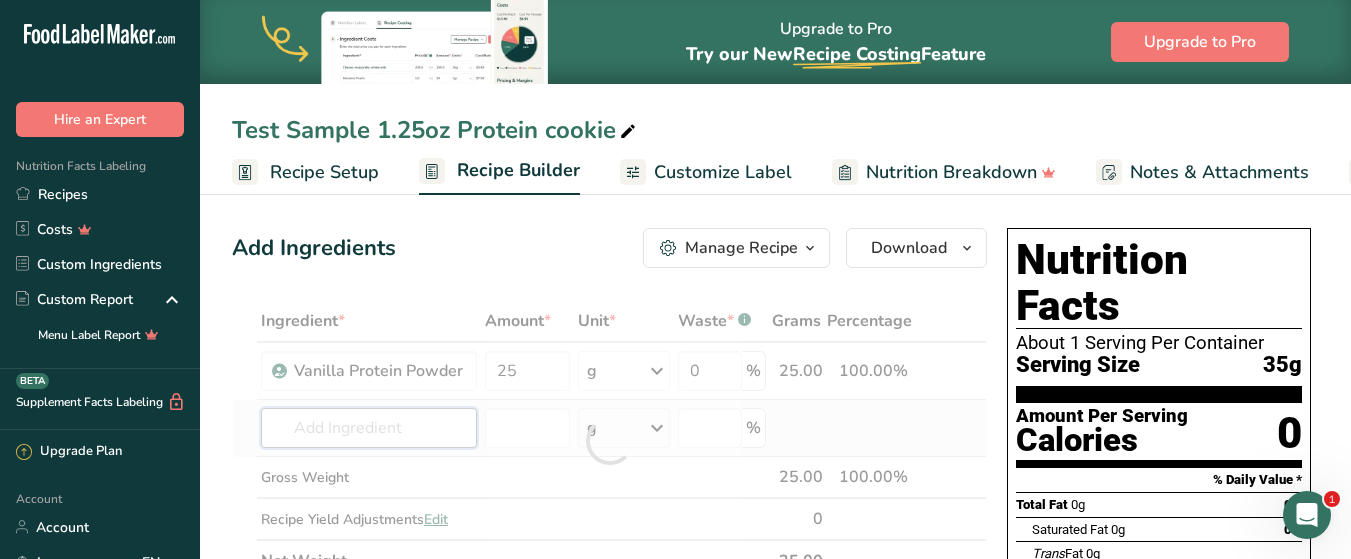 click on "Ingredient *
Amount *
Unit *
Waste *   .a-a{fill:#347362;}.b-a{fill:#fff;}          Grams
Percentage
Vanilla Protein Powder
25
g
Weight Units
g
kg
mg
See more
Volume Units
l
Volume units require a density conversion. If you know your ingredient's density enter it below. Otherwise, click on "RIA" our AI Regulatory bot - she will be able to help you
lb/ft3
g/cm3
Confirm
mL
Volume units require a density conversion. If you know your ingredient's density enter it below. Otherwise, click on "RIA" our AI Regulatory bot - she will be able to help you
lb/ft3" at bounding box center (609, 441) 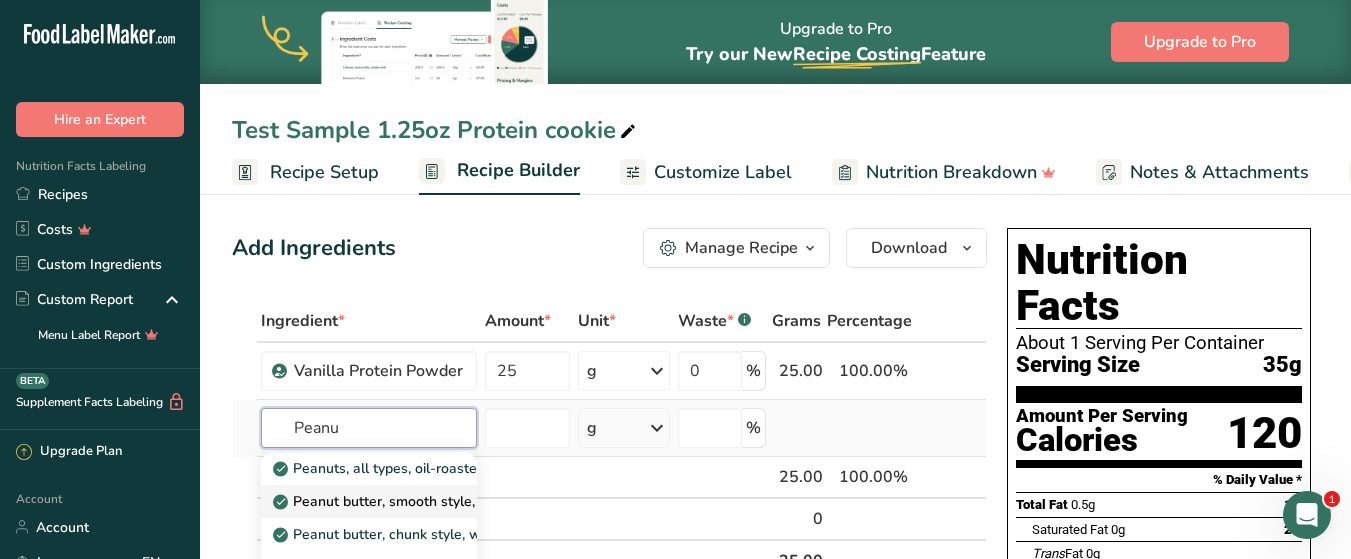 type on "Peanu" 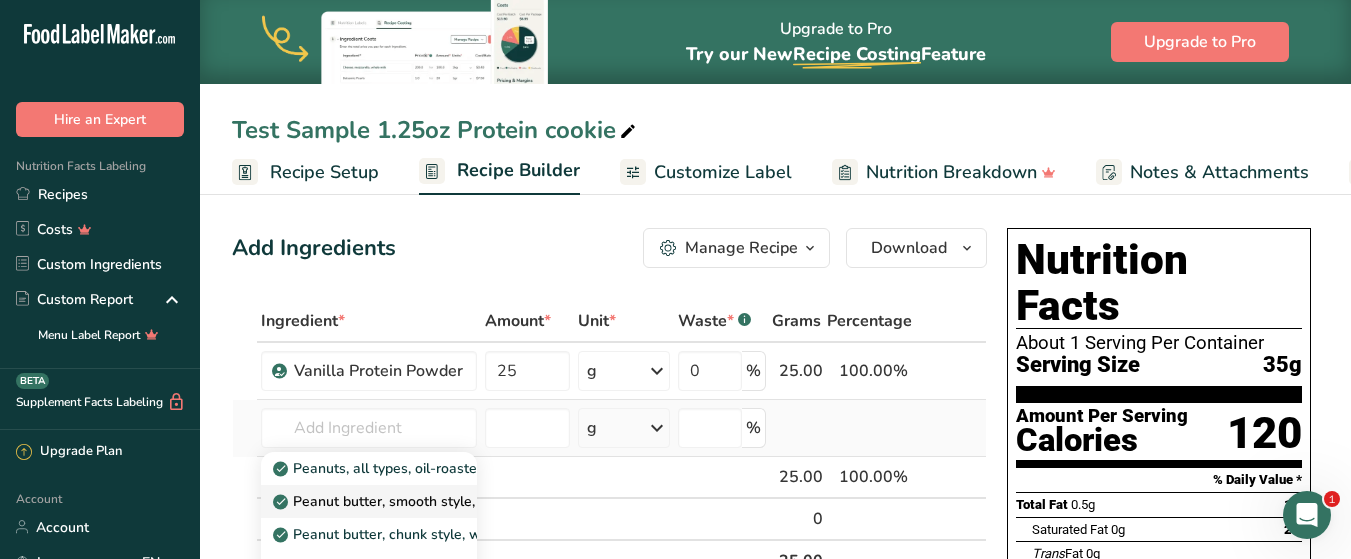 click on "Peanut butter, smooth style, without salt" at bounding box center (416, 501) 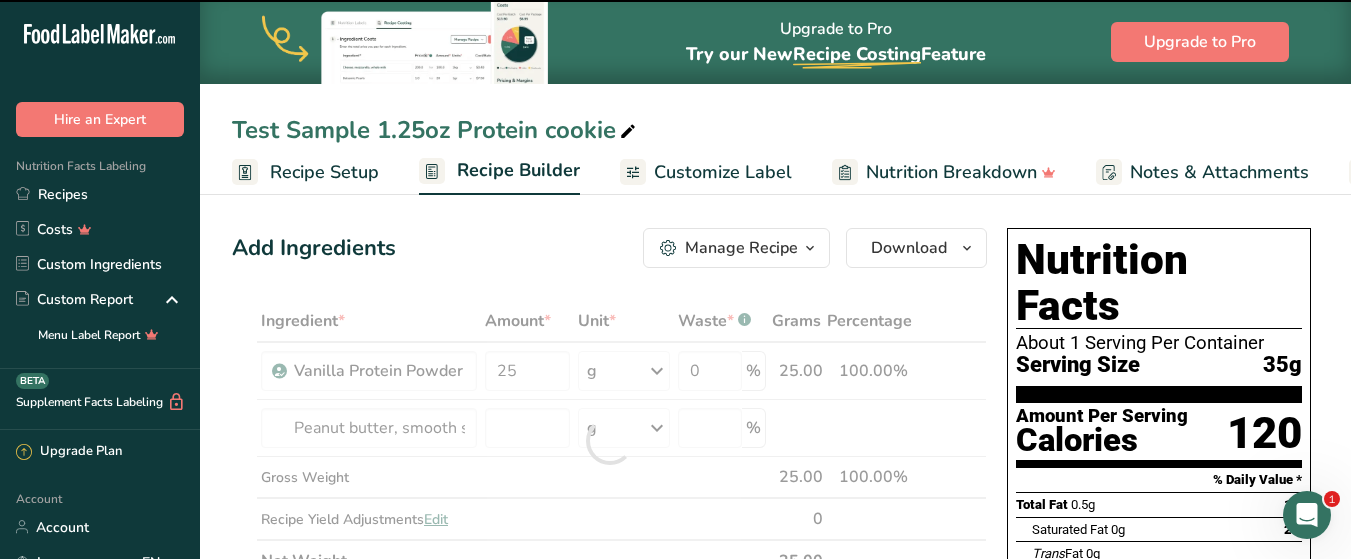 type on "0" 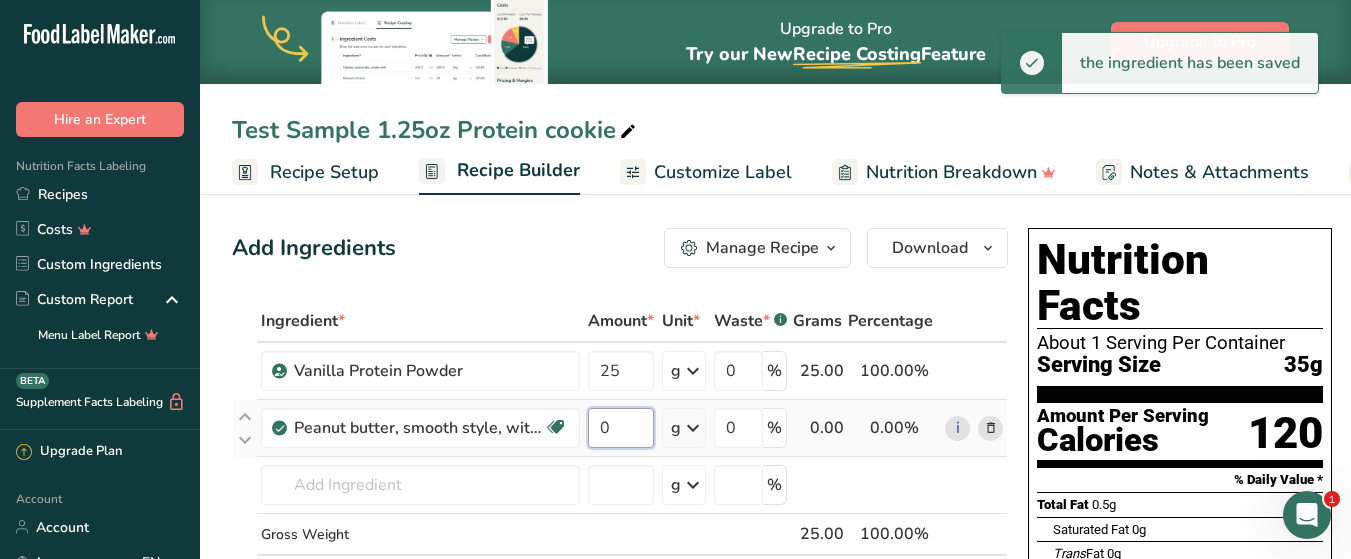 click on "0" at bounding box center [621, 428] 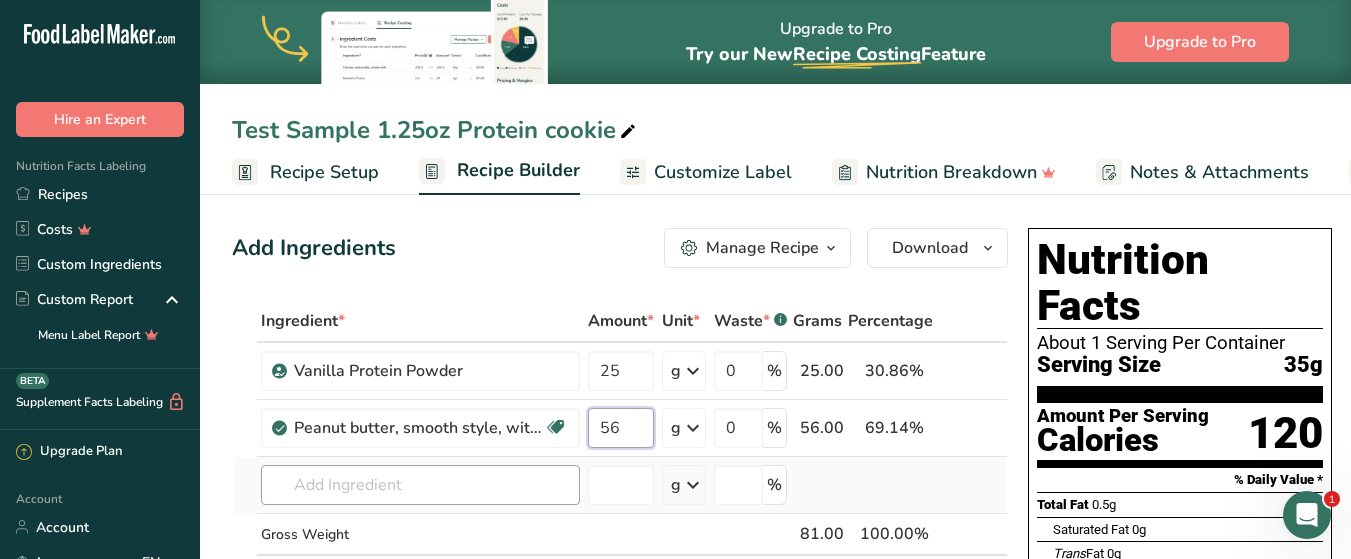 type on "56" 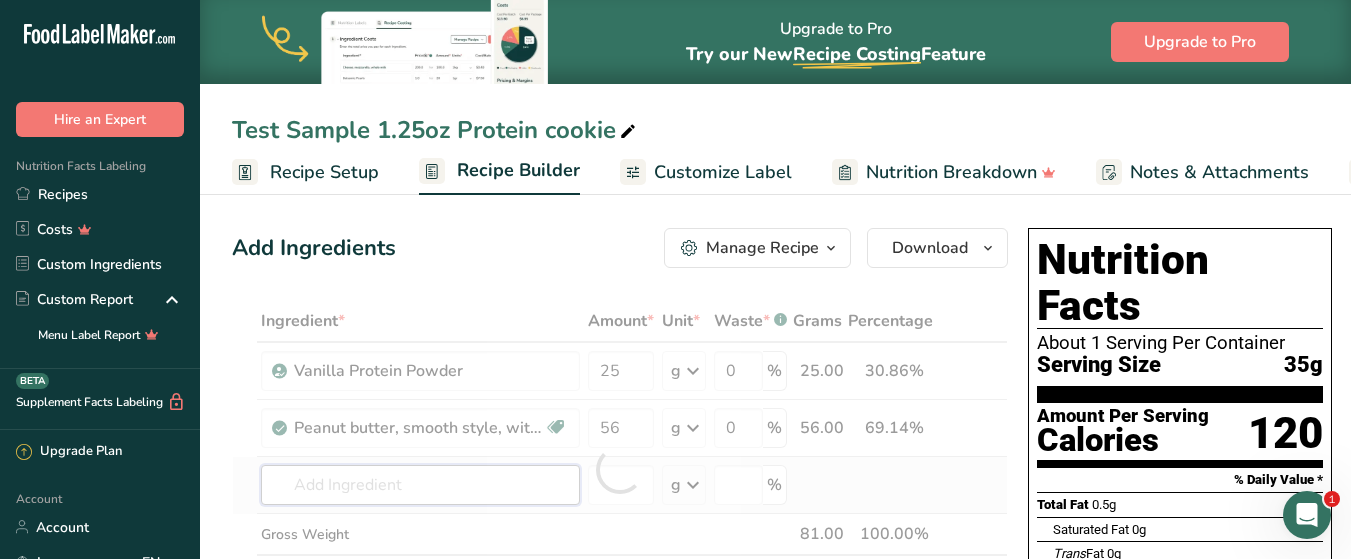 click on "Ingredient *
Amount *
Unit *
Waste *   .a-a{fill:#347362;}.b-a{fill:#fff;}          Grams
Percentage
Vanilla Protein Powder
25
g
Weight Units
g
kg
mg
See more
Volume Units
l
Volume units require a density conversion. If you know your ingredient's density enter it below. Otherwise, click on "RIA" our AI Regulatory bot - she will be able to help you
lb/ft3
g/cm3
Confirm
mL
Volume units require a density conversion. If you know your ingredient's density enter it below. Otherwise, click on "RIA" our AI Regulatory bot - she will be able to help you
lb/ft3" at bounding box center [620, 469] 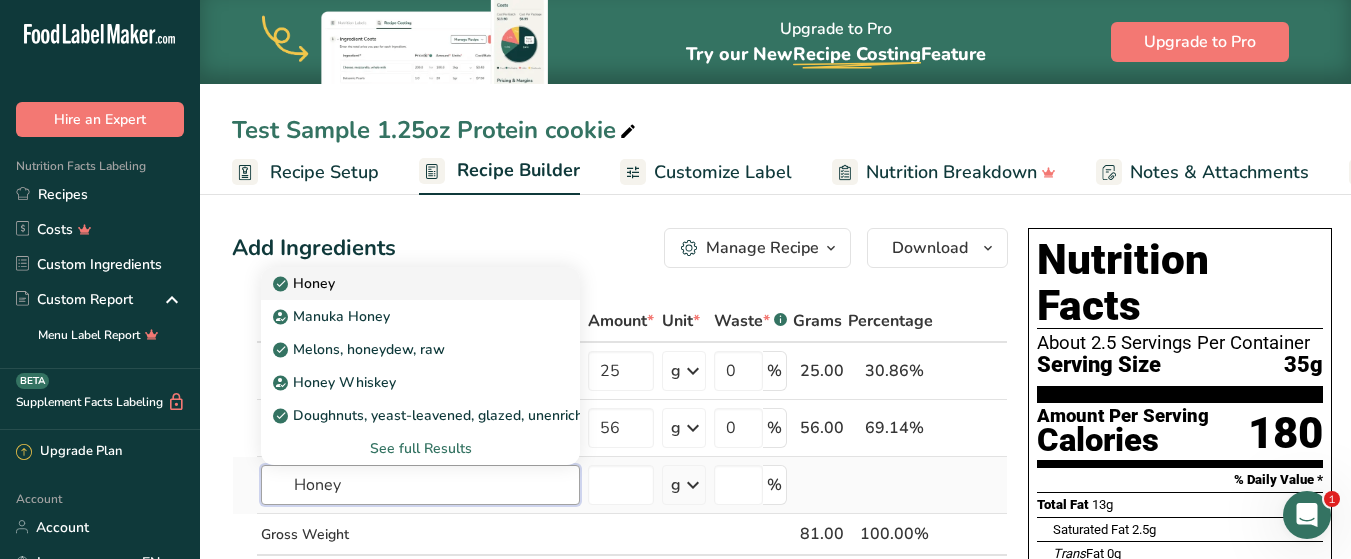 type on "Honey" 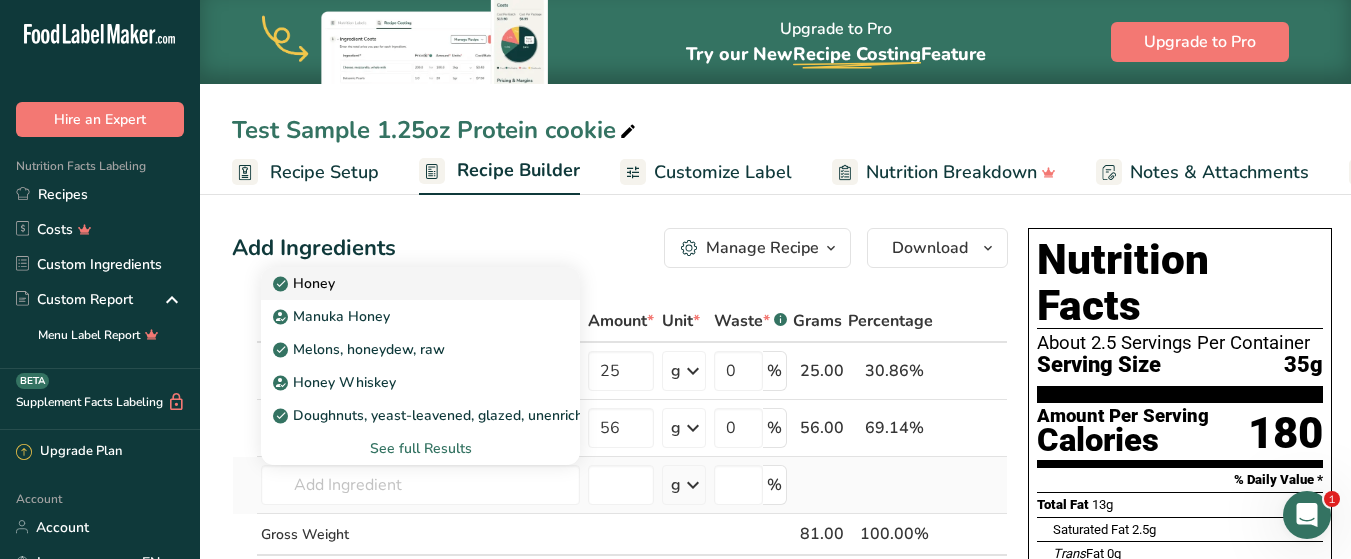 click on "Honey" at bounding box center [404, 283] 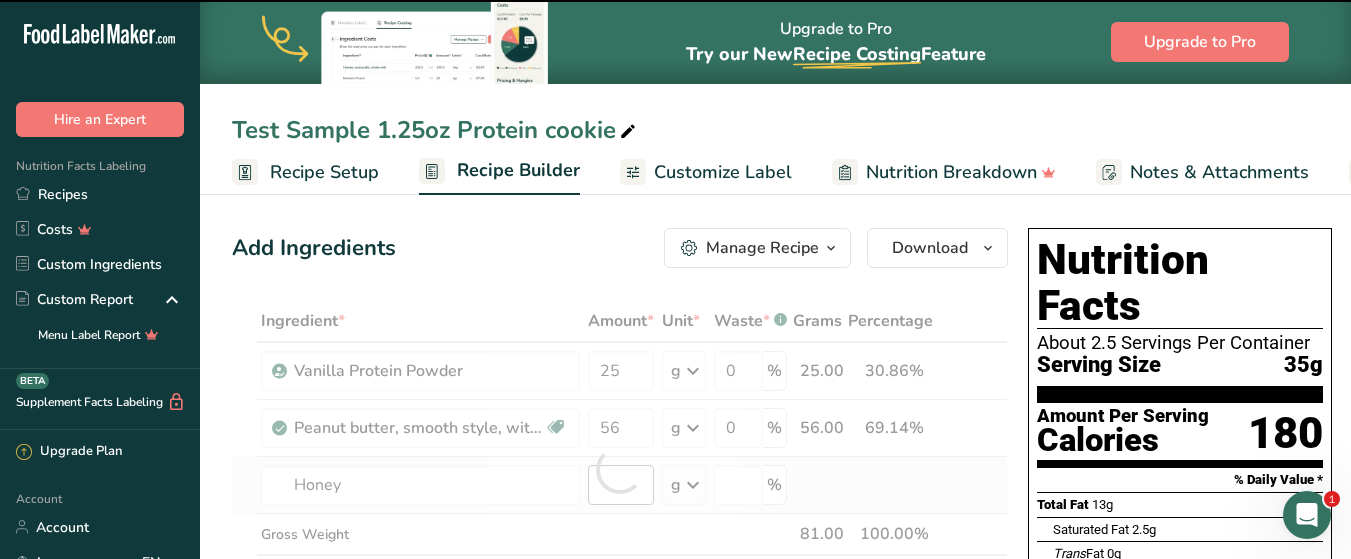 type on "0" 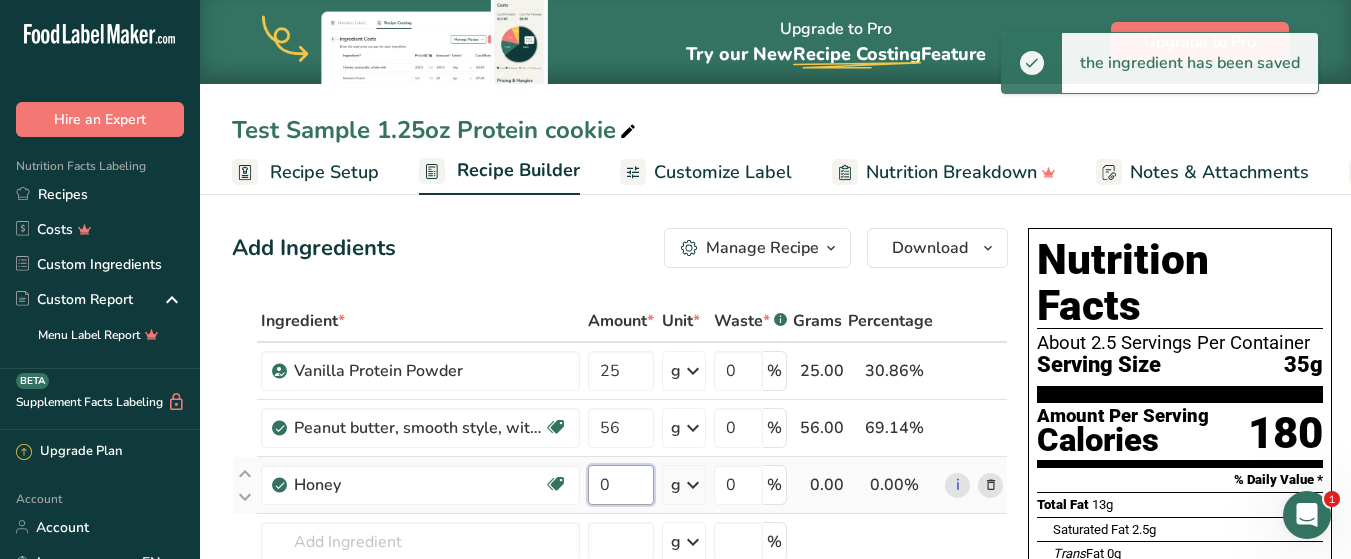 click on "0" at bounding box center (621, 485) 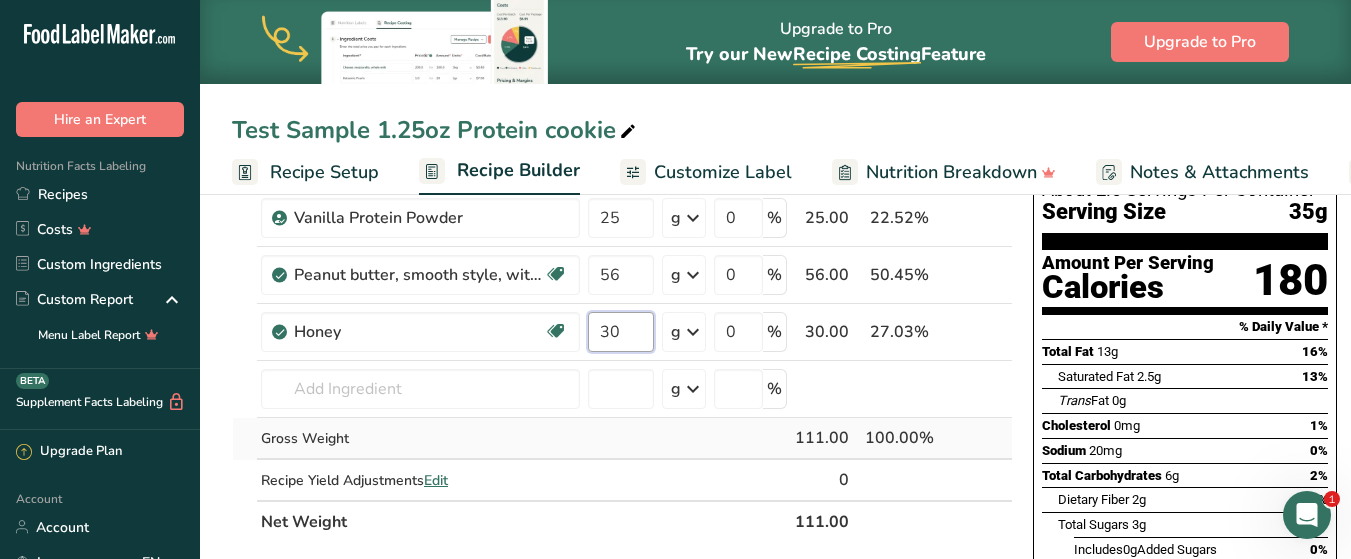 scroll, scrollTop: 100, scrollLeft: 0, axis: vertical 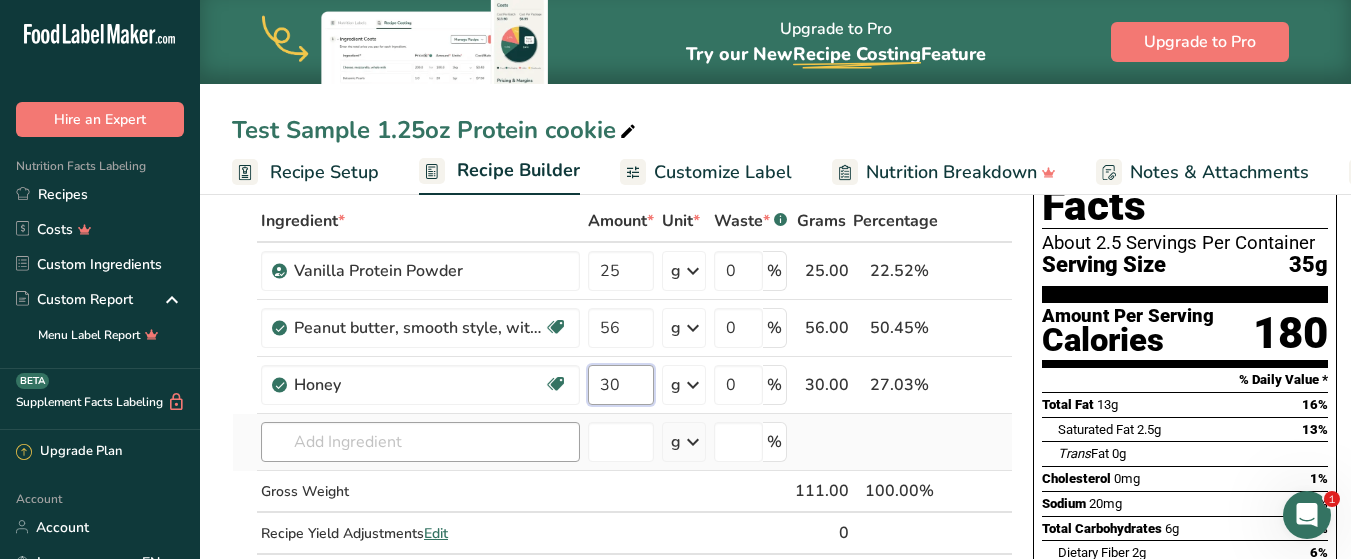 type on "30" 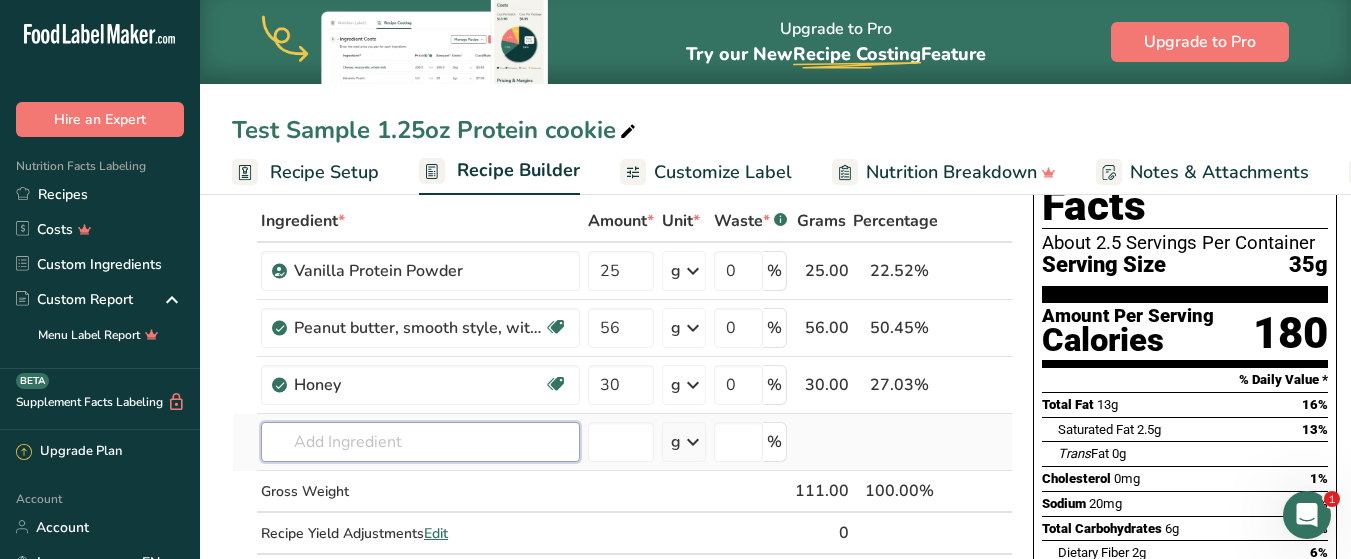 click on "Ingredient *
Amount *
Unit *
Waste *   .a-a{fill:#347362;}.b-a{fill:#fff;}          Grams
Percentage
Vanilla Protein Powder
25
g
Weight Units
g
kg
mg
See more
Volume Units
l
Volume units require a density conversion. If you know your ingredient's density enter it below. Otherwise, click on "RIA" our AI Regulatory bot - she will be able to help you
lb/ft3
g/cm3
Confirm
mL
Volume units require a density conversion. If you know your ingredient's density enter it below. Otherwise, click on "RIA" our AI Regulatory bot - she will be able to help you
lb/ft3" at bounding box center (622, 398) 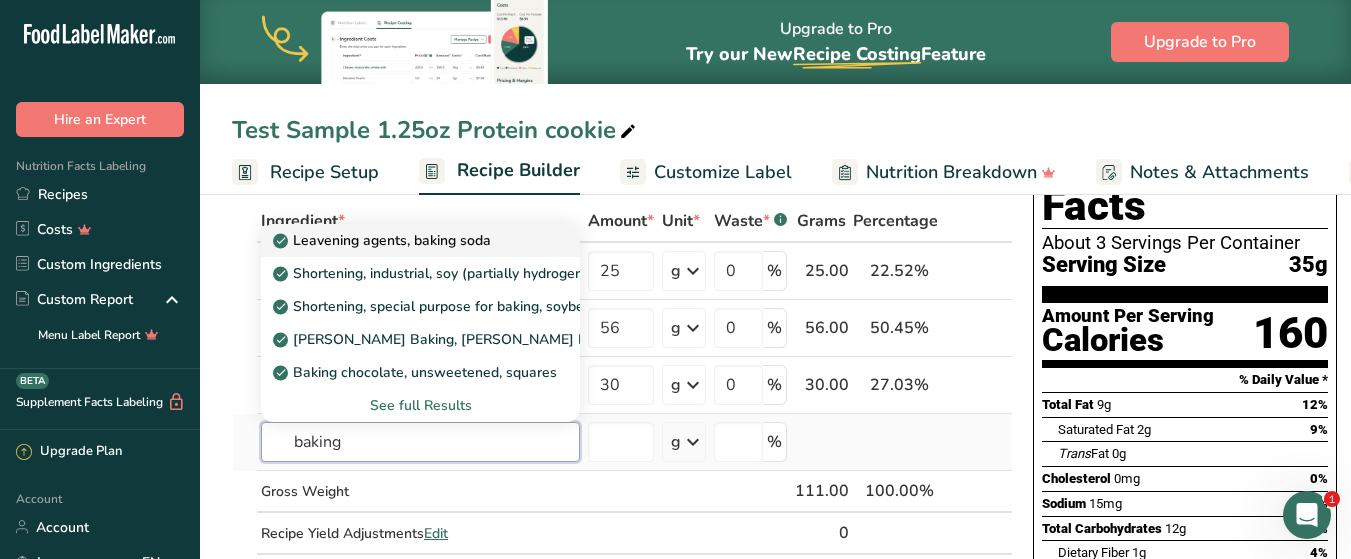 type on "baking" 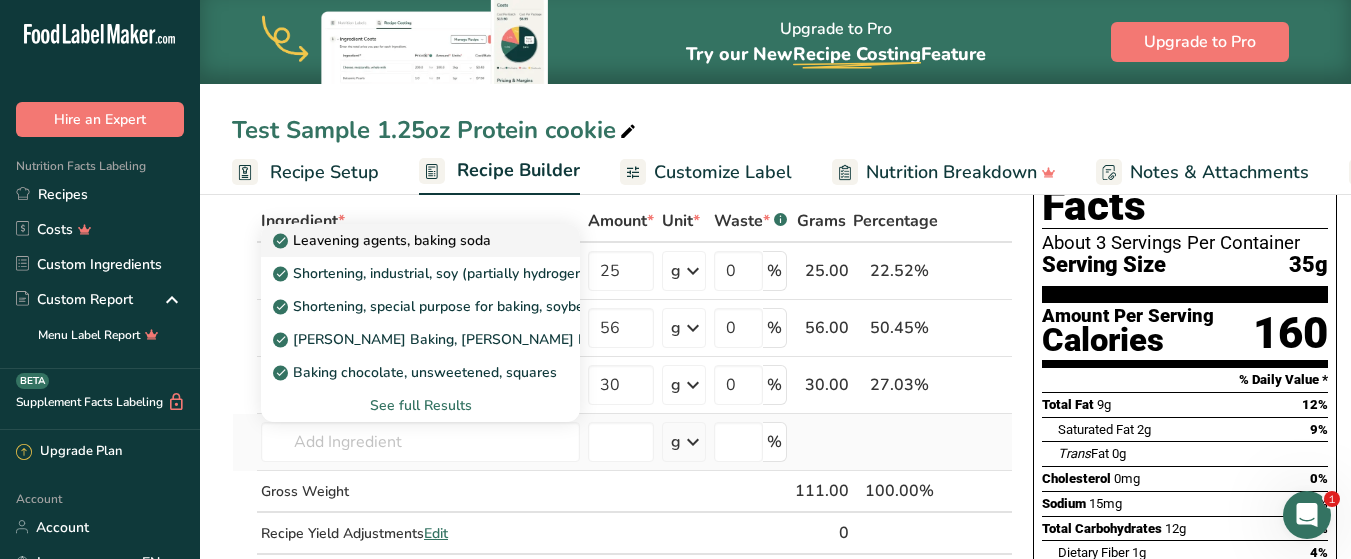 click on "Leavening agents, baking soda" at bounding box center (384, 240) 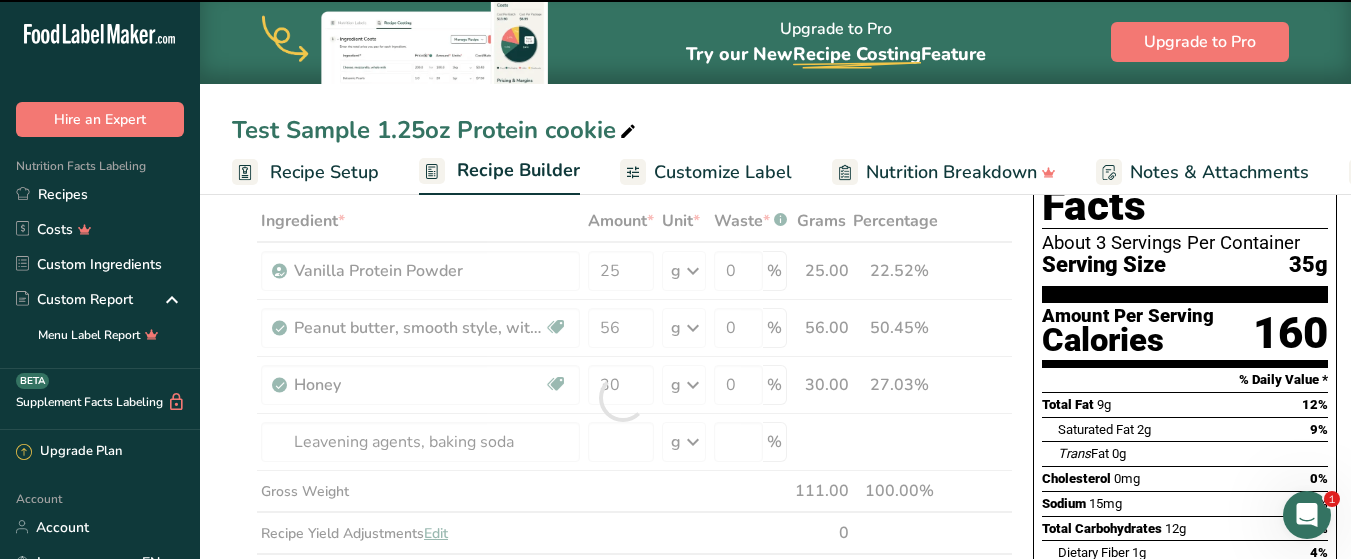 type on "0" 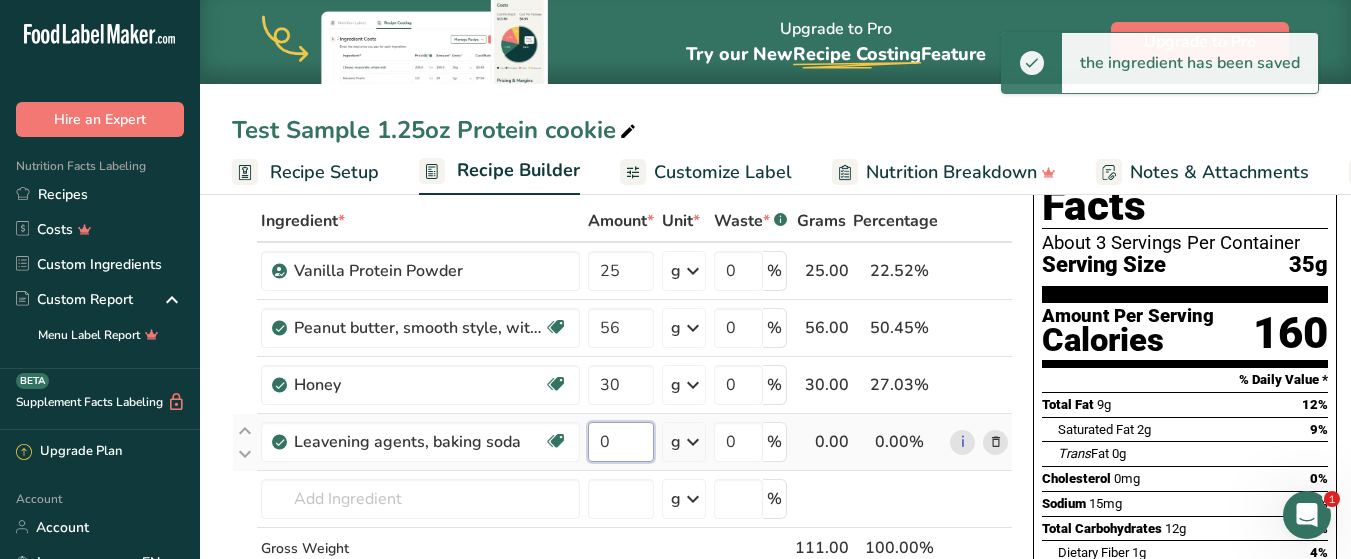 click on "0" at bounding box center (621, 442) 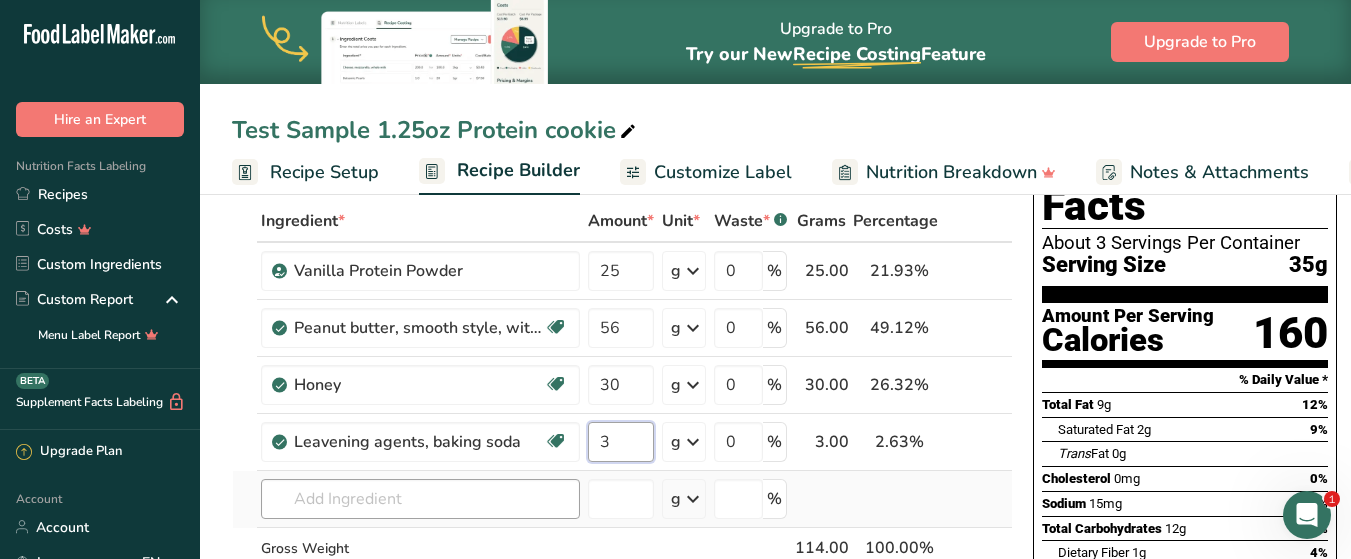 type on "3" 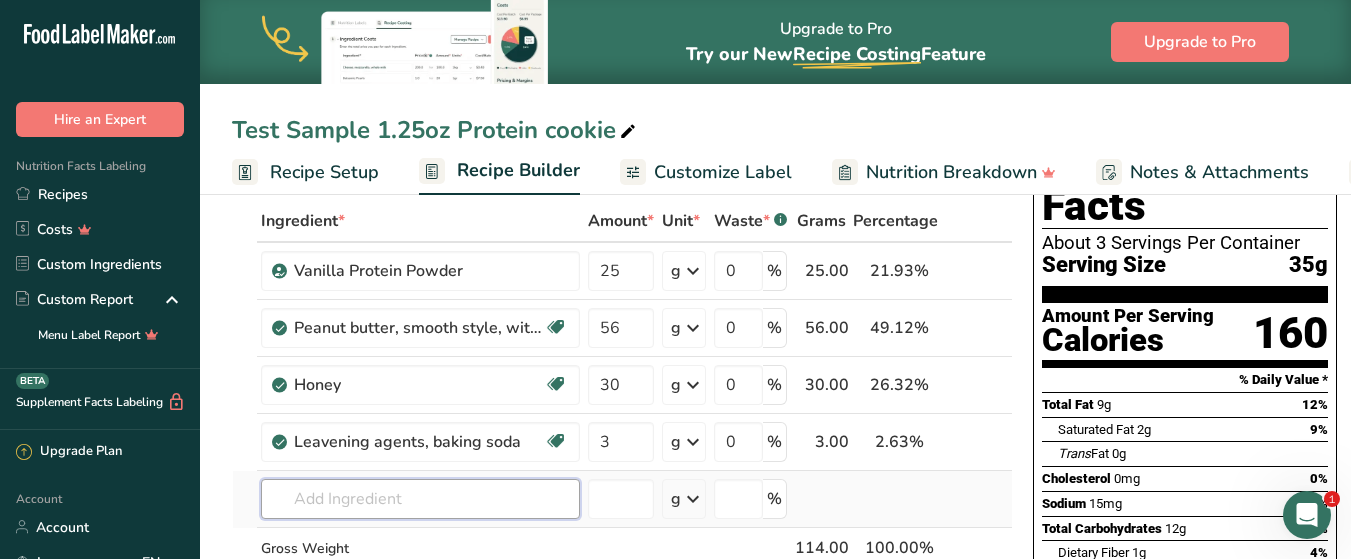 click on "Ingredient *
Amount *
Unit *
Waste *   .a-a{fill:#347362;}.b-a{fill:#fff;}          Grams
Percentage
Vanilla Protein Powder
25
g
Weight Units
g
kg
mg
See more
Volume Units
l
Volume units require a density conversion. If you know your ingredient's density enter it below. Otherwise, click on "RIA" our AI Regulatory bot - she will be able to help you
lb/ft3
g/cm3
Confirm
mL
Volume units require a density conversion. If you know your ingredient's density enter it below. Otherwise, click on "RIA" our AI Regulatory bot - she will be able to help you
lb/ft3" at bounding box center (622, 426) 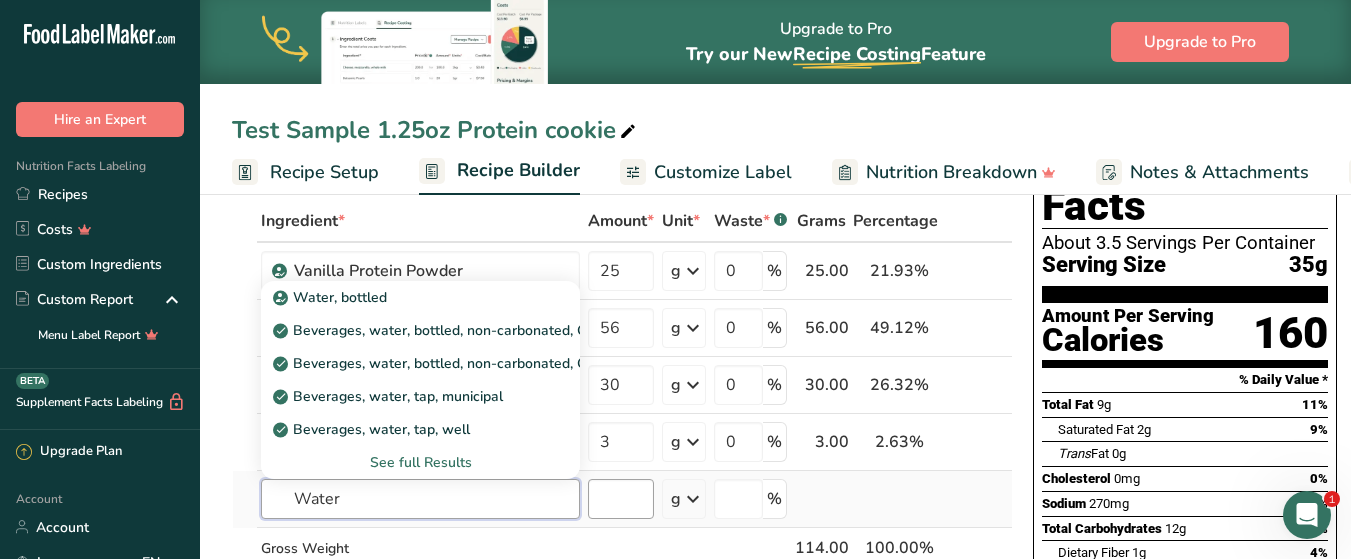 type on "Water" 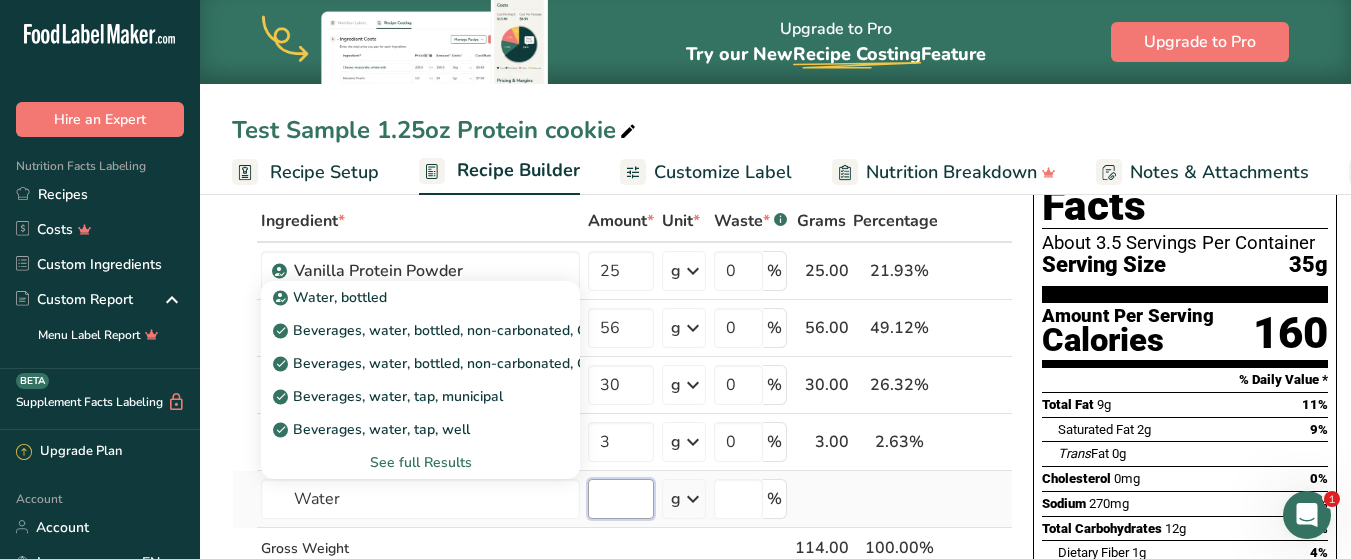type 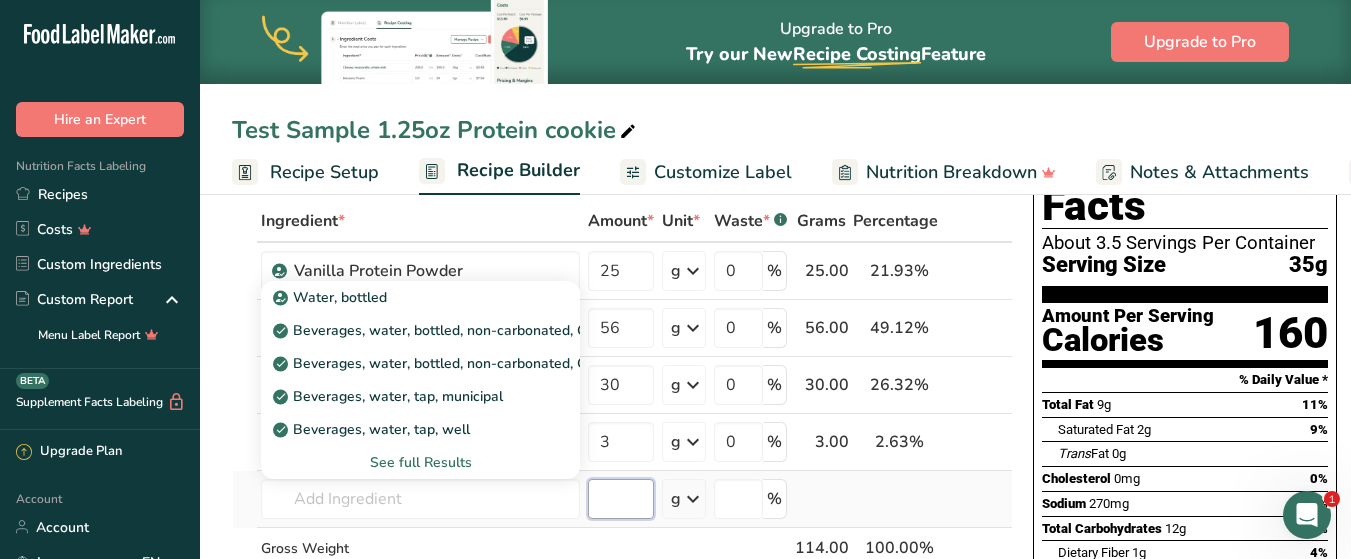 click at bounding box center [621, 499] 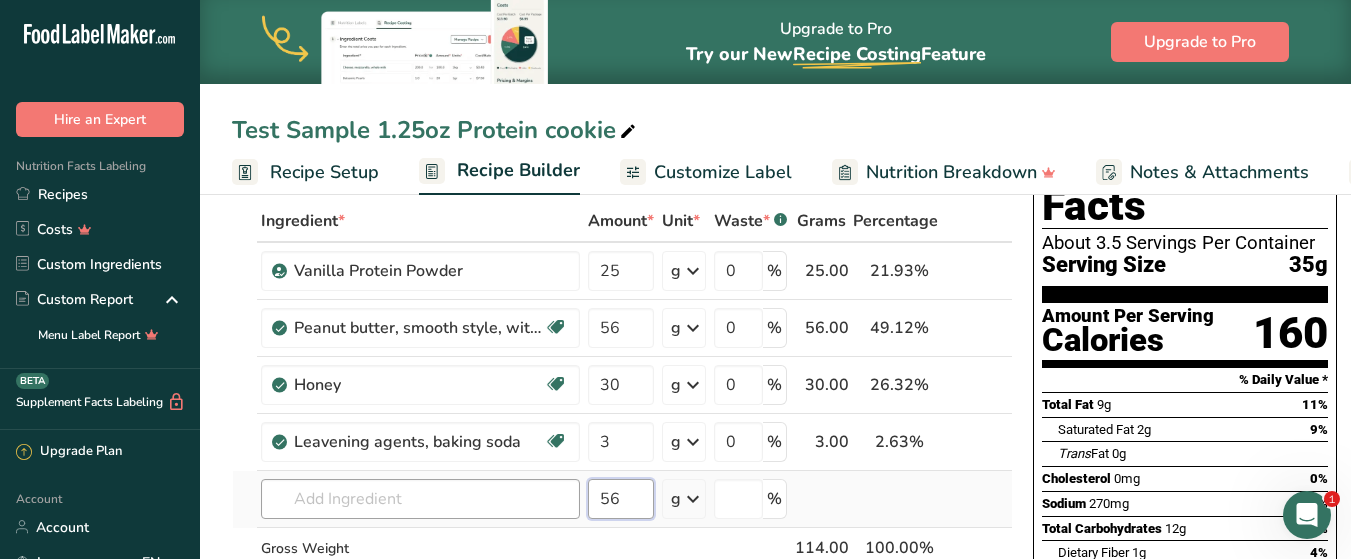 type on "56" 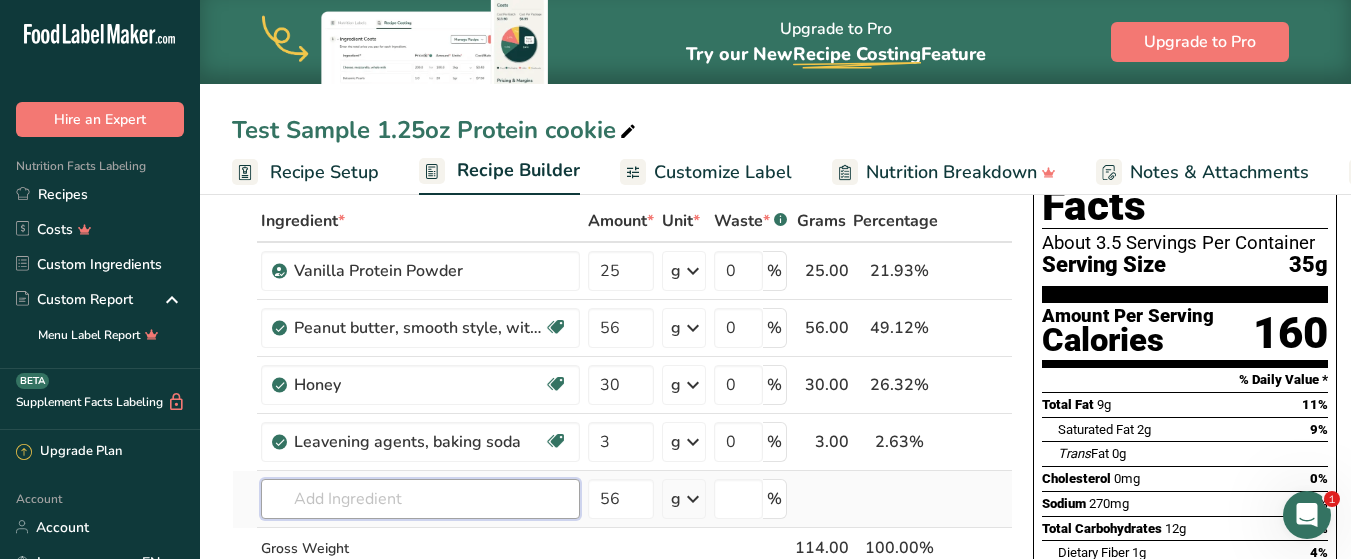 click at bounding box center [420, 499] 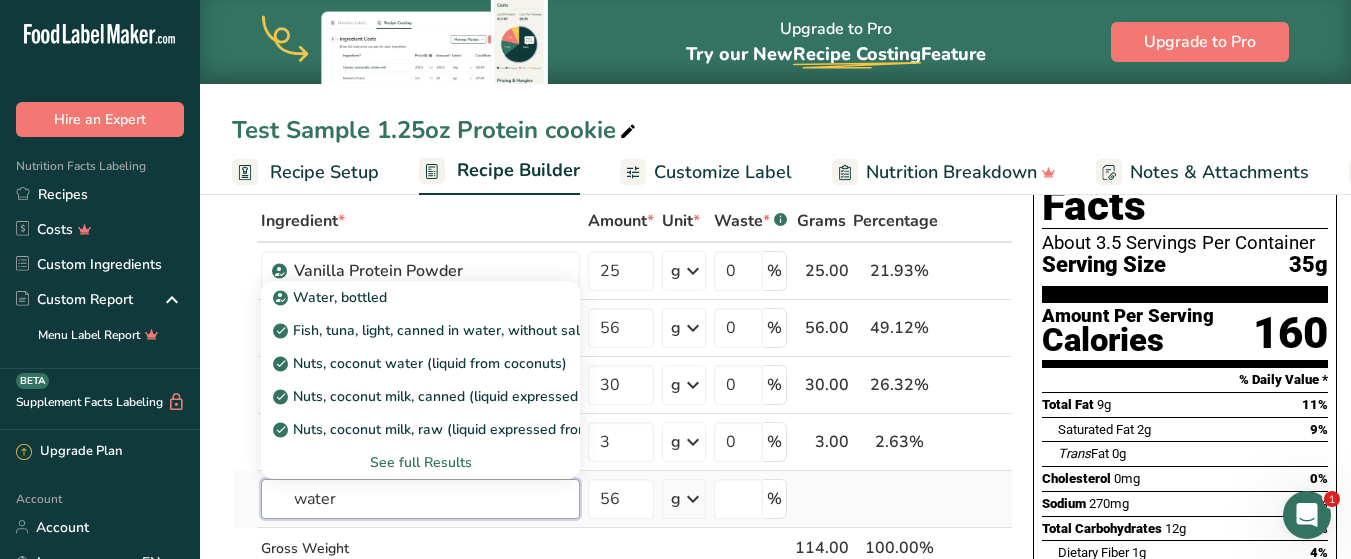 scroll, scrollTop: 200, scrollLeft: 0, axis: vertical 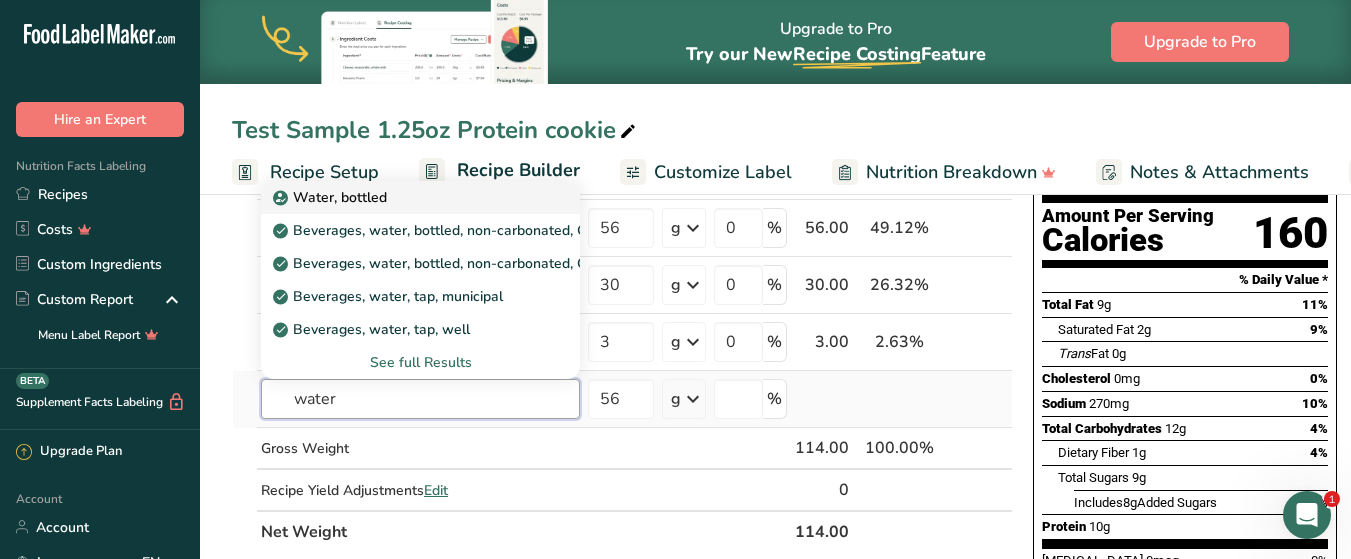 type on "water" 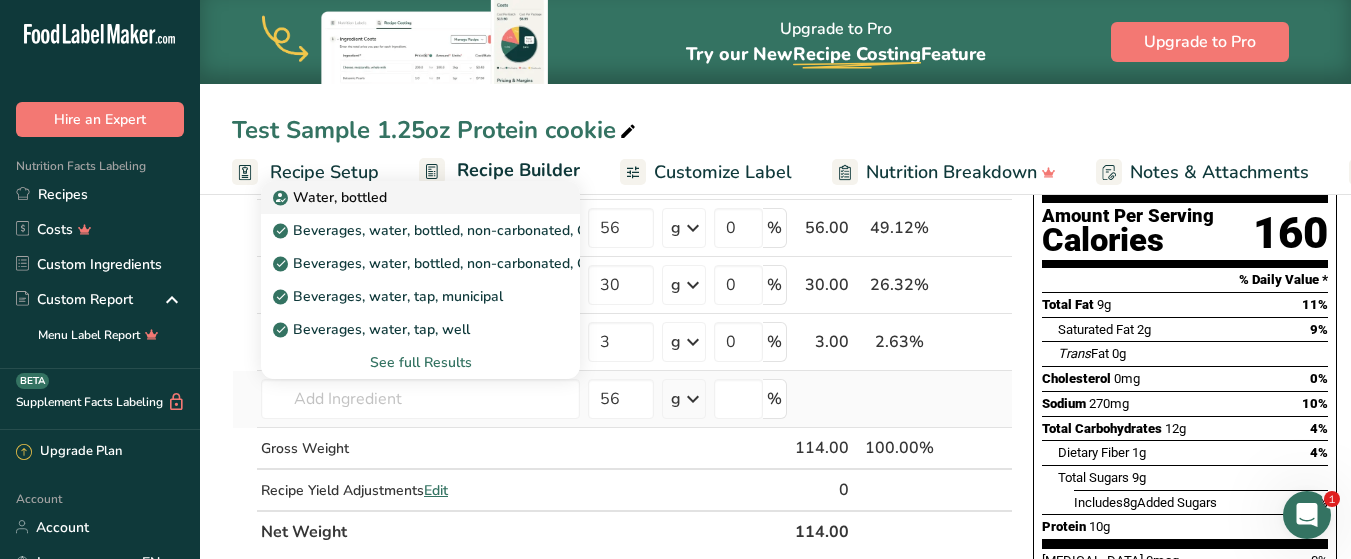 click on "Water, bottled" at bounding box center (404, 197) 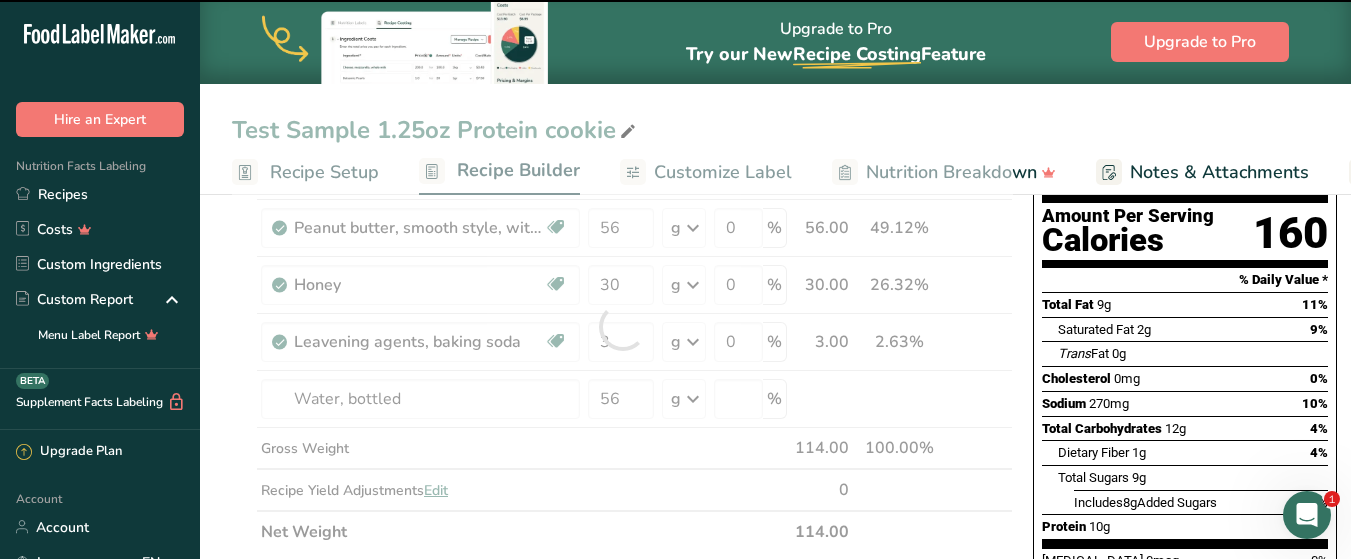 type on "0" 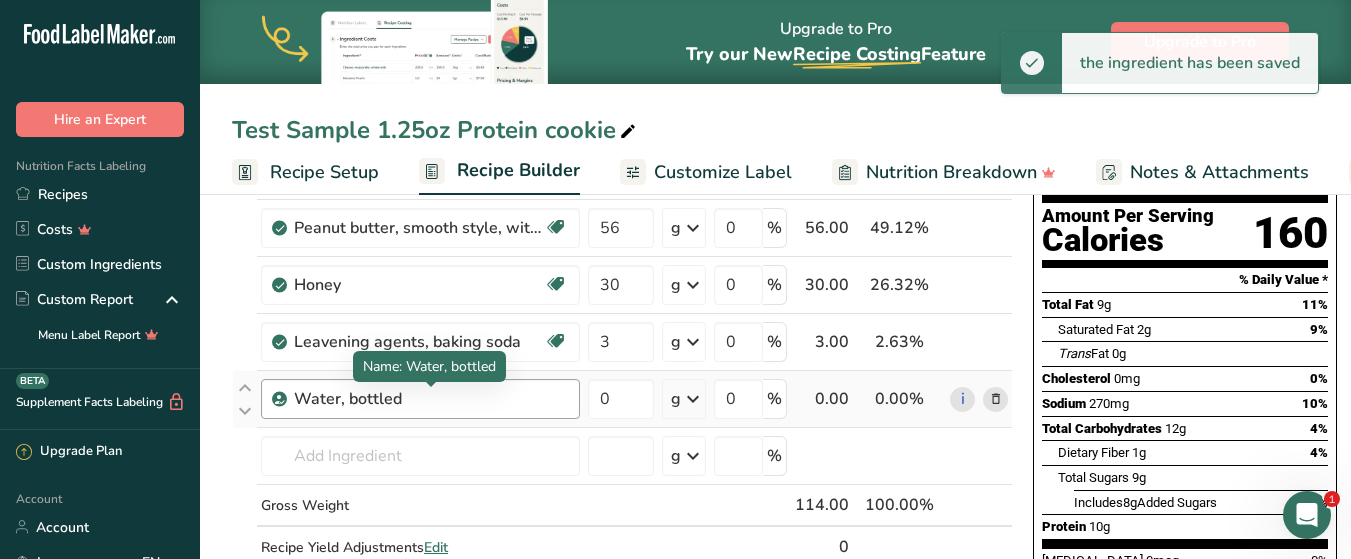 click on "Water, bottled" at bounding box center [419, 399] 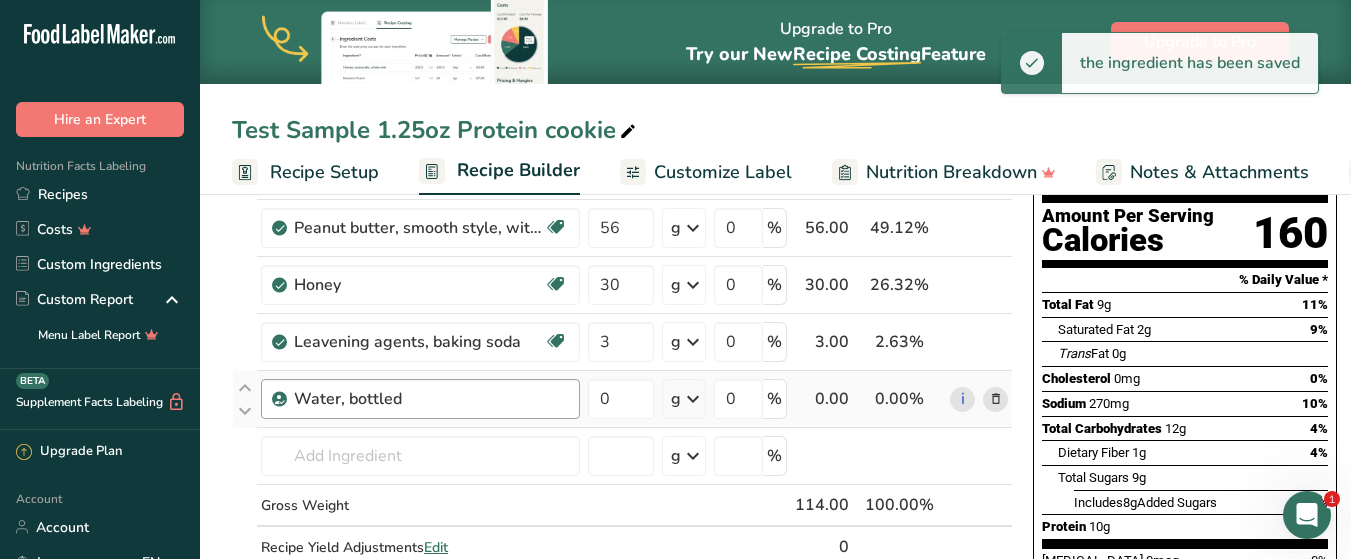 click on "Water, bottled" at bounding box center (419, 399) 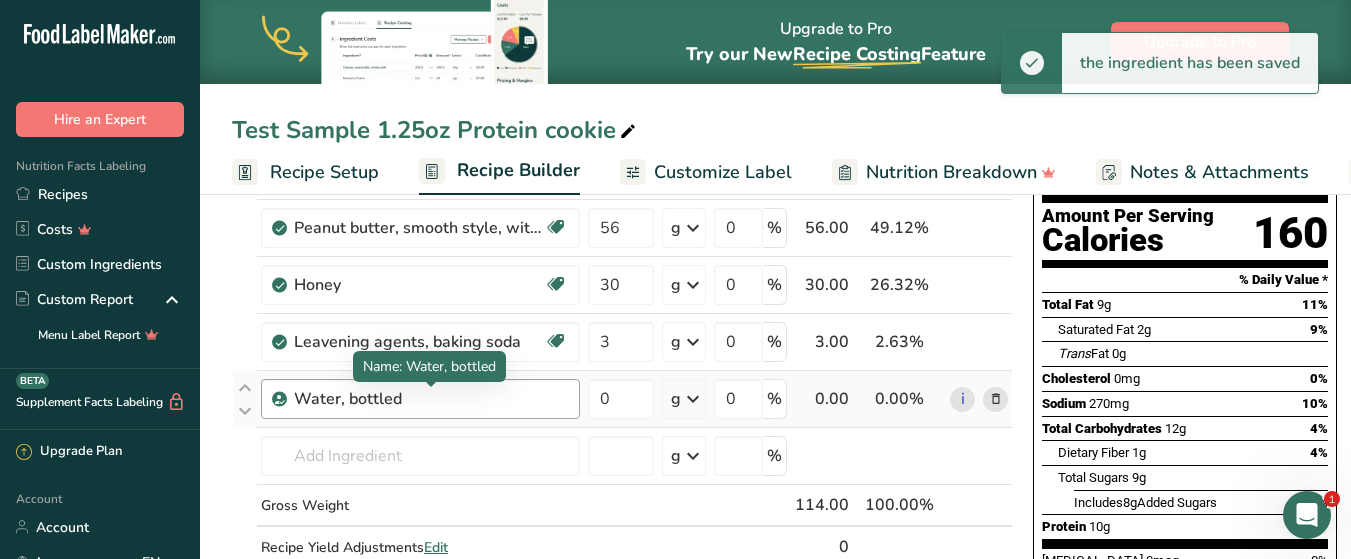 click on "Water, bottled" at bounding box center [419, 399] 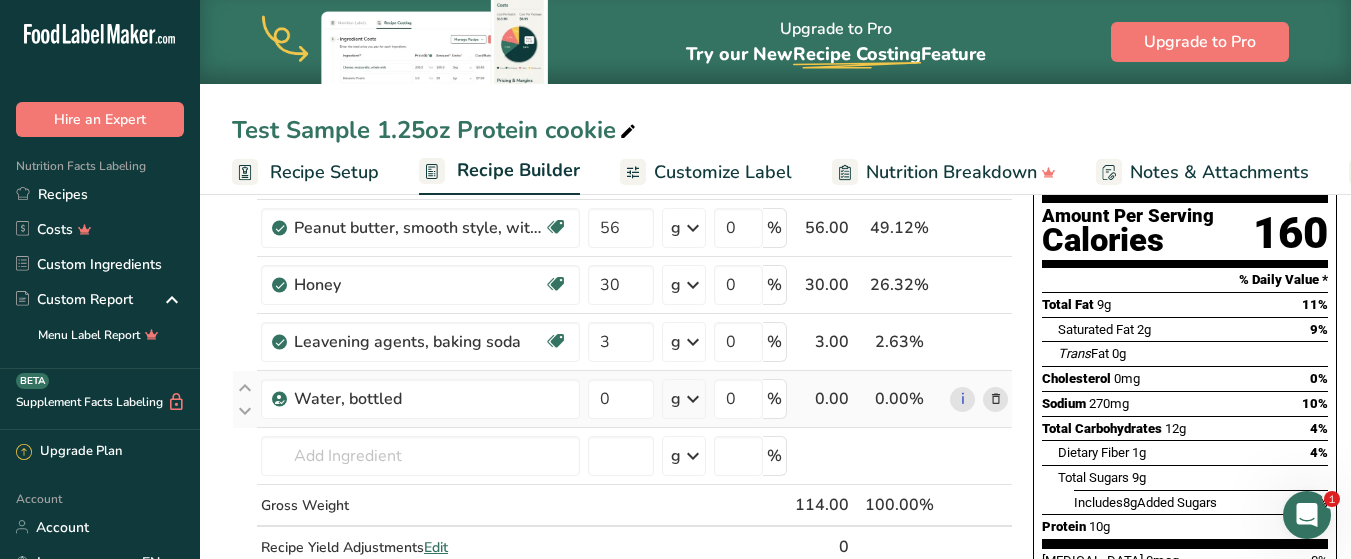click at bounding box center (996, 399) 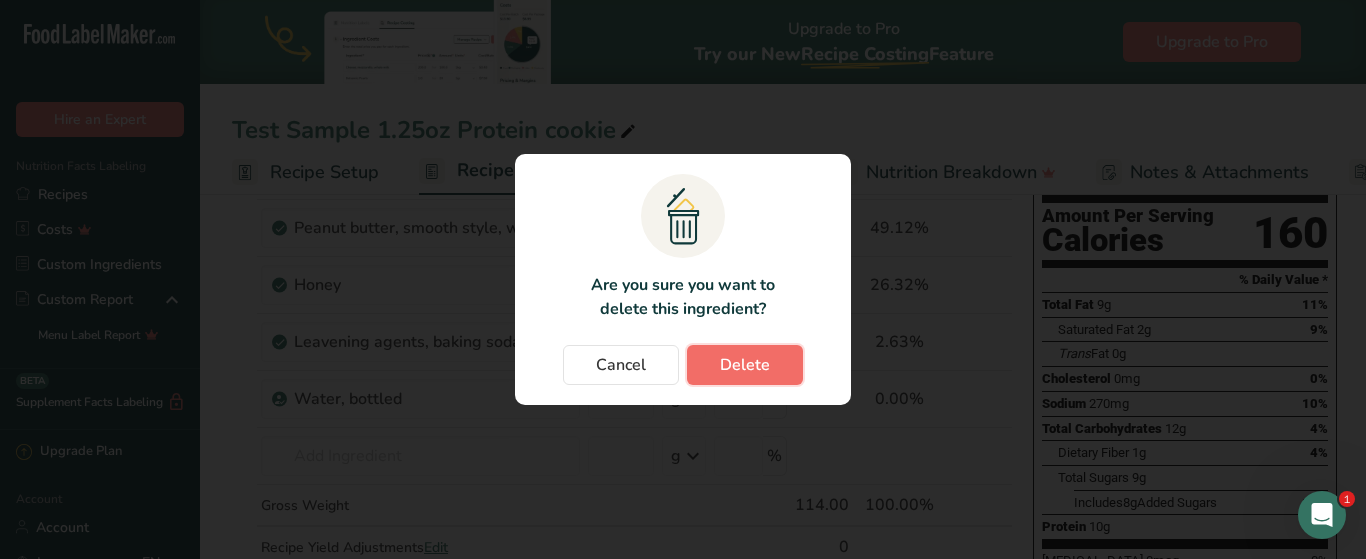 click on "Delete" at bounding box center (745, 365) 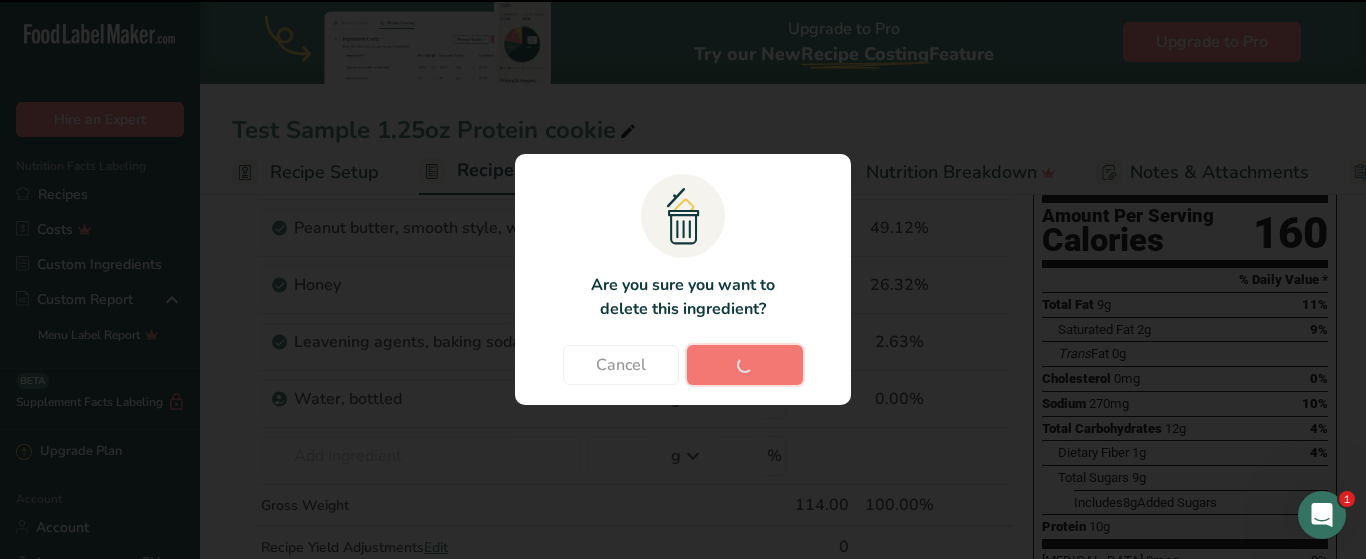 type 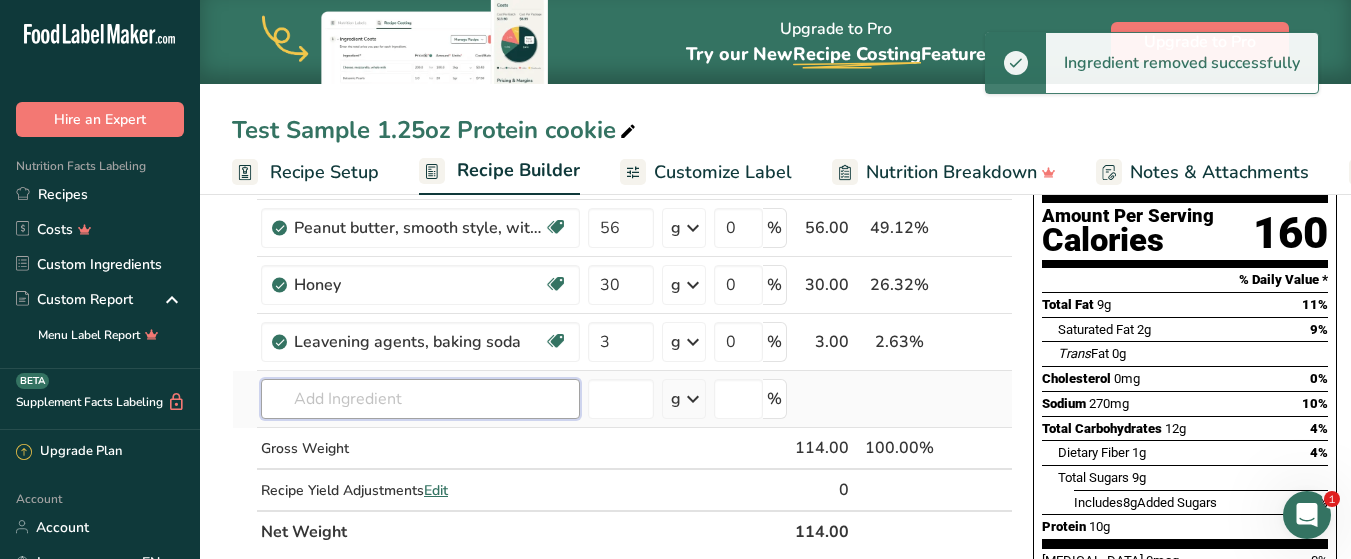 click at bounding box center (420, 399) 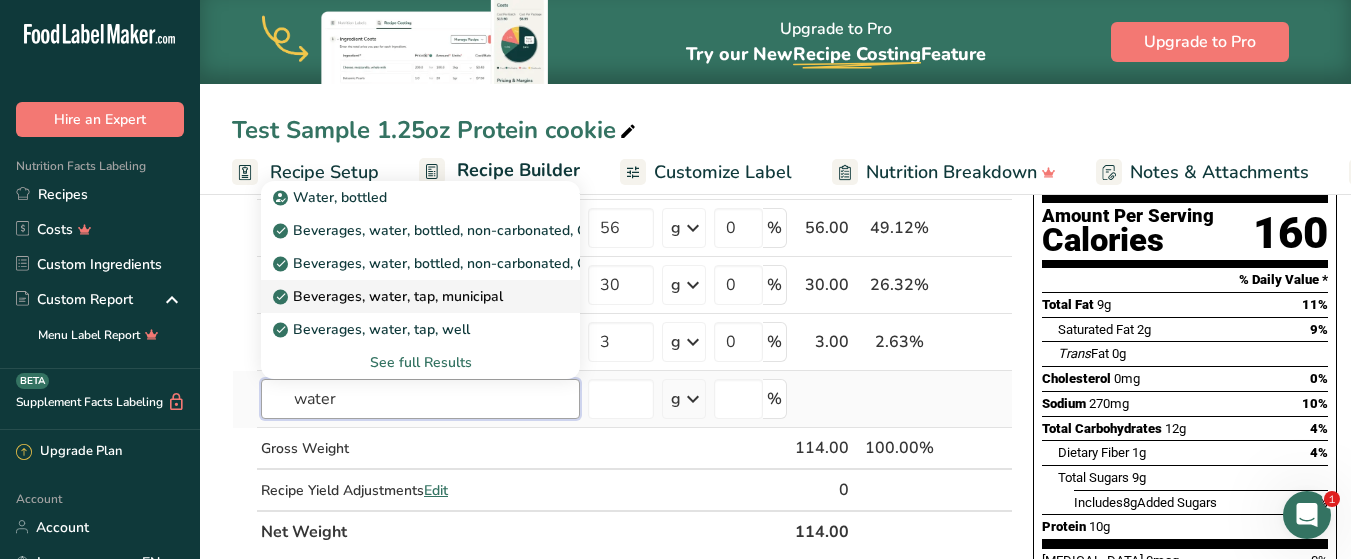 type on "water" 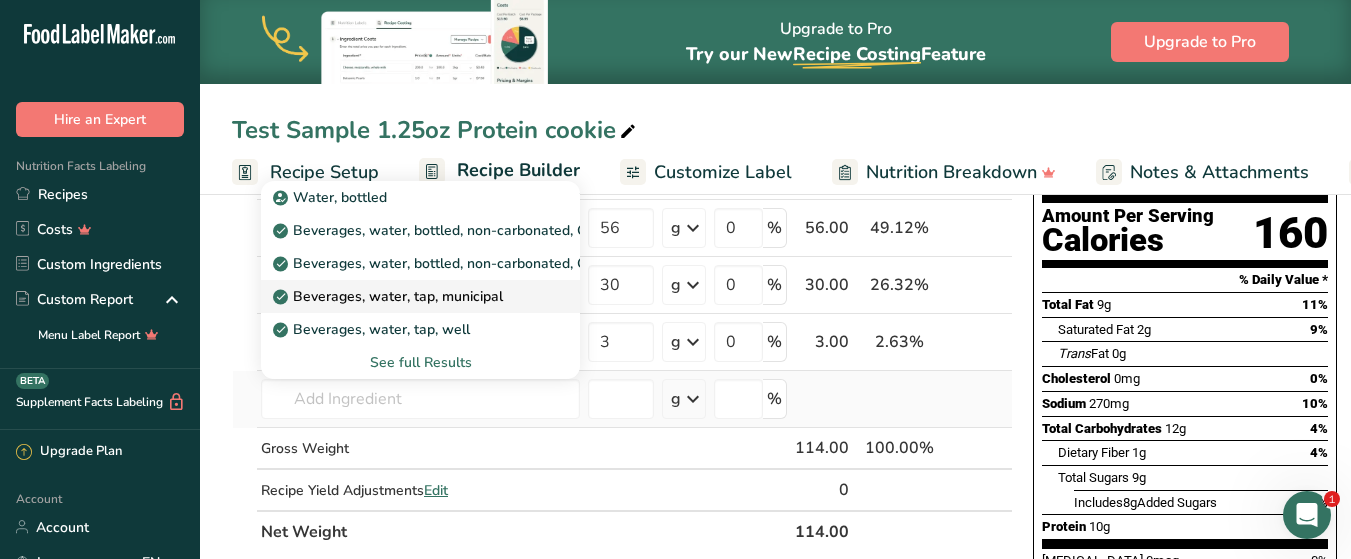 click on "Beverages, water, tap, municipal" at bounding box center [390, 296] 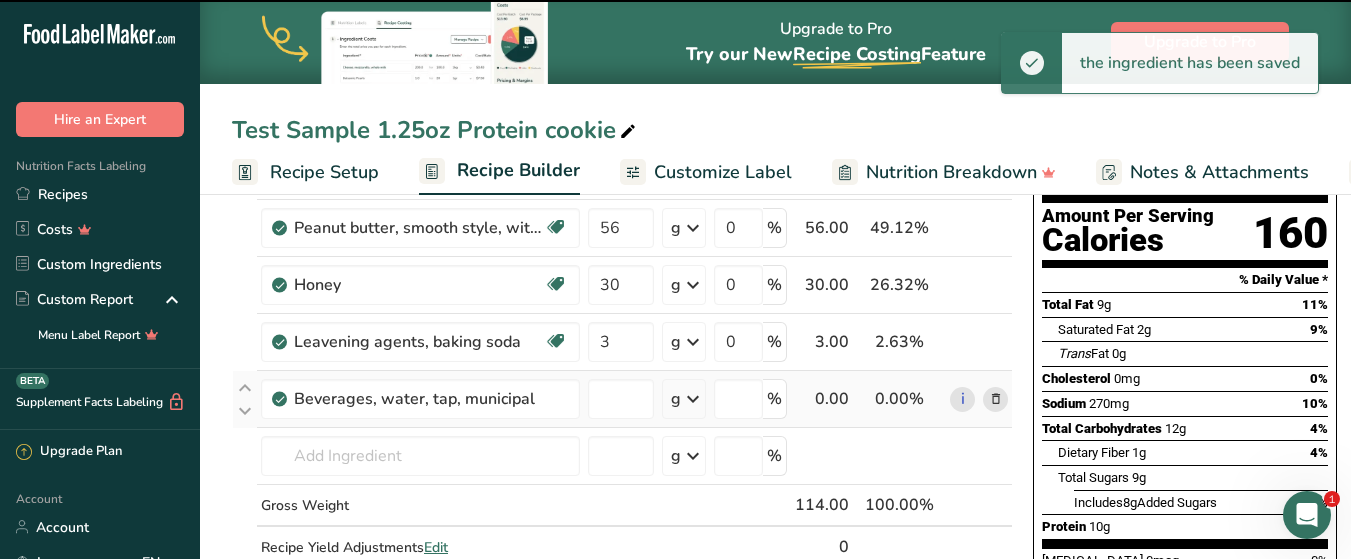 type on "0" 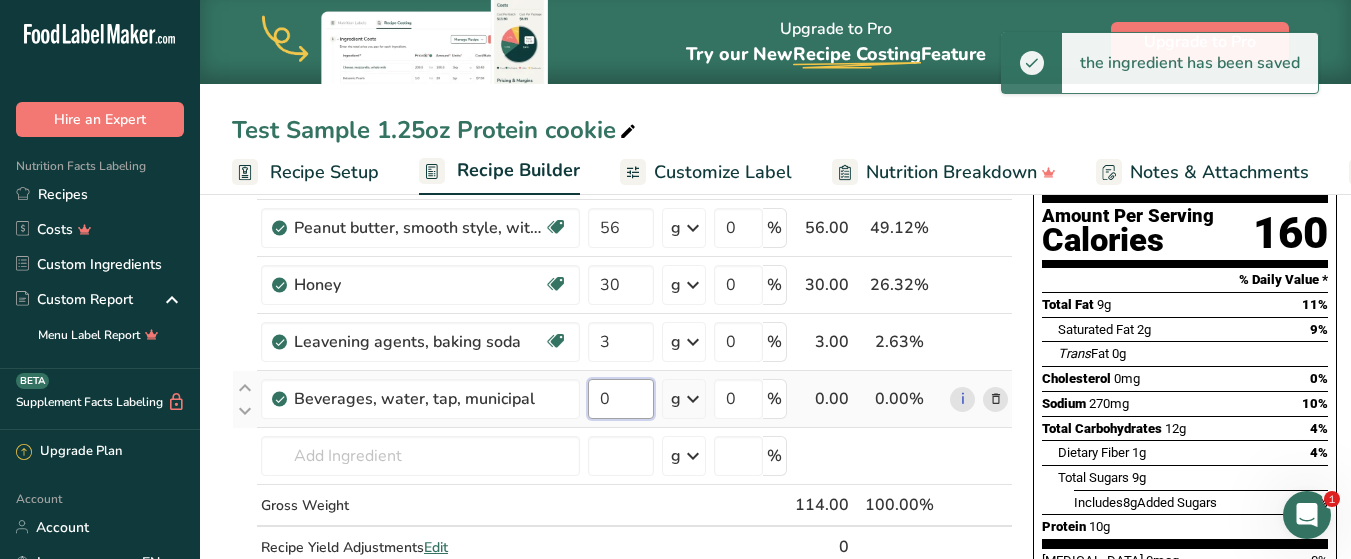 click on "0" at bounding box center [621, 399] 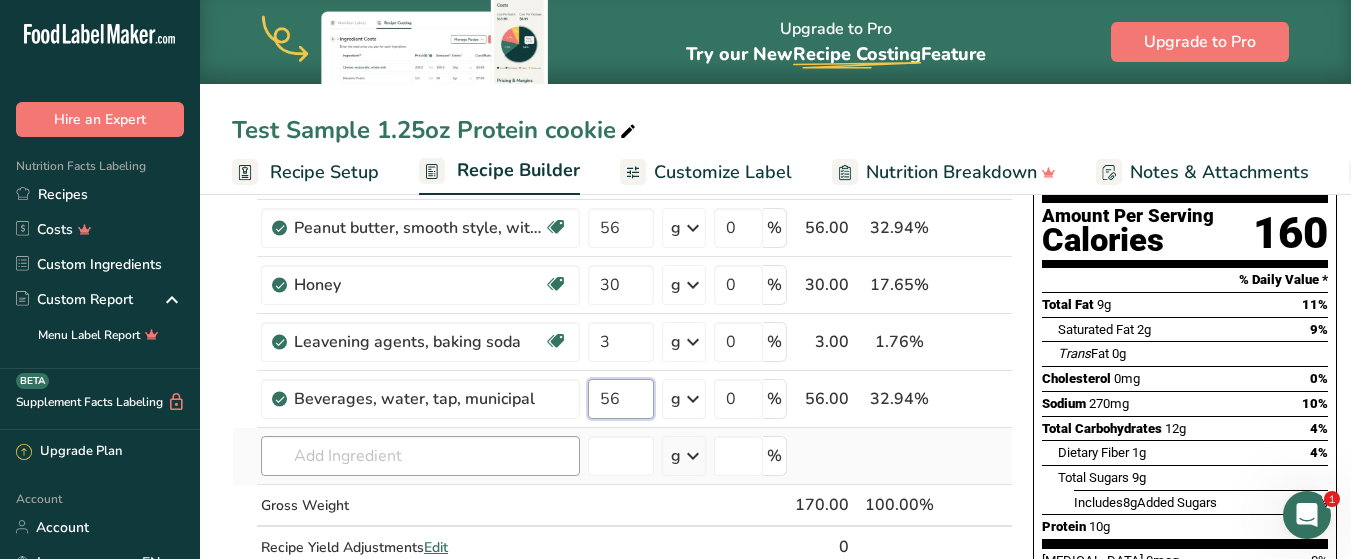 type on "56" 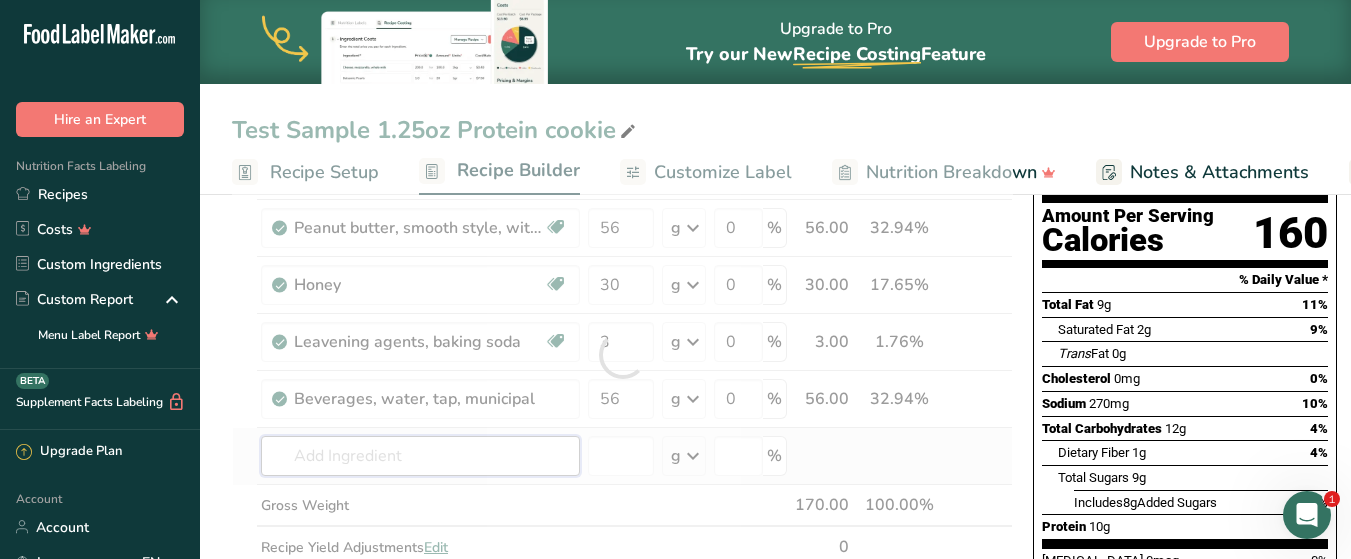 click on "Ingredient *
Amount *
Unit *
Waste *   .a-a{fill:#347362;}.b-a{fill:#fff;}          Grams
Percentage
Vanilla Protein Powder
25
g
Weight Units
g
kg
mg
See more
Volume Units
l
Volume units require a density conversion. If you know your ingredient's density enter it below. Otherwise, click on "RIA" our AI Regulatory bot - she will be able to help you
lb/ft3
g/cm3
Confirm
mL
Volume units require a density conversion. If you know your ingredient's density enter it below. Otherwise, click on "RIA" our AI Regulatory bot - she will be able to help you
lb/ft3" at bounding box center (622, 355) 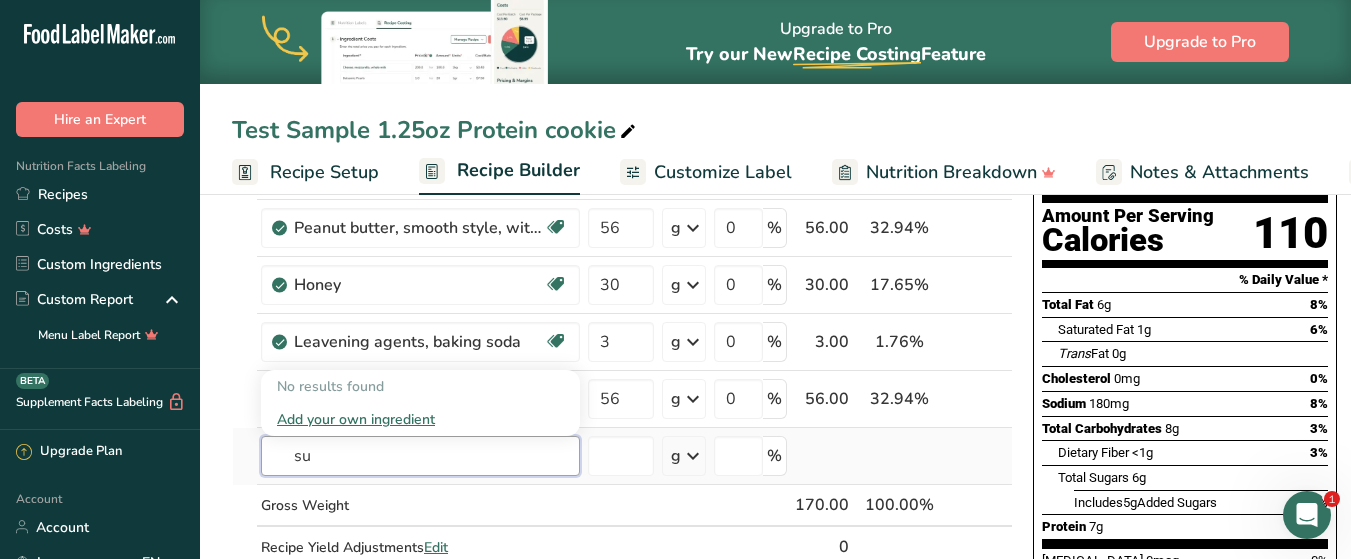 type on "s" 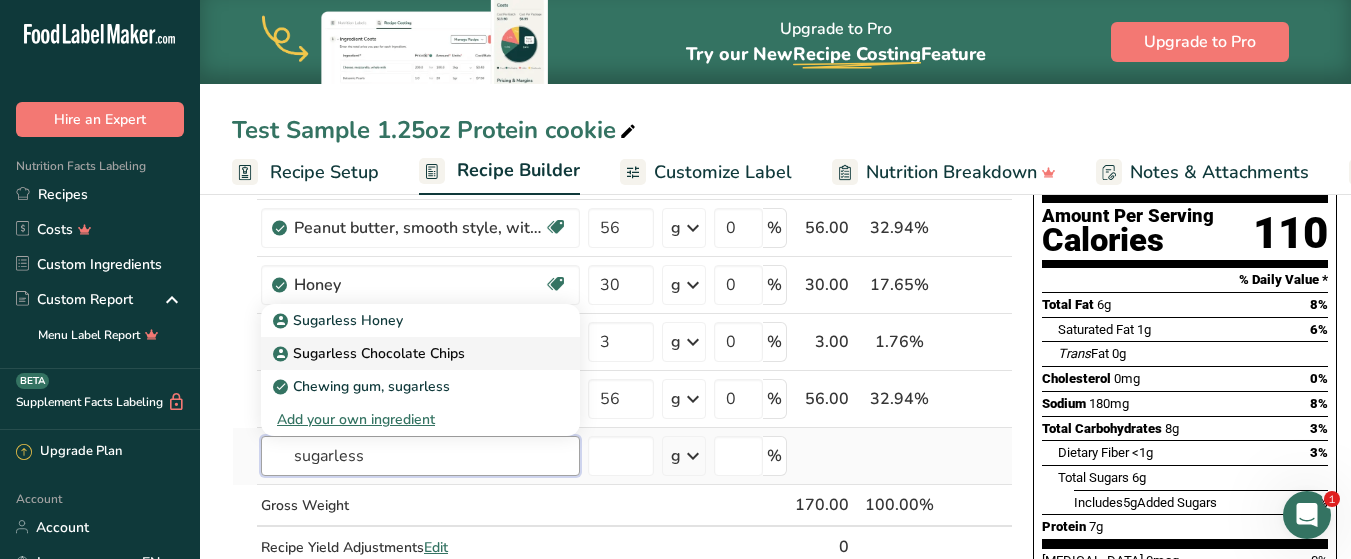 type on "sugarless" 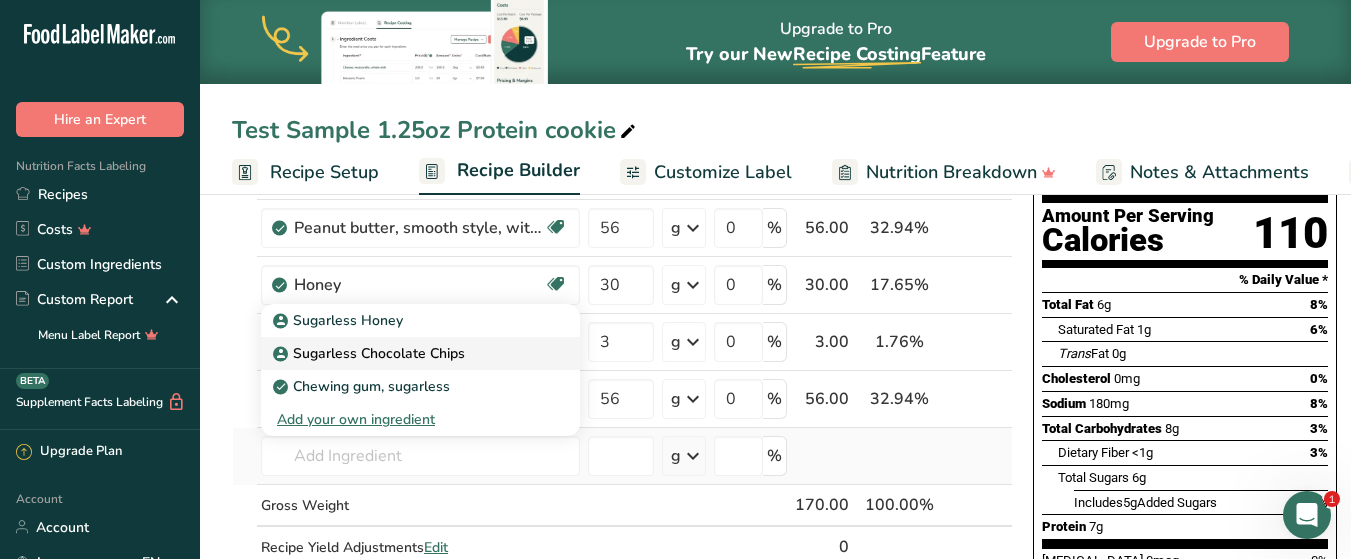 click on "Sugarless Chocolate Chips" at bounding box center [404, 353] 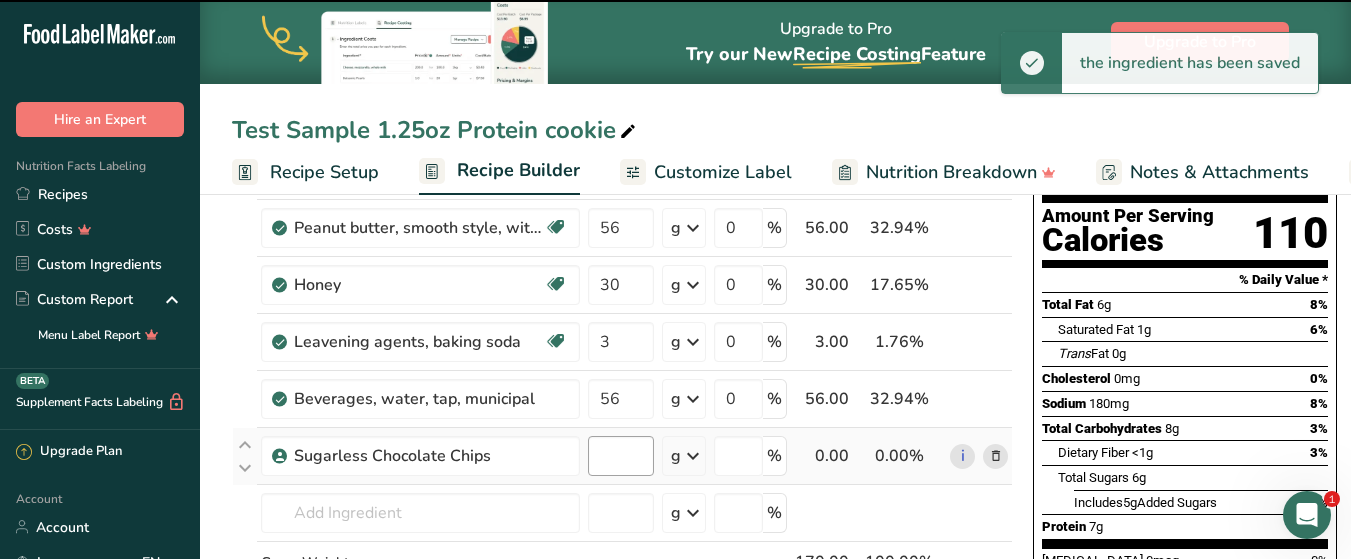 type on "0" 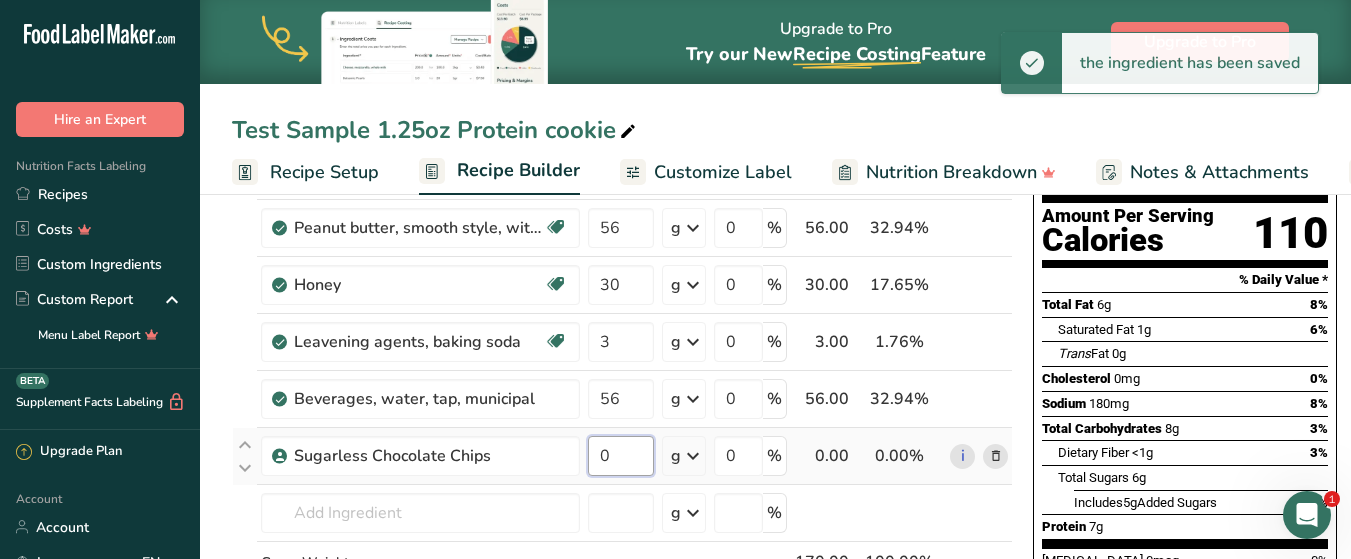 click on "0" at bounding box center (621, 456) 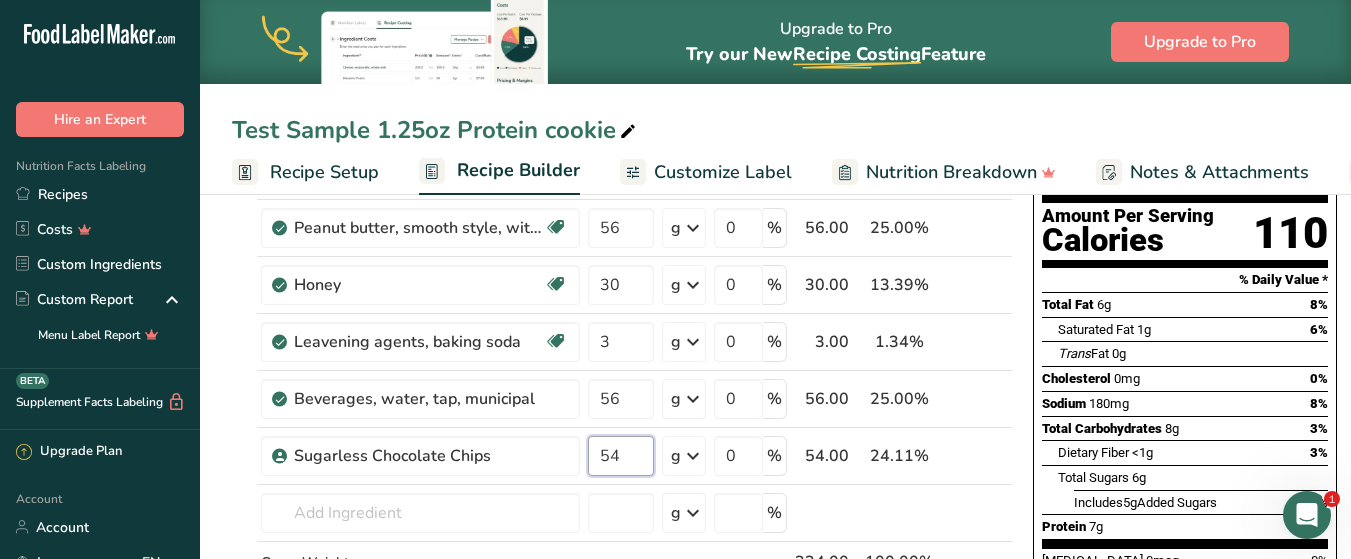 type on "54" 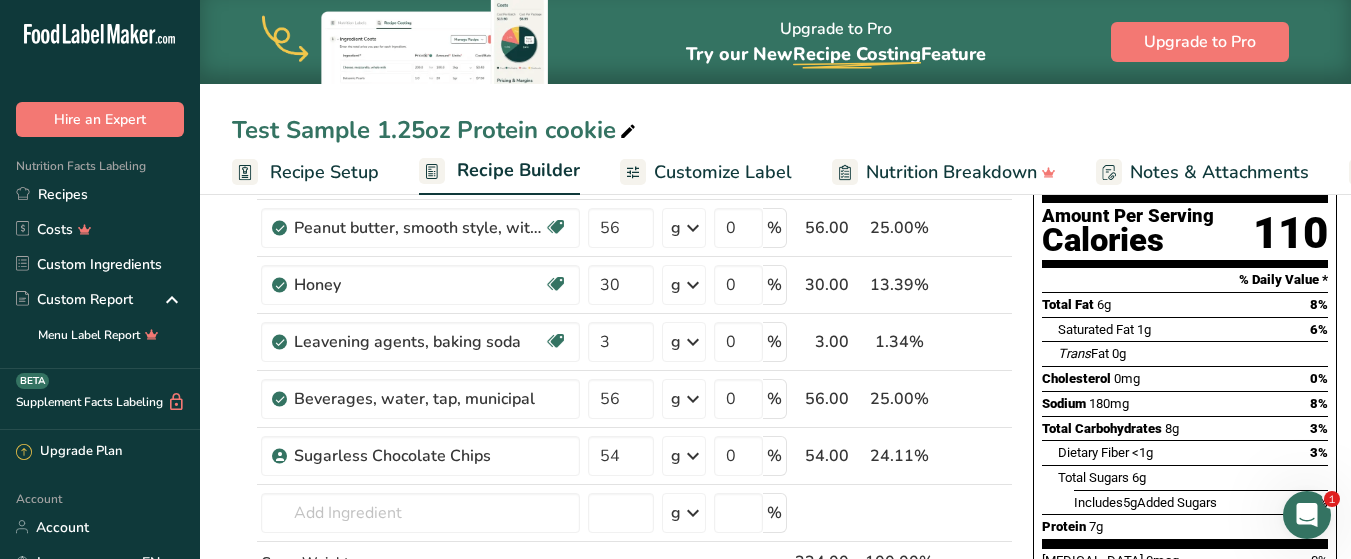 click on "Test Sample 1.25oz Protein cookie
Recipe Setup                       Recipe Builder   Customize Label               Nutrition Breakdown                 Notes & Attachments                 Recipe Costing
Add Ingredients
Manage Recipe         Delete Recipe           Duplicate Recipe             Scale Recipe             Save as Sub-Recipe   .a-a{fill:#347362;}.b-a{fill:#fff;}                               Nutrition Breakdown                   Recipe Card
NEW
[MEDICAL_DATA] Pattern Report             Activity History
Download
Choose your preferred label style
Standard FDA label
Standard FDA label
The most common format for nutrition facts labels in compliance with the FDA's typeface, style and requirements
Tabular FDA label" at bounding box center [775, 673] 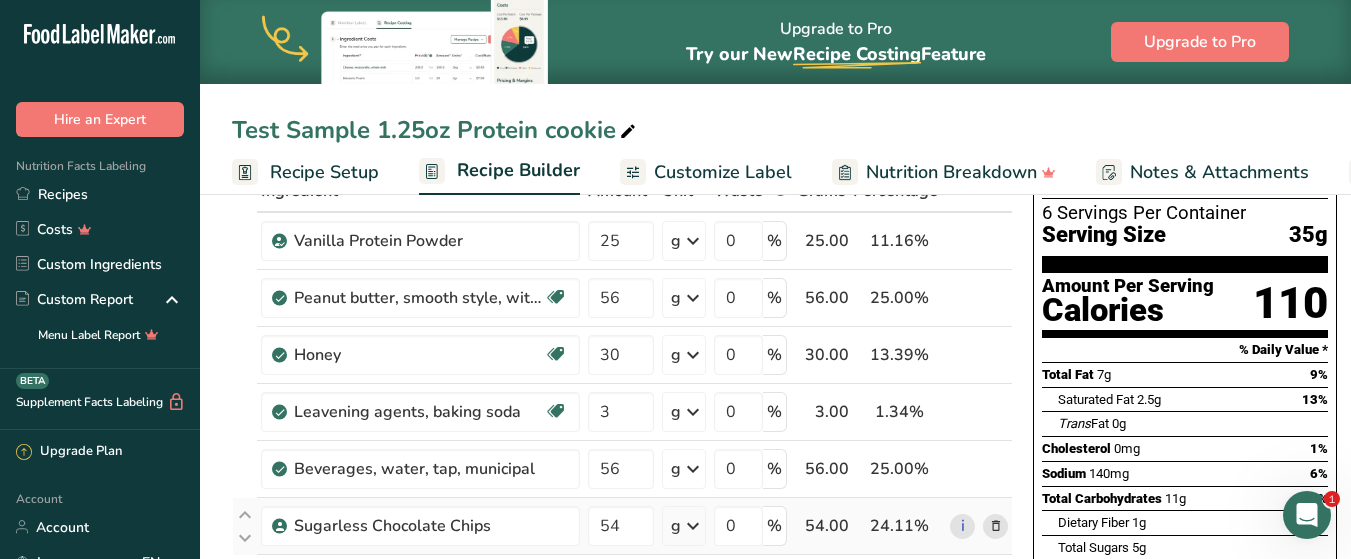 scroll, scrollTop: 100, scrollLeft: 0, axis: vertical 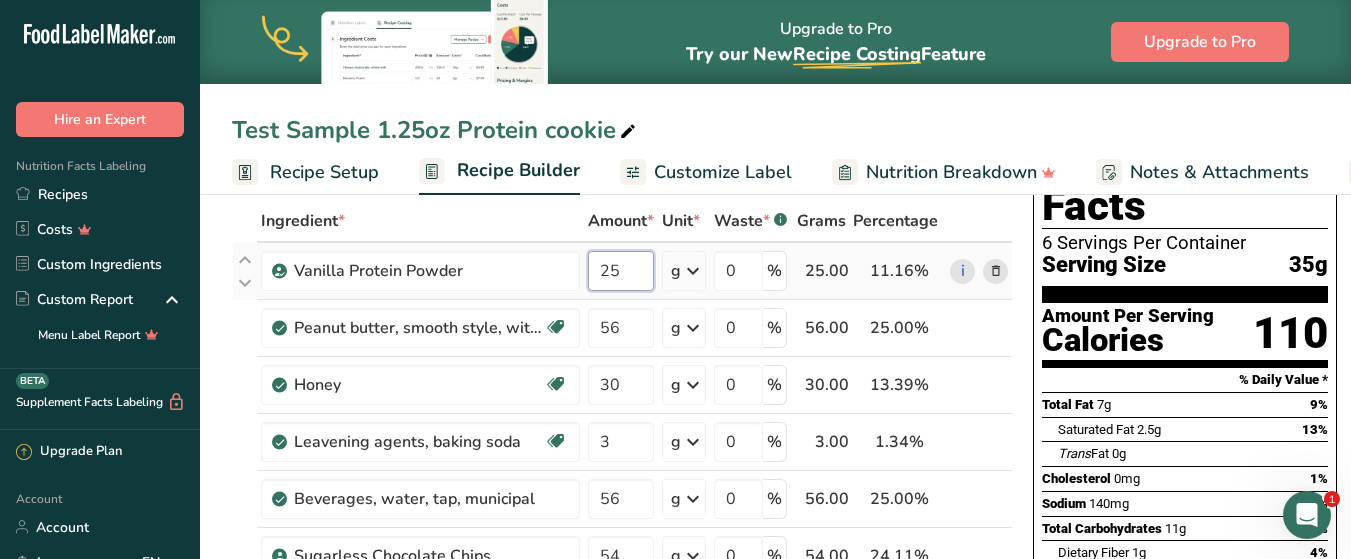 click on "25" at bounding box center (621, 271) 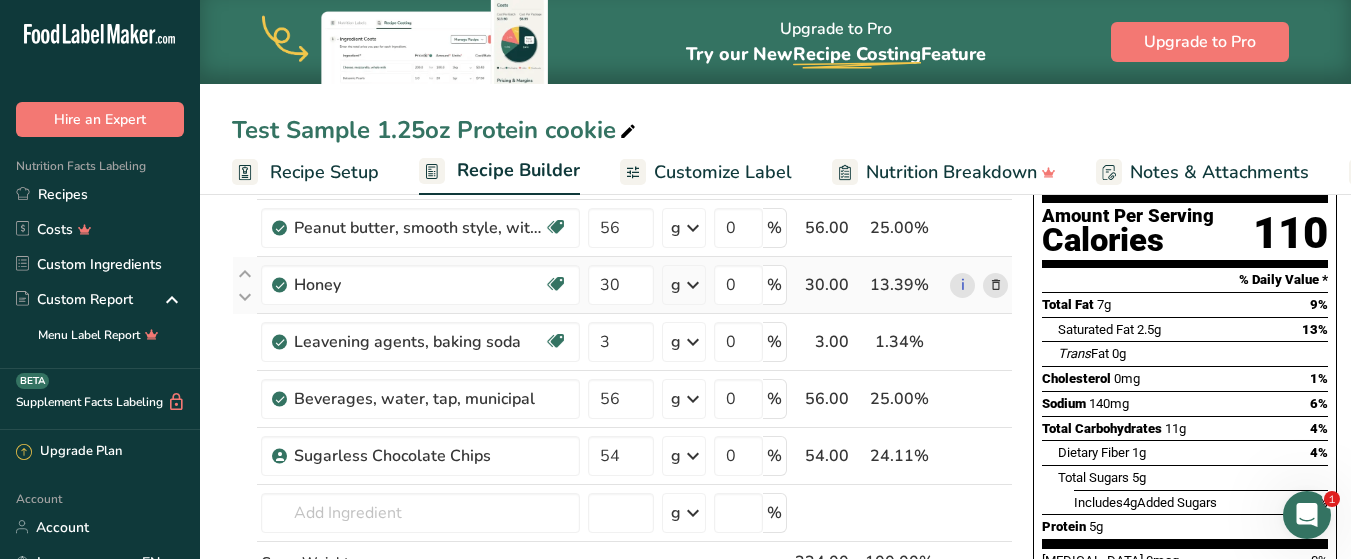 scroll, scrollTop: 100, scrollLeft: 0, axis: vertical 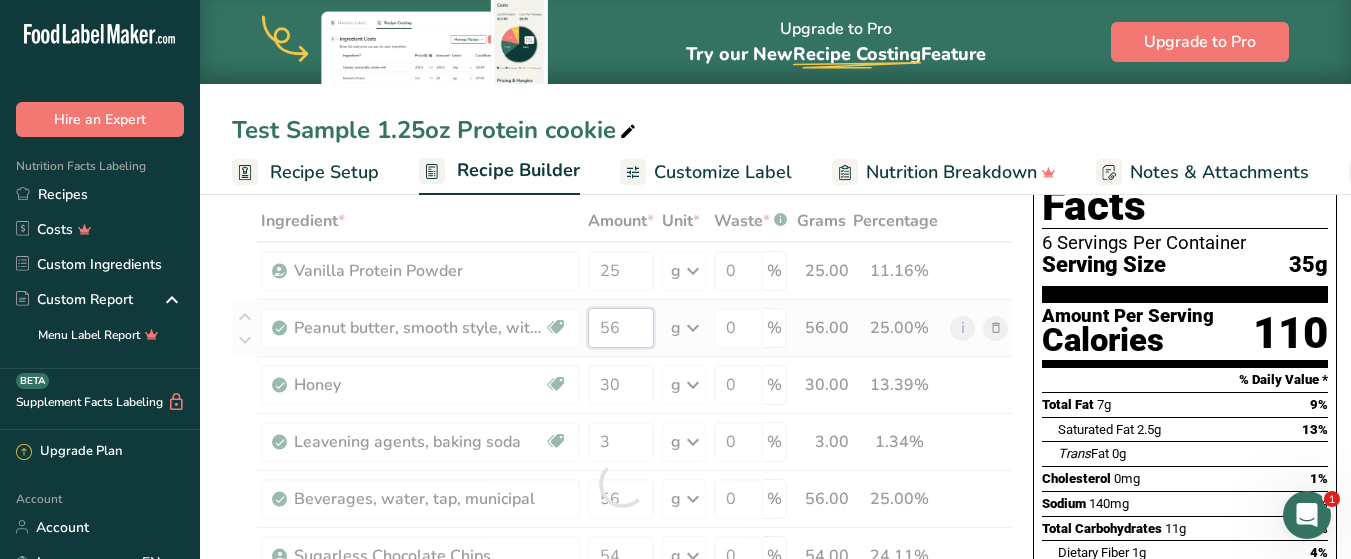 click on "Ingredient *
Amount *
Unit *
Waste *   .a-a{fill:#347362;}.b-a{fill:#fff;}          Grams
Percentage
Vanilla Protein Powder
25
g
Weight Units
g
kg
mg
See more
Volume Units
l
Volume units require a density conversion. If you know your ingredient's density enter it below. Otherwise, click on "RIA" our AI Regulatory bot - she will be able to help you
lb/ft3
g/cm3
Confirm
mL
Volume units require a density conversion. If you know your ingredient's density enter it below. Otherwise, click on "RIA" our AI Regulatory bot - she will be able to help you
lb/ft3" at bounding box center [622, 483] 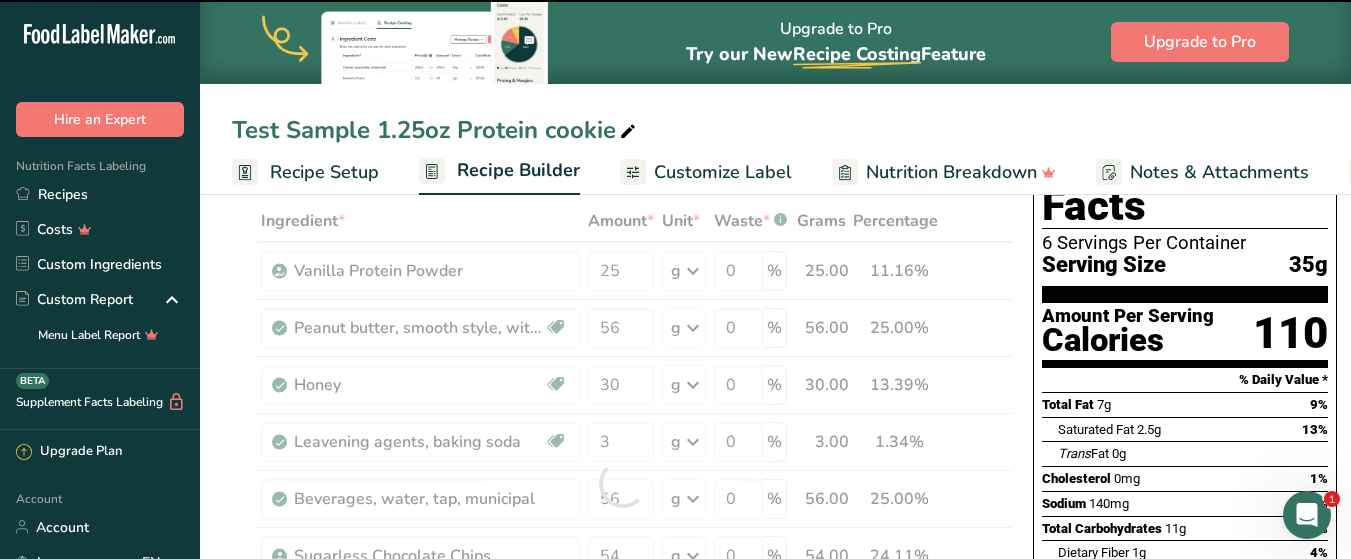 click on "Test Sample 1.25oz Protein cookie" at bounding box center (775, 130) 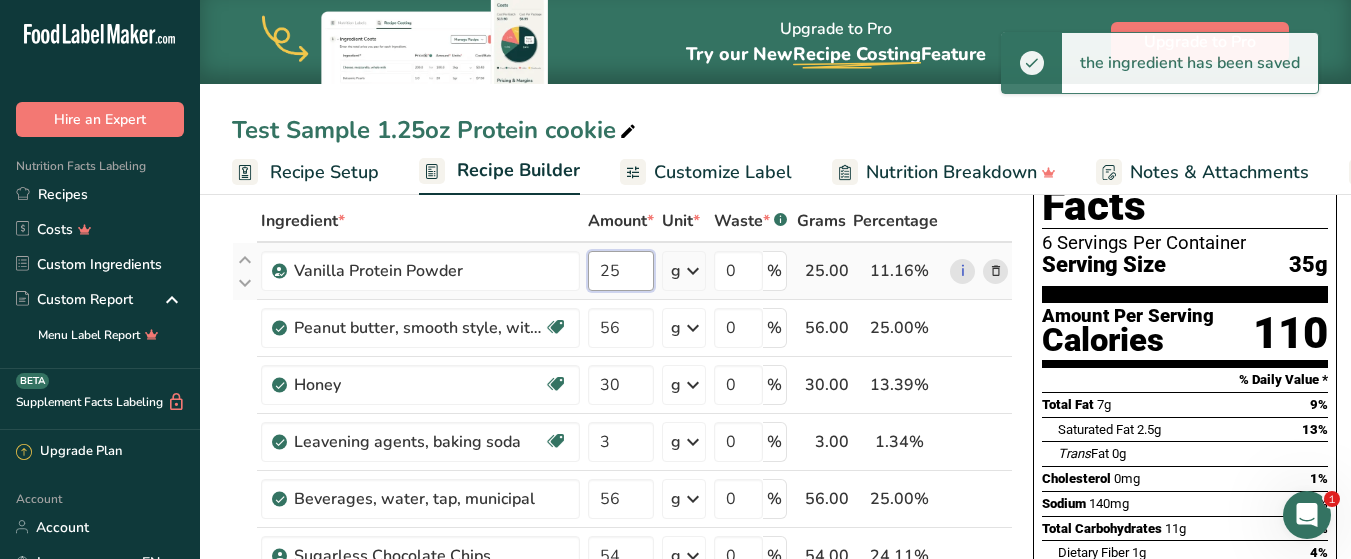 click on "25" at bounding box center [621, 271] 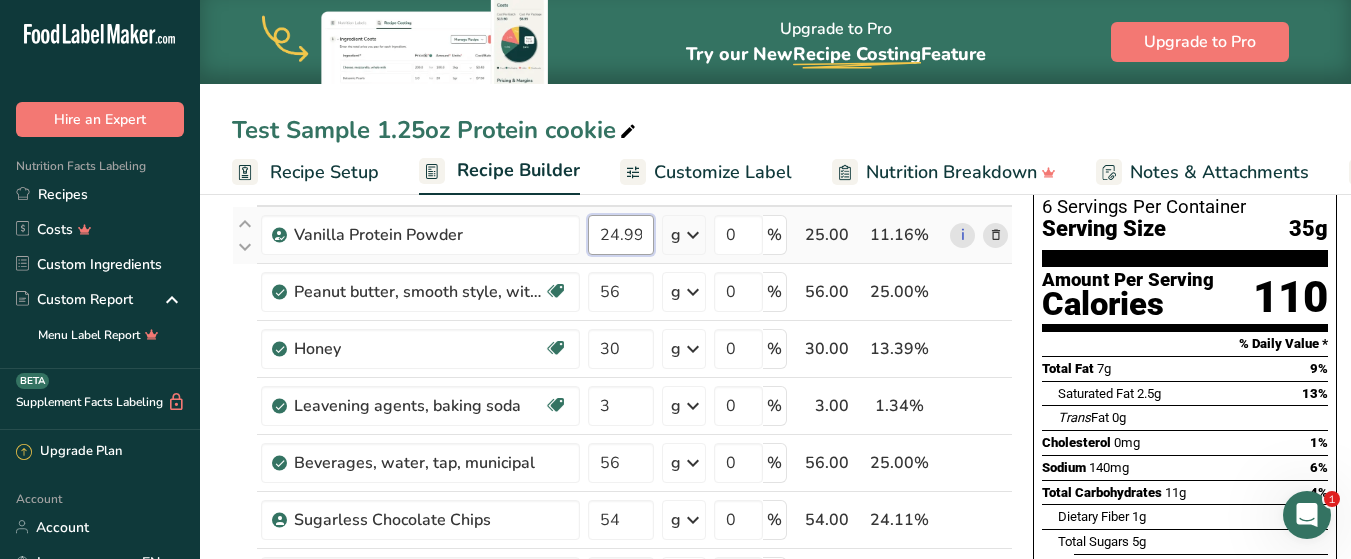 scroll, scrollTop: 100, scrollLeft: 0, axis: vertical 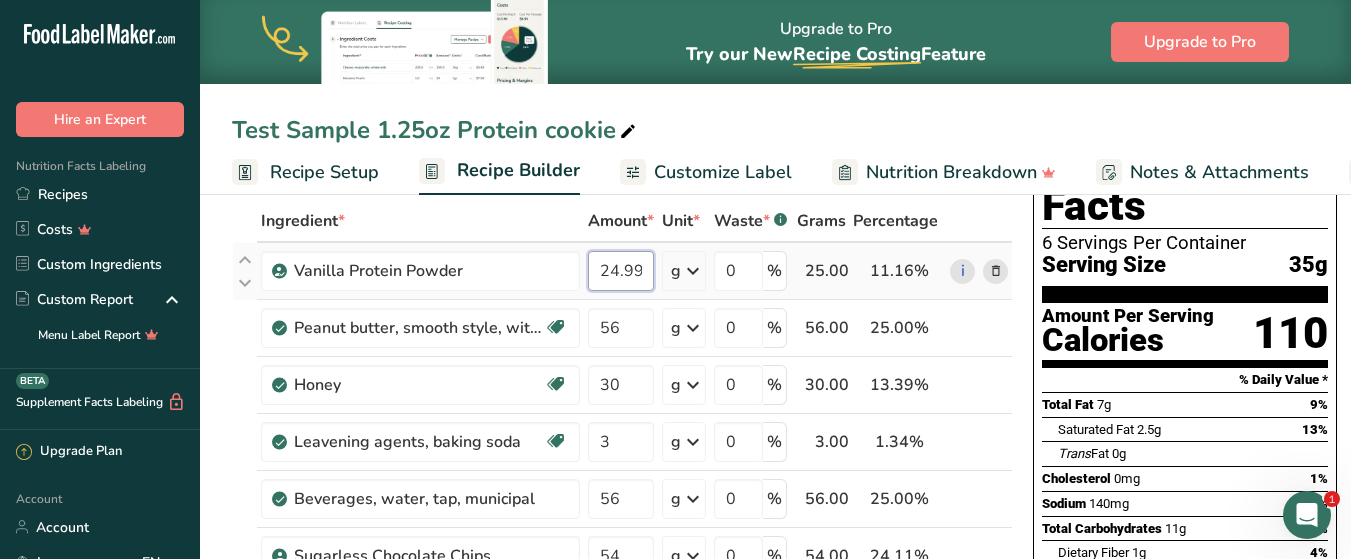 click on "24.999999" at bounding box center (621, 271) 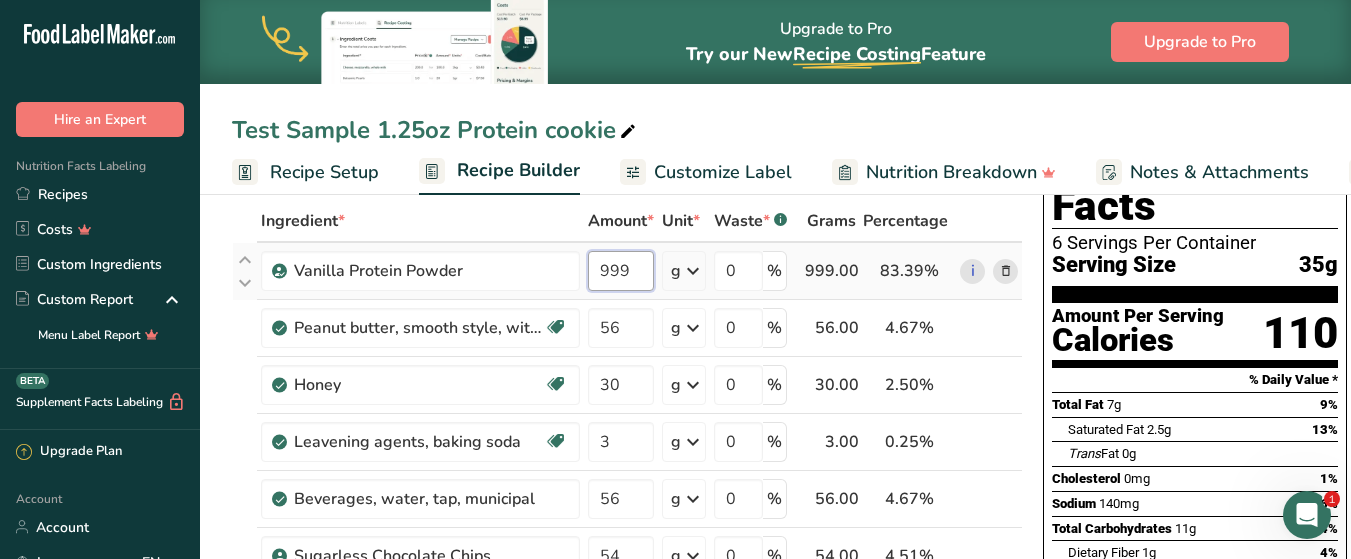 click on "999" at bounding box center [621, 271] 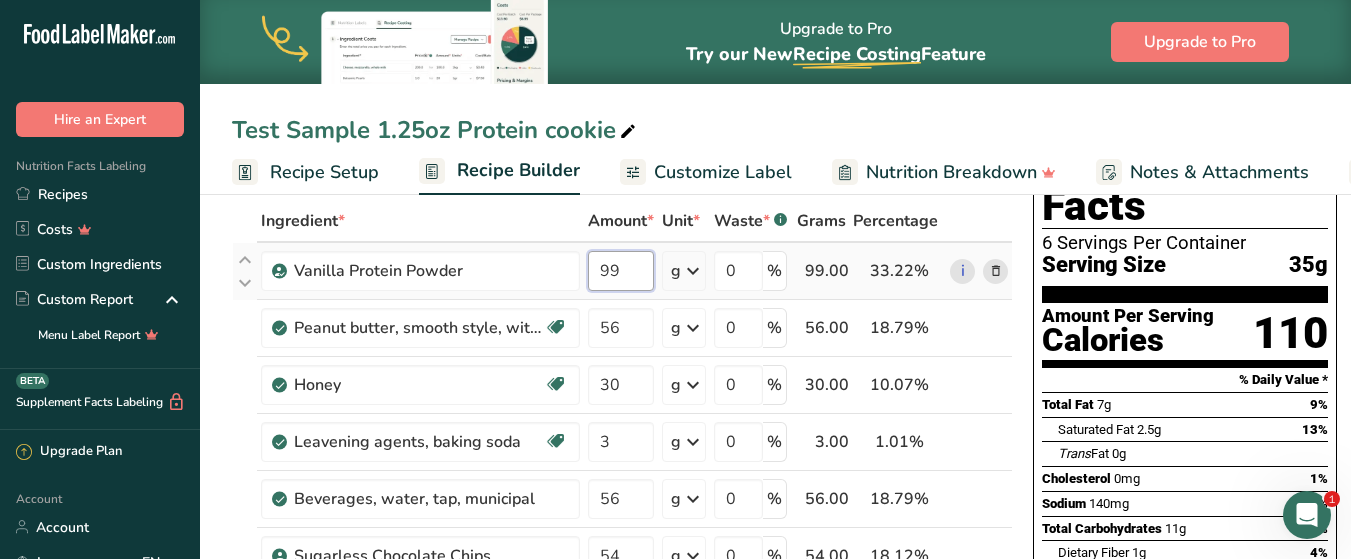 type on "9" 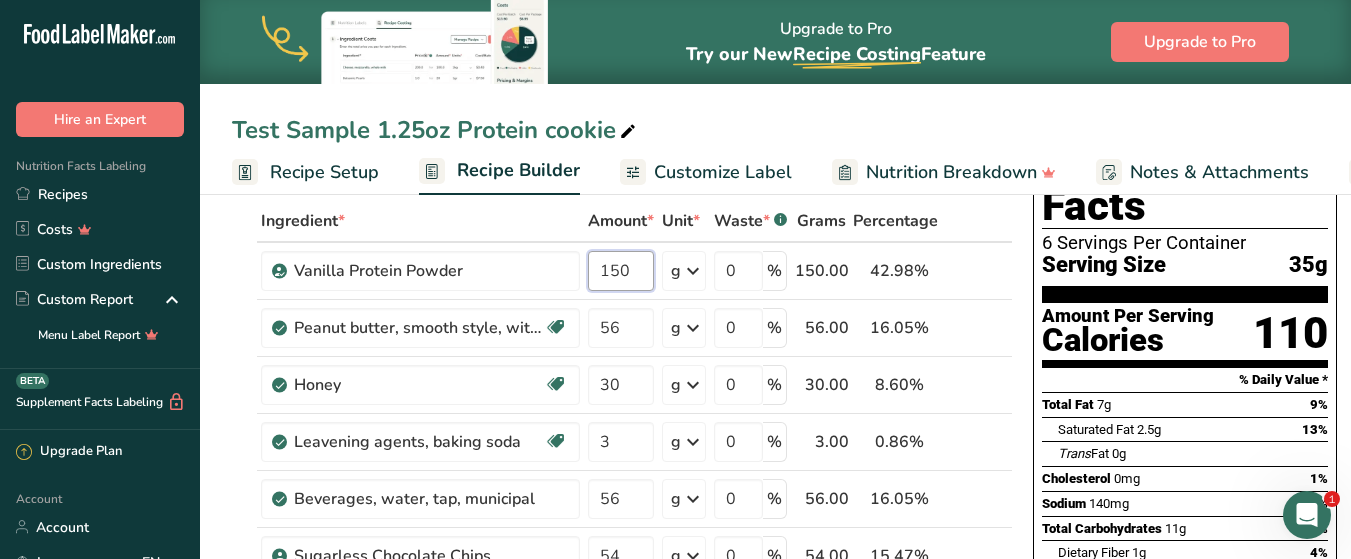 type on "150" 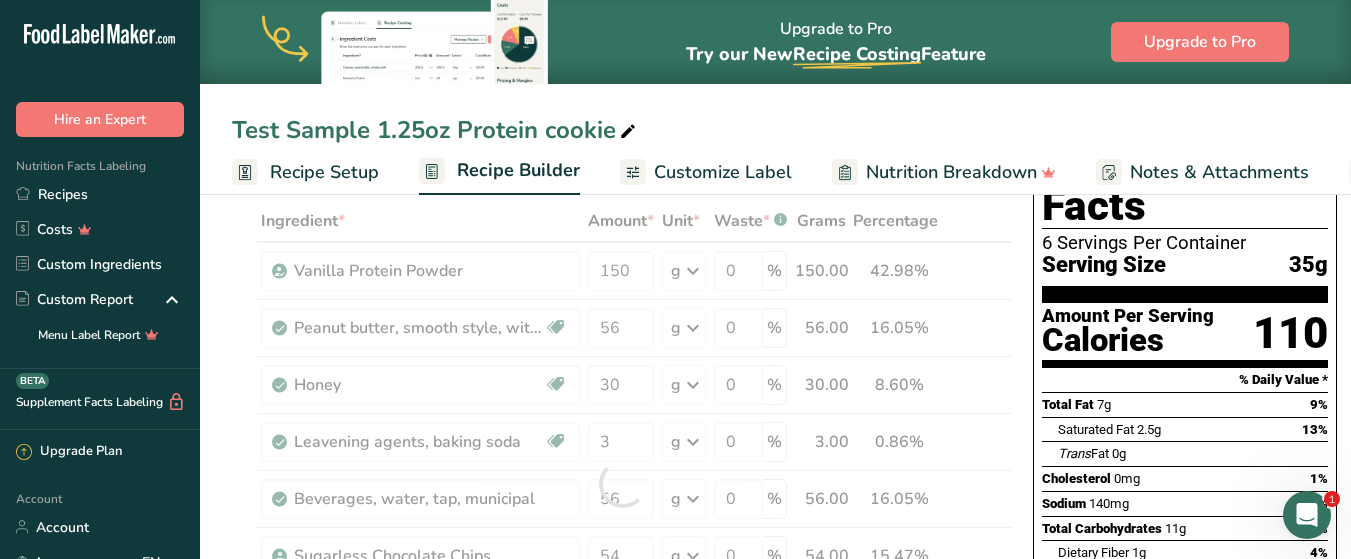 click on "Test Sample 1.25oz Protein cookie" at bounding box center [775, 130] 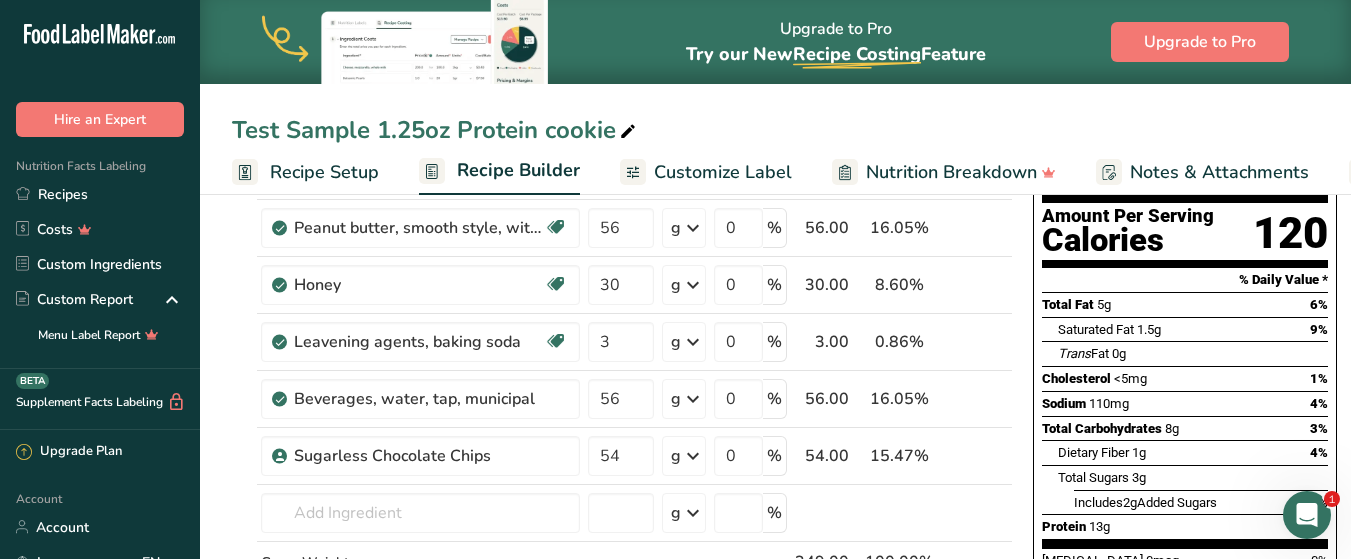 scroll, scrollTop: 100, scrollLeft: 0, axis: vertical 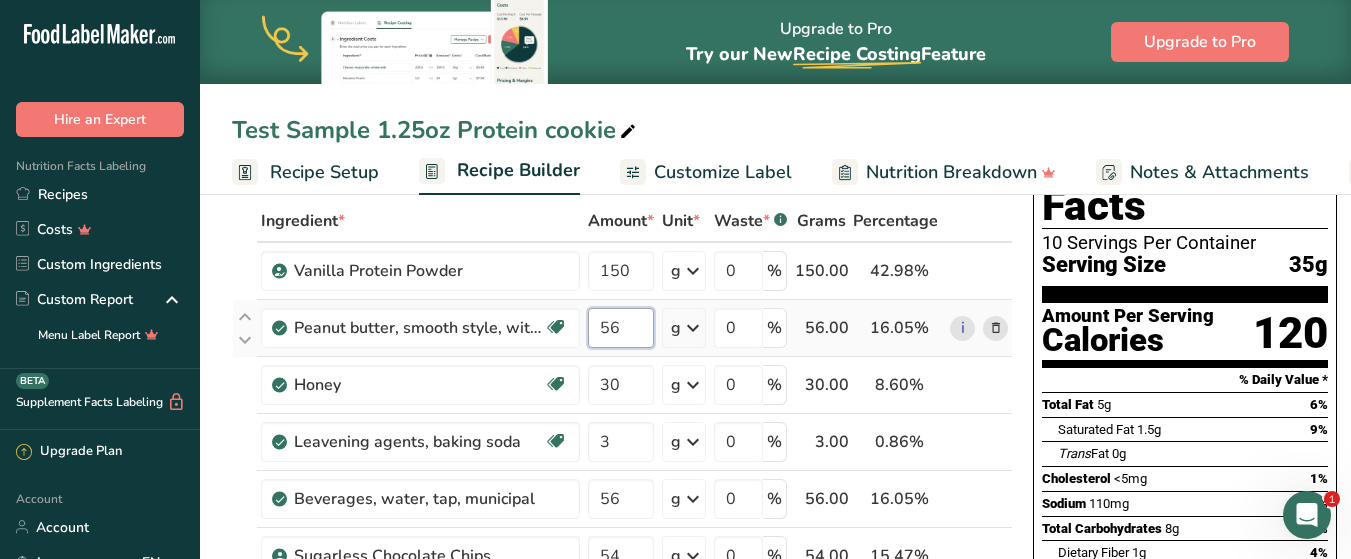 click on "56" at bounding box center (621, 328) 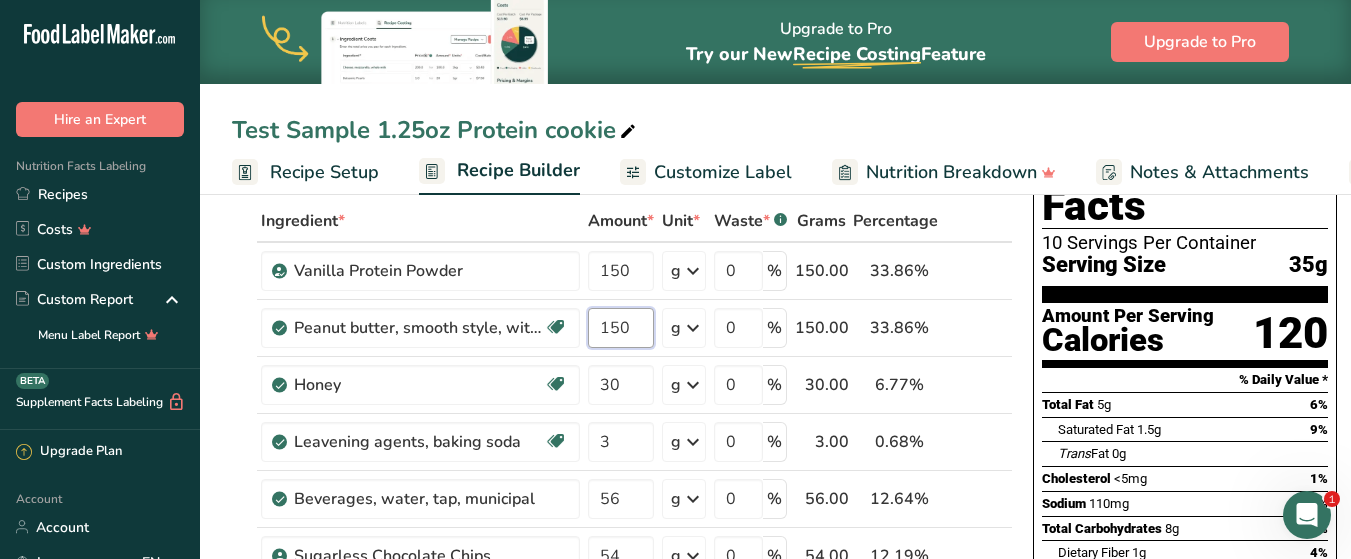 type on "150" 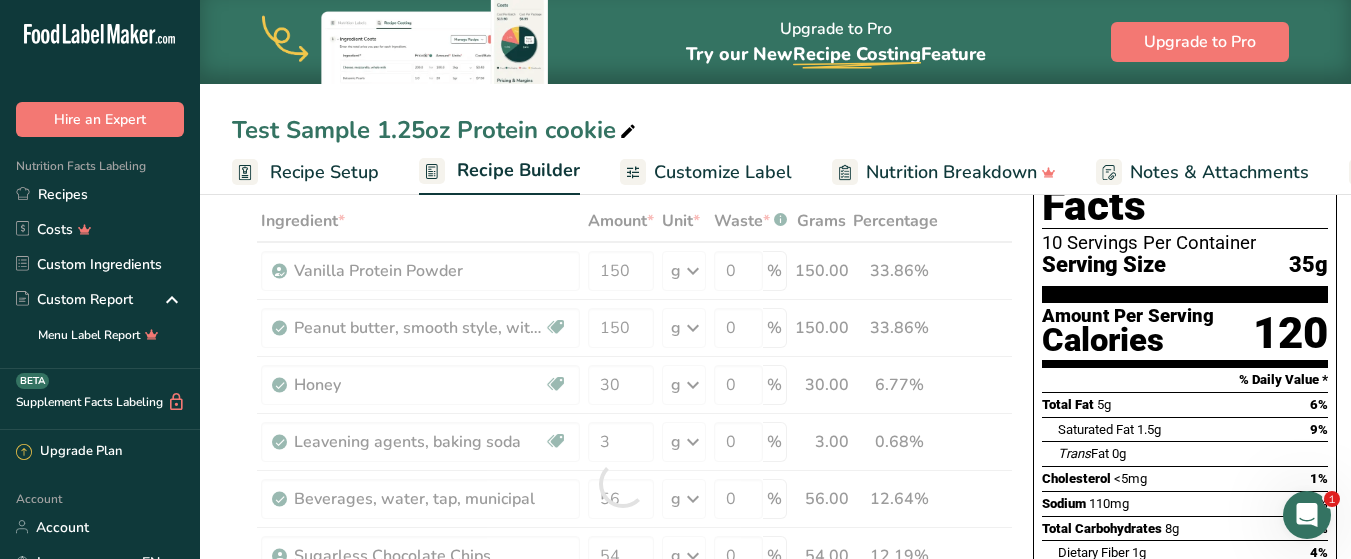 click on "Test Sample 1.25oz Protein cookie" at bounding box center [775, 130] 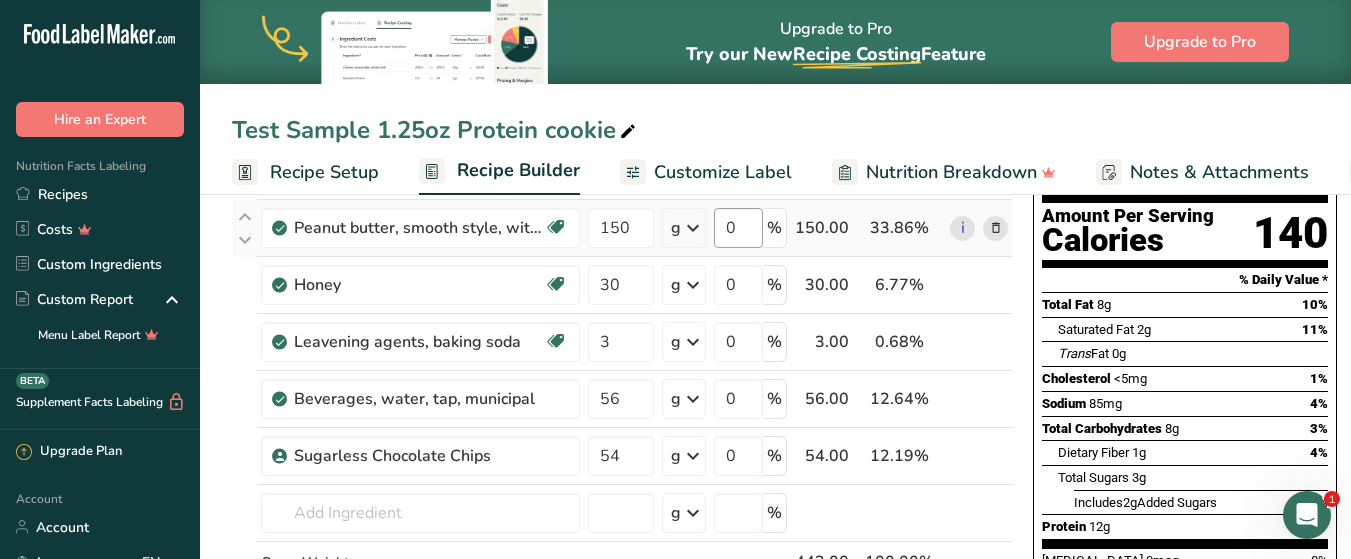 scroll, scrollTop: 100, scrollLeft: 0, axis: vertical 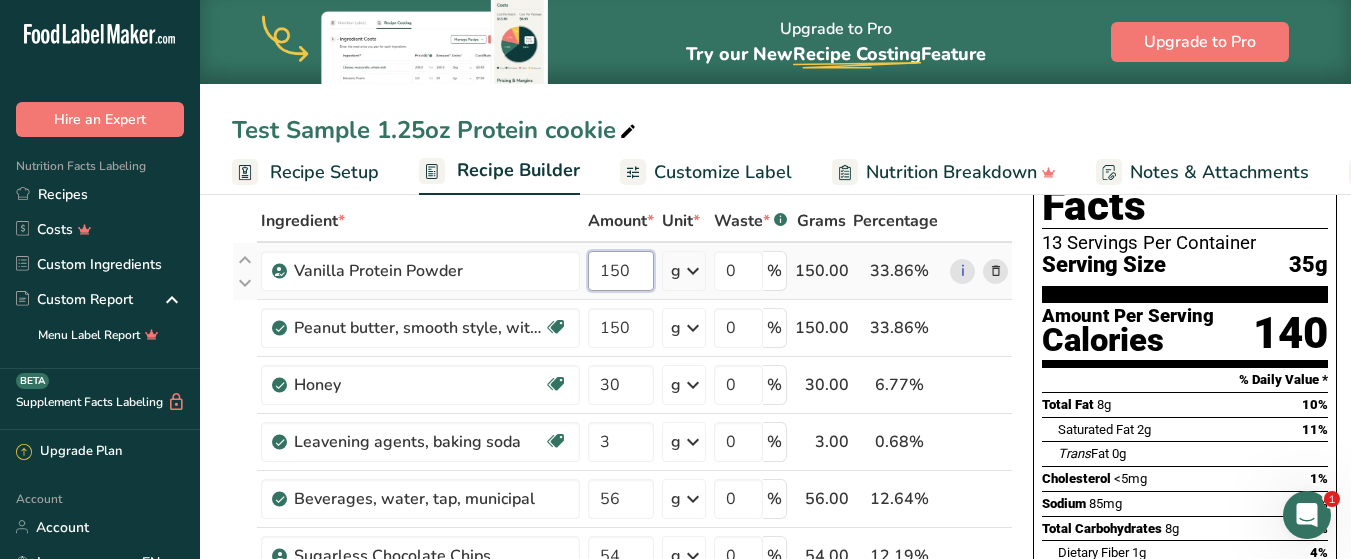 click on "150" at bounding box center (621, 271) 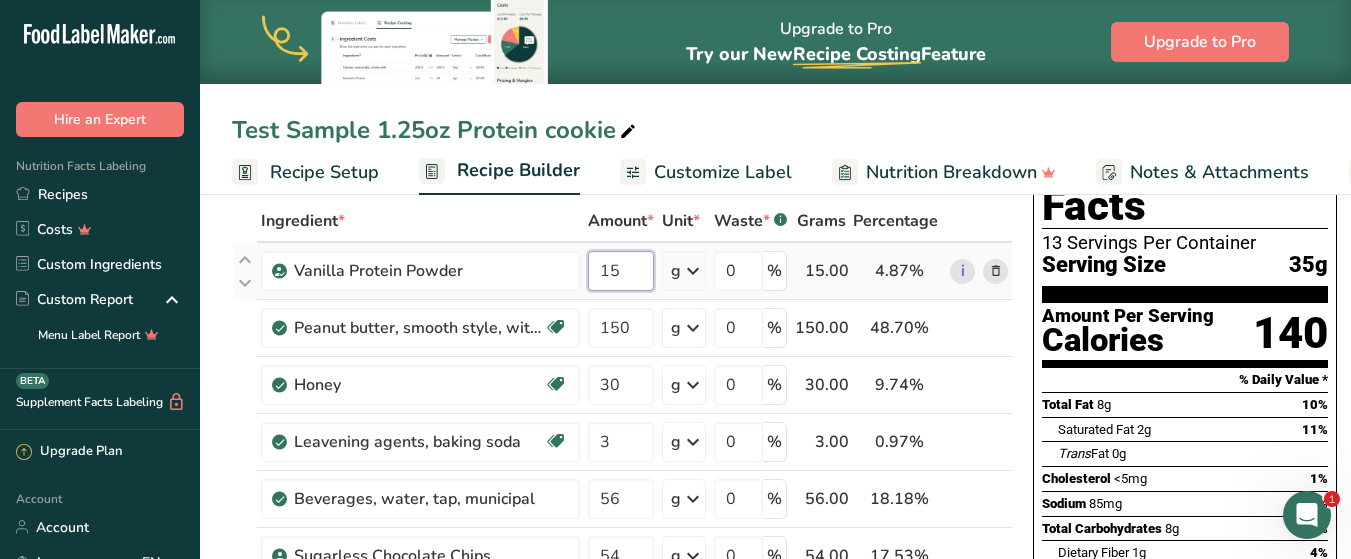 type on "1" 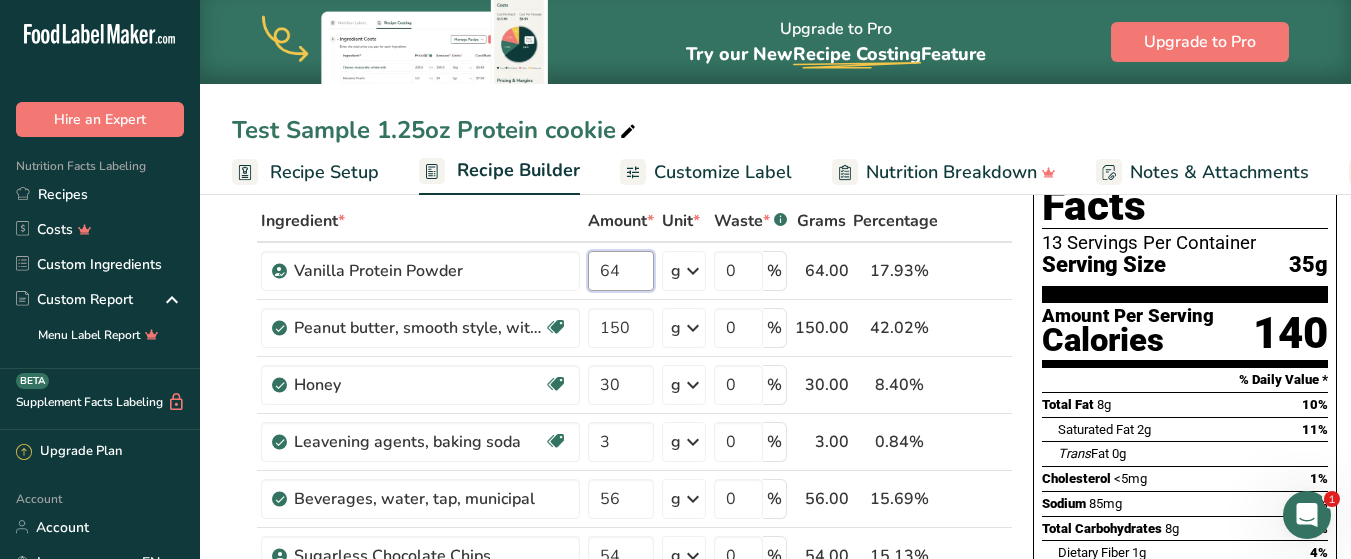 type on "64" 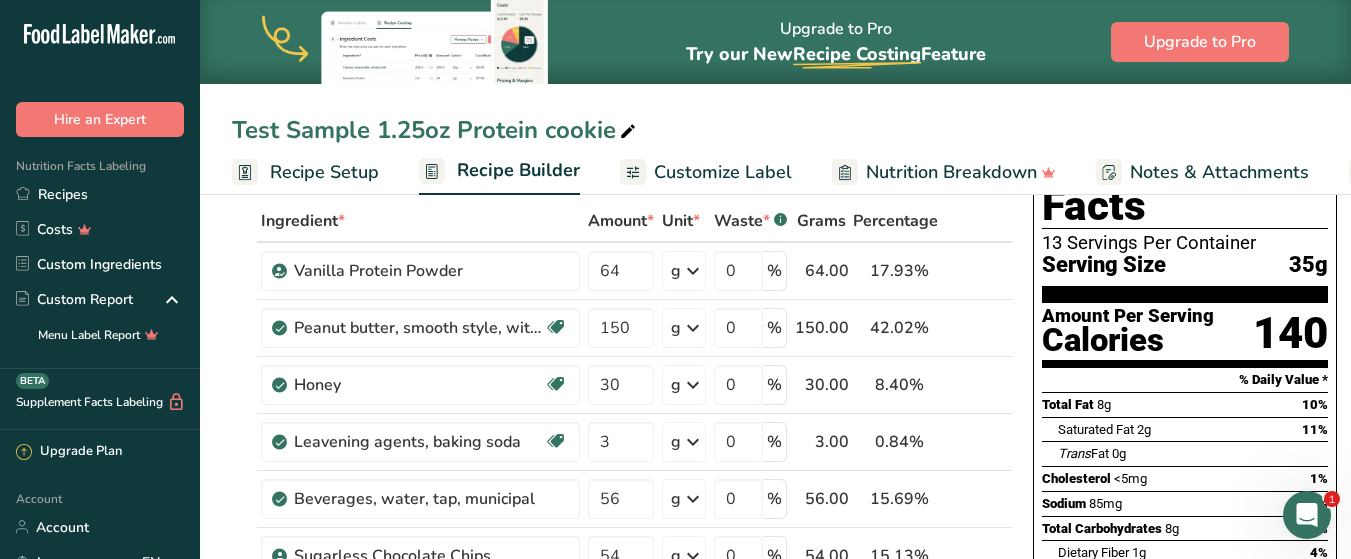 click on "Test Sample 1.25oz Protein cookie" at bounding box center (775, 130) 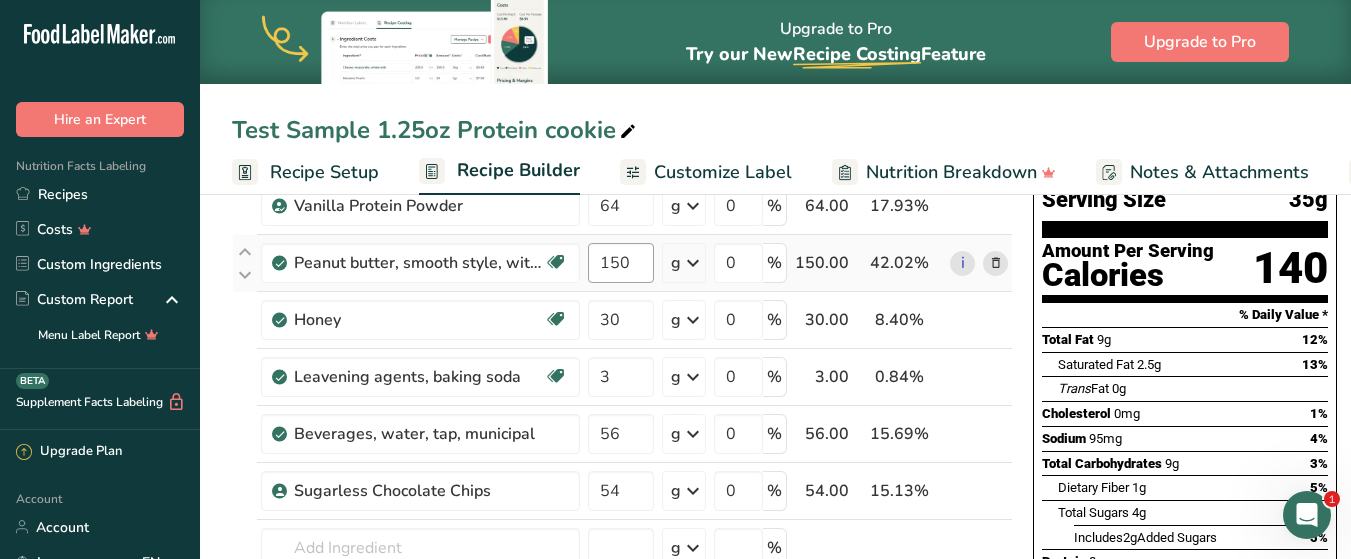 scroll, scrollTop: 200, scrollLeft: 0, axis: vertical 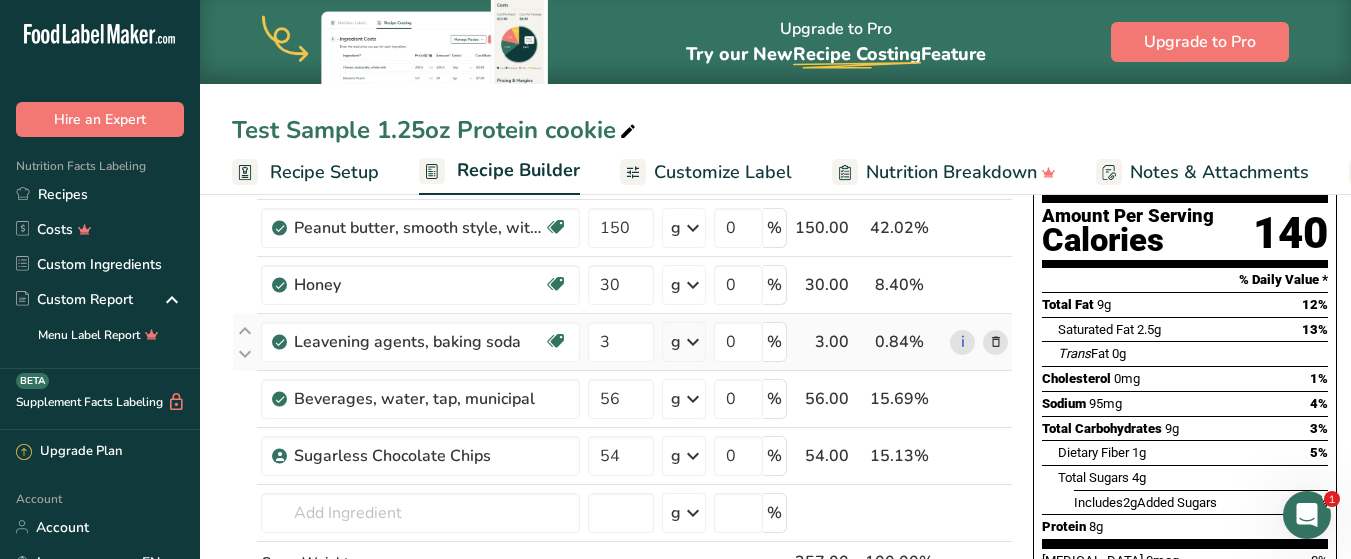 click at bounding box center (996, 342) 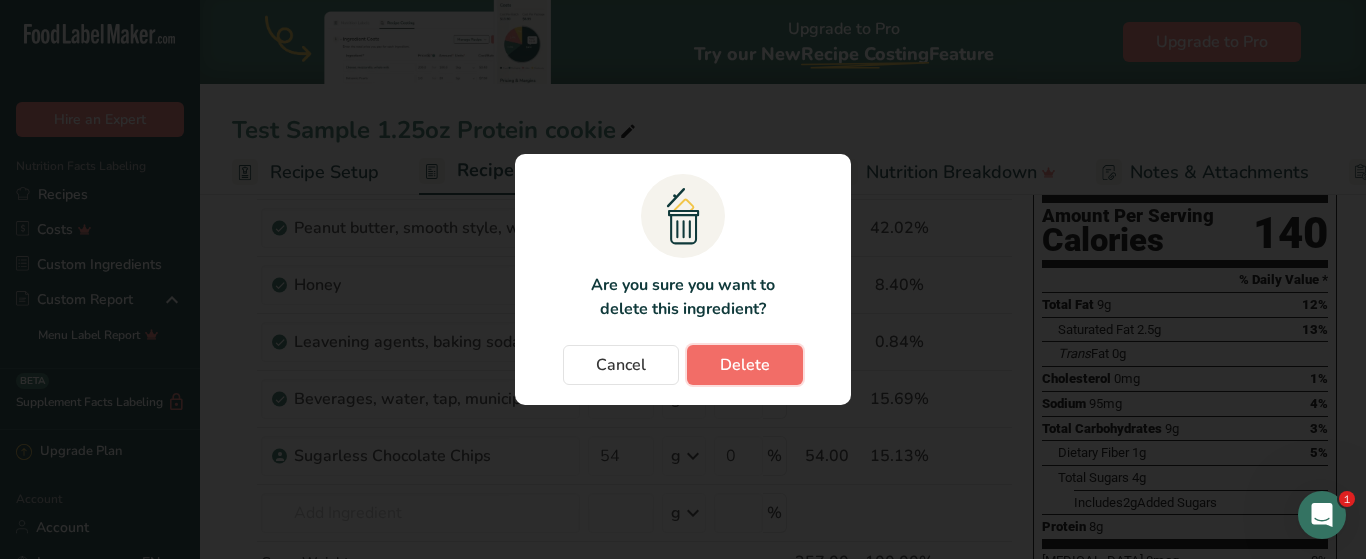 click on "Delete" at bounding box center [745, 365] 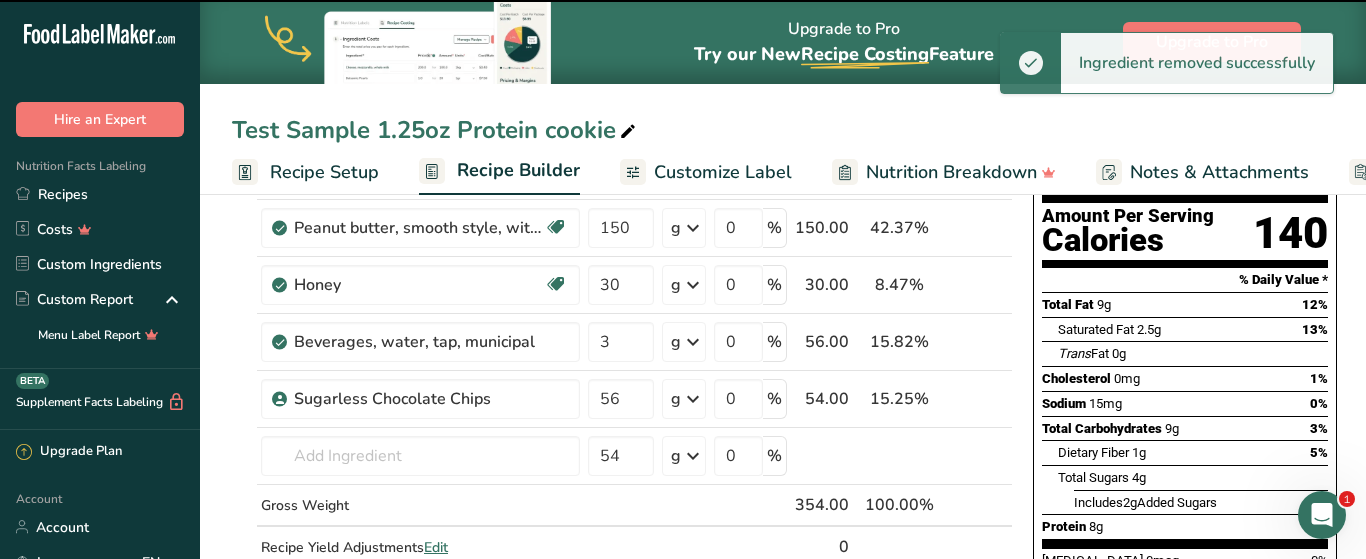 type on "56" 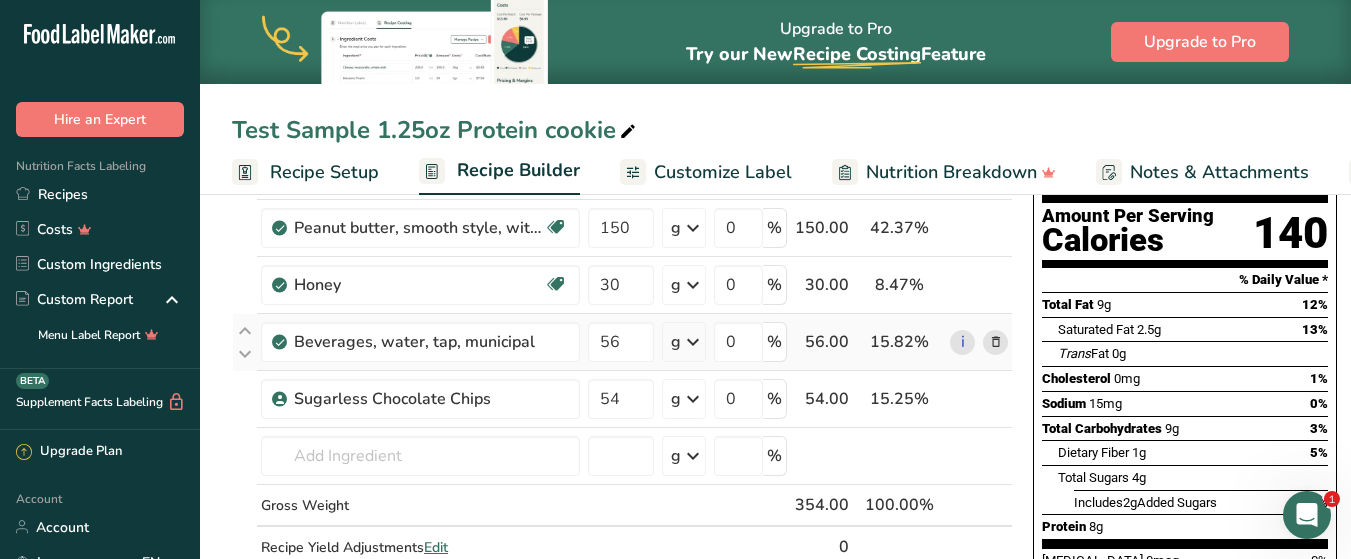 click at bounding box center (996, 342) 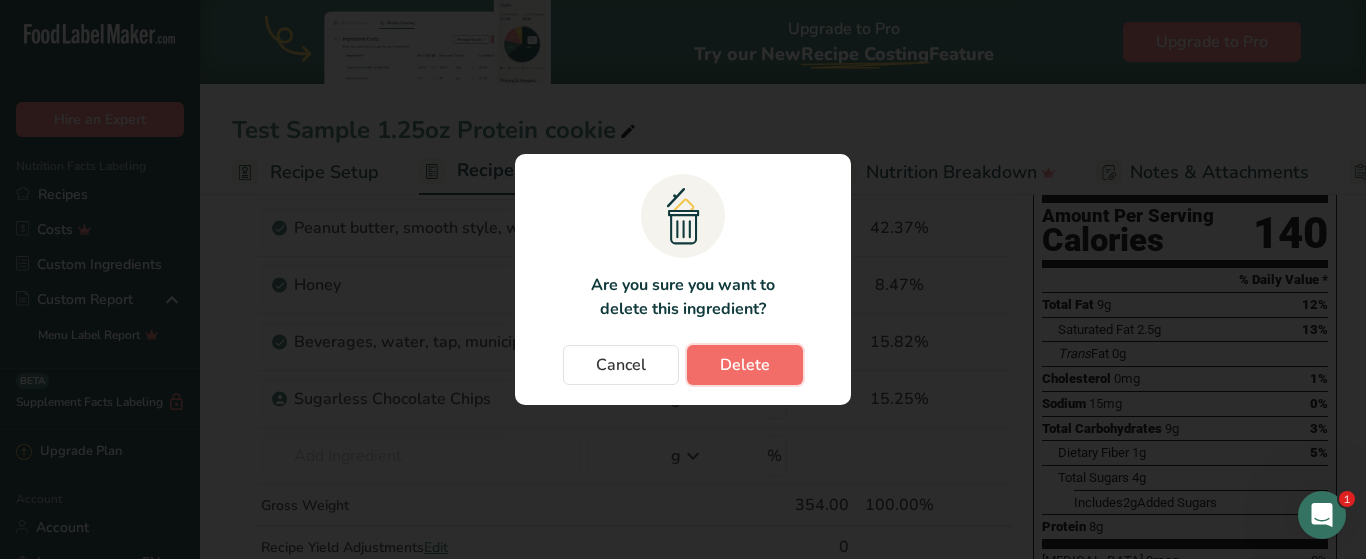 click on "Delete" at bounding box center [745, 365] 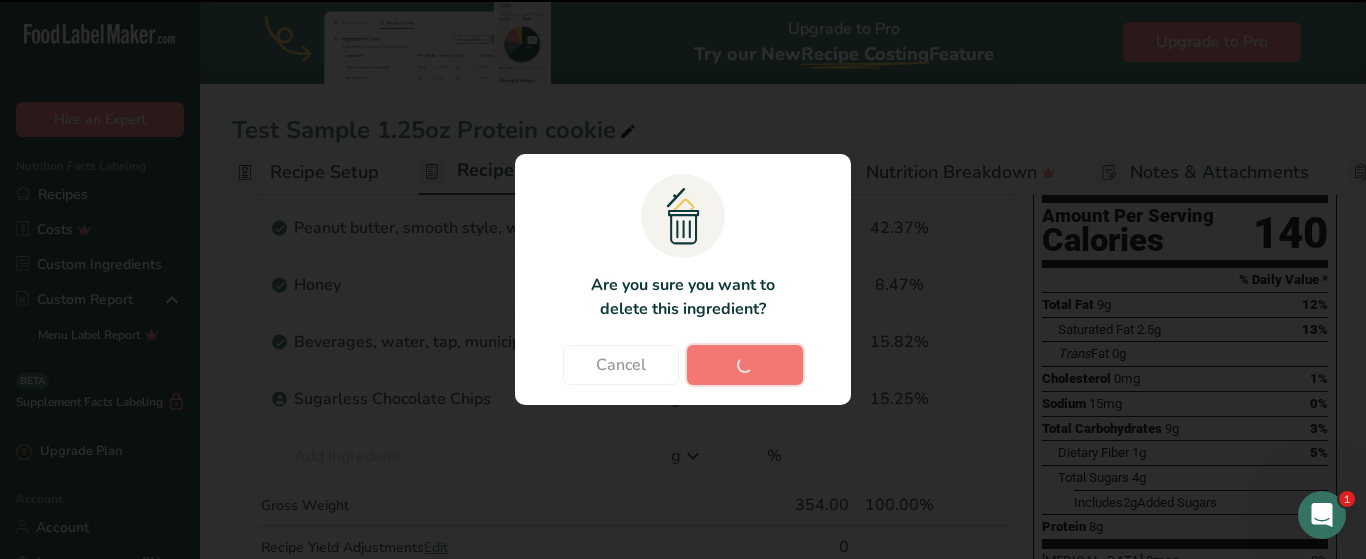 type on "54" 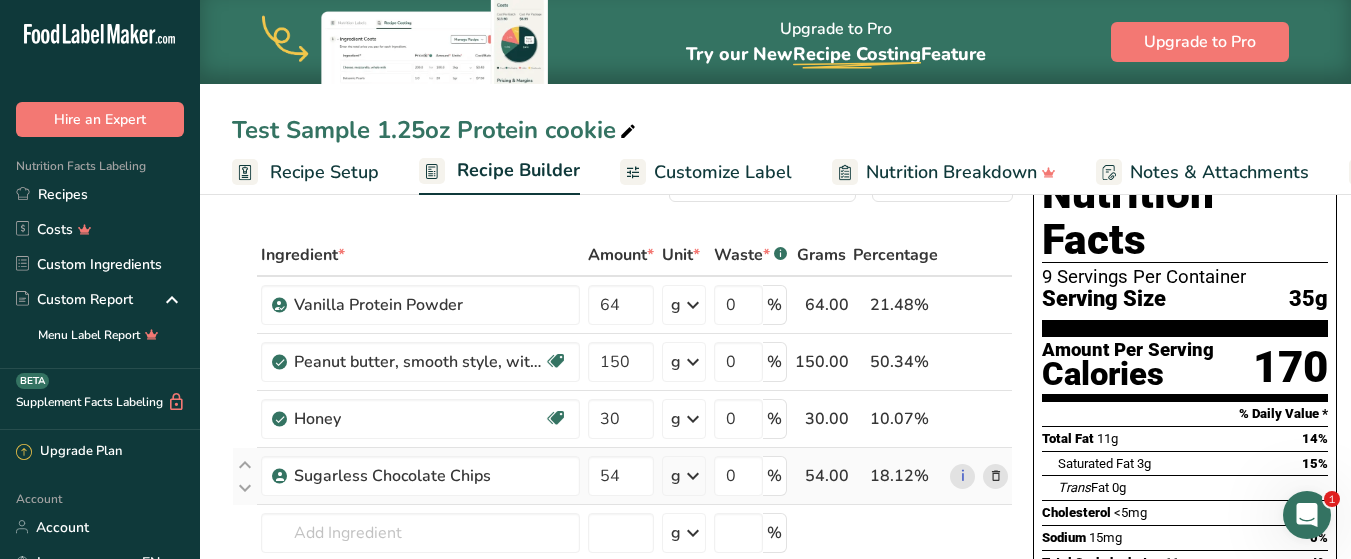 scroll, scrollTop: 0, scrollLeft: 0, axis: both 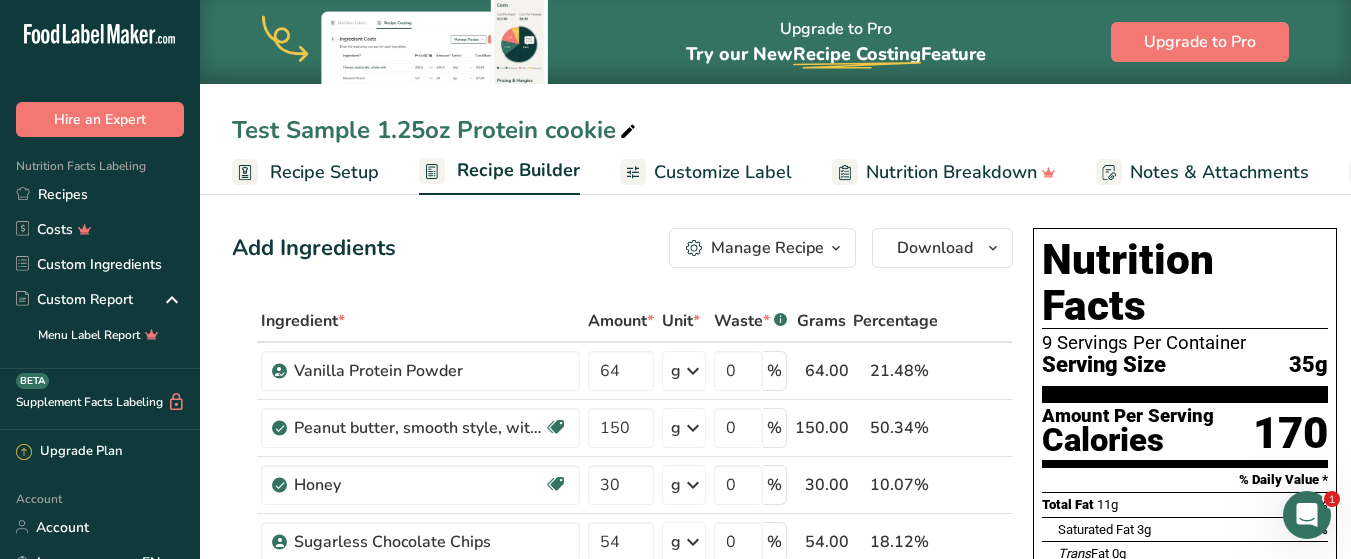 click on "Recipe Setup" at bounding box center [324, 172] 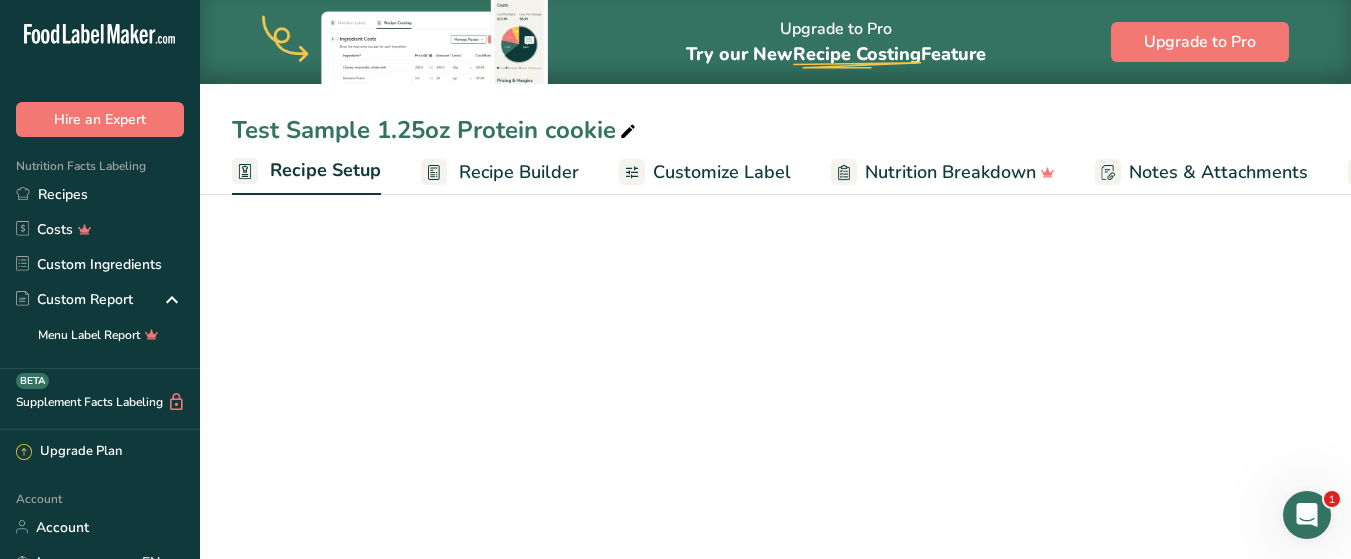 scroll, scrollTop: 0, scrollLeft: 7, axis: horizontal 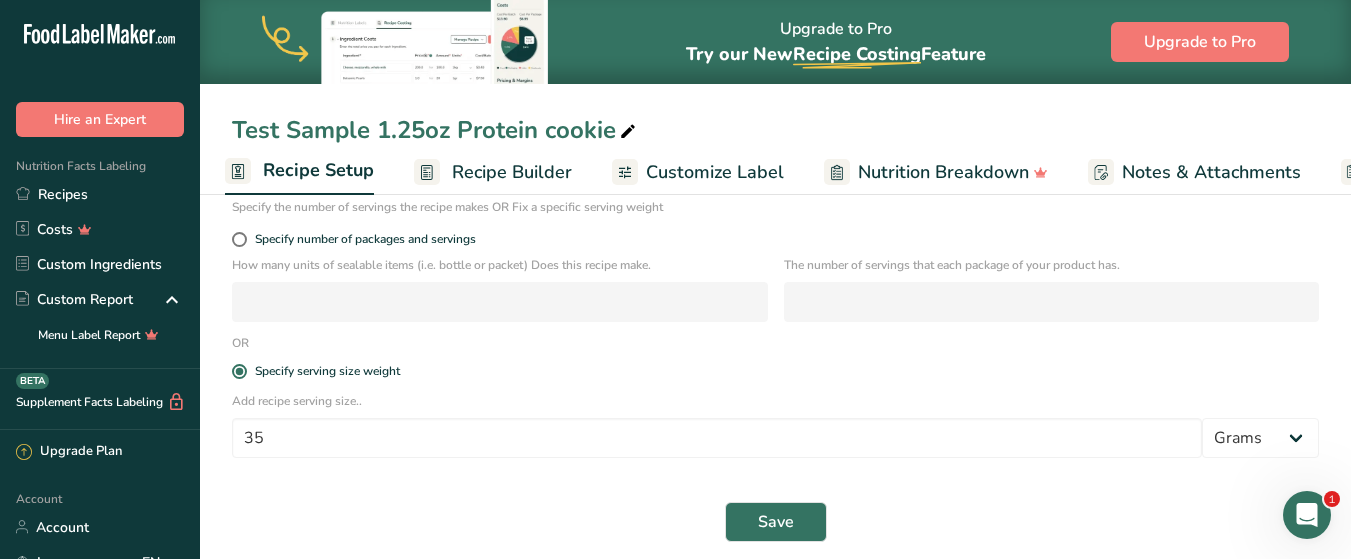 click on "Recipe Builder" at bounding box center (512, 172) 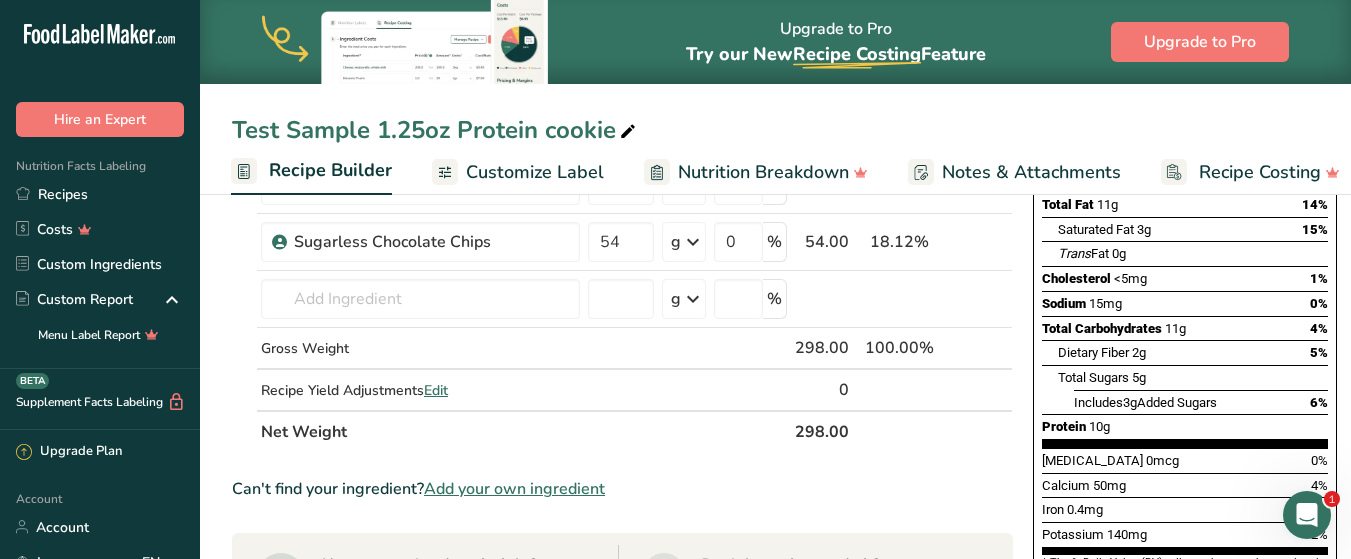scroll, scrollTop: 0, scrollLeft: 193, axis: horizontal 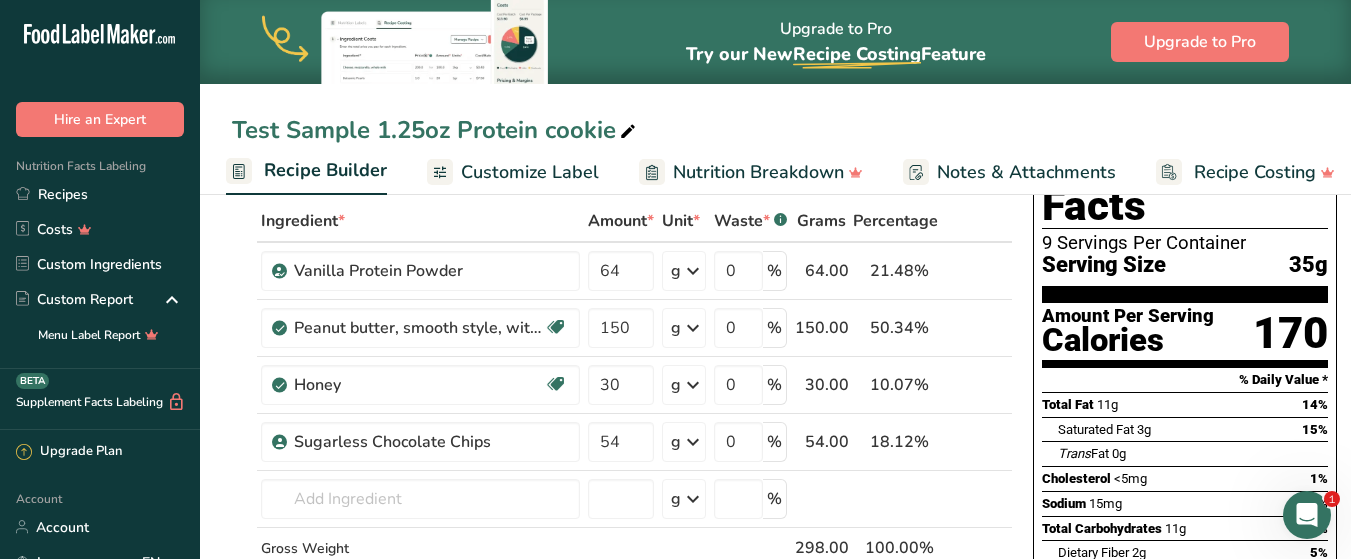 click on "Recipe Builder" at bounding box center [325, 170] 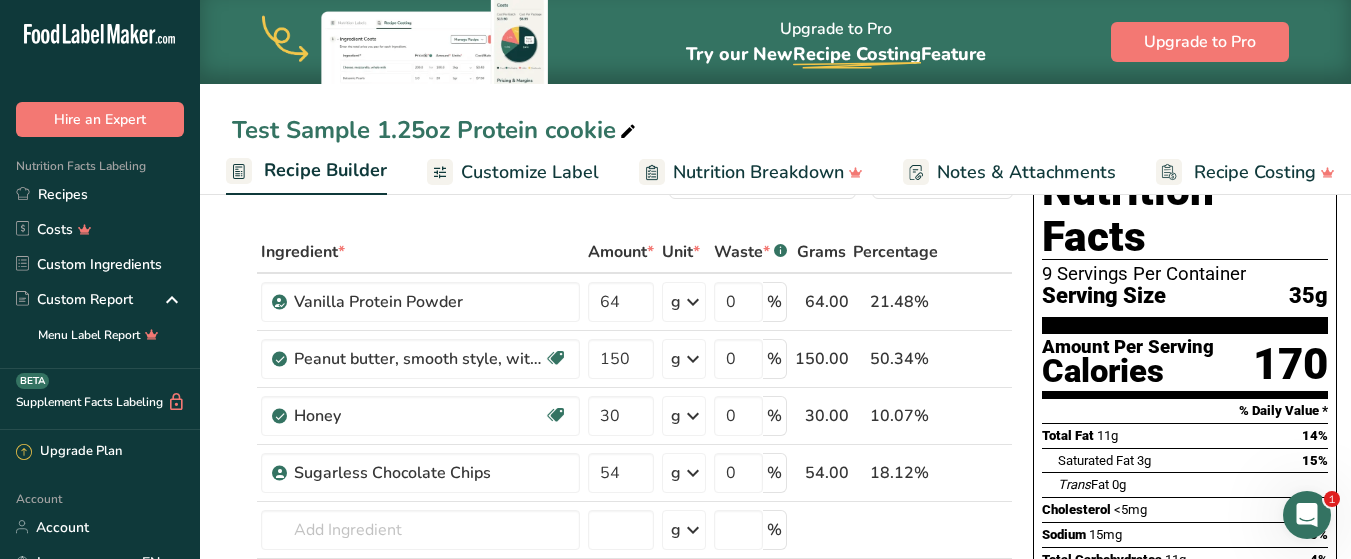 scroll, scrollTop: 0, scrollLeft: 0, axis: both 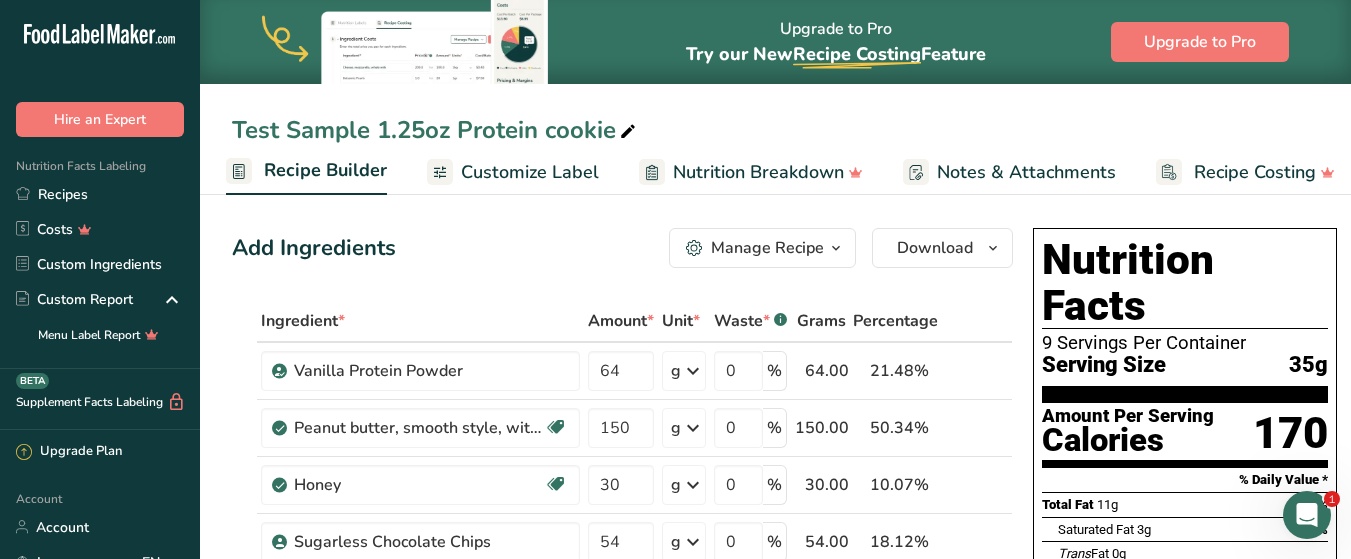 click on "Recipe Builder" at bounding box center [325, 170] 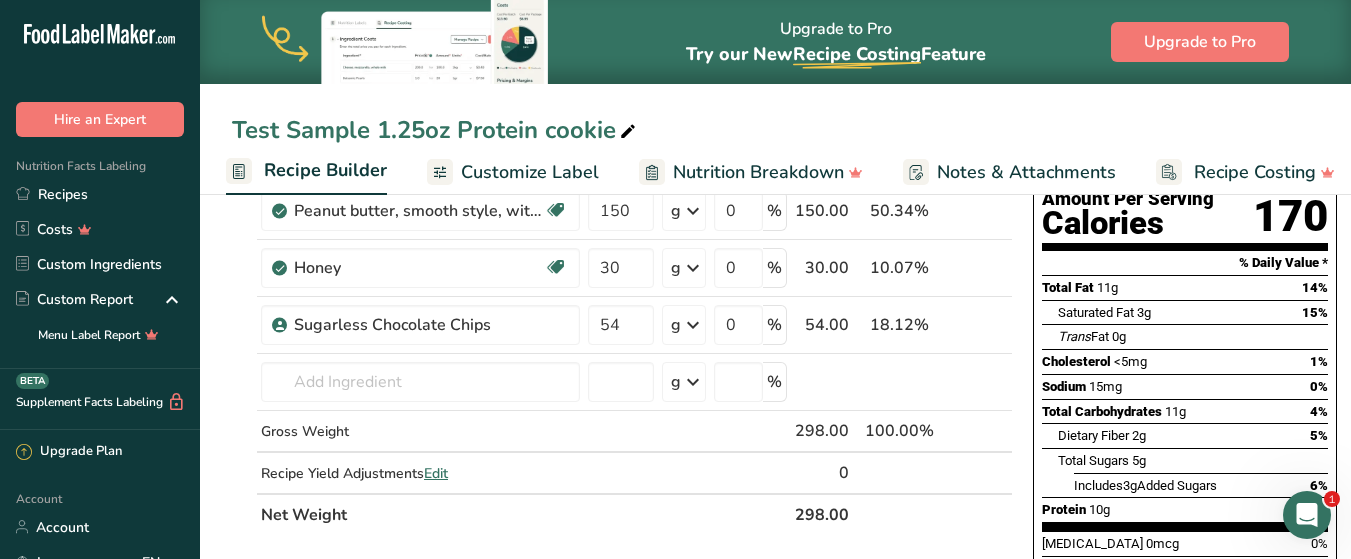 scroll, scrollTop: 300, scrollLeft: 0, axis: vertical 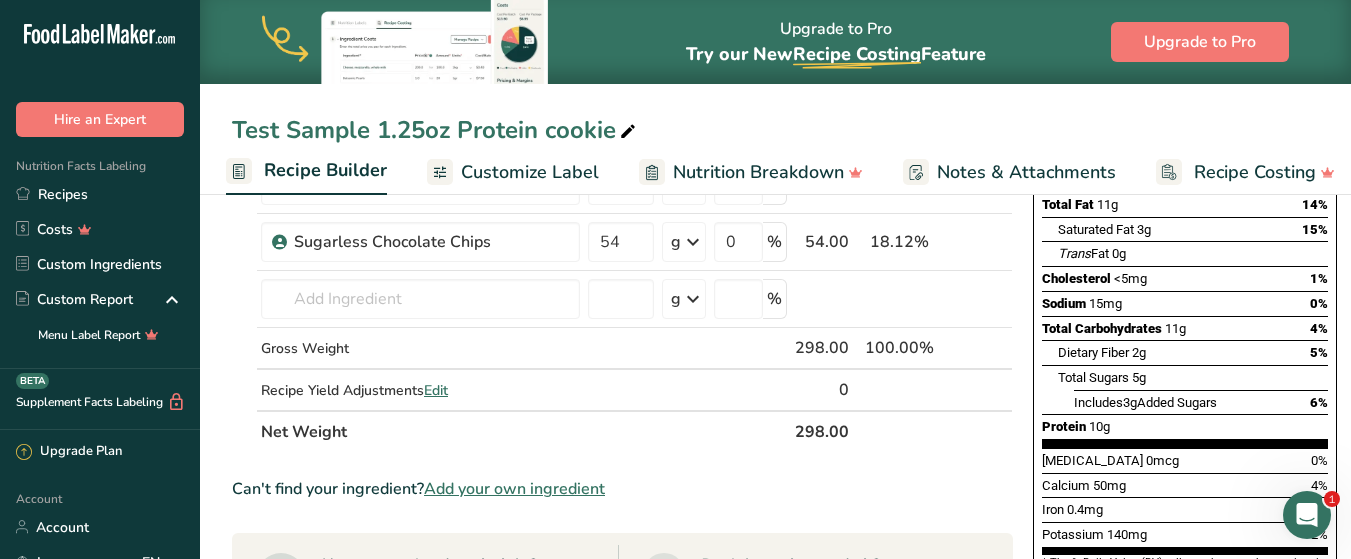 click on "Add your own ingredient" at bounding box center [514, 489] 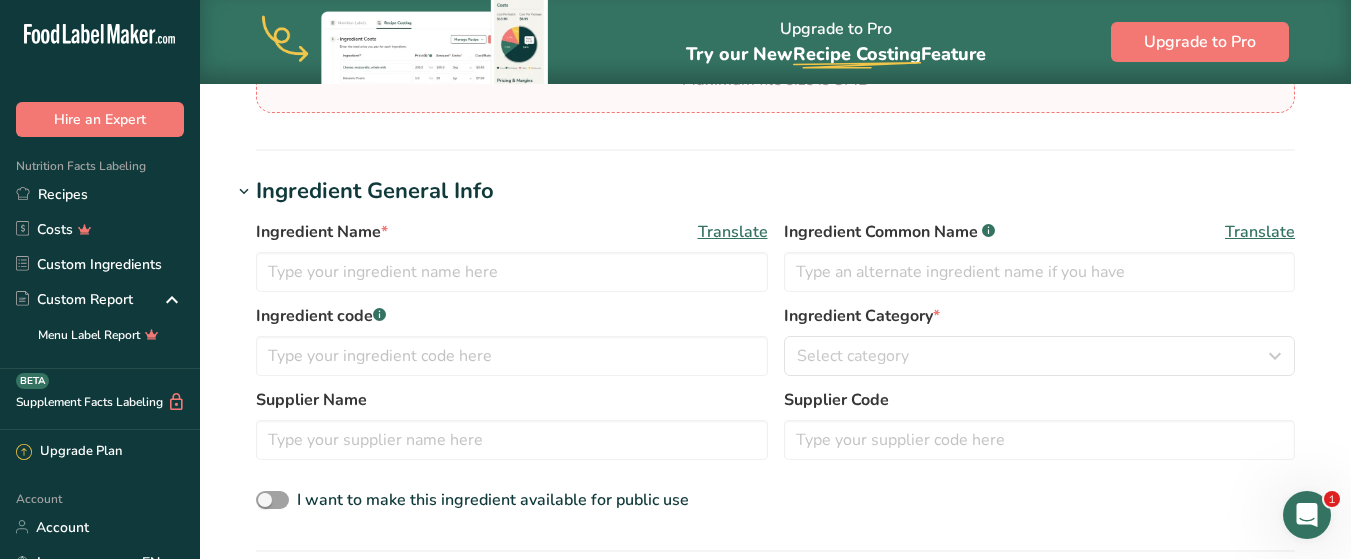 scroll, scrollTop: 0, scrollLeft: 0, axis: both 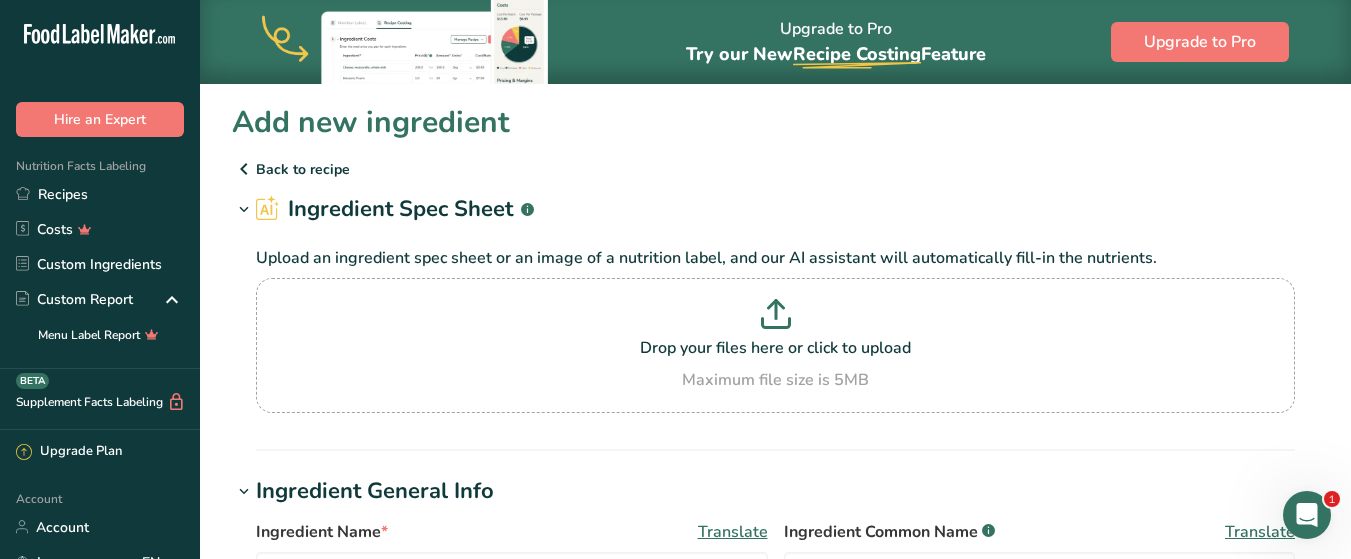 click on "Back to recipe" at bounding box center [775, 169] 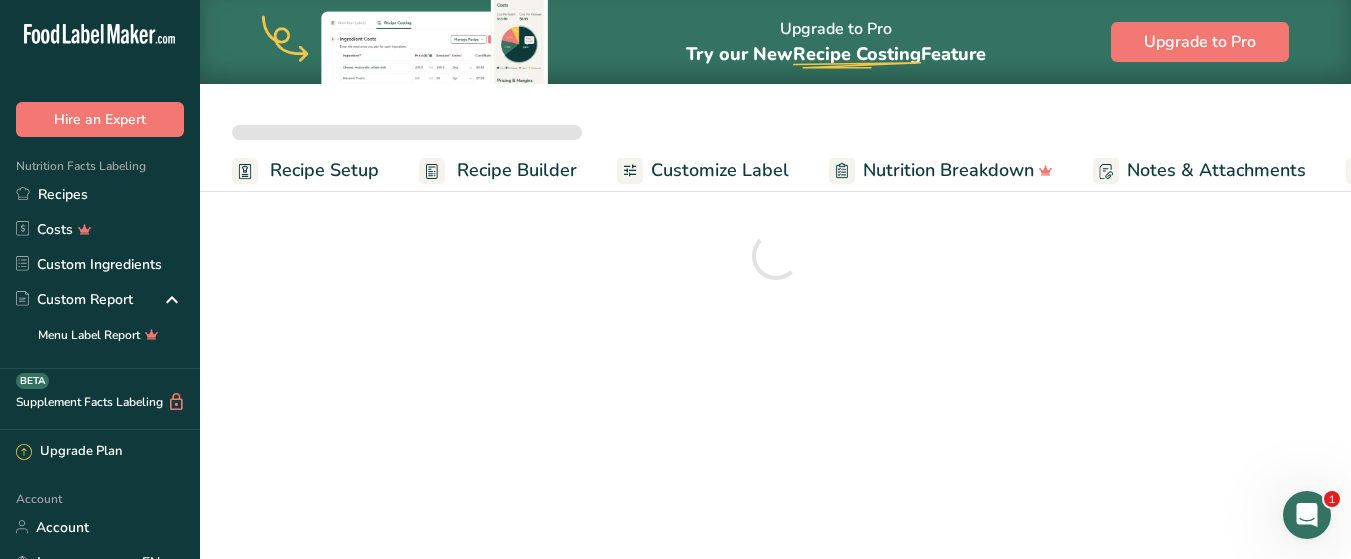click on "Recipe Setup" at bounding box center [324, 170] 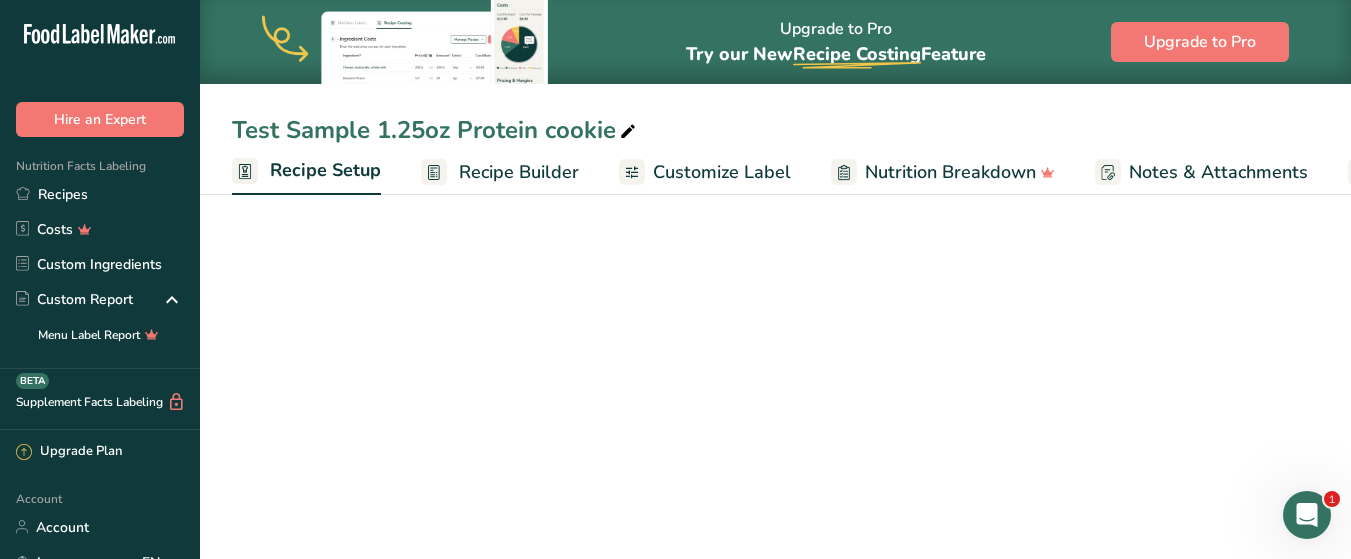 scroll, scrollTop: 0, scrollLeft: 7, axis: horizontal 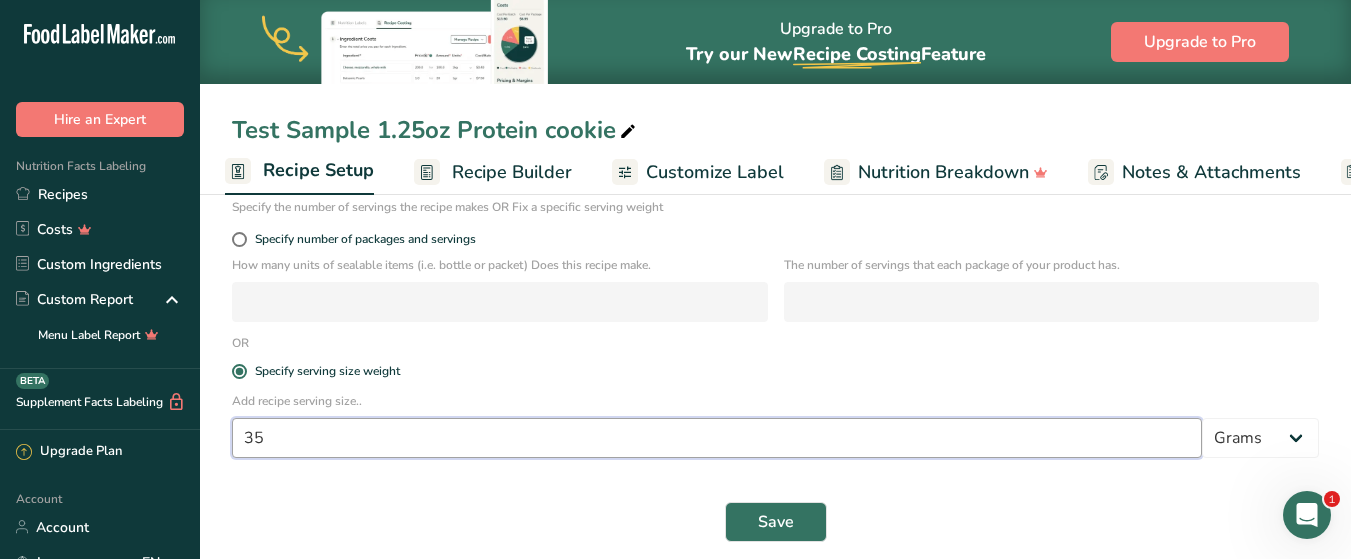 click on "35" at bounding box center [717, 438] 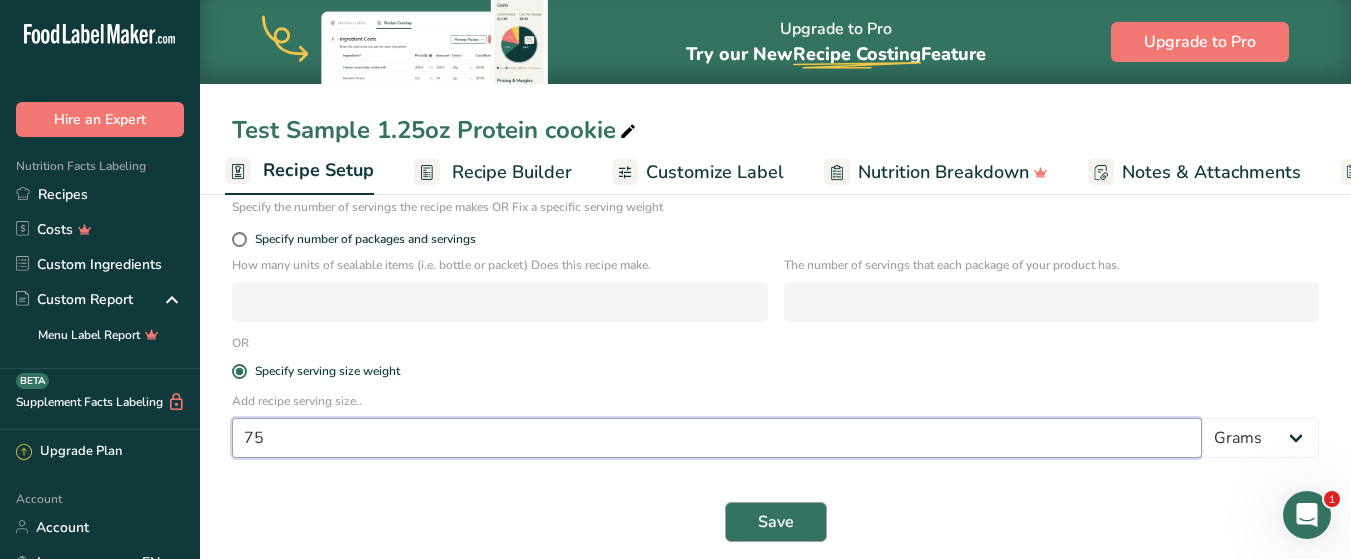 type on "75" 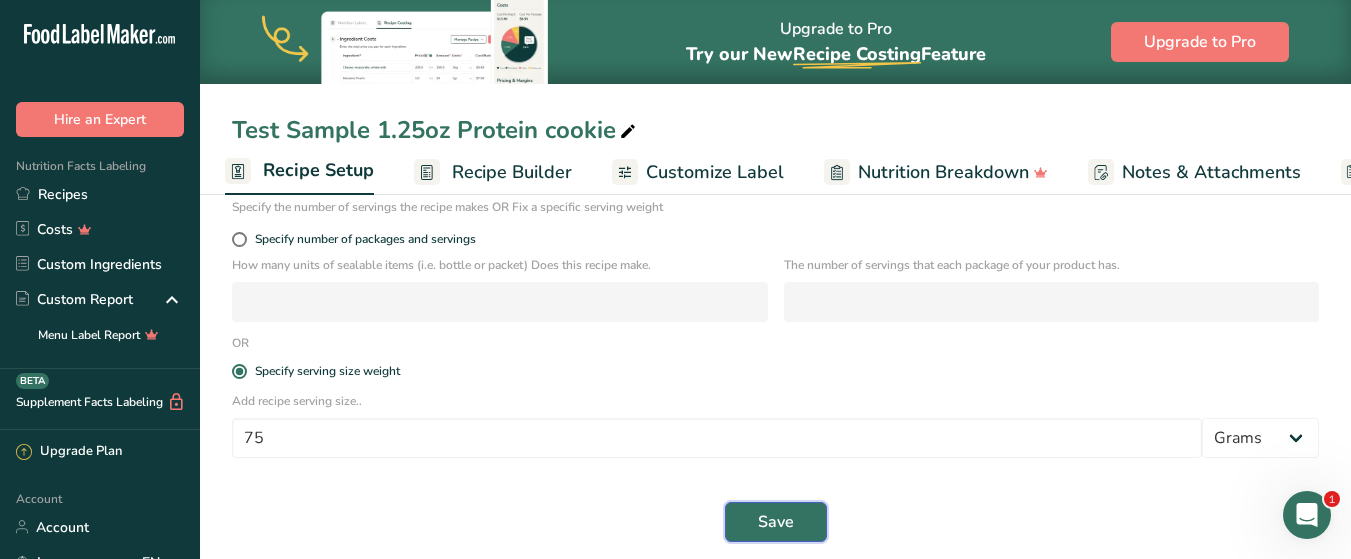 click on "Save" at bounding box center (776, 522) 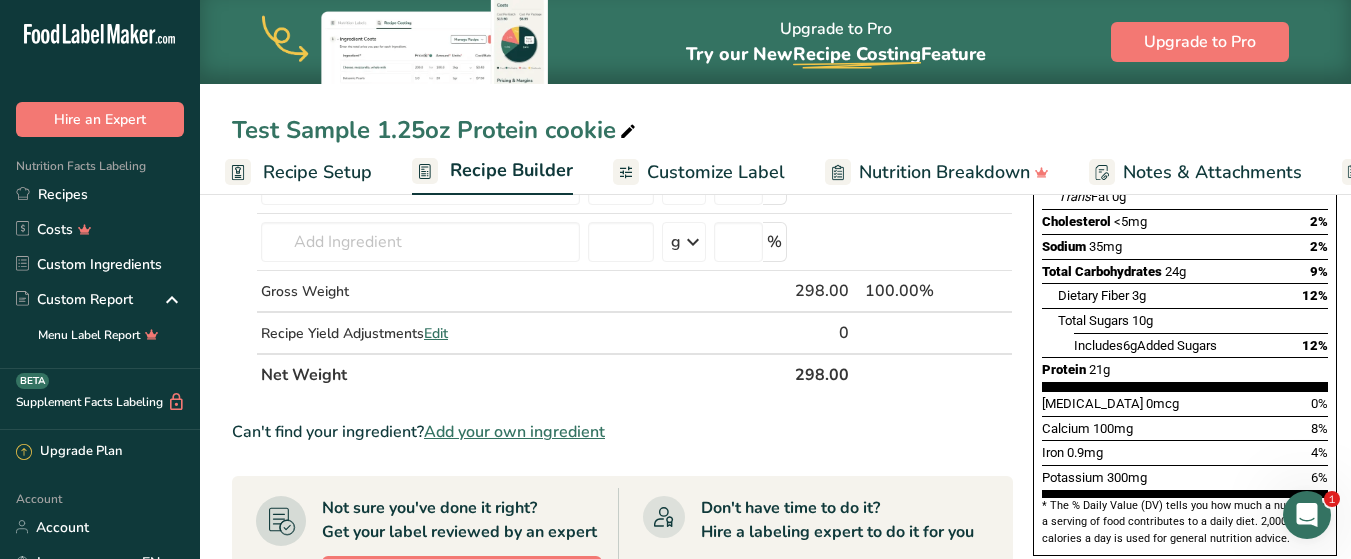 scroll, scrollTop: 400, scrollLeft: 0, axis: vertical 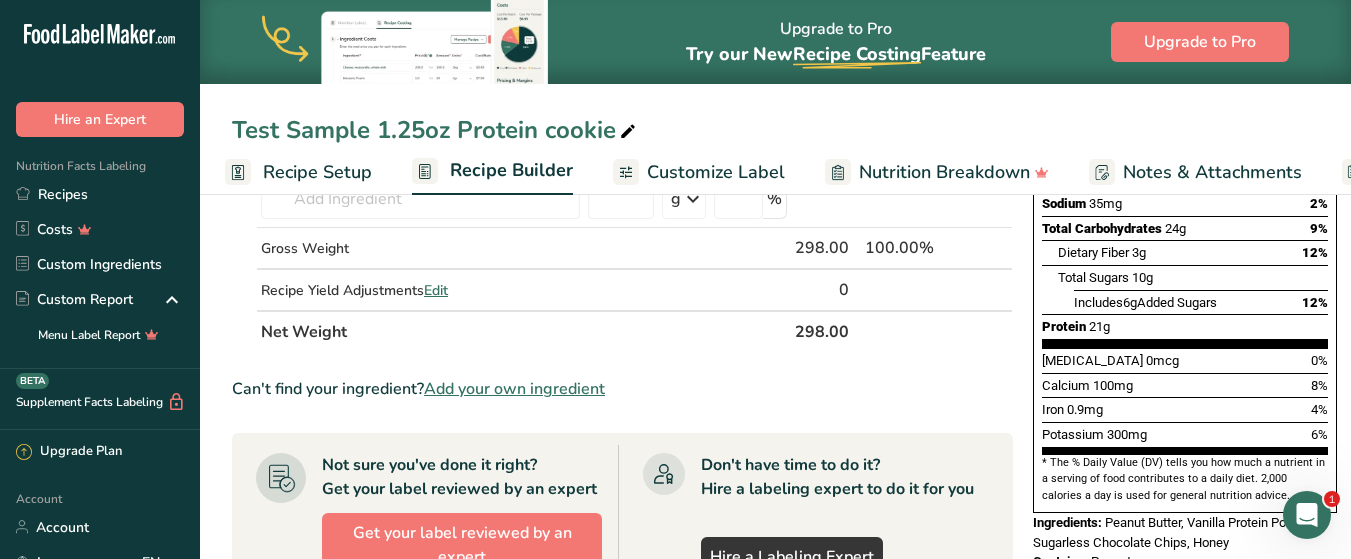 click on "Add your own ingredient" at bounding box center (514, 389) 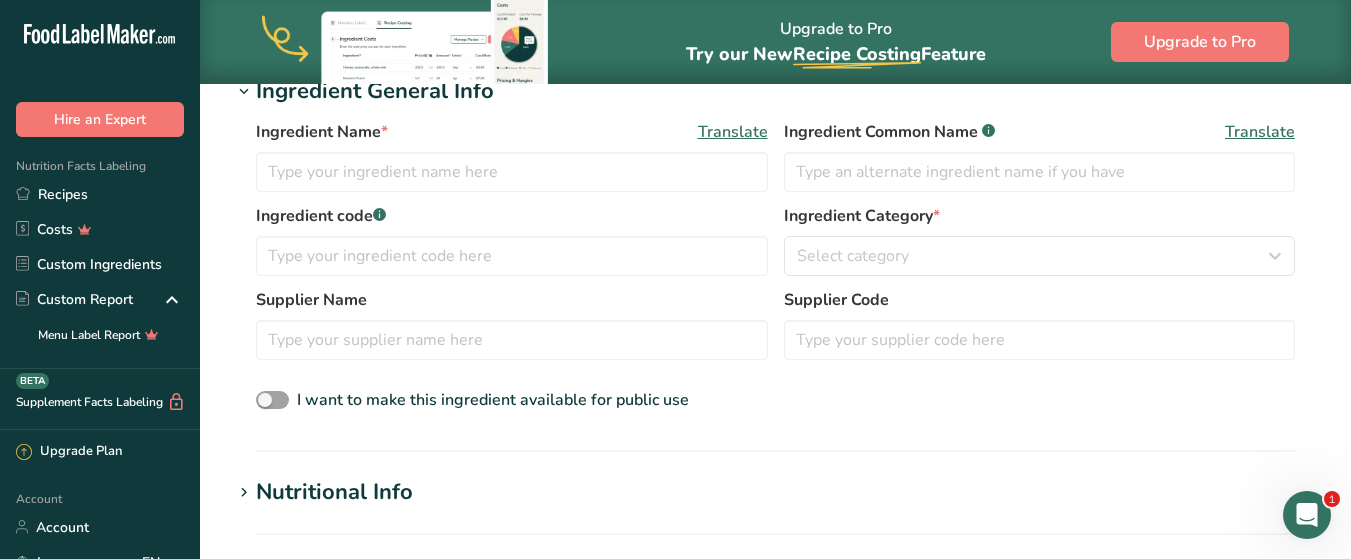 scroll, scrollTop: 0, scrollLeft: 0, axis: both 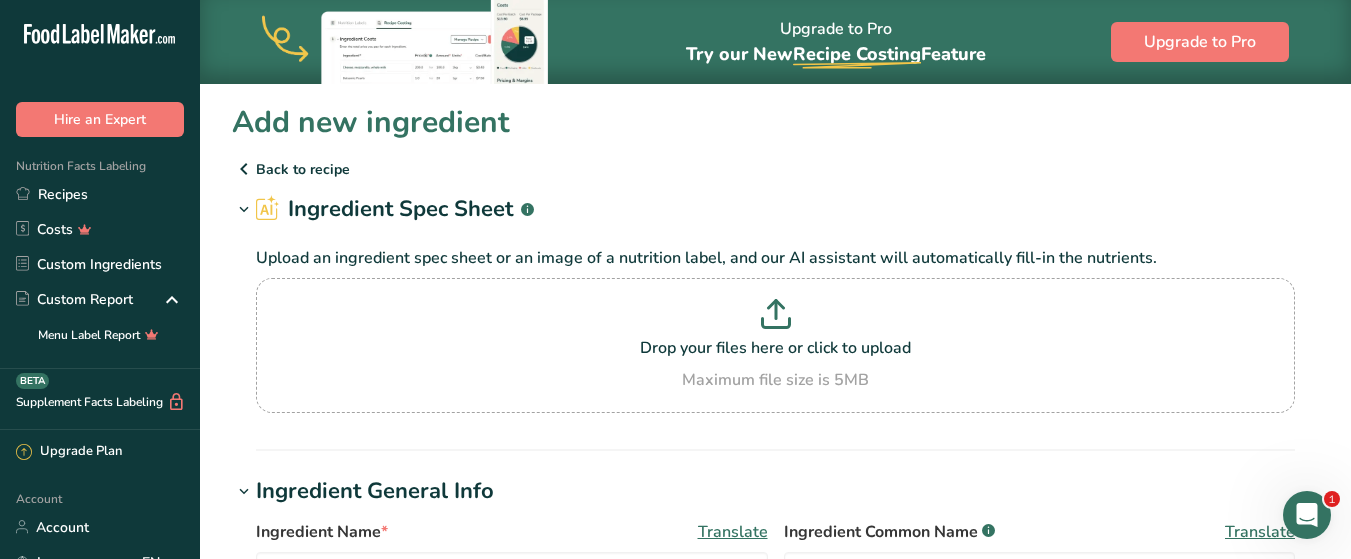 click on "Back to recipe" at bounding box center [775, 169] 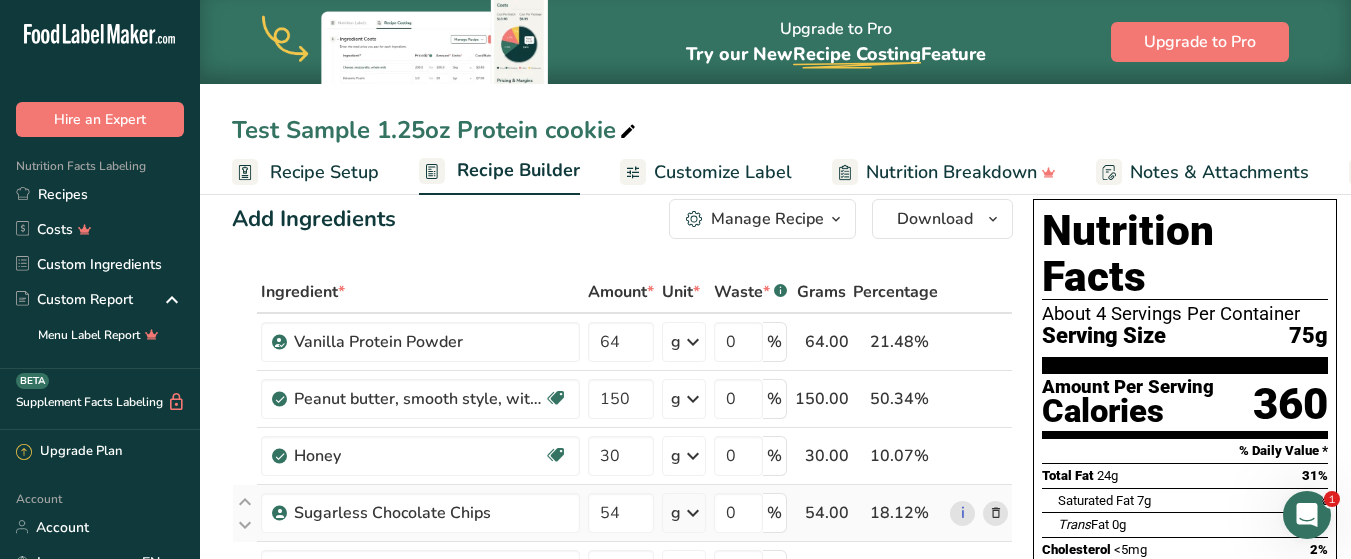 scroll, scrollTop: 0, scrollLeft: 0, axis: both 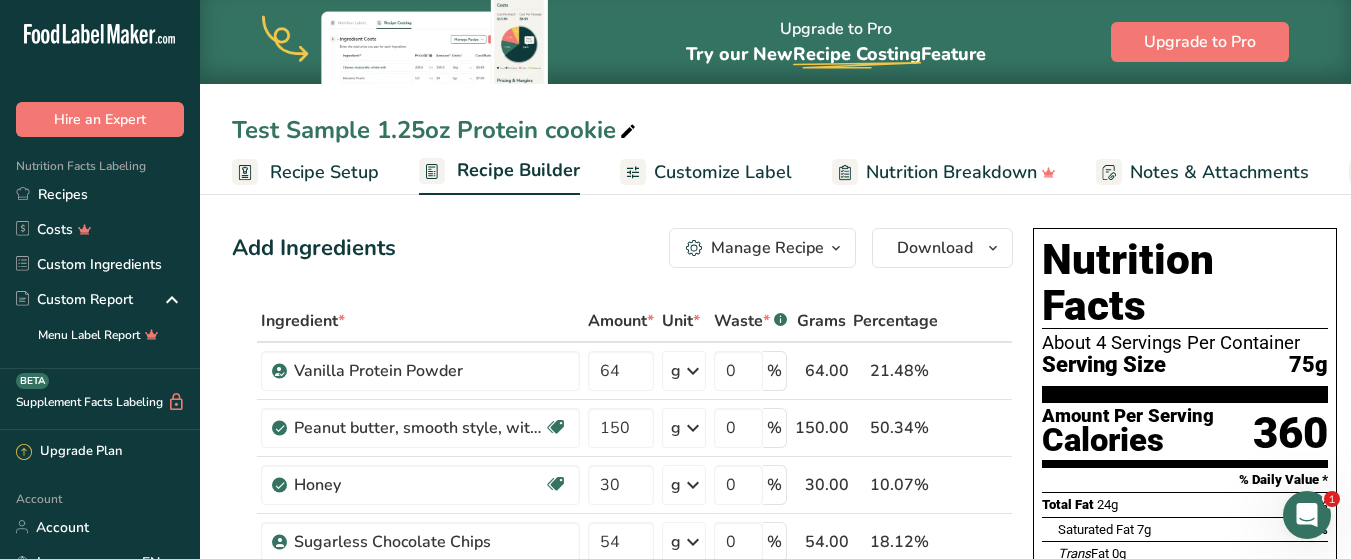 click on "Recipe Setup" at bounding box center (324, 172) 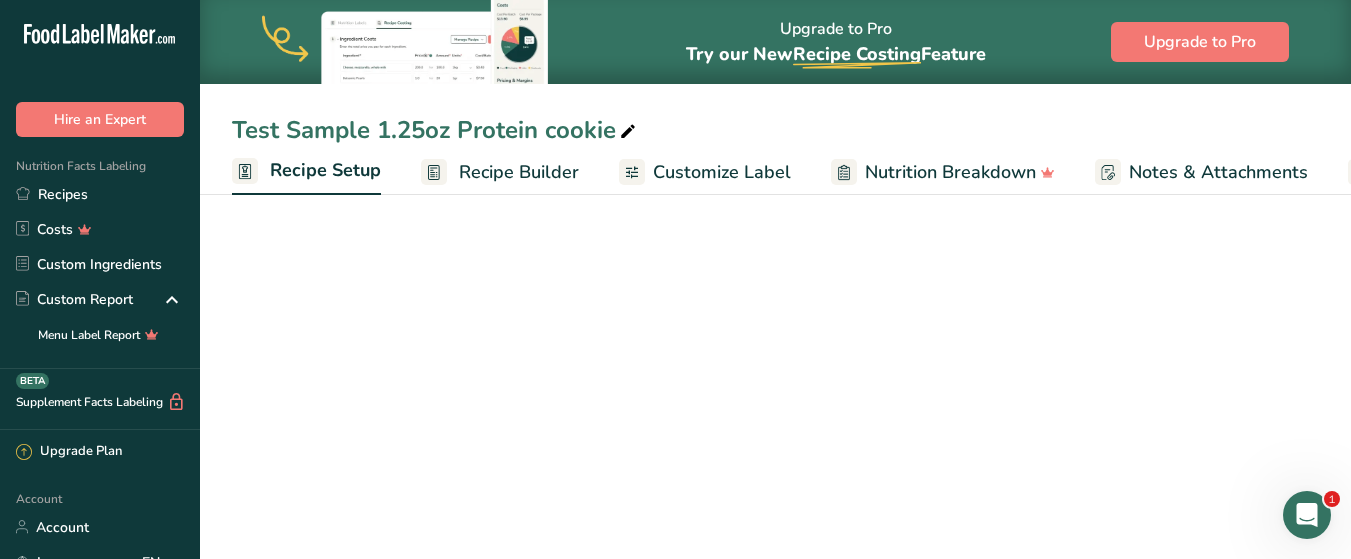 scroll, scrollTop: 0, scrollLeft: 7, axis: horizontal 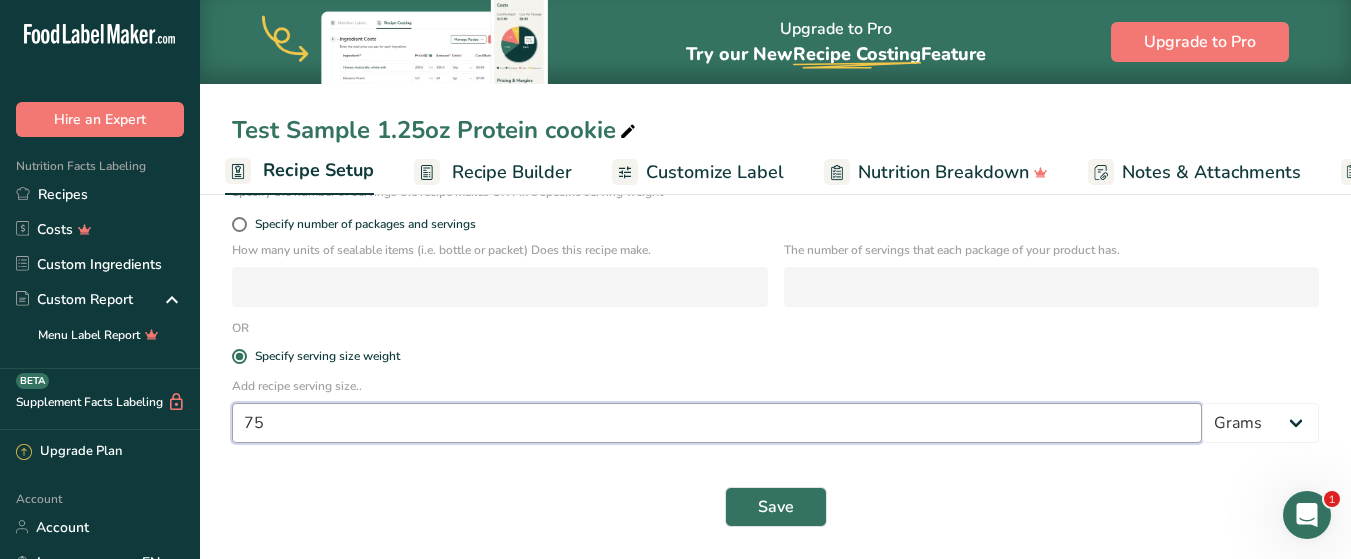 click on "75" at bounding box center (717, 423) 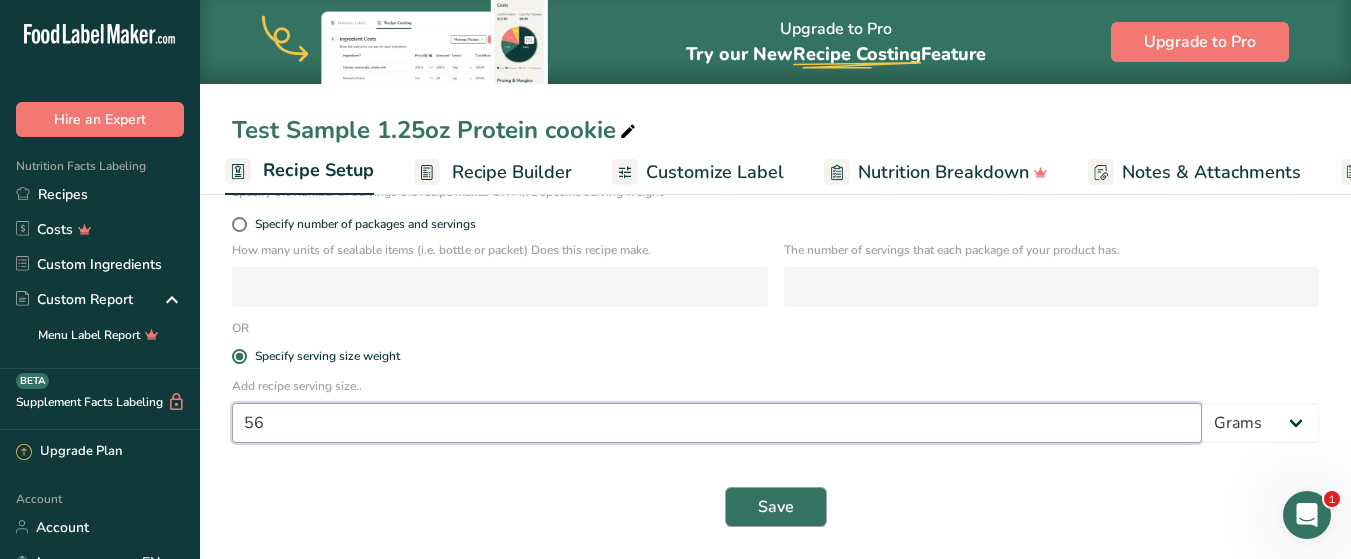 type on "56" 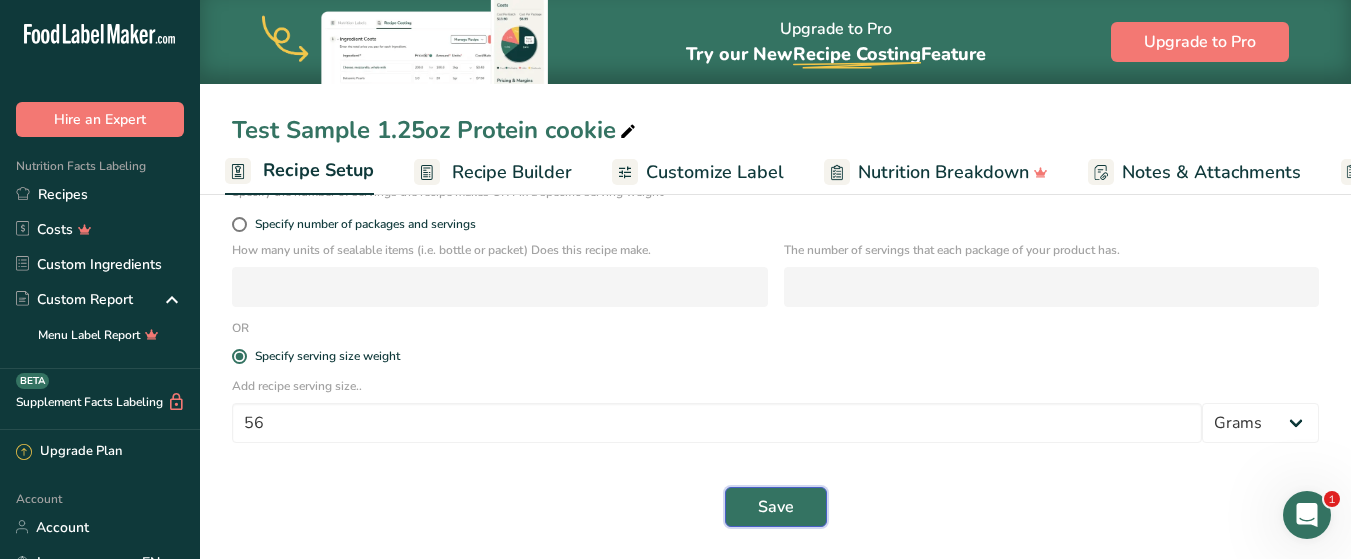 click on "Save" at bounding box center (776, 507) 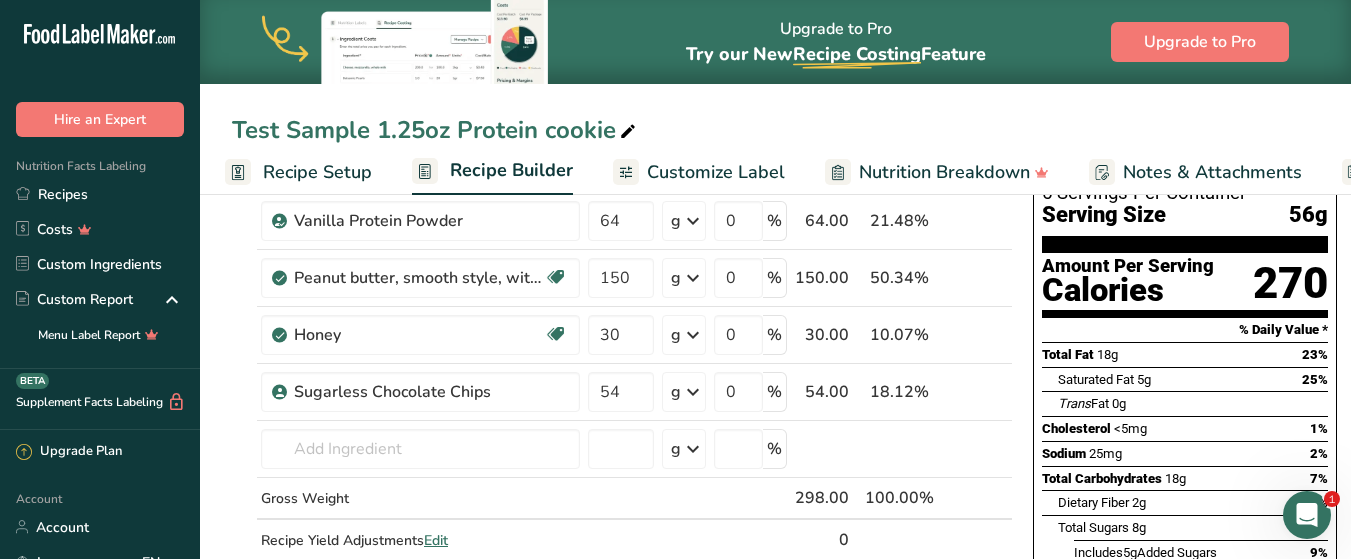 scroll, scrollTop: 115, scrollLeft: 0, axis: vertical 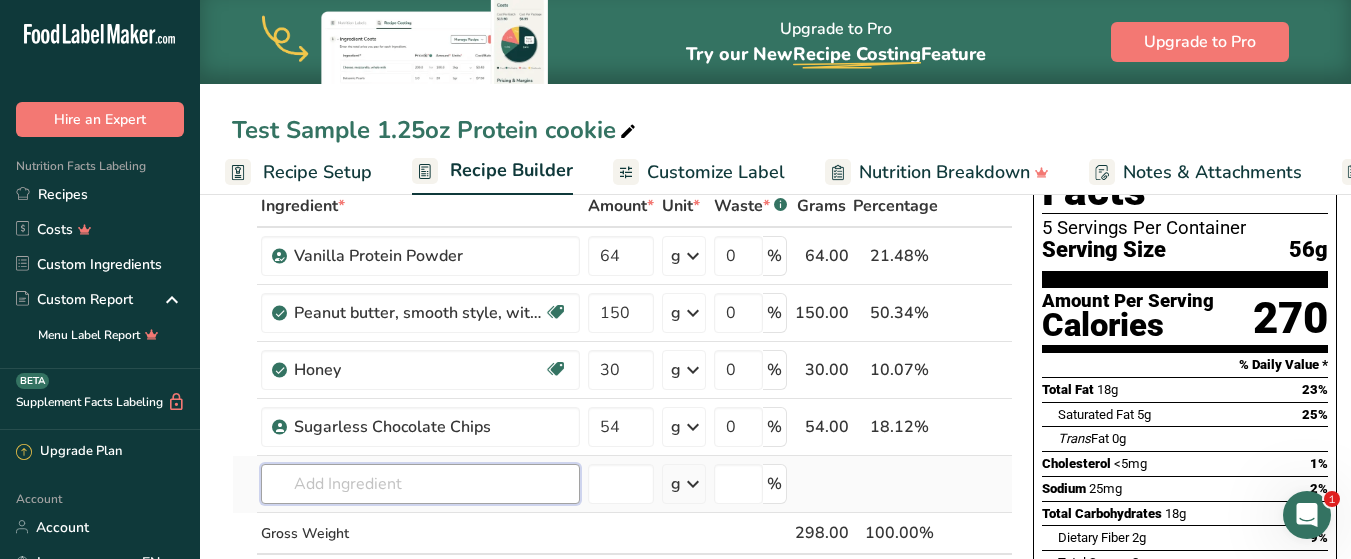 click at bounding box center (420, 484) 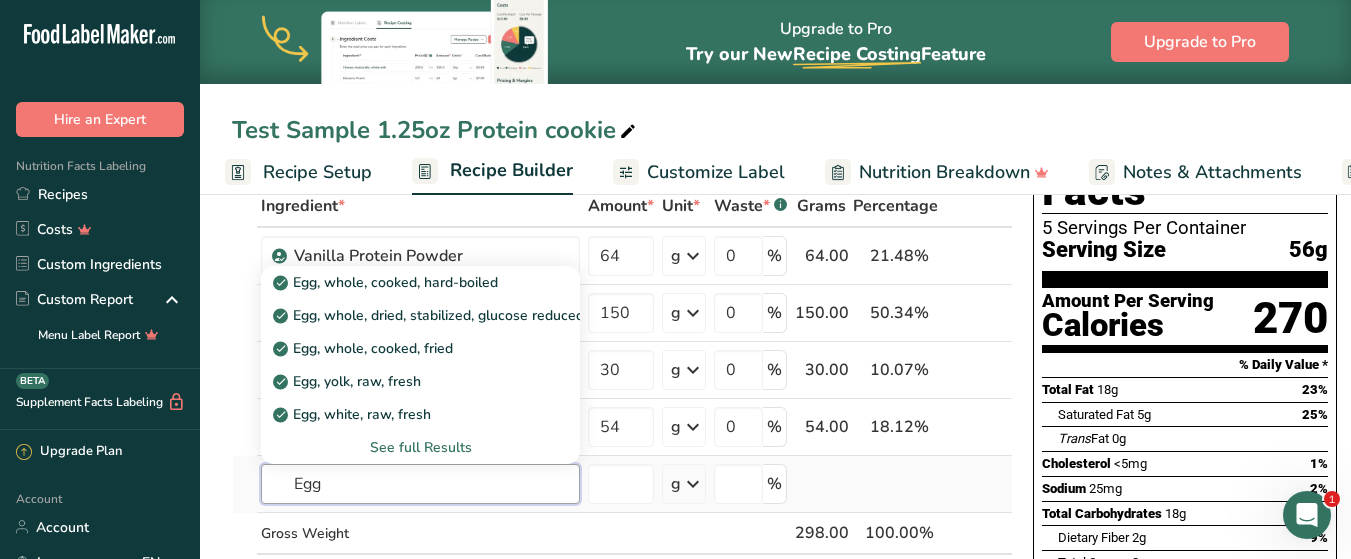 type on "Egg" 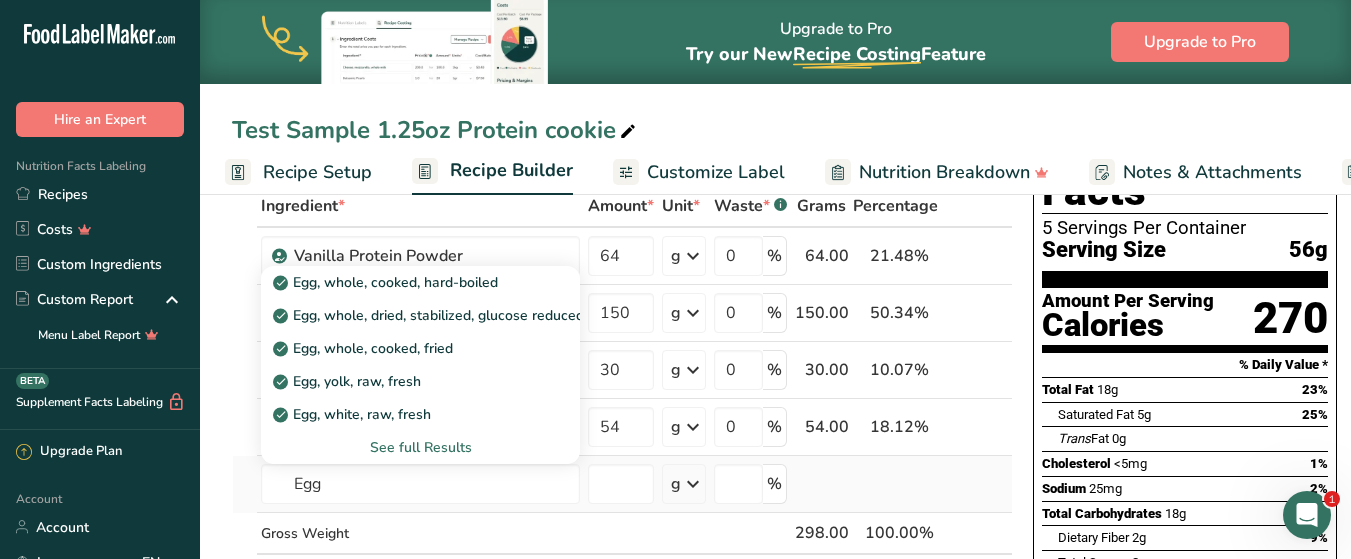 type 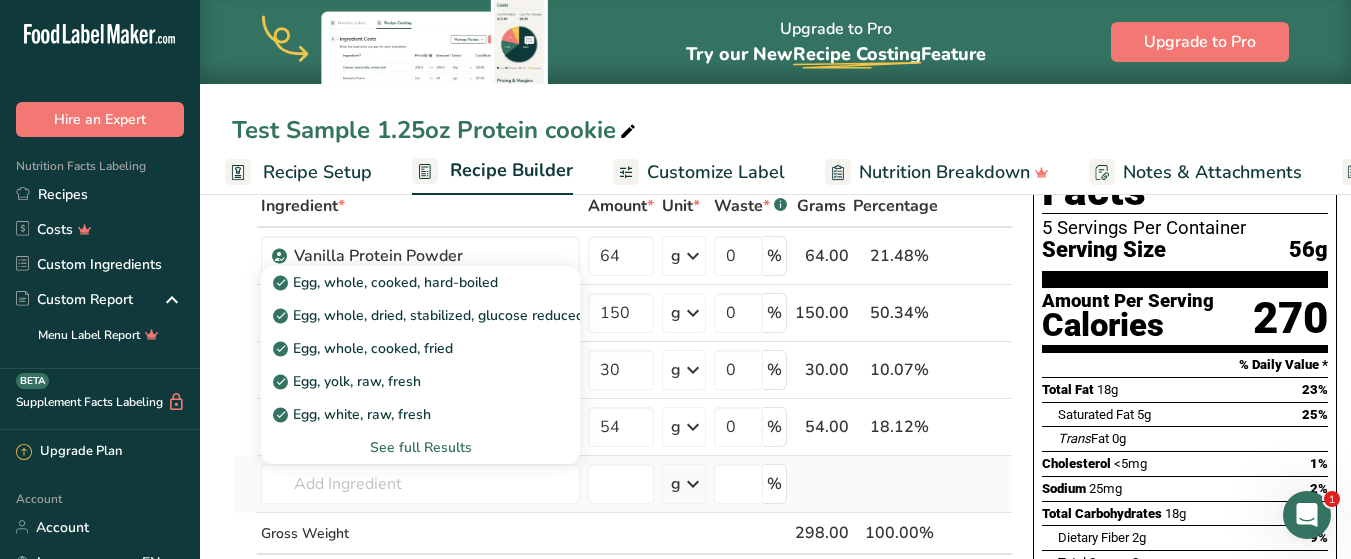 click on "See full Results" at bounding box center (420, 447) 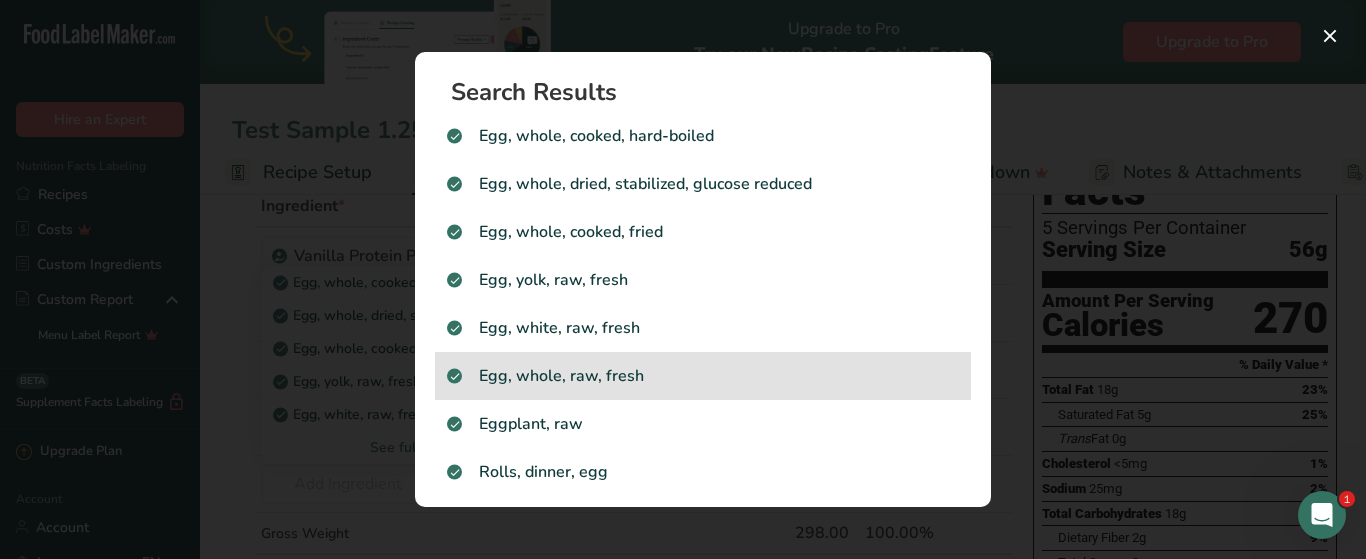 click on "Egg, whole, raw, fresh" at bounding box center [703, 376] 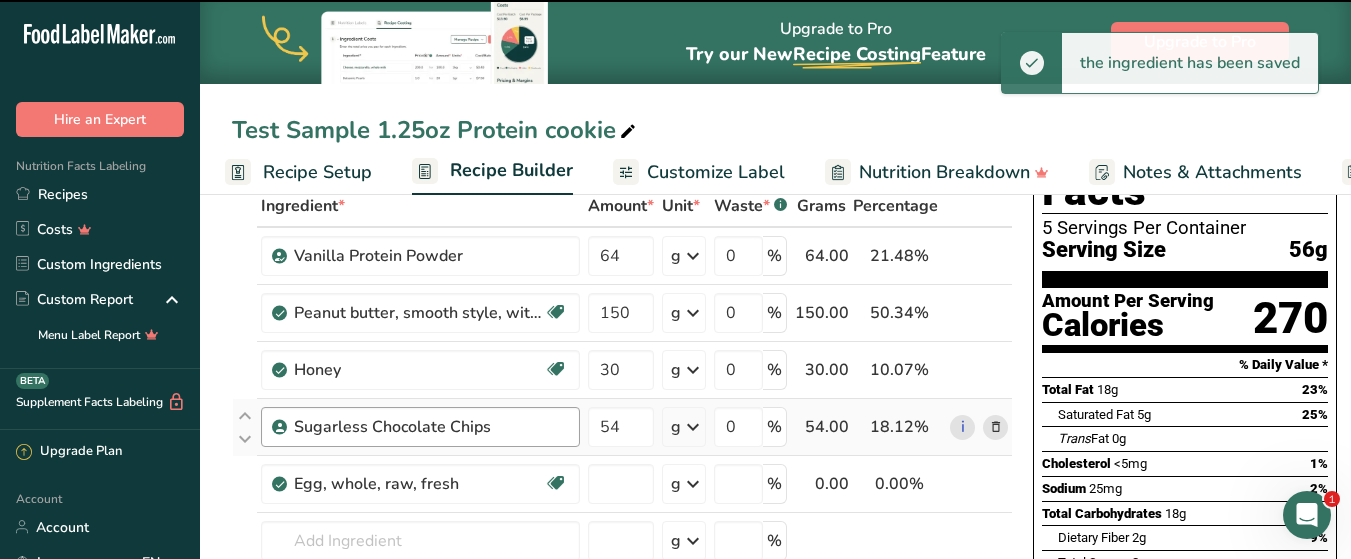 type on "0" 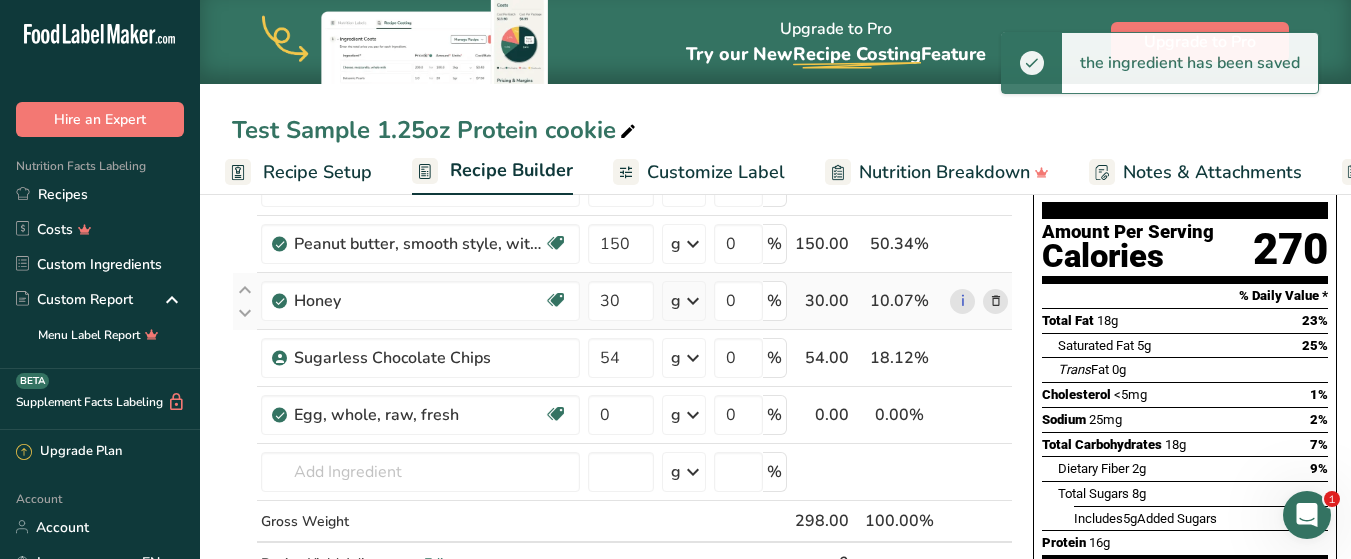 scroll, scrollTop: 215, scrollLeft: 0, axis: vertical 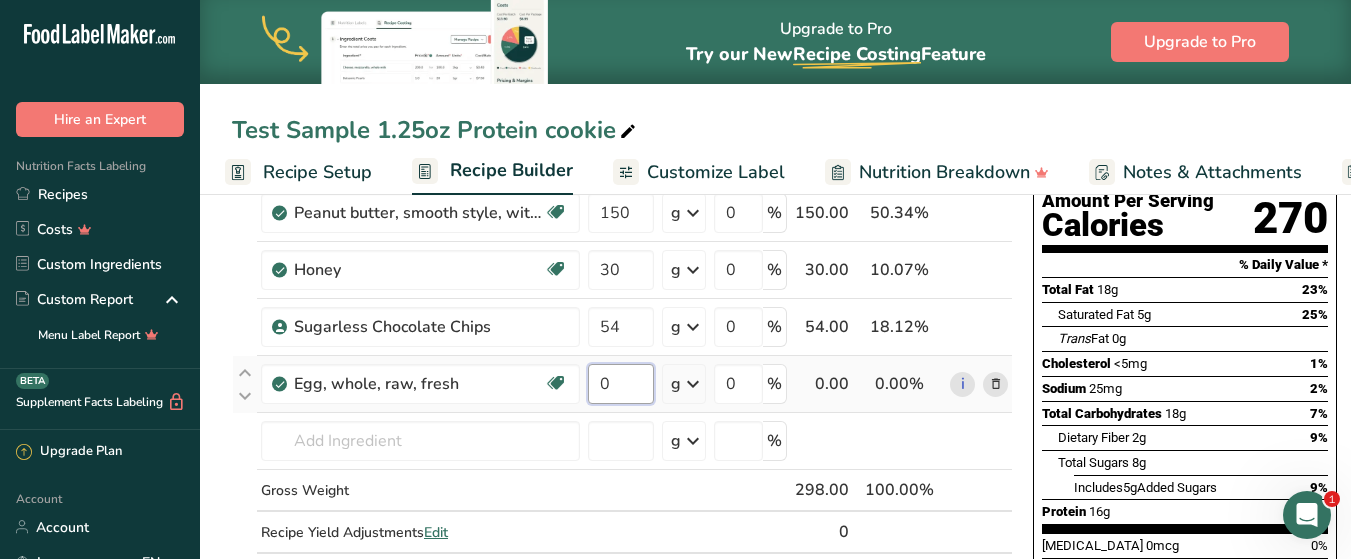 click on "0" at bounding box center (621, 384) 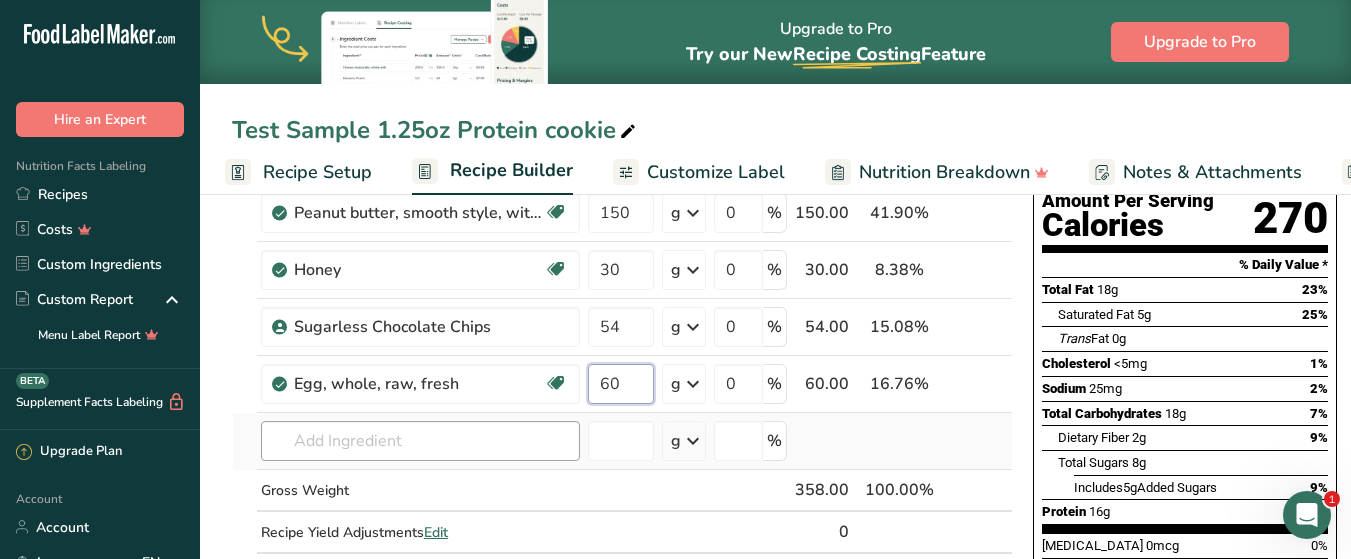 type on "60" 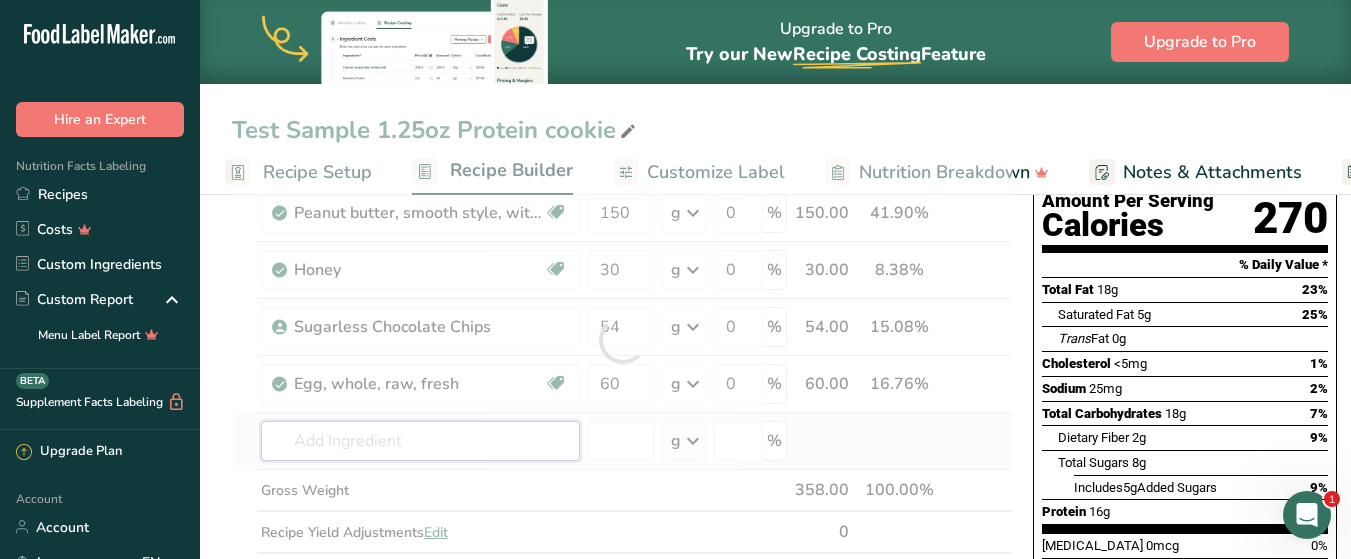 click on "Ingredient *
Amount *
Unit *
Waste *   .a-a{fill:#347362;}.b-a{fill:#fff;}          Grams
Percentage
Vanilla Protein Powder
64
g
Weight Units
g
kg
mg
See more
Volume Units
l
Volume units require a density conversion. If you know your ingredient's density enter it below. Otherwise, click on "RIA" our AI Regulatory bot - she will be able to help you
lb/ft3
g/cm3
Confirm
mL
Volume units require a density conversion. If you know your ingredient's density enter it below. Otherwise, click on "RIA" our AI Regulatory bot - she will be able to help you
lb/ft3" at bounding box center [622, 340] 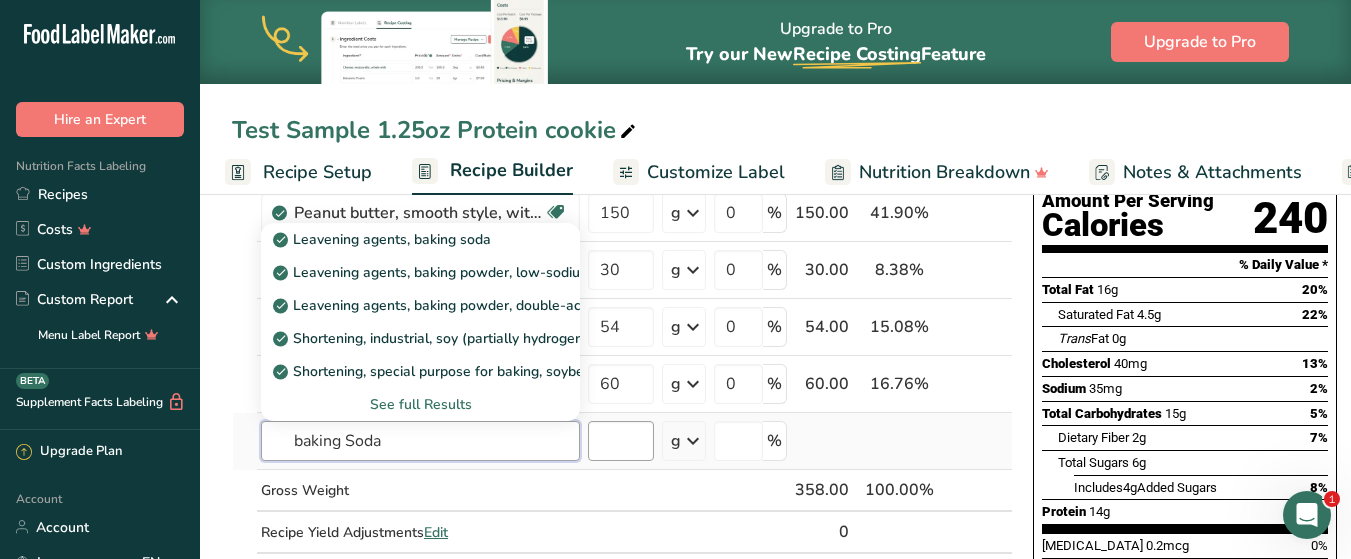 type on "baking Soda" 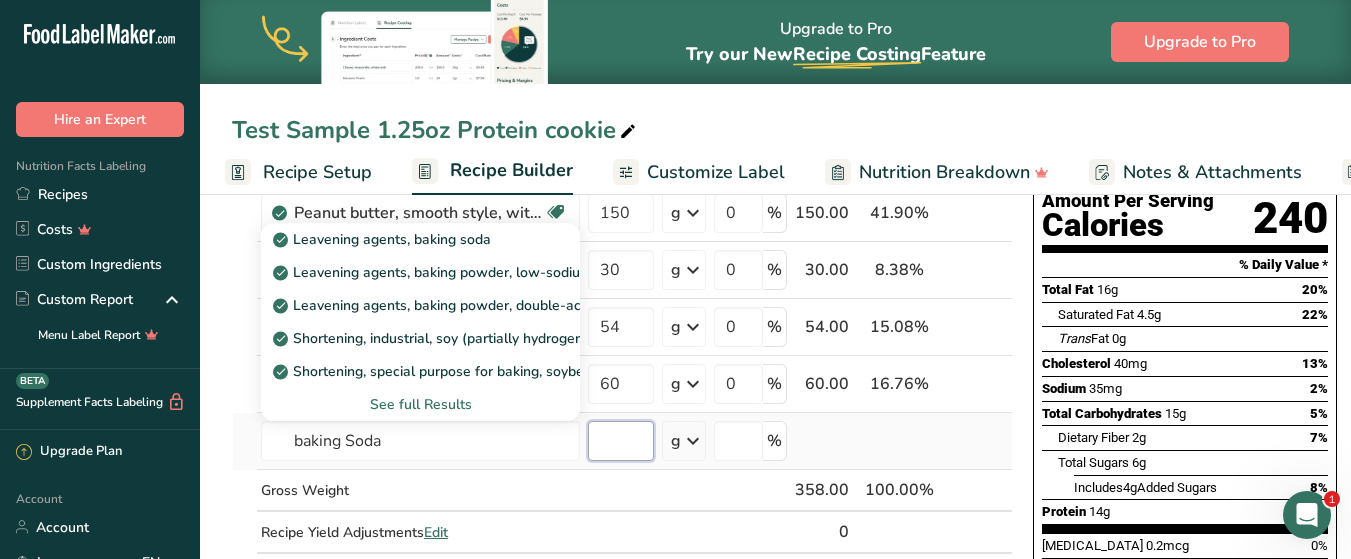 type 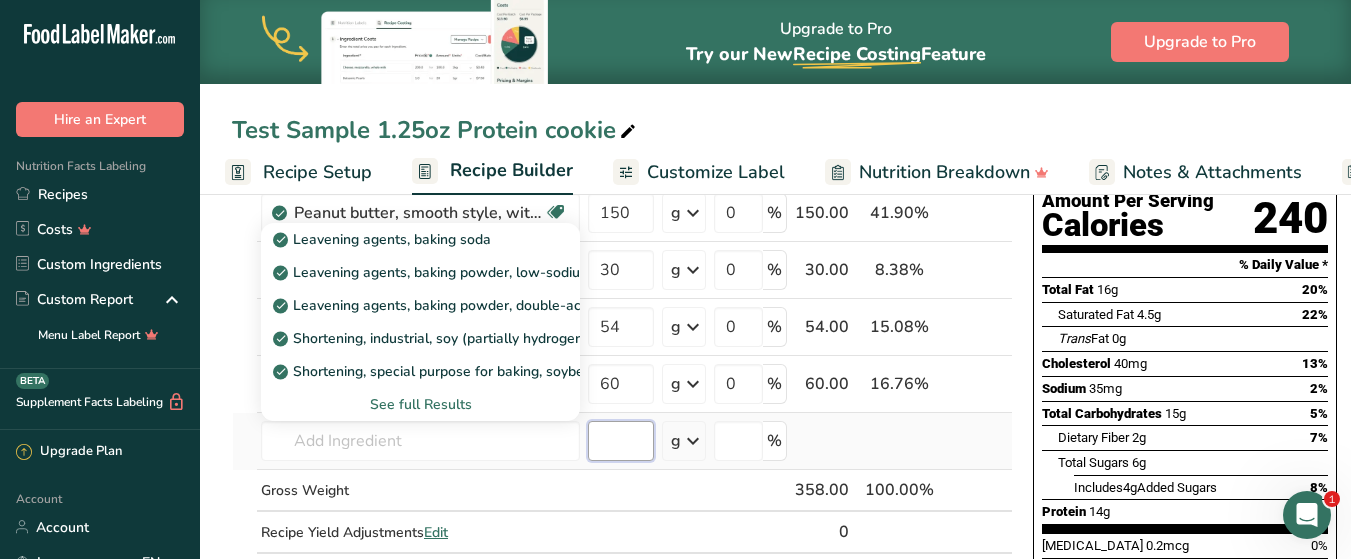 click at bounding box center [621, 441] 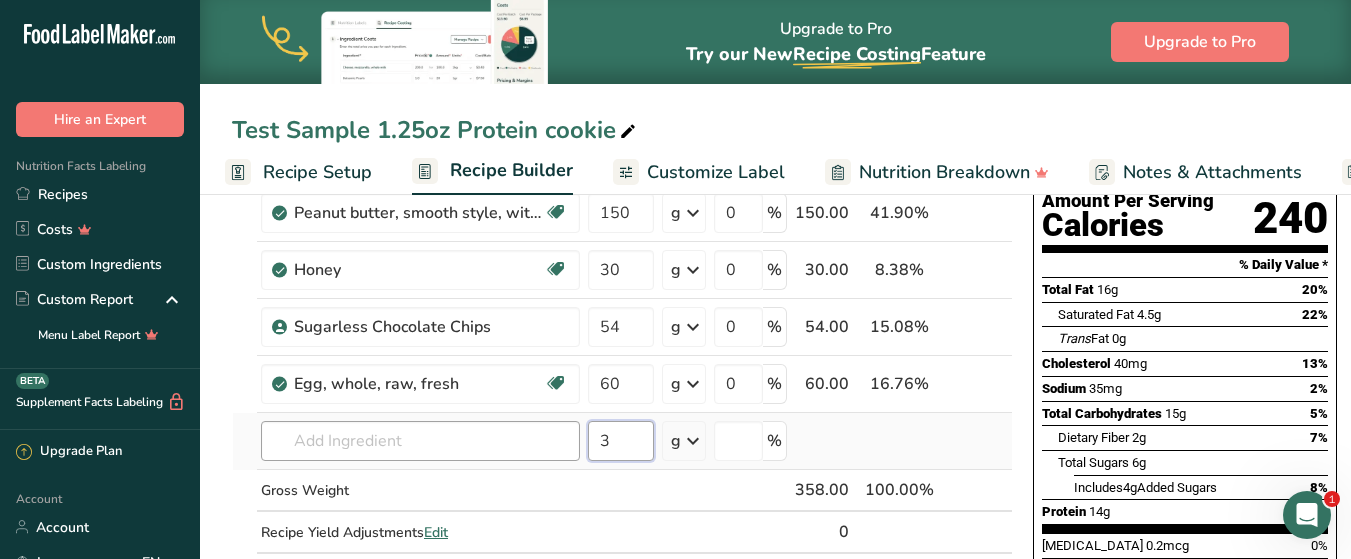 type on "3" 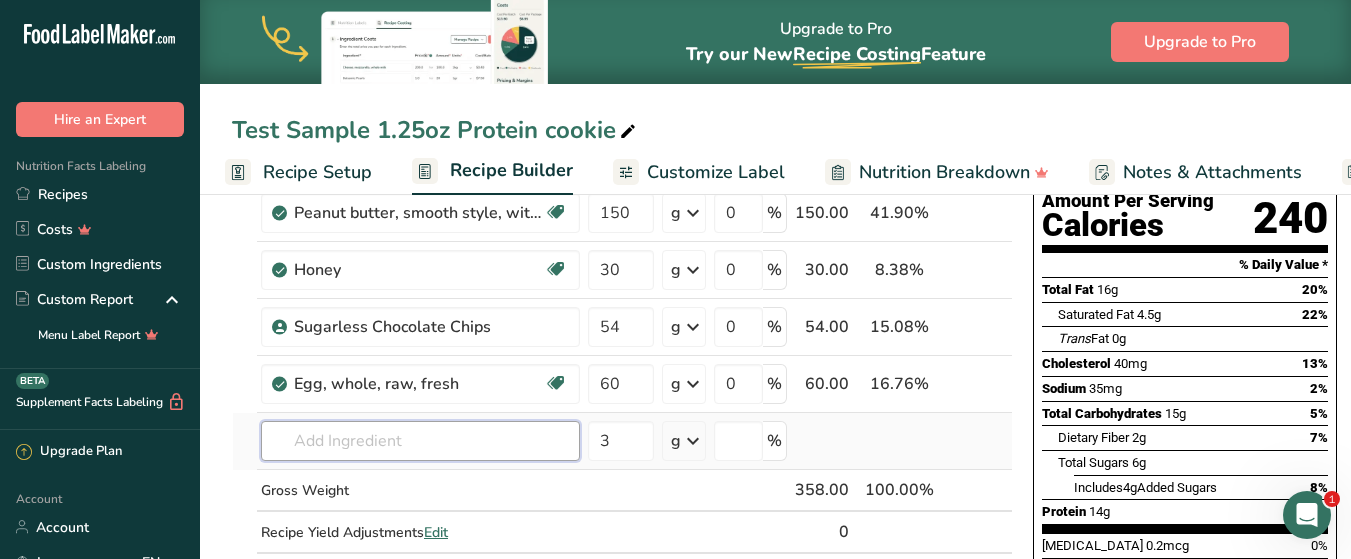click at bounding box center [420, 441] 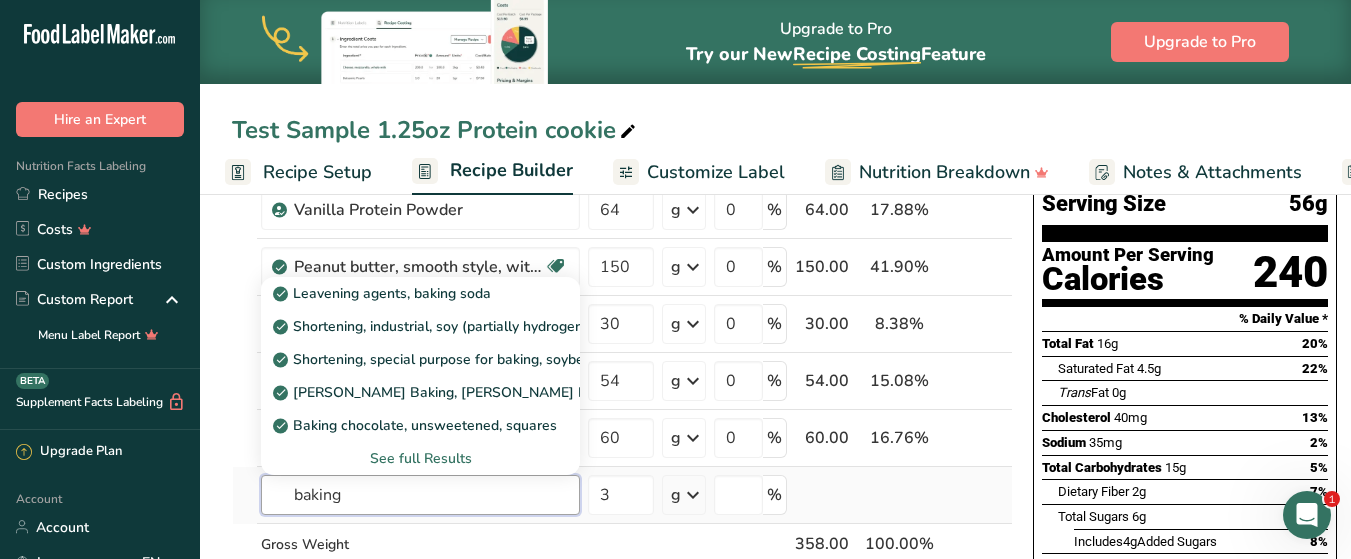 scroll, scrollTop: 115, scrollLeft: 0, axis: vertical 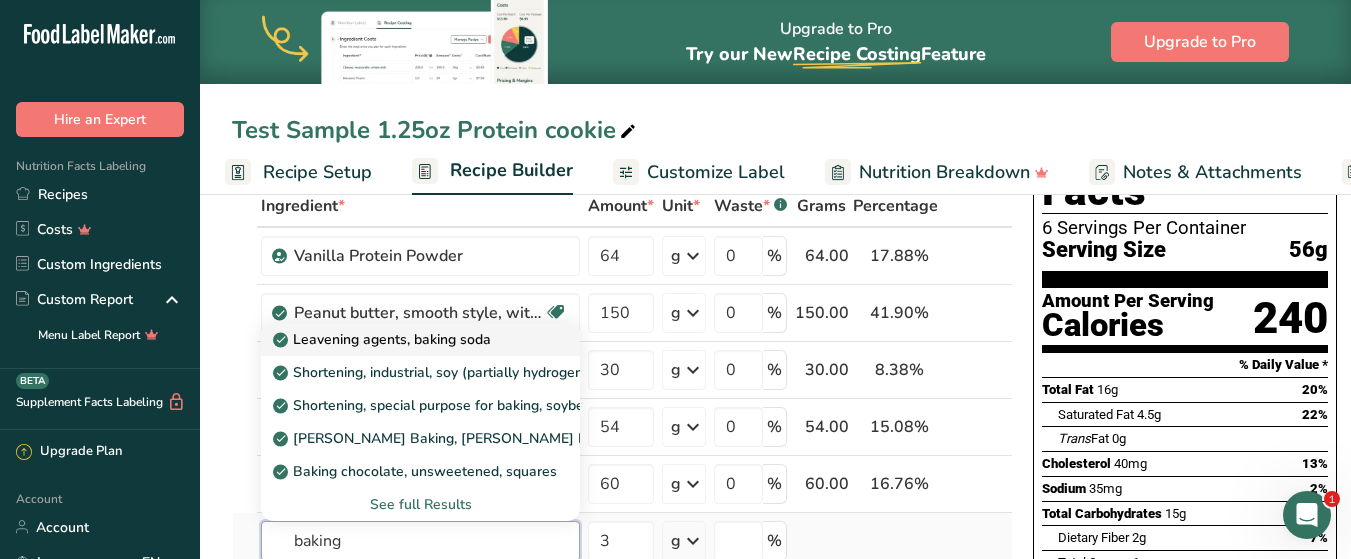 type on "baking" 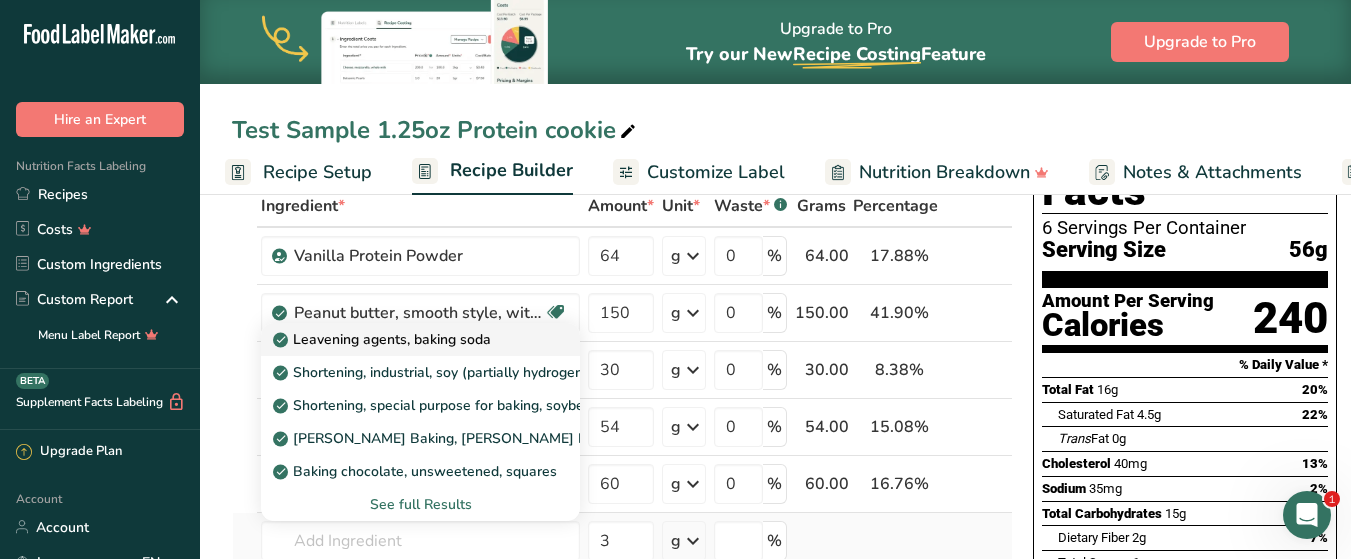 click on "Leavening agents, baking soda" at bounding box center [384, 339] 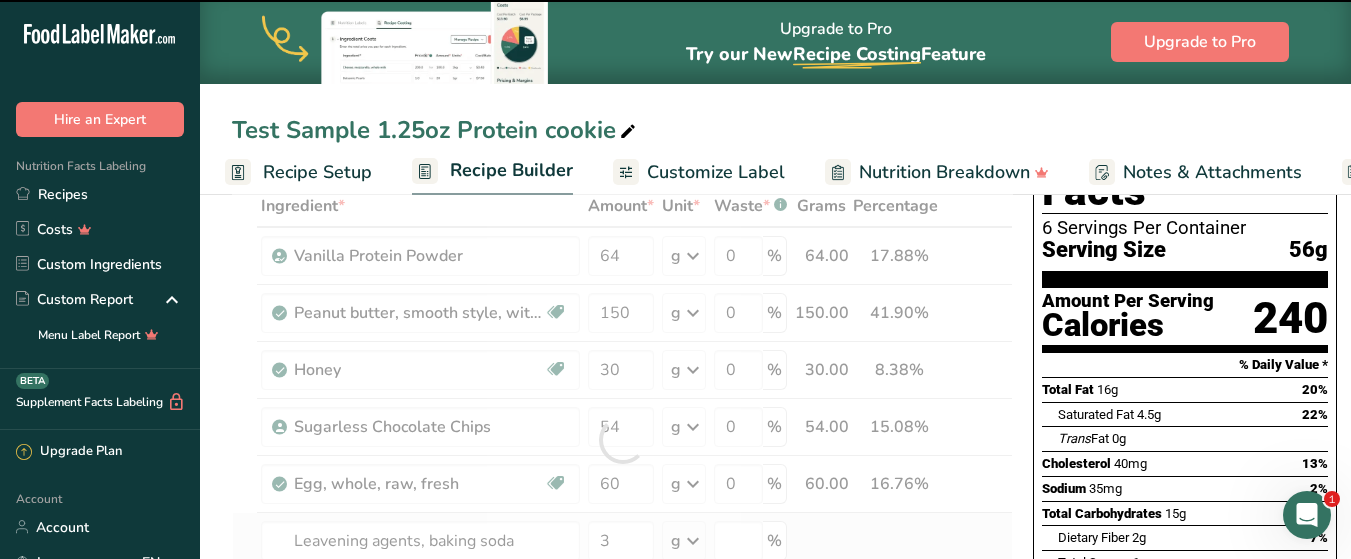 type on "0" 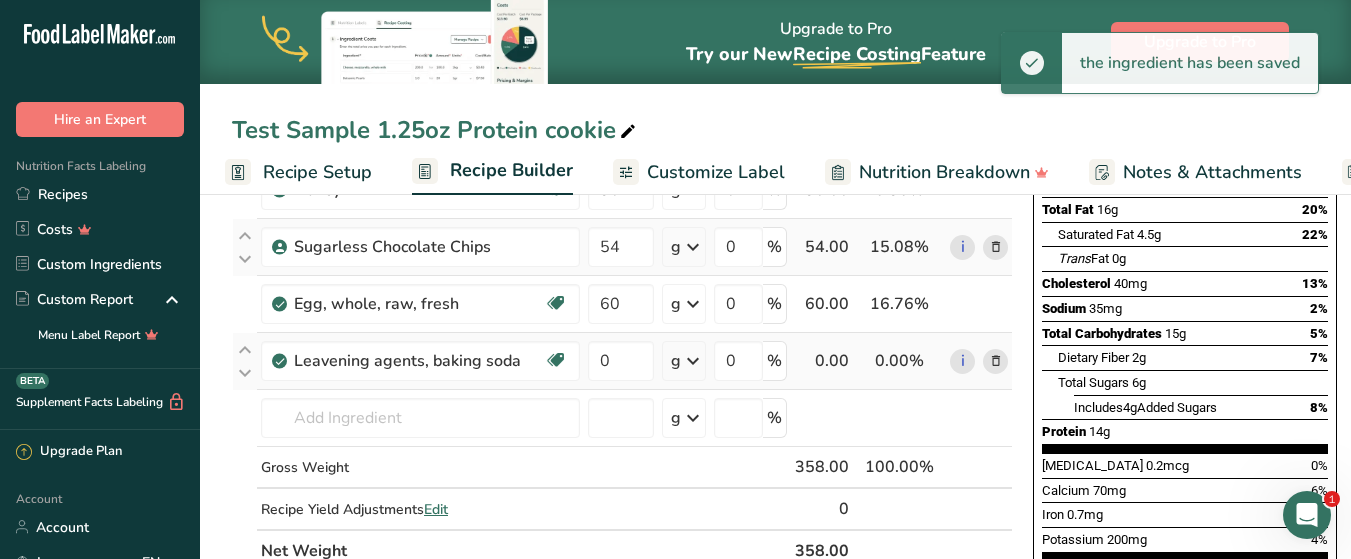 scroll, scrollTop: 315, scrollLeft: 0, axis: vertical 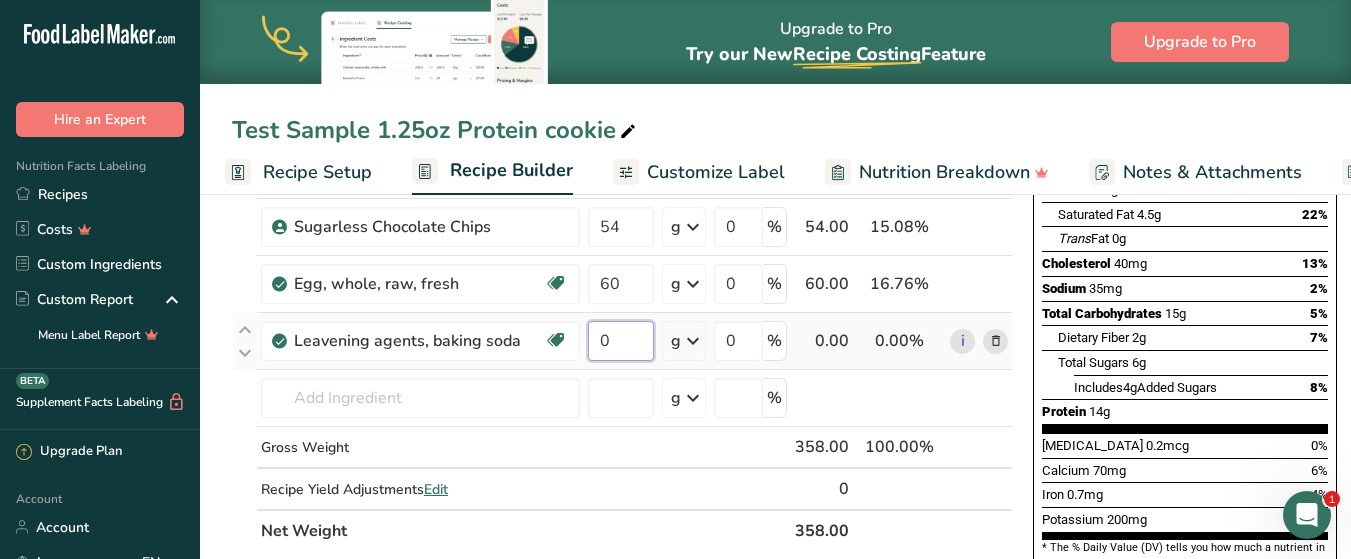click on "0" at bounding box center [621, 341] 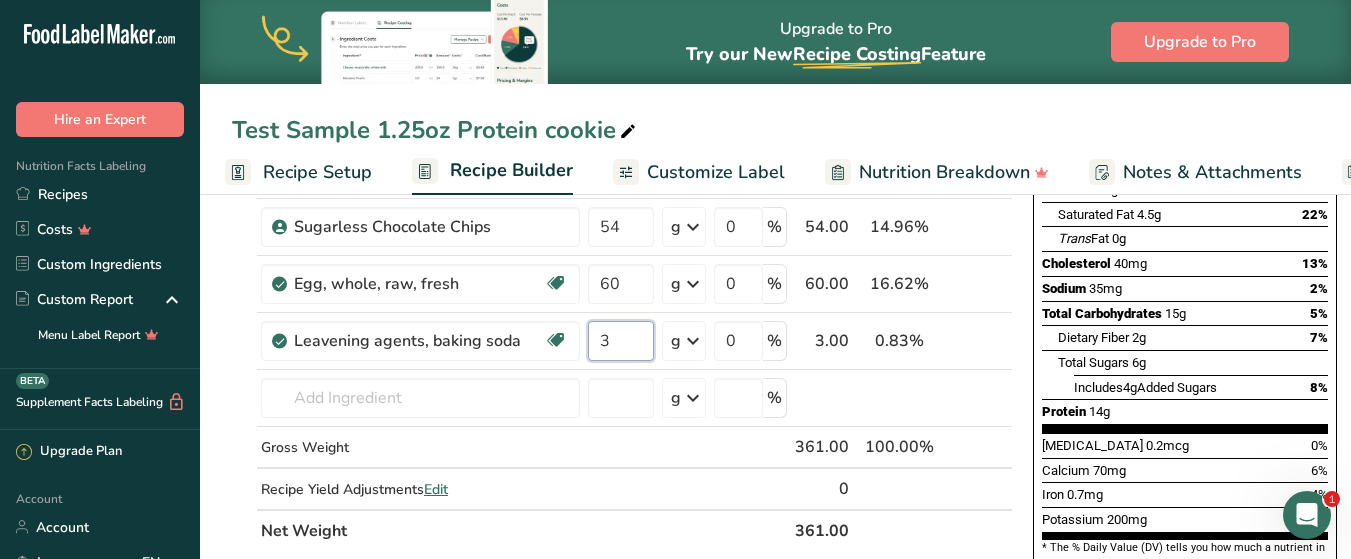 type on "3" 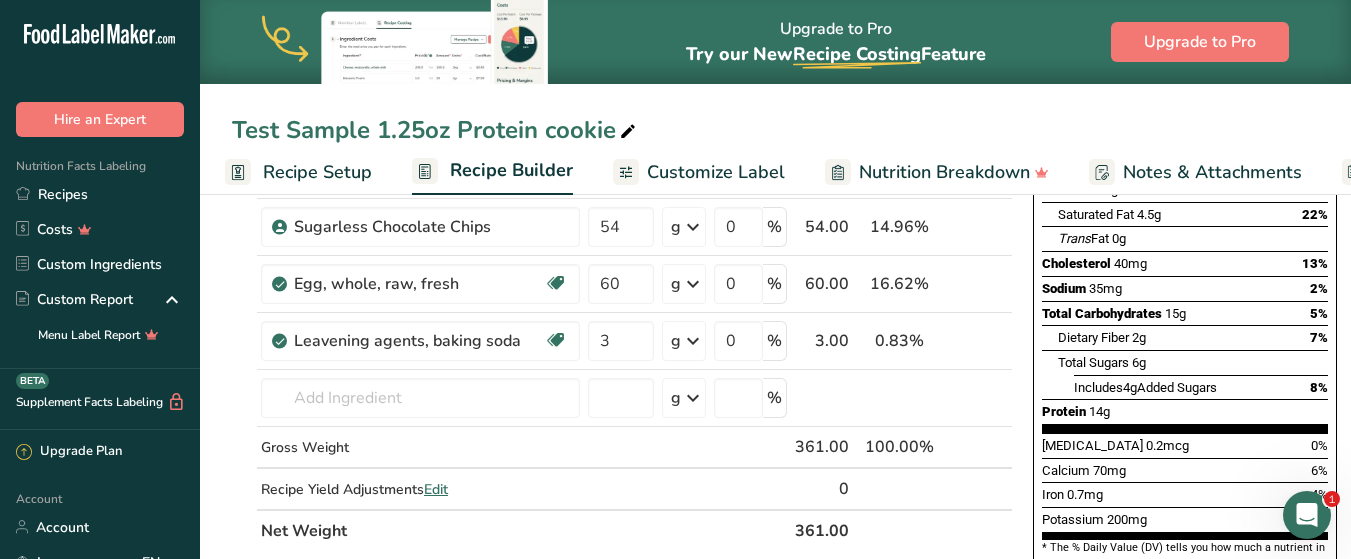 click on "Test Sample 1.25oz Protein cookie
Recipe Setup                       Recipe Builder   Customize Label               Nutrition Breakdown                 Notes & Attachments                 Recipe Costing
Add Ingredients
Manage Recipe         Delete Recipe           Duplicate Recipe             Scale Recipe             Save as Sub-Recipe   .a-a{fill:#347362;}.b-a{fill:#fff;}                               Nutrition Breakdown                   Recipe Card
NEW
[MEDICAL_DATA] Pattern Report             Activity History
Download
Choose your preferred label style
Standard FDA label
Standard FDA label
The most common format for nutrition facts labels in compliance with the FDA's typeface, style and requirements
Tabular FDA label" at bounding box center (775, 558) 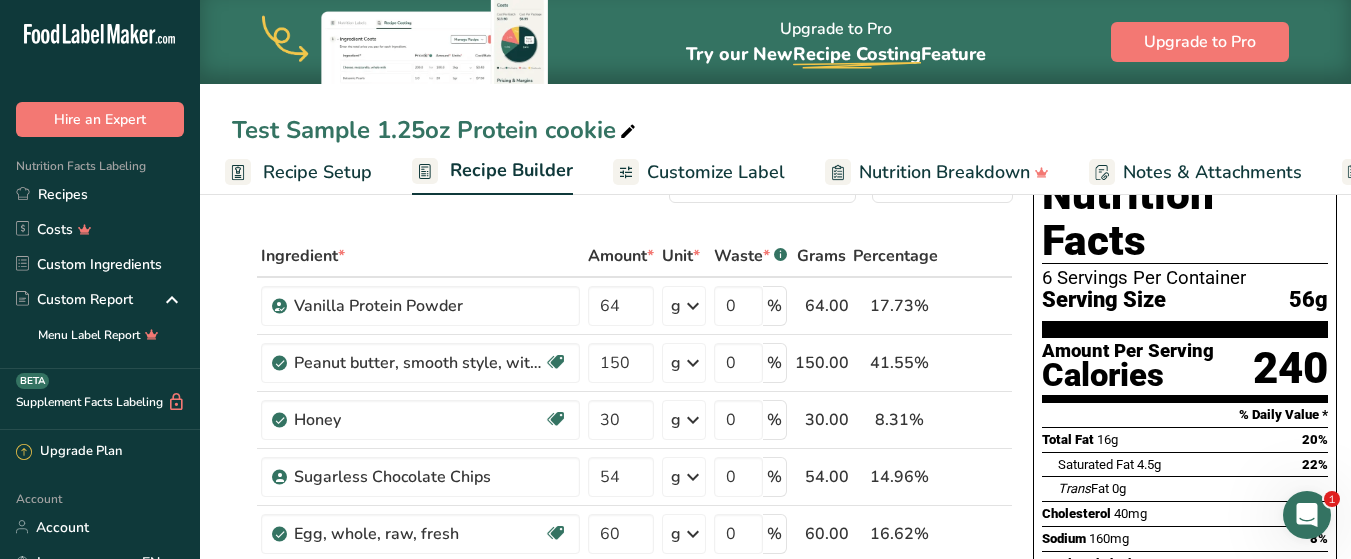 scroll, scrollTop: 100, scrollLeft: 0, axis: vertical 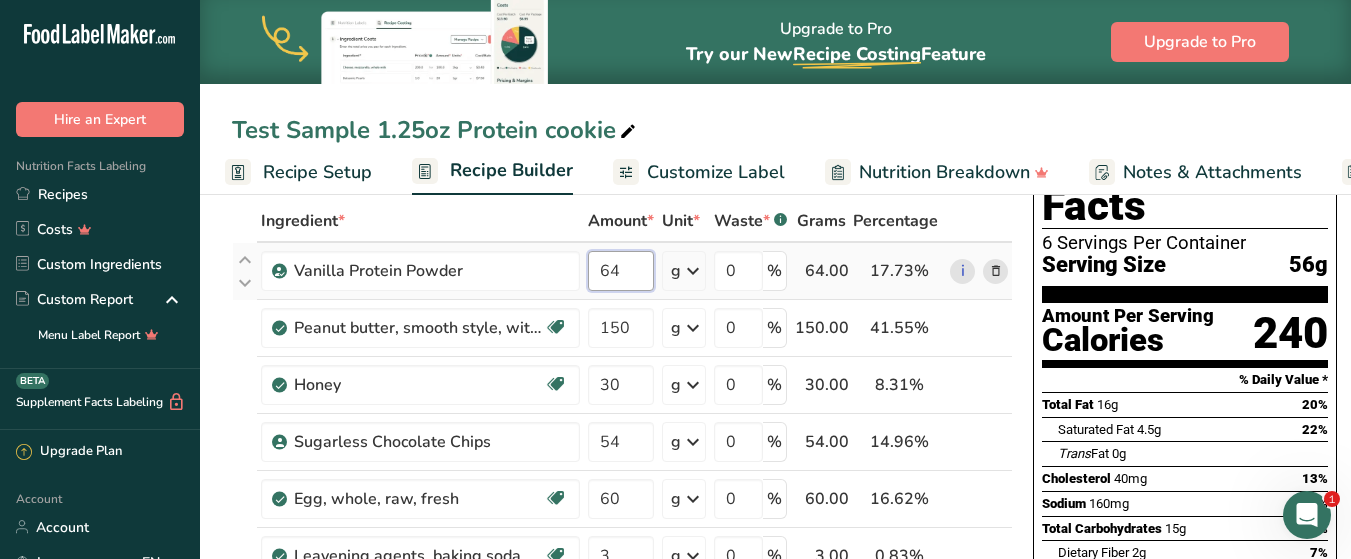 click on "64" at bounding box center (621, 271) 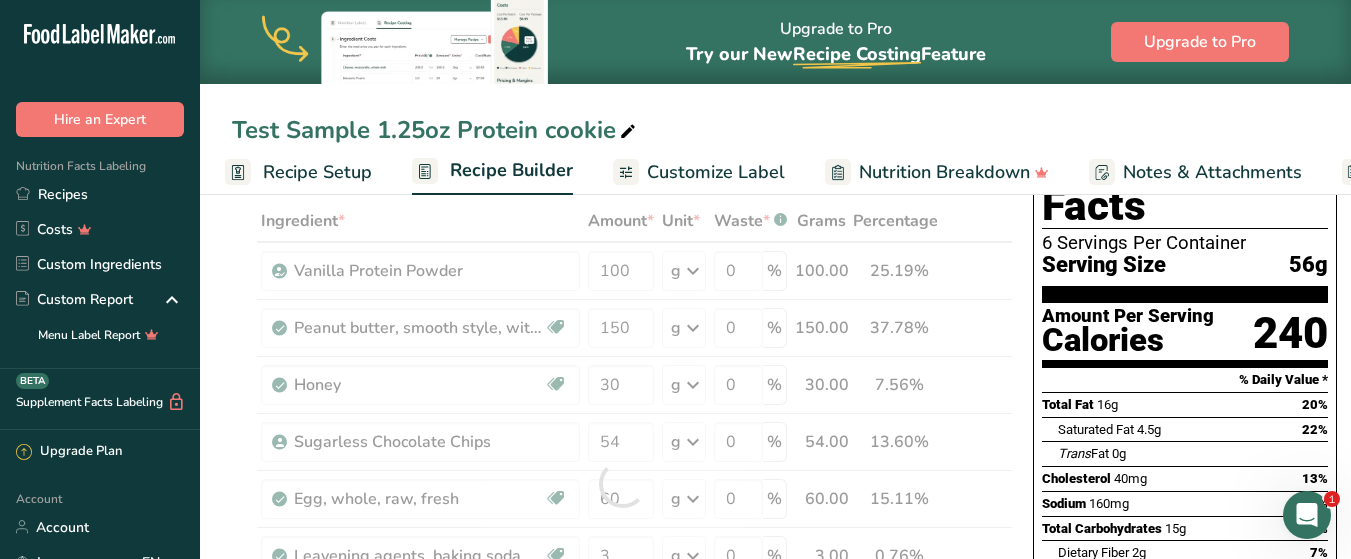 click on "Test Sample 1.25oz Protein cookie" at bounding box center [775, 130] 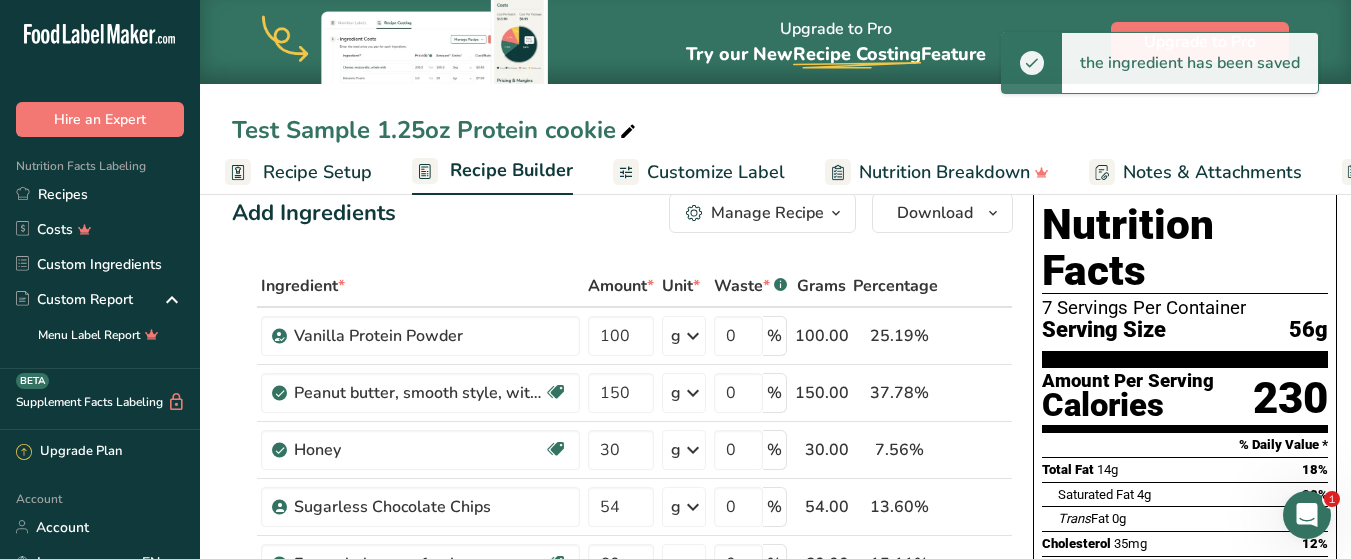 scroll, scrollTop: 0, scrollLeft: 0, axis: both 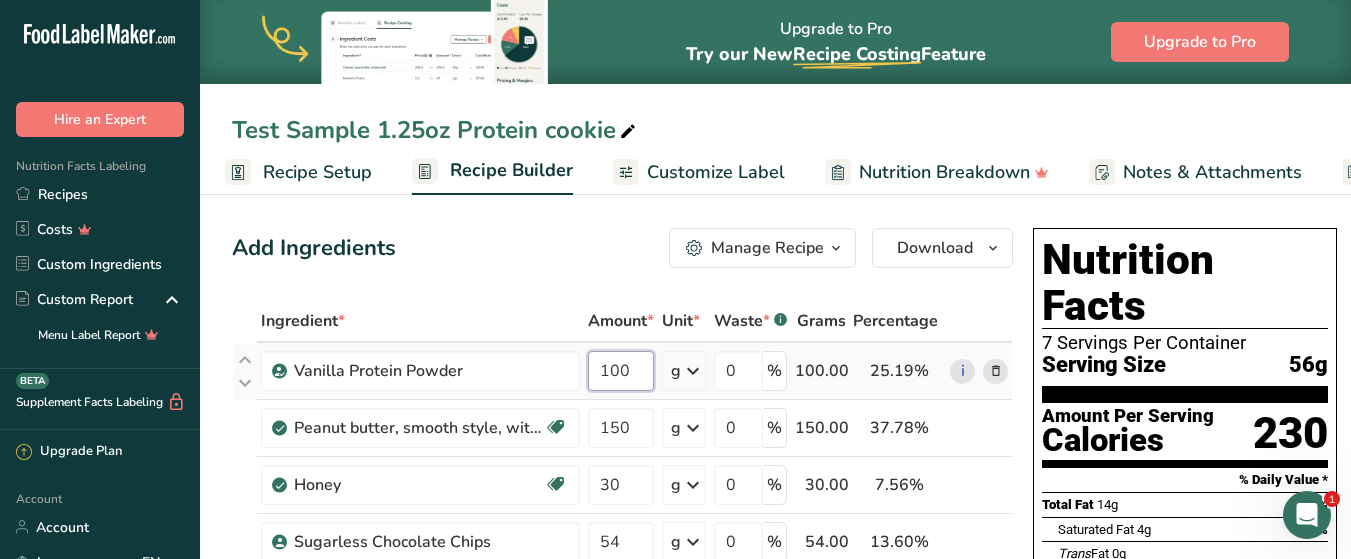 click on "100" at bounding box center [621, 371] 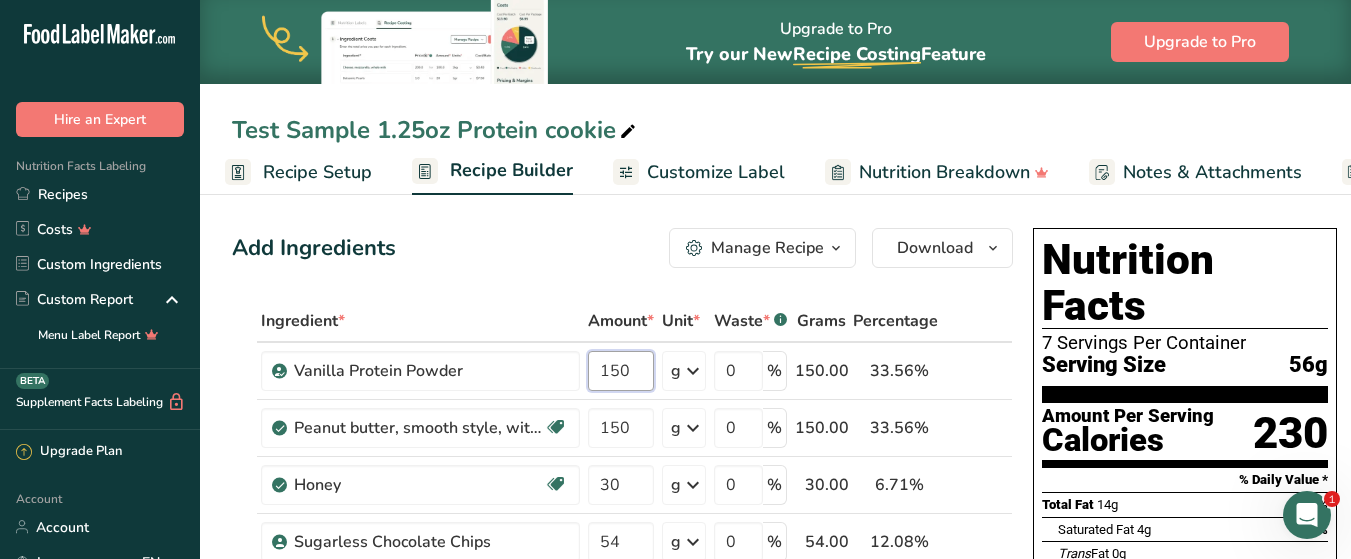 type on "150" 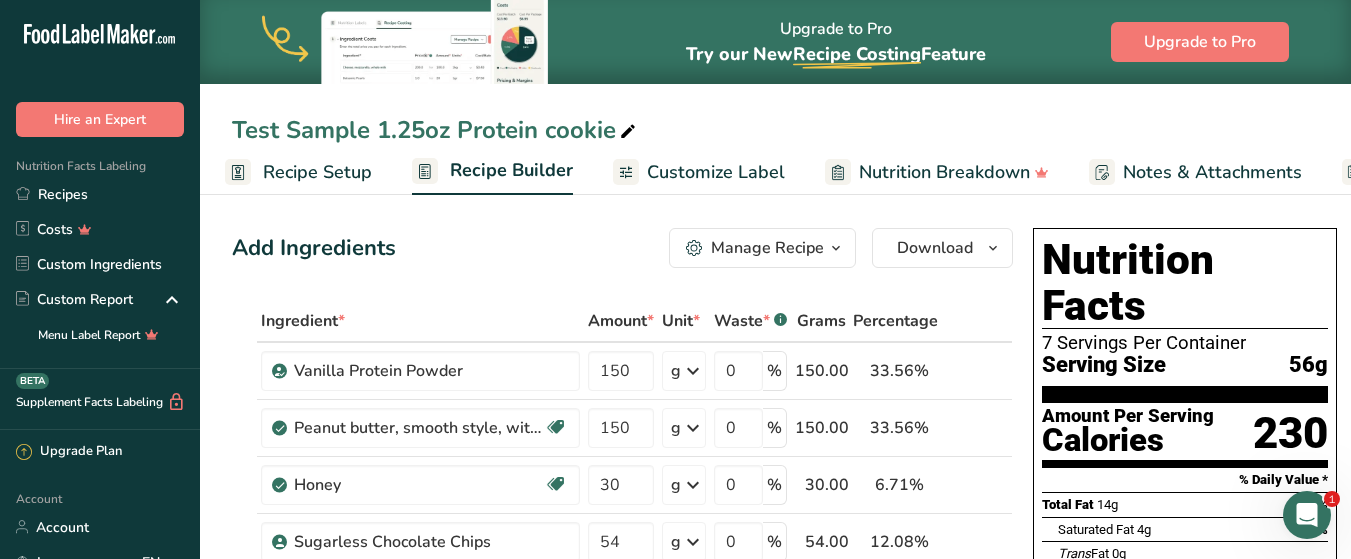 click on "Test Sample 1.25oz Protein cookie" at bounding box center [775, 130] 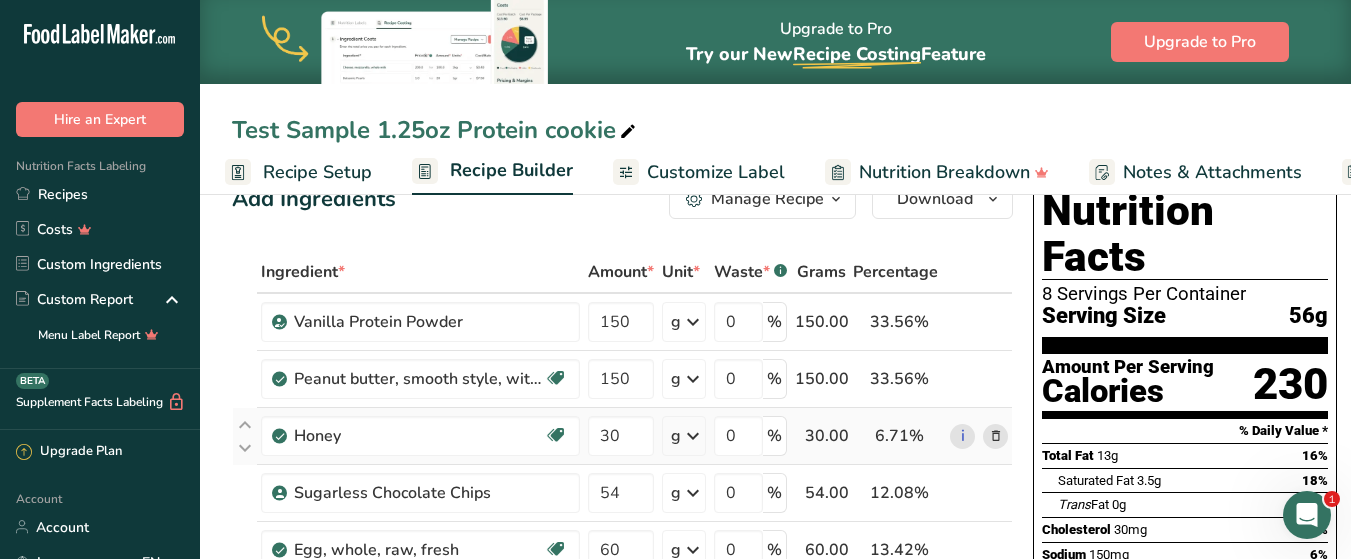 scroll, scrollTop: 0, scrollLeft: 0, axis: both 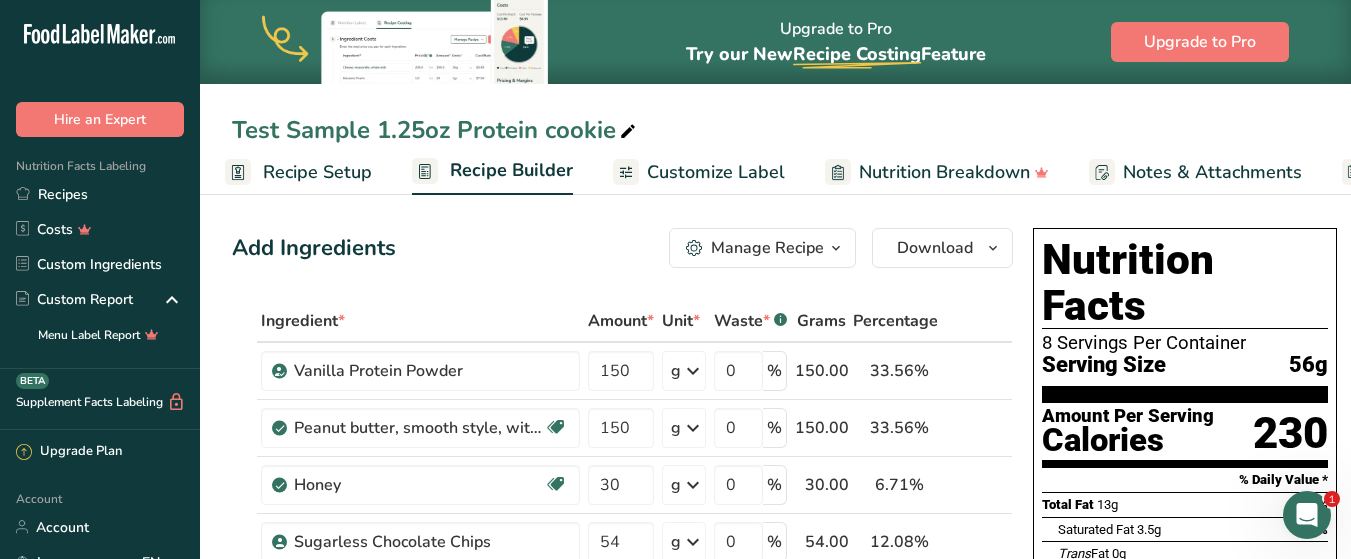 click at bounding box center (628, 132) 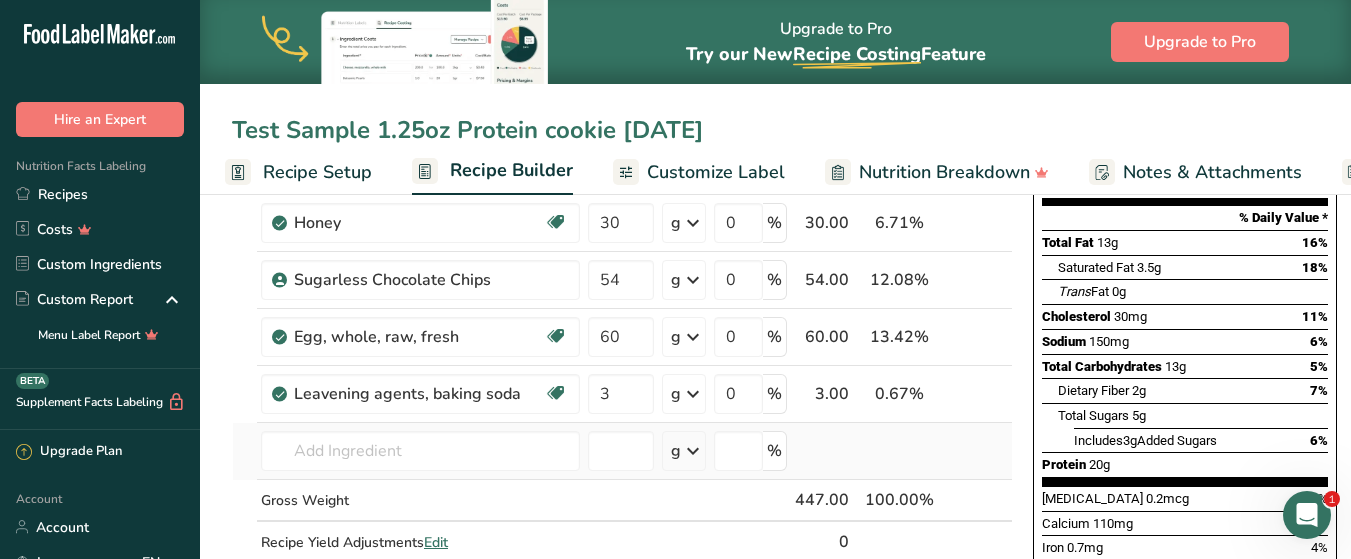 scroll, scrollTop: 0, scrollLeft: 0, axis: both 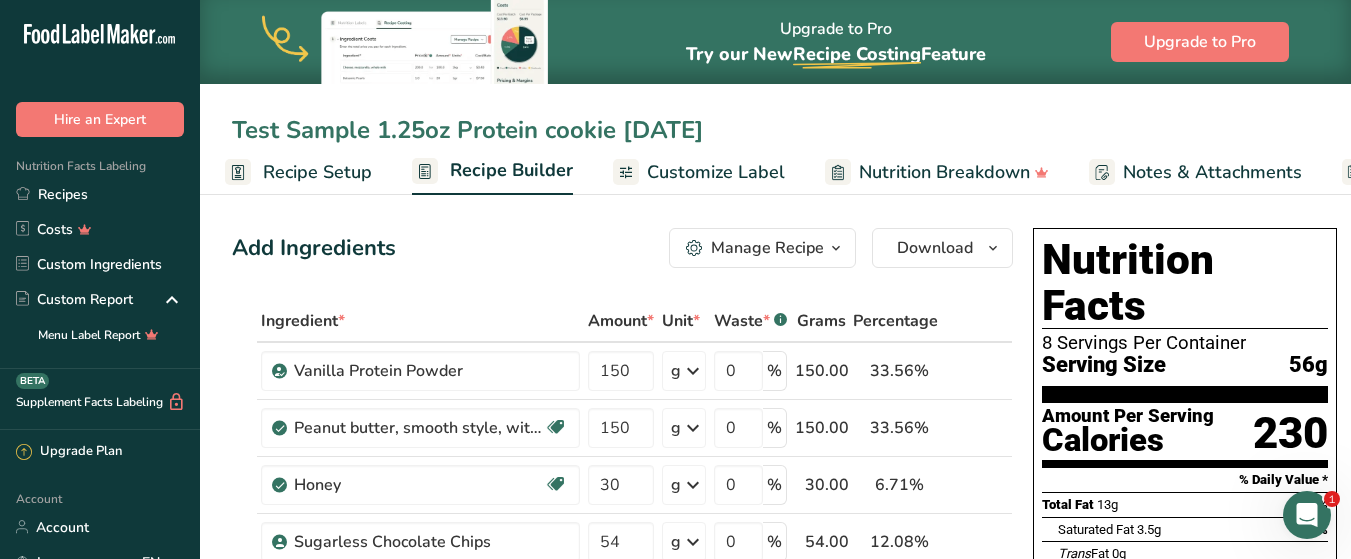 type on "Test Sample 1.25oz Protein cookie [DATE]" 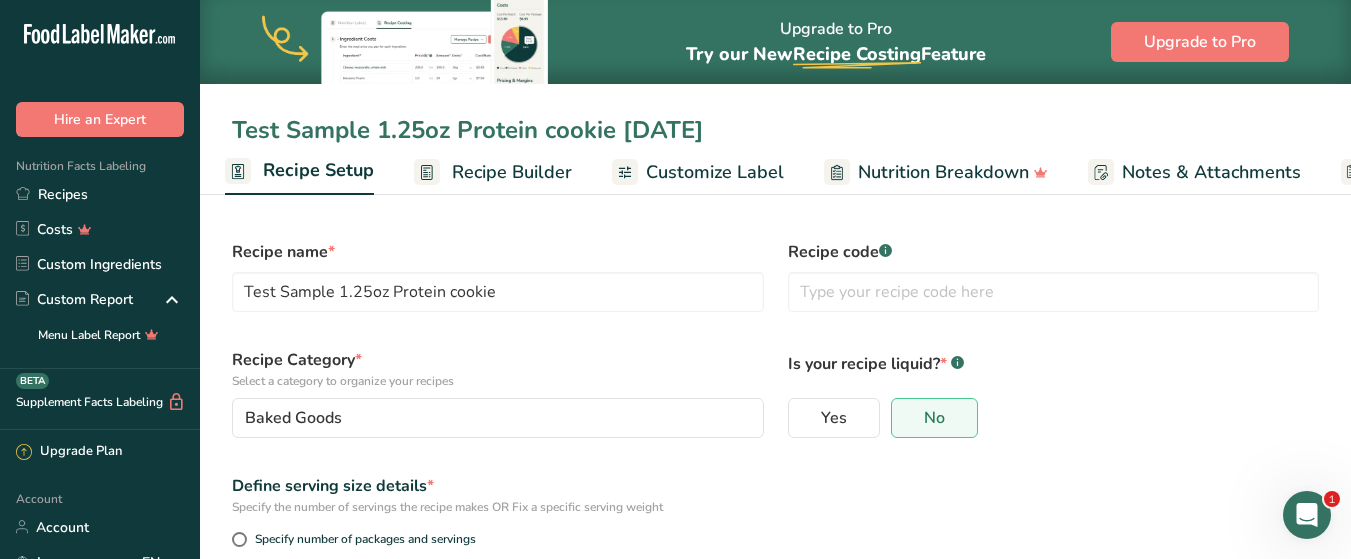 click on "Recipe Builder" at bounding box center (512, 172) 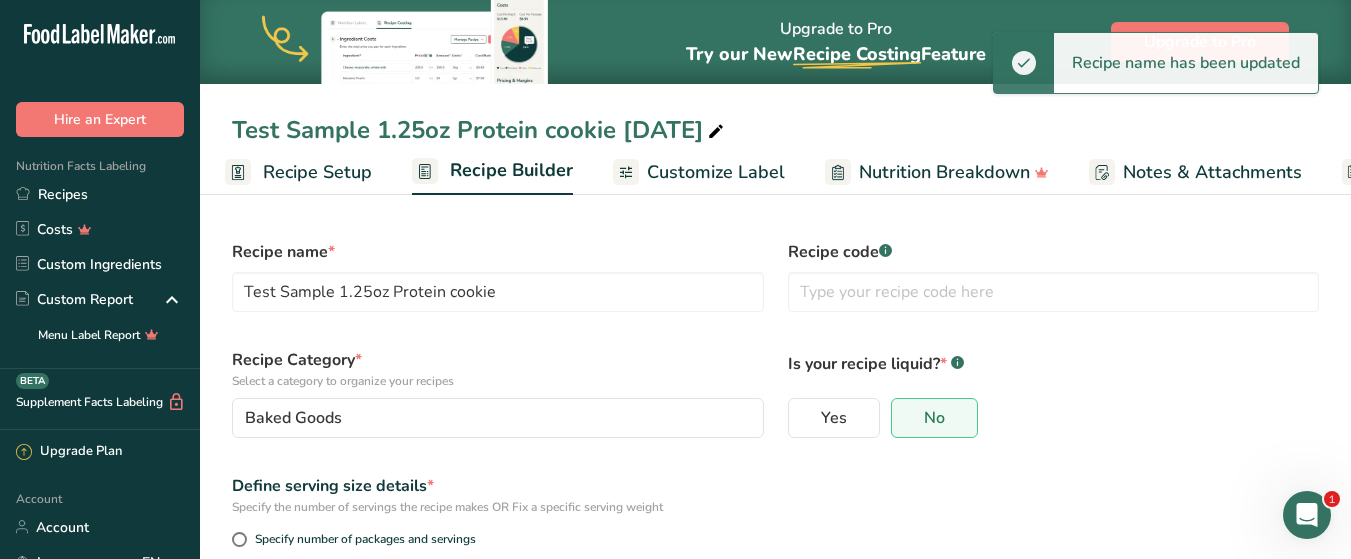 type on "Test Sample 1.25oz Protein cookie [DATE]" 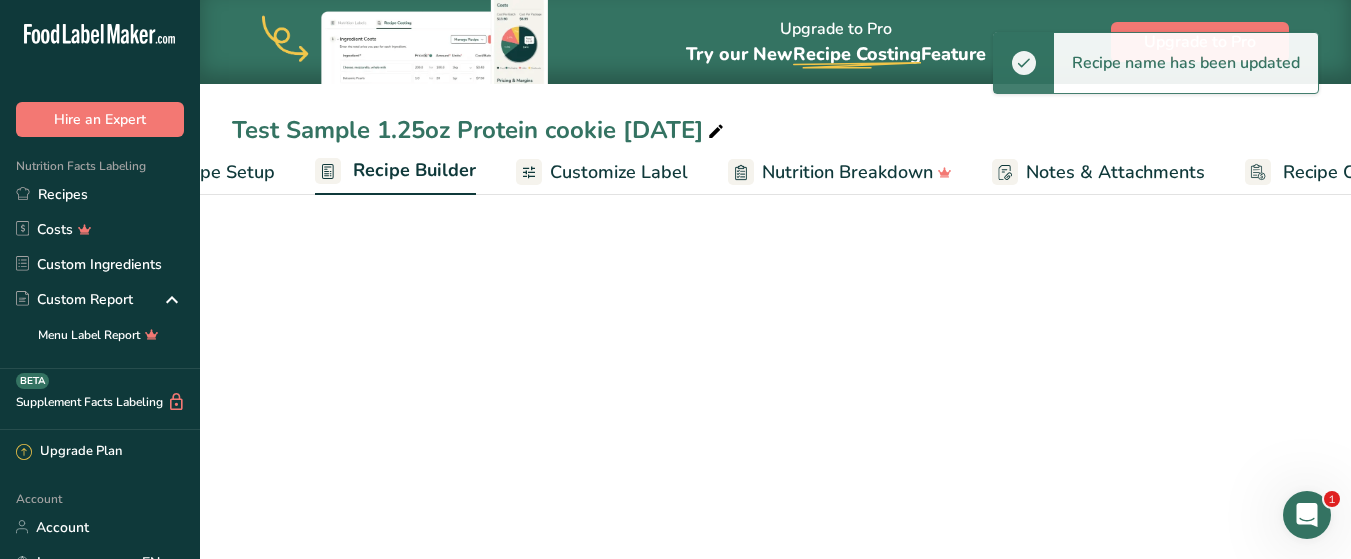 scroll, scrollTop: 0, scrollLeft: 193, axis: horizontal 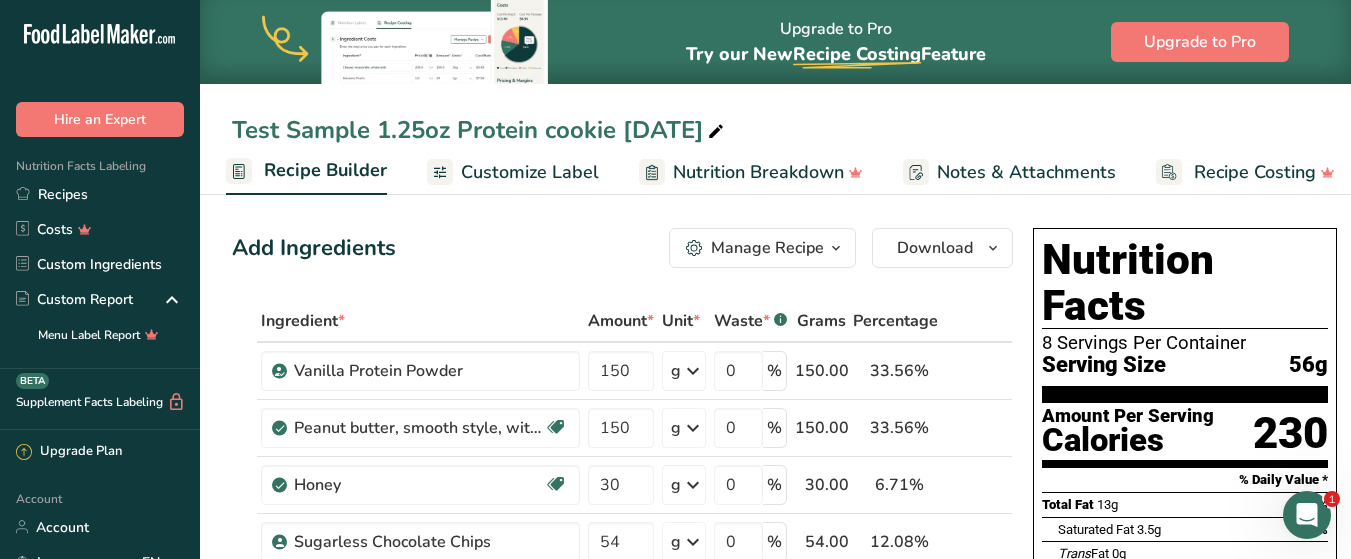 click on "Test Sample 1.25oz Protein cookie [DATE]" at bounding box center (480, 130) 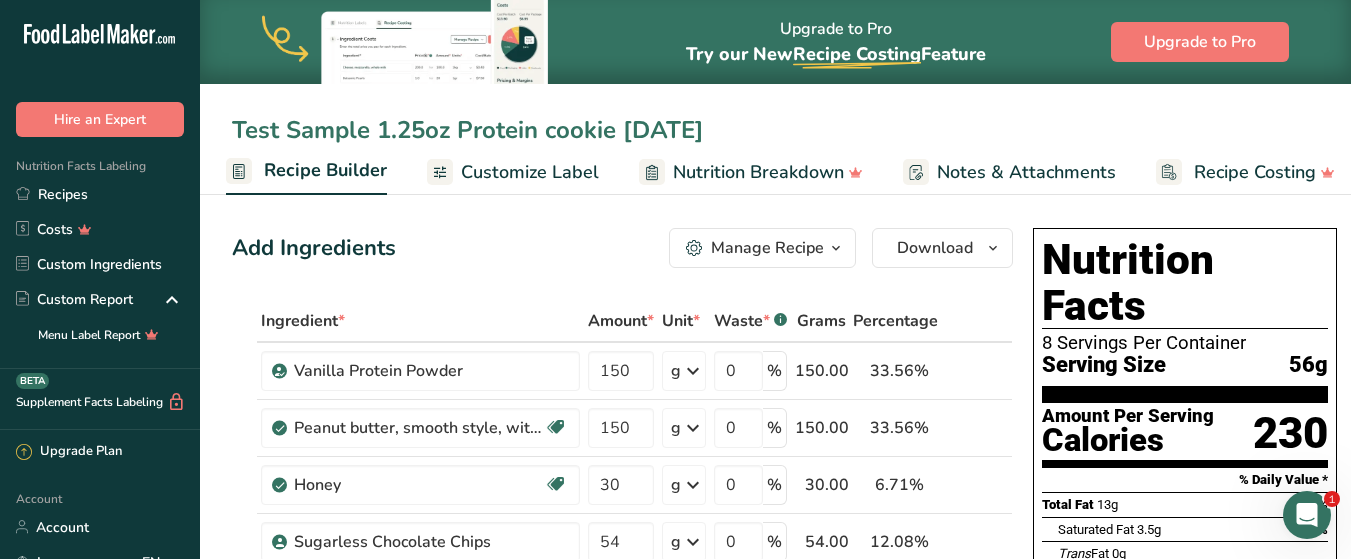 click on "Test Sample 1.25oz Protein cookie [DATE]" at bounding box center [775, 130] 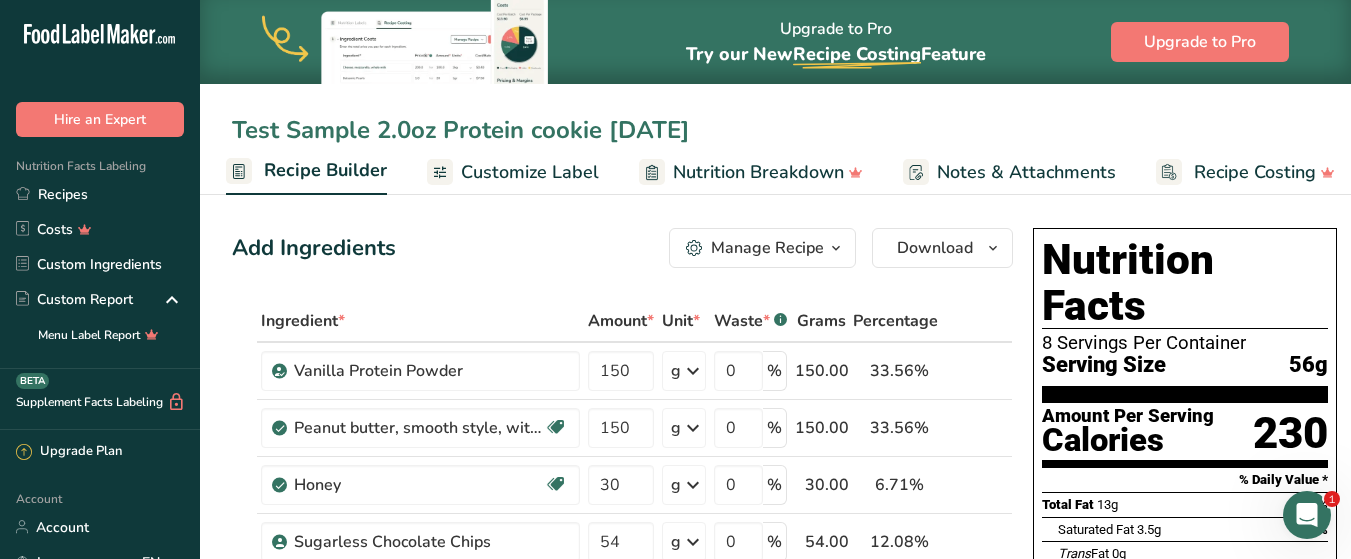 type on "Test Sample 2.0oz Protein cookie [DATE]" 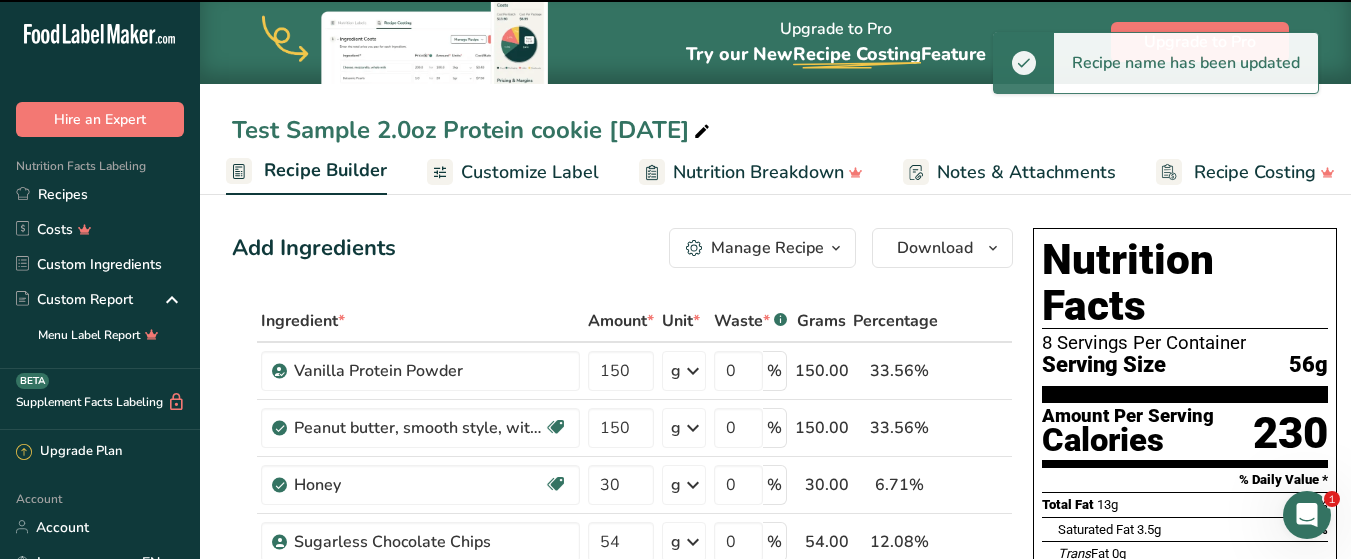 scroll, scrollTop: 500, scrollLeft: 0, axis: vertical 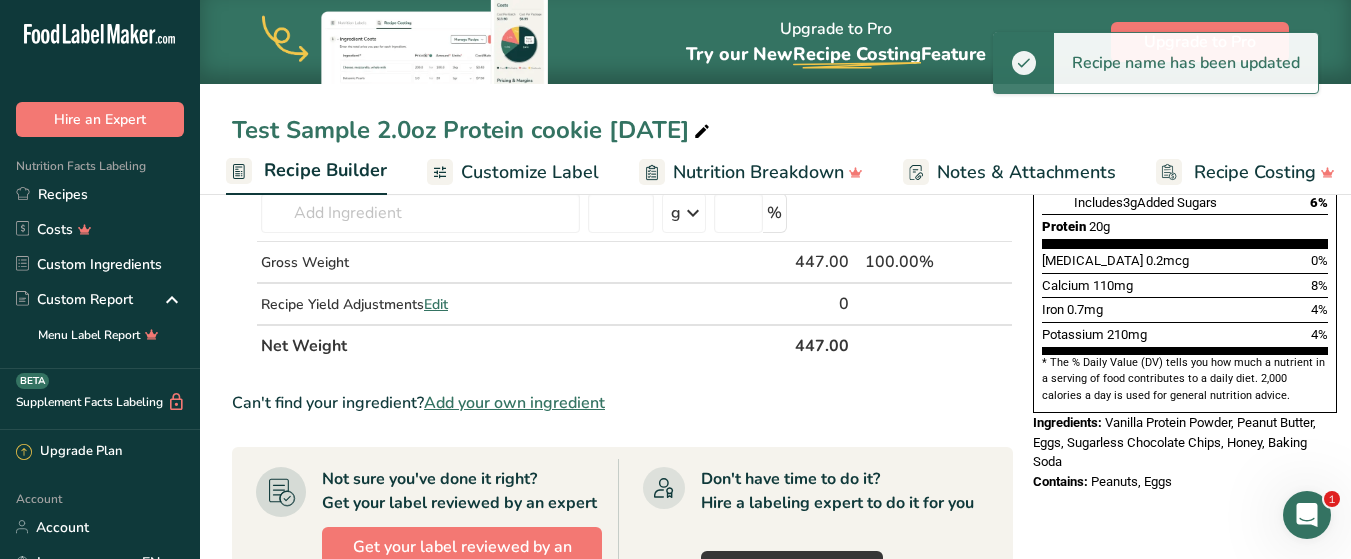 click on "Add your own ingredient" at bounding box center (514, 403) 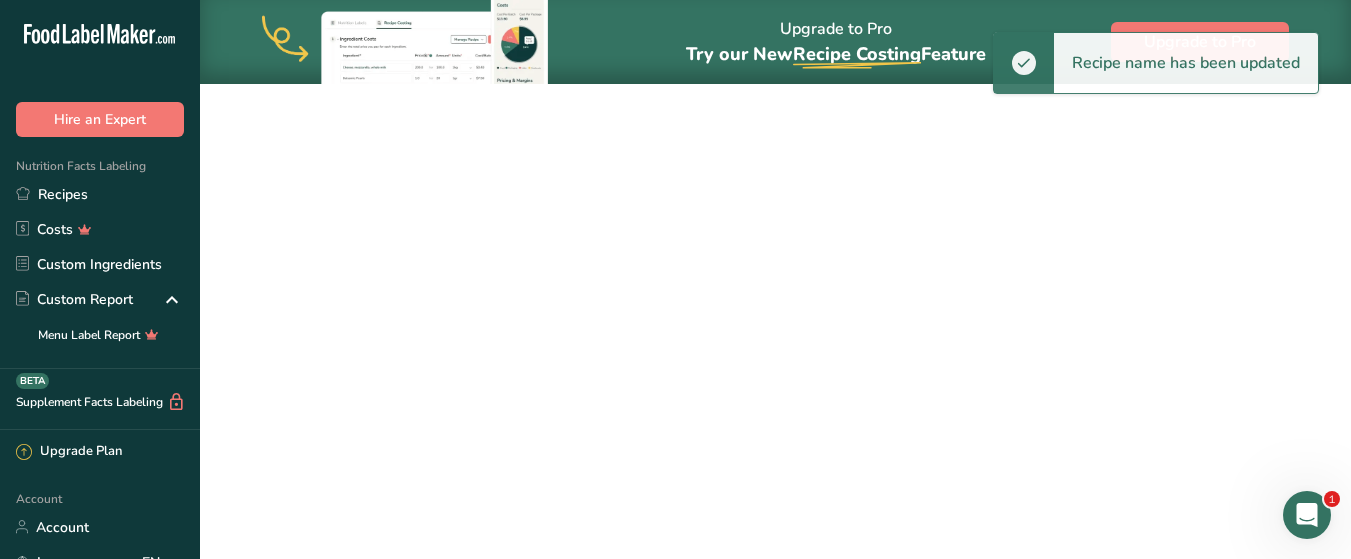 scroll, scrollTop: 0, scrollLeft: 0, axis: both 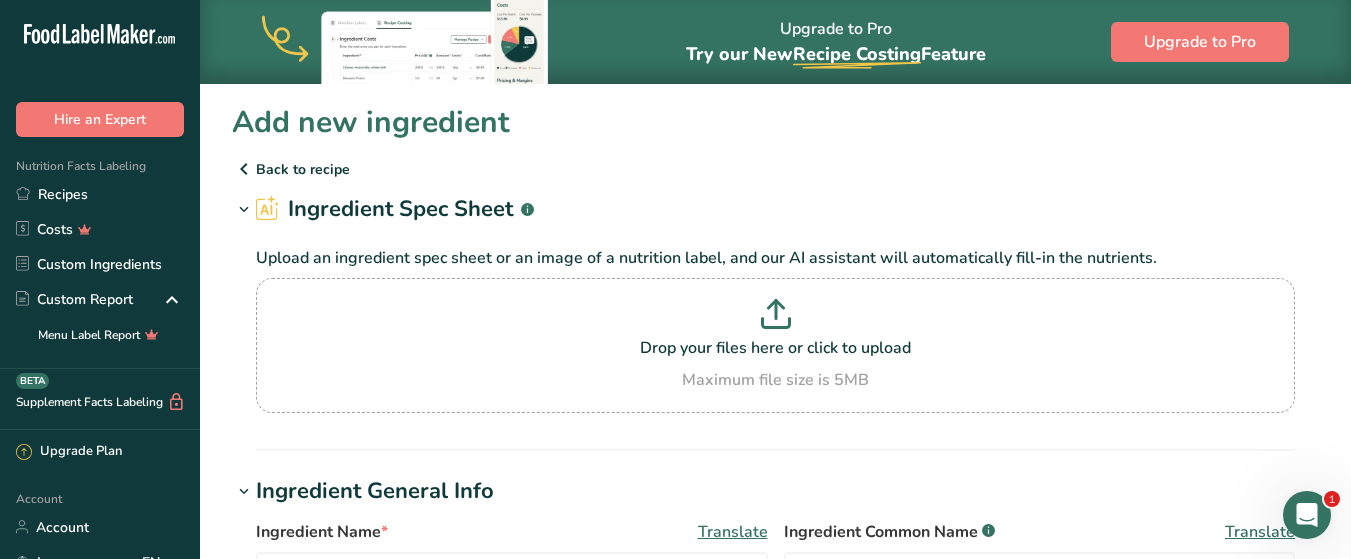 click on "Back to recipe" at bounding box center (775, 169) 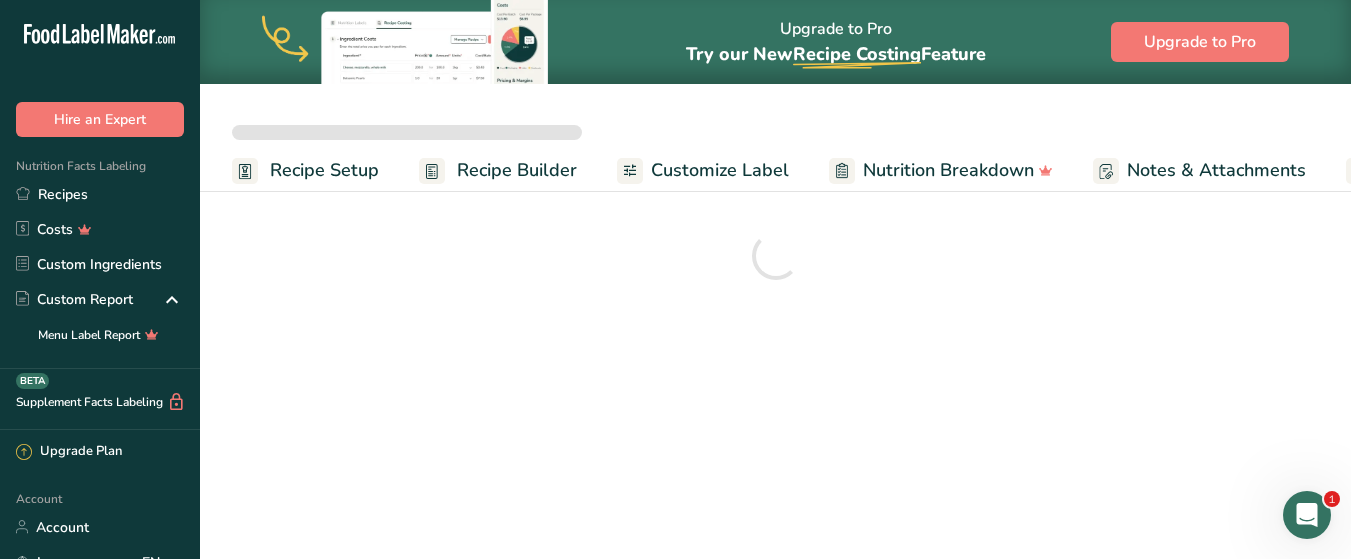 click on "Recipe Setup" at bounding box center (324, 170) 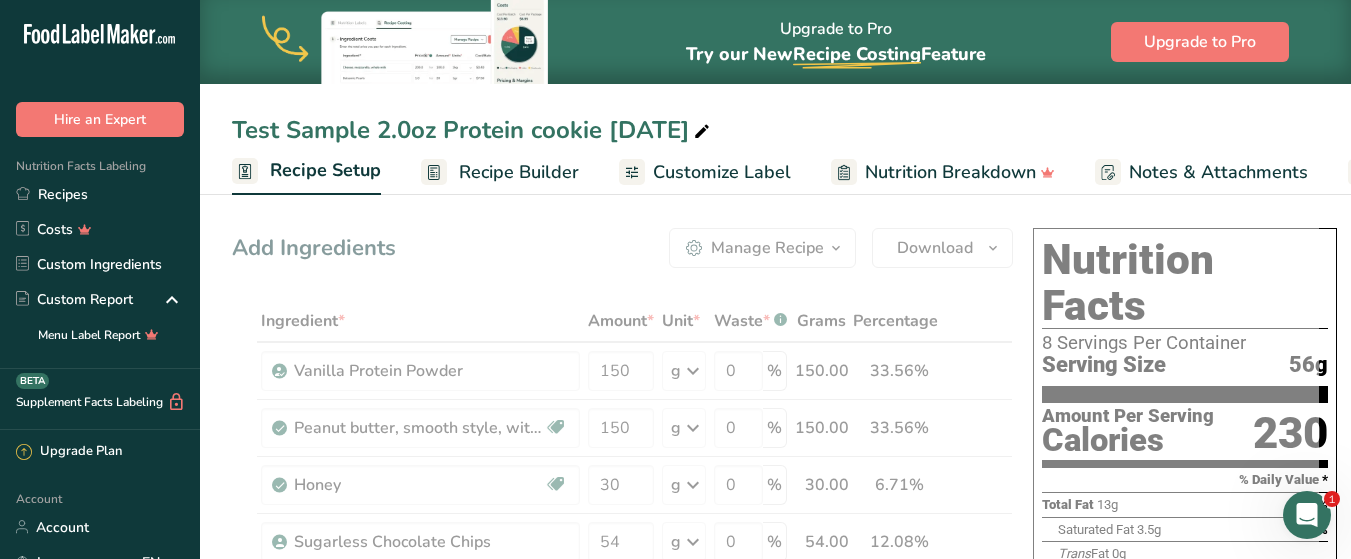 scroll, scrollTop: 0, scrollLeft: 7, axis: horizontal 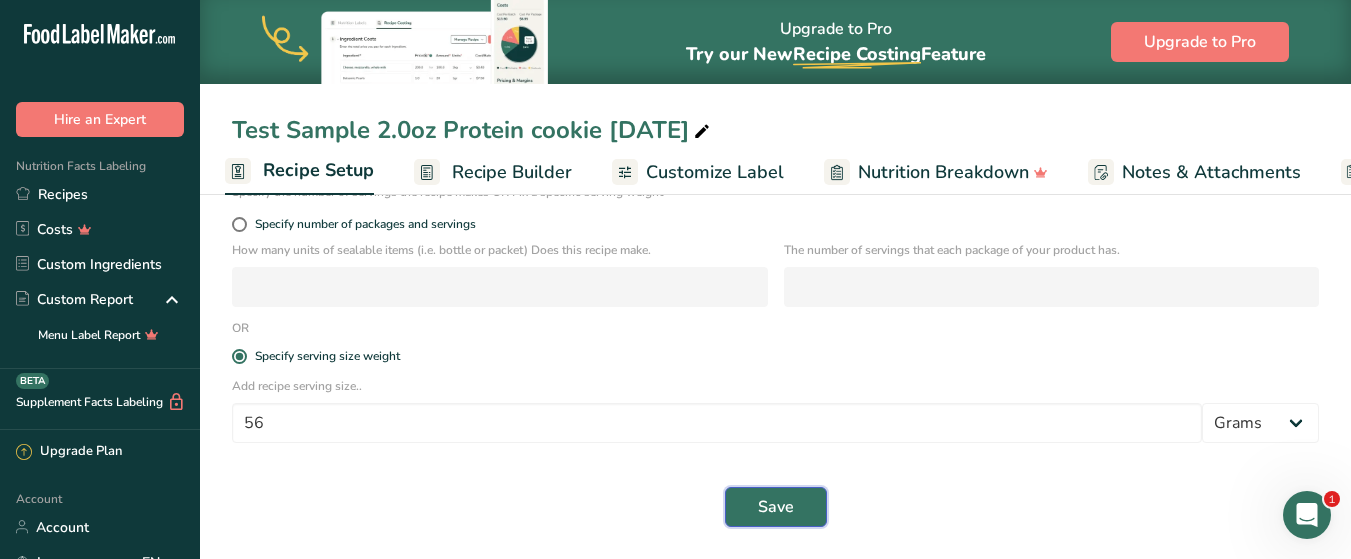 click on "Save" at bounding box center (776, 507) 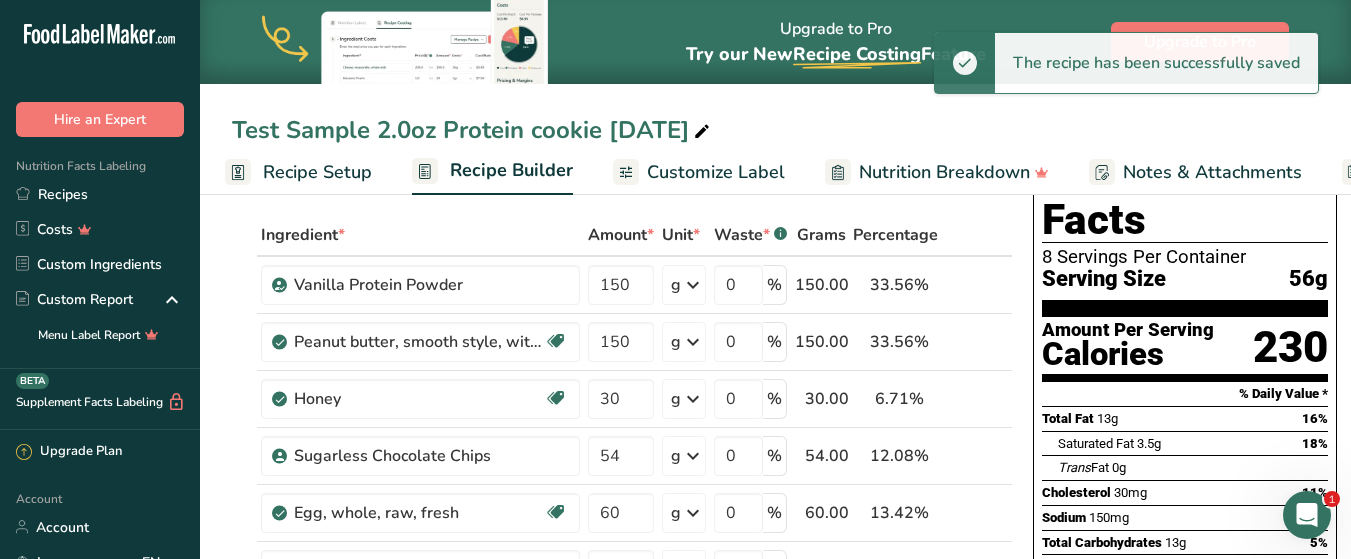 scroll, scrollTop: 15, scrollLeft: 0, axis: vertical 